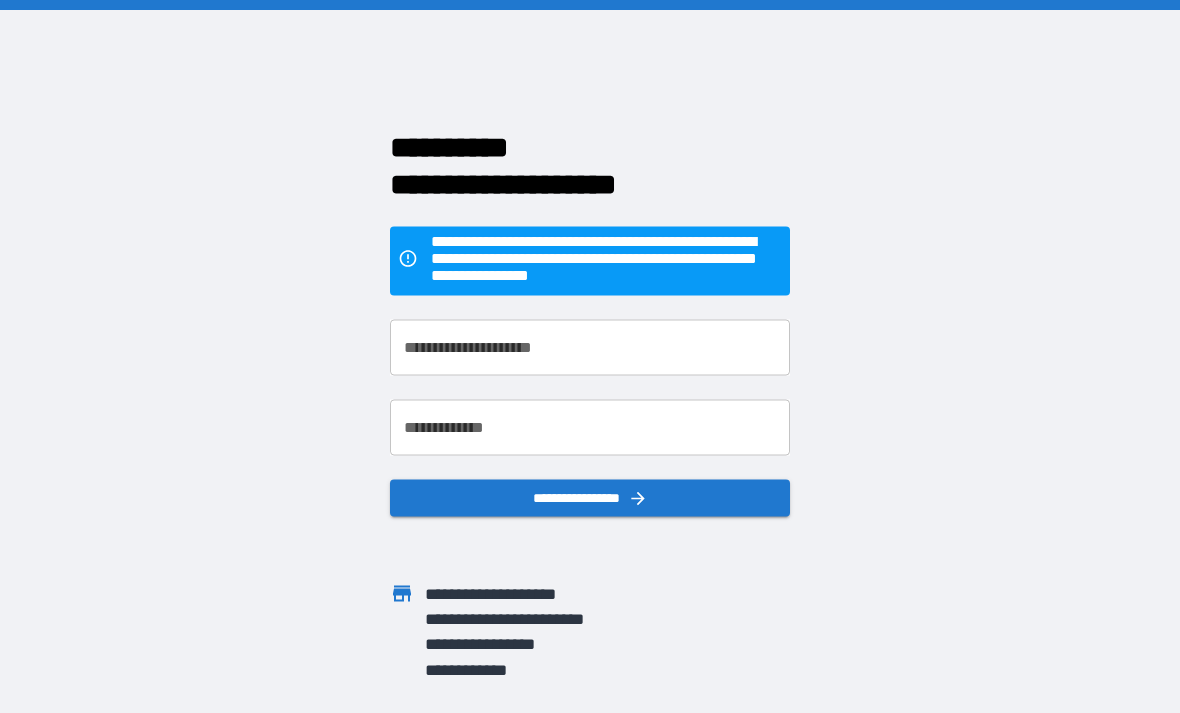 scroll, scrollTop: 64, scrollLeft: 0, axis: vertical 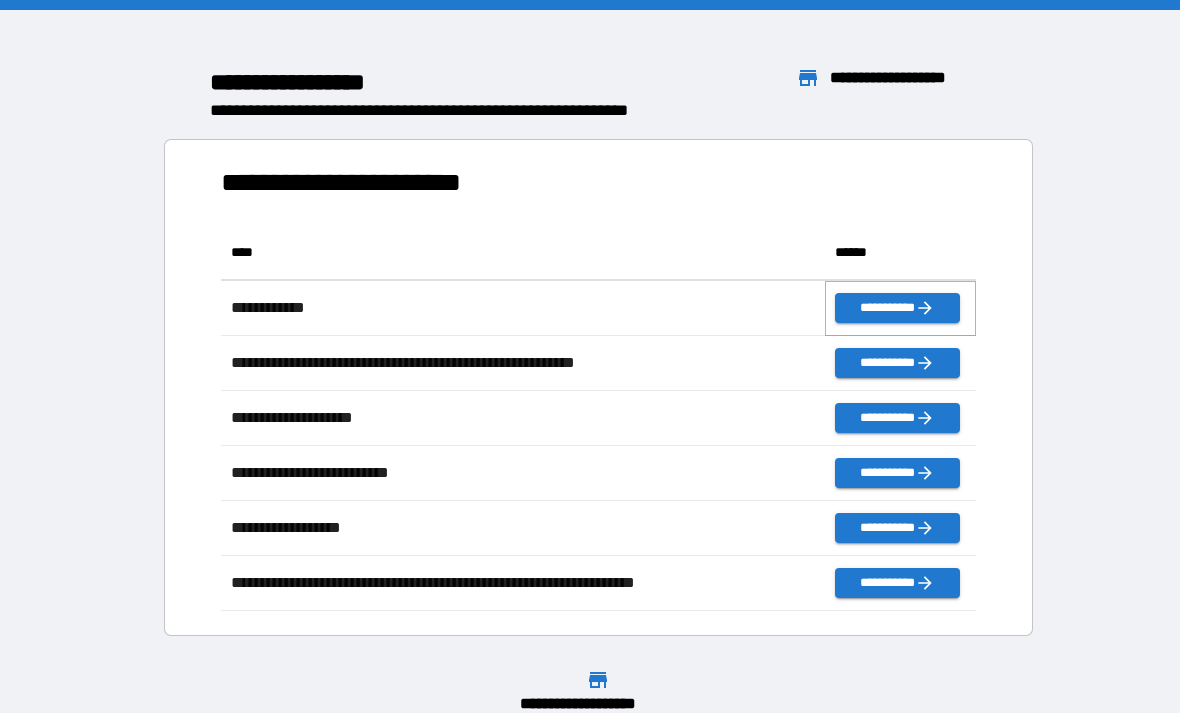 click 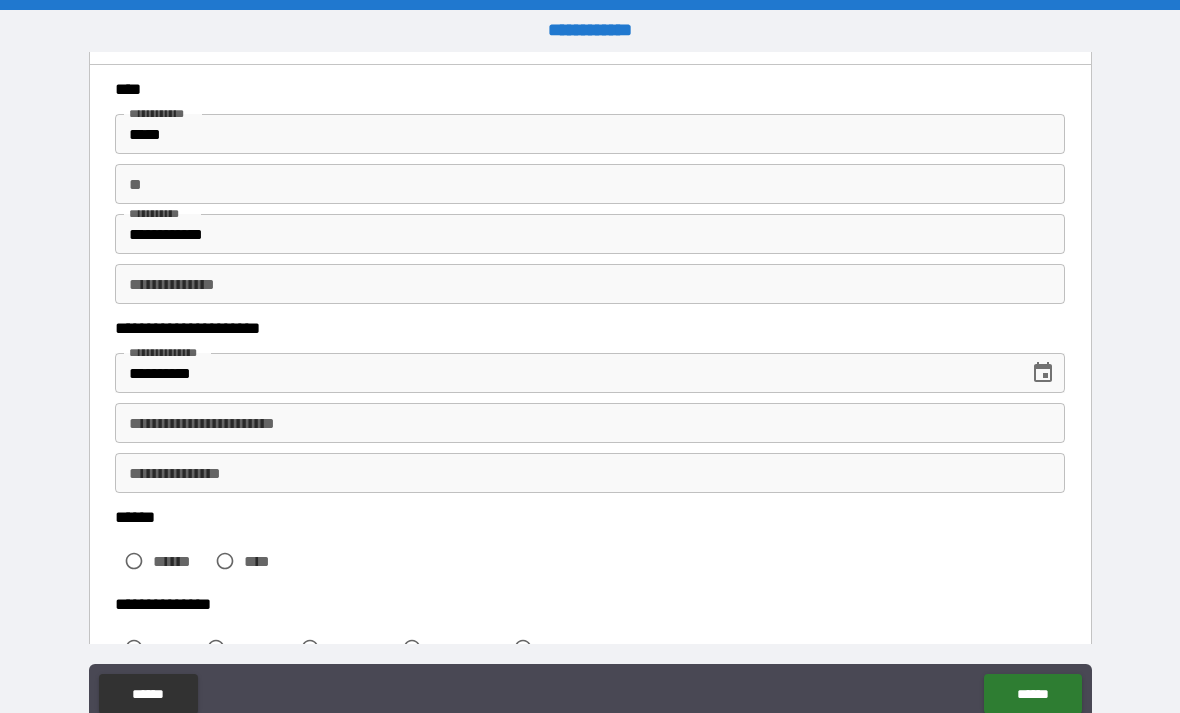 scroll, scrollTop: 104, scrollLeft: 0, axis: vertical 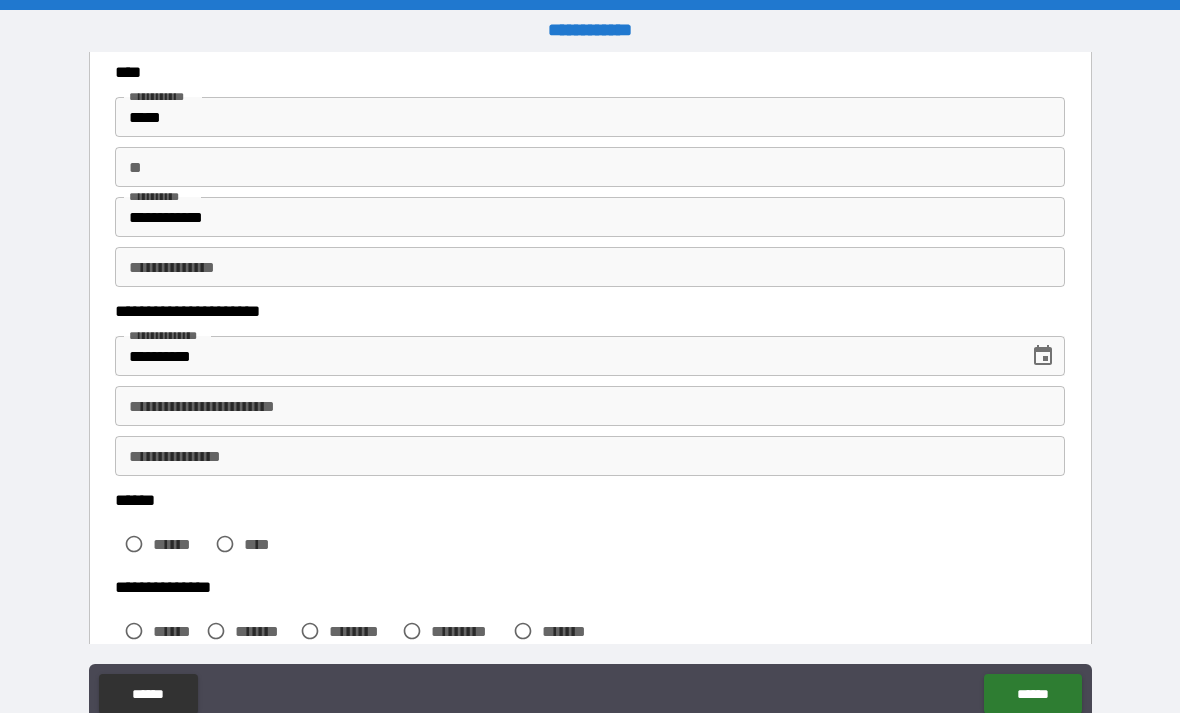 click on "**********" at bounding box center (590, 406) 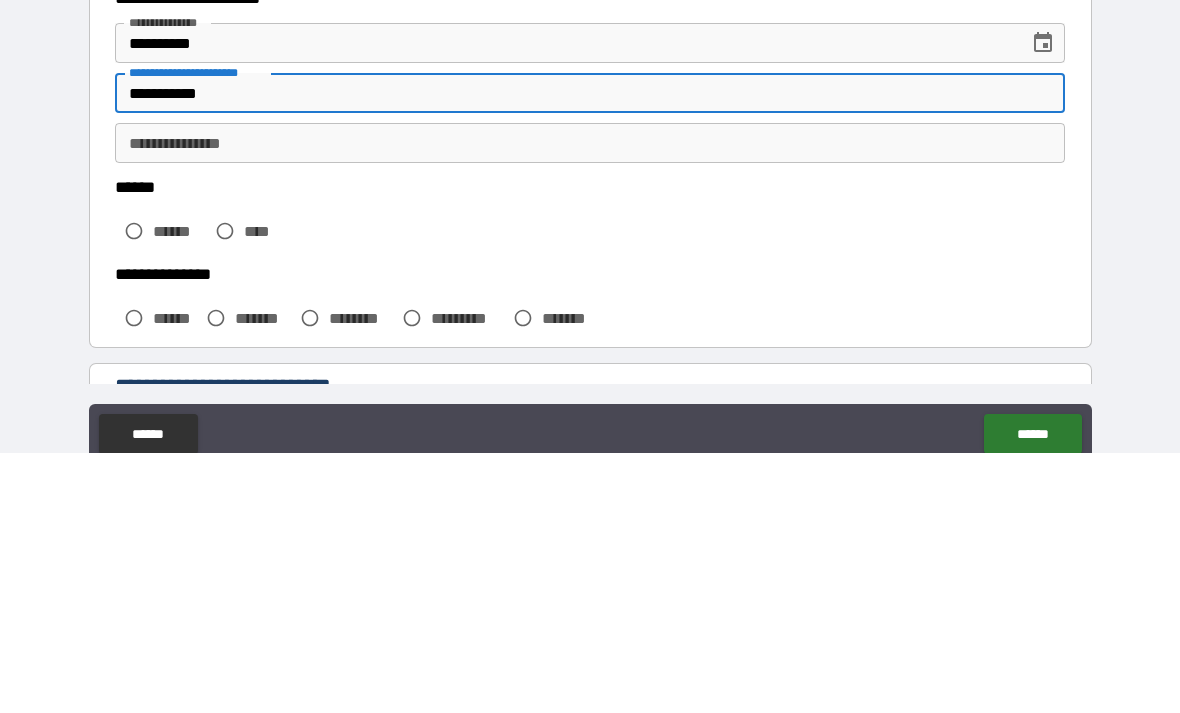 scroll, scrollTop: 179, scrollLeft: 0, axis: vertical 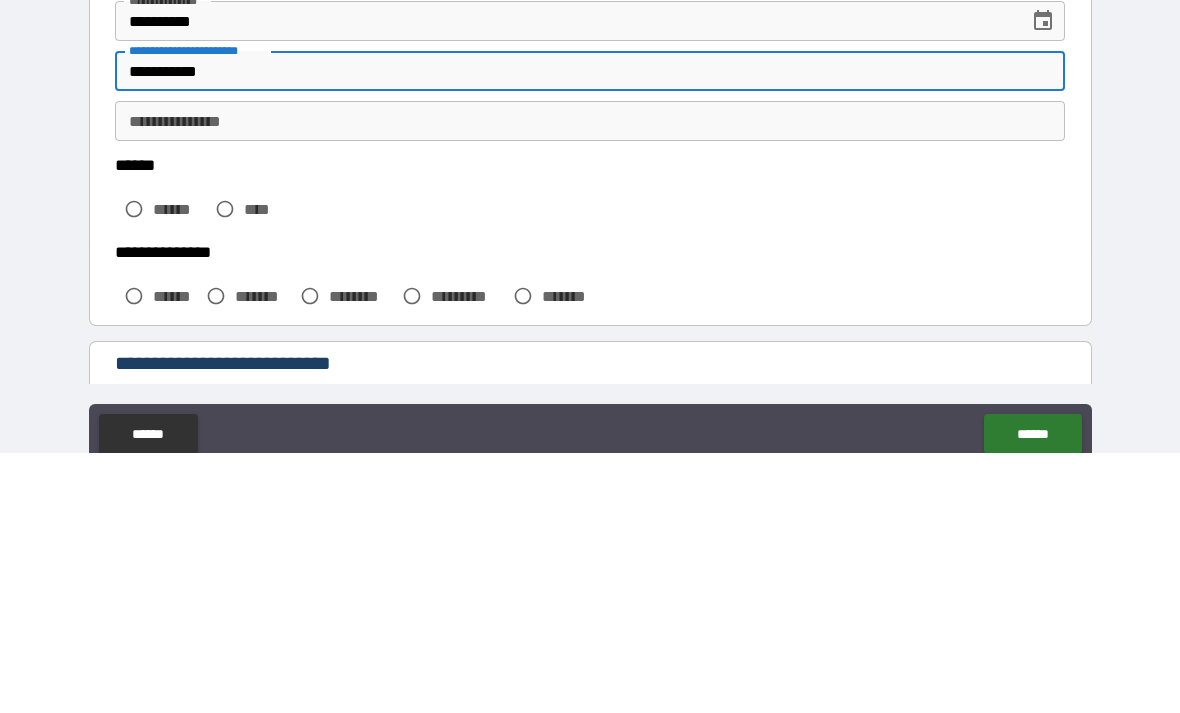 type on "**********" 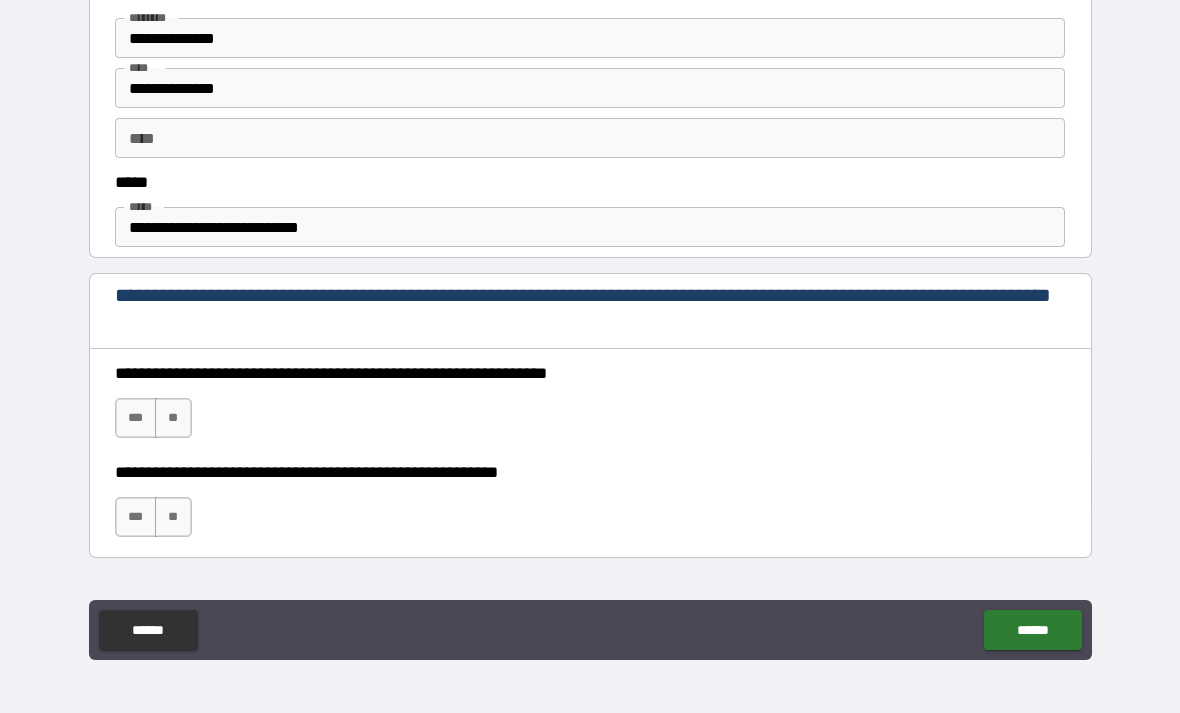 scroll, scrollTop: 1073, scrollLeft: 0, axis: vertical 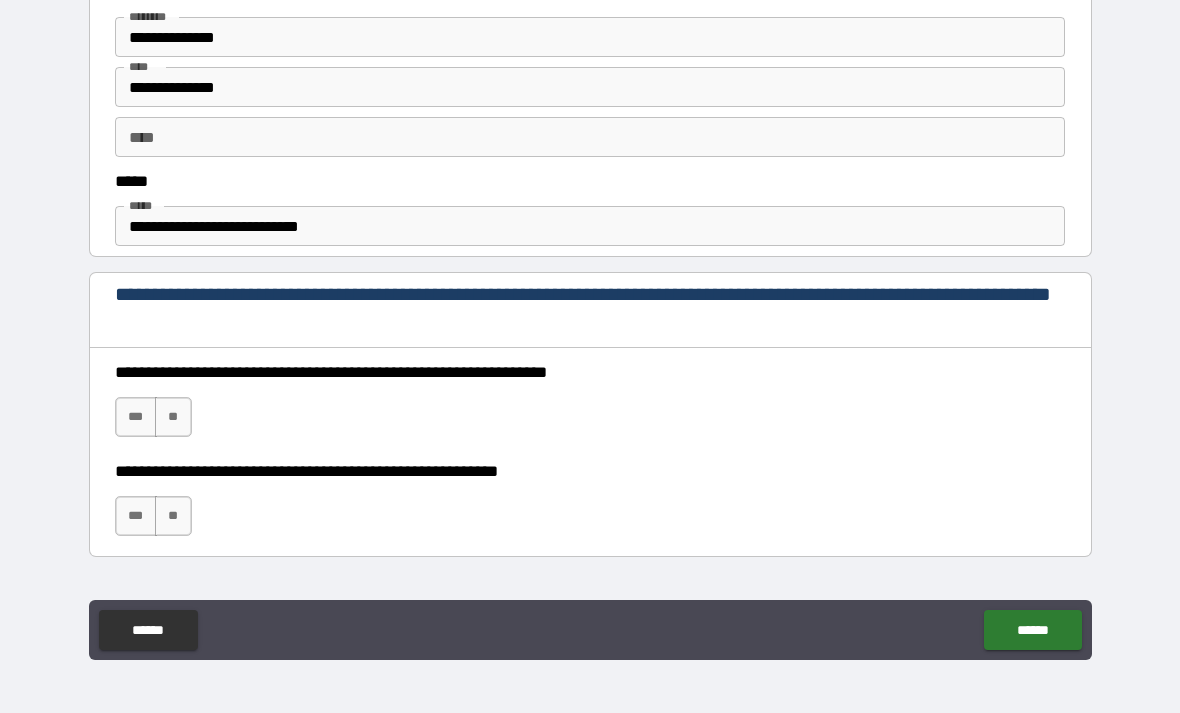 click on "**********" at bounding box center (590, 226) 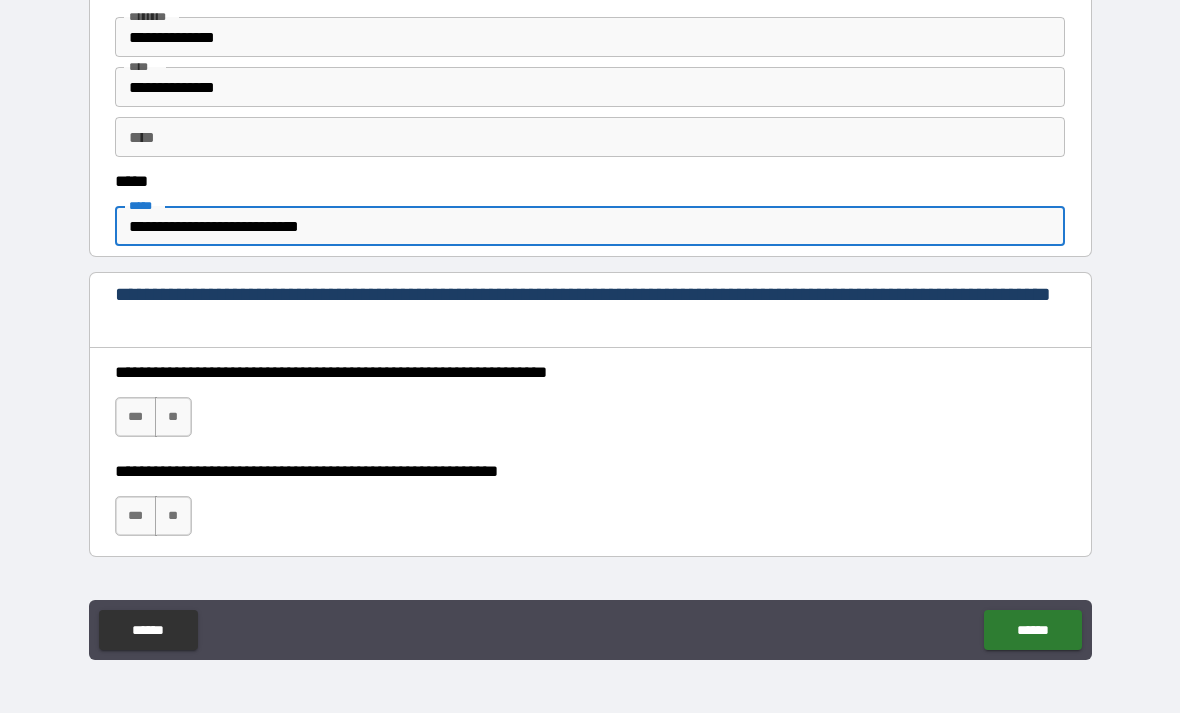 type on "**********" 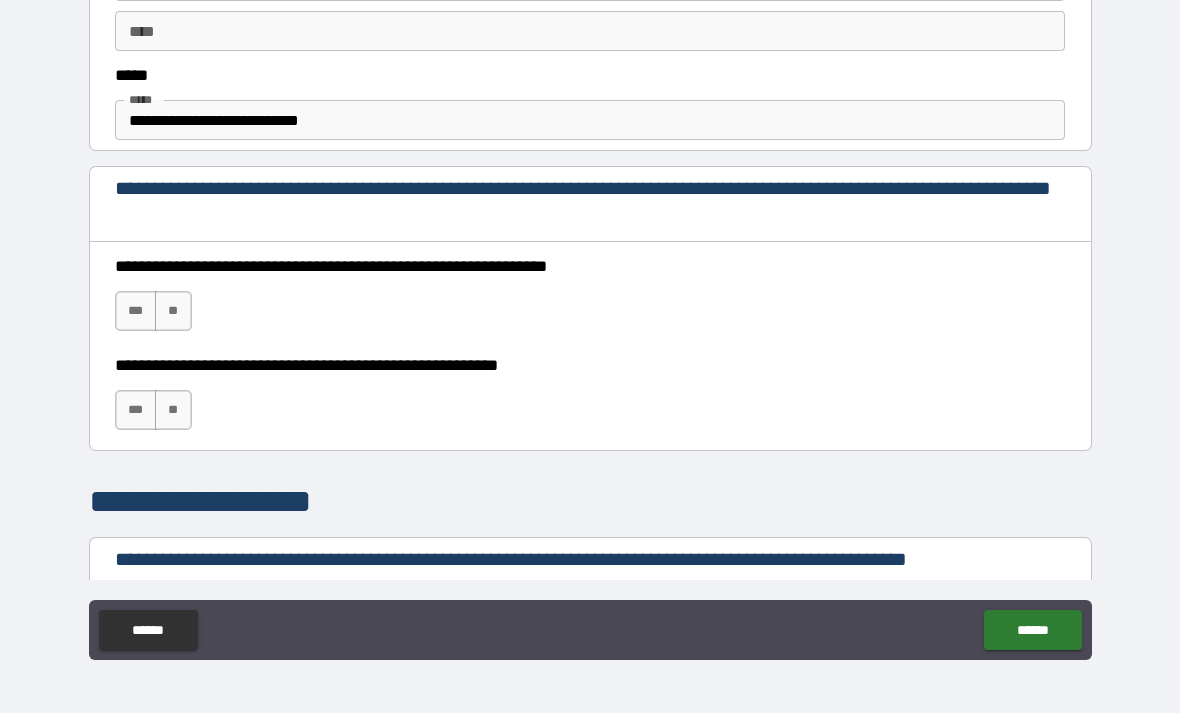 scroll, scrollTop: 1180, scrollLeft: 0, axis: vertical 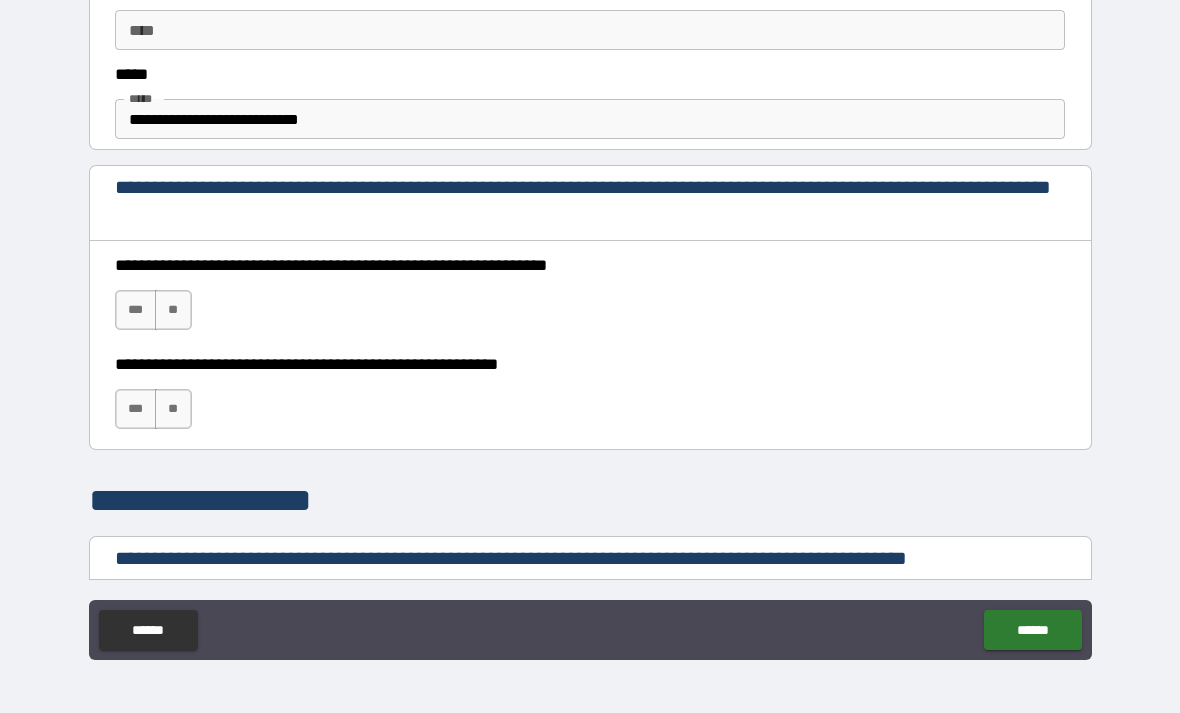 click on "***" at bounding box center [136, 310] 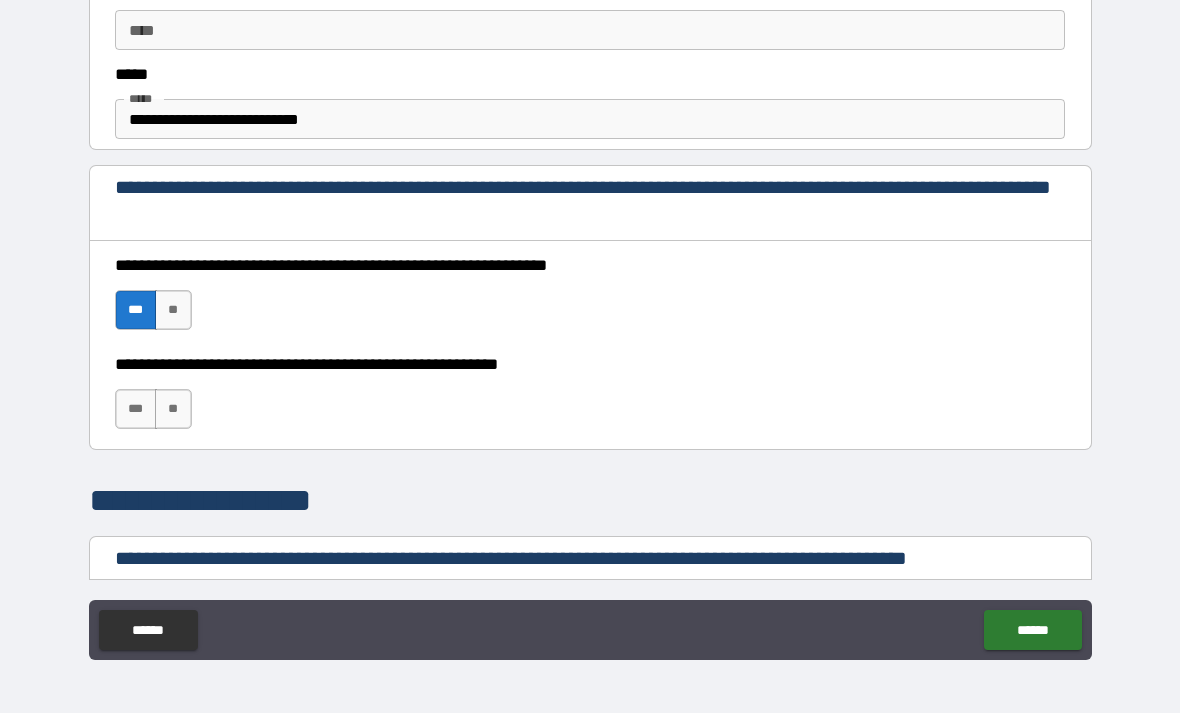 click on "***" at bounding box center (136, 409) 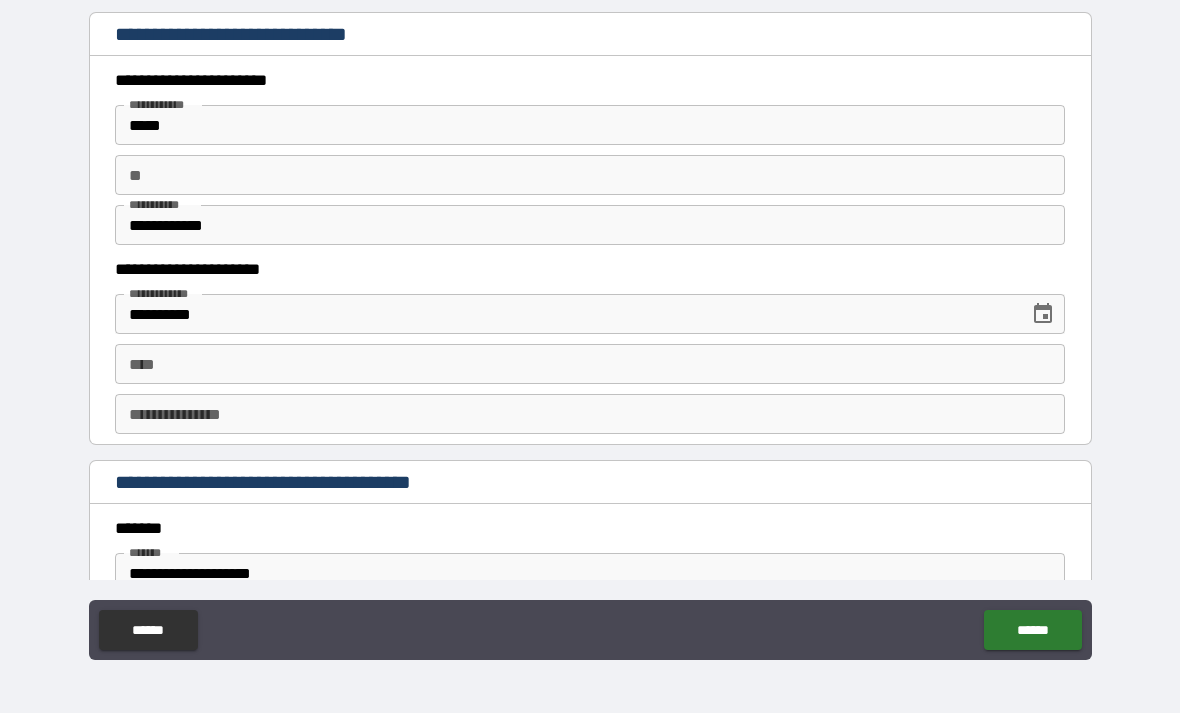scroll, scrollTop: 1863, scrollLeft: 0, axis: vertical 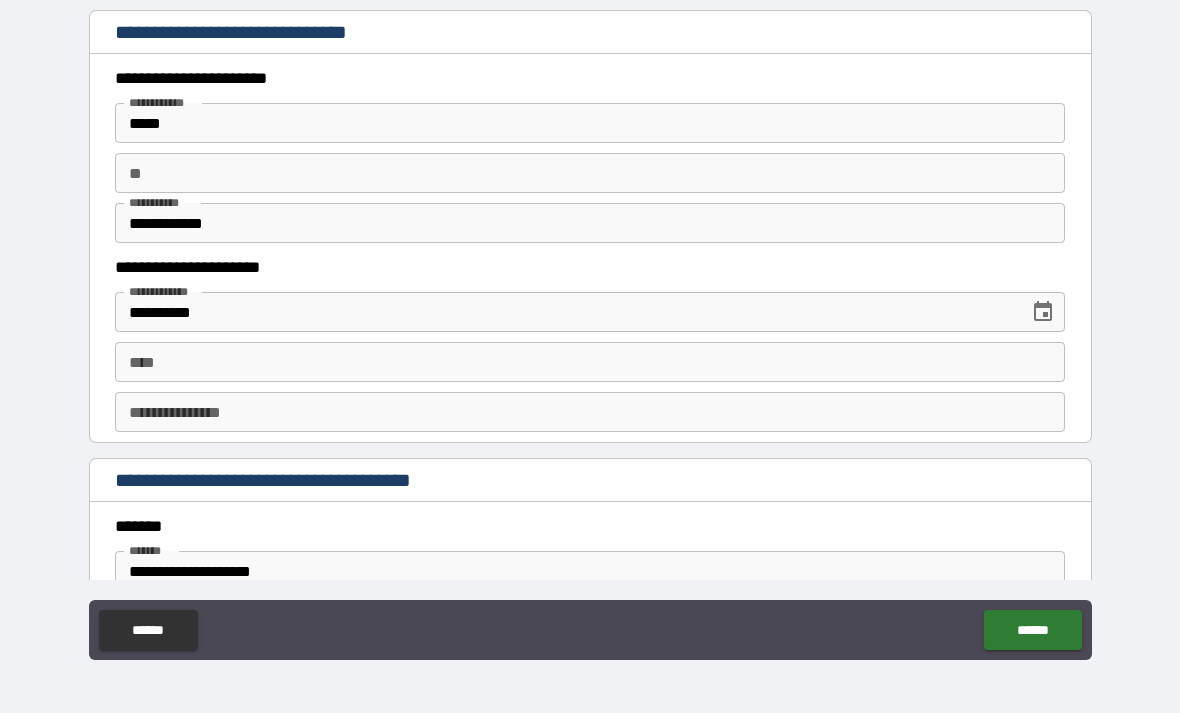 click on "**** ****" at bounding box center (590, 362) 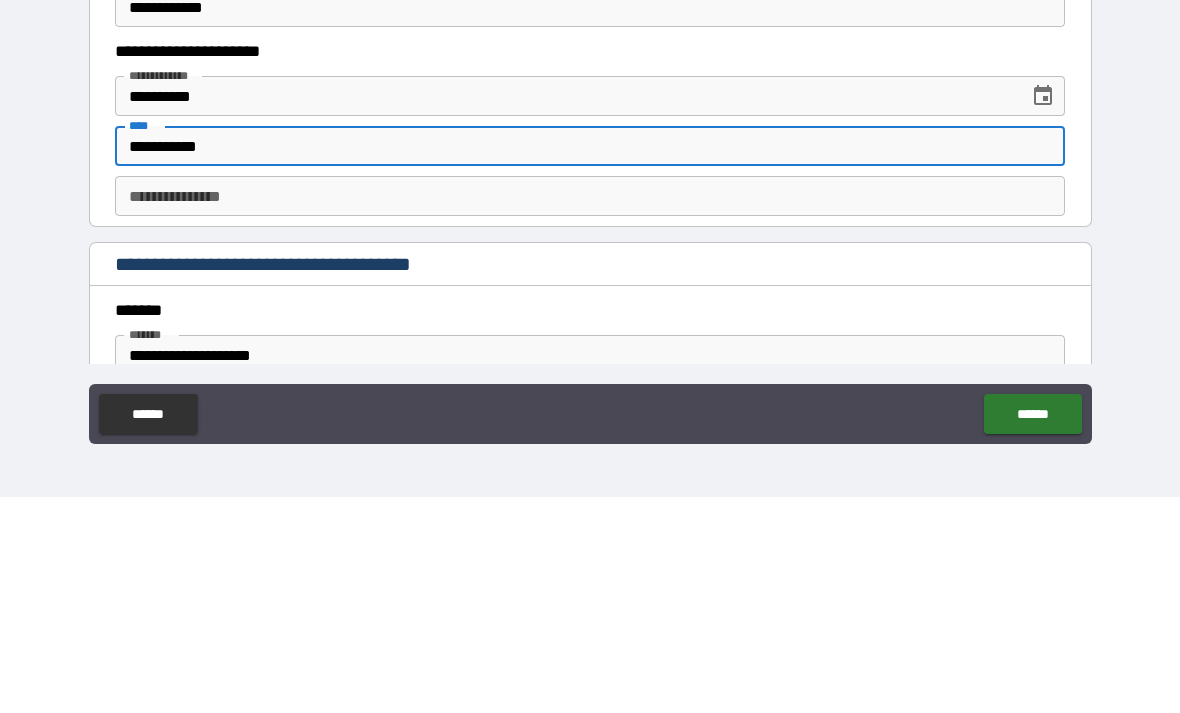 type on "**********" 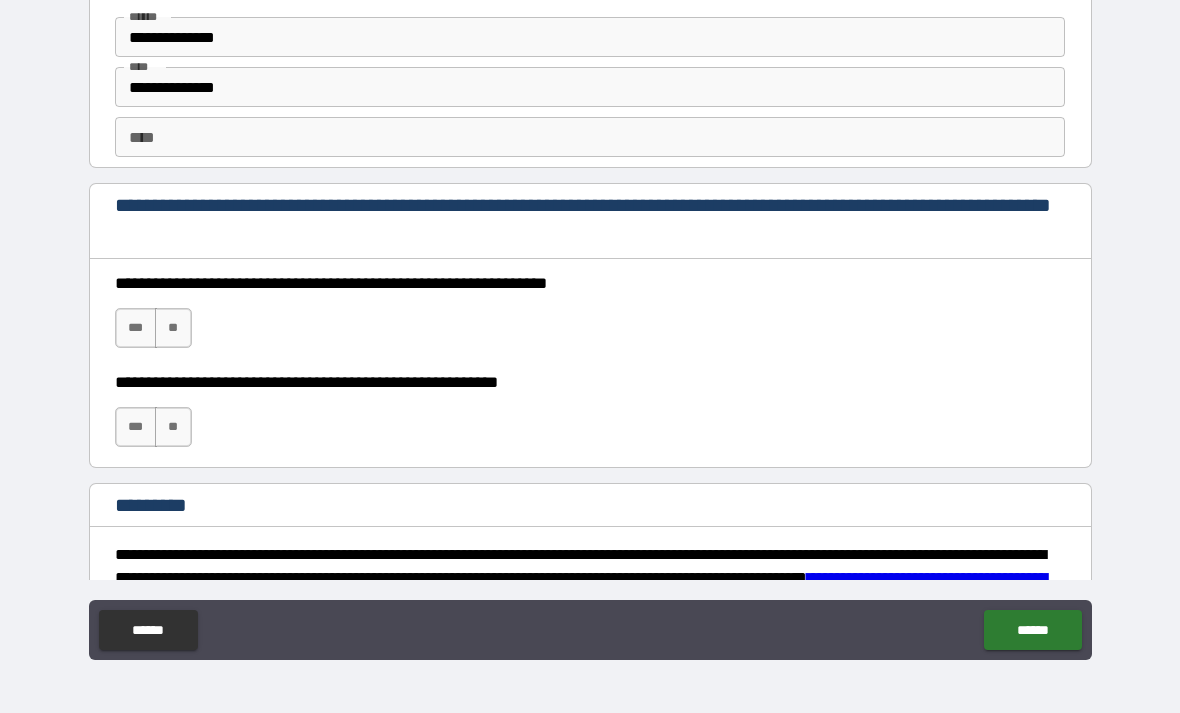 scroll, scrollTop: 2769, scrollLeft: 0, axis: vertical 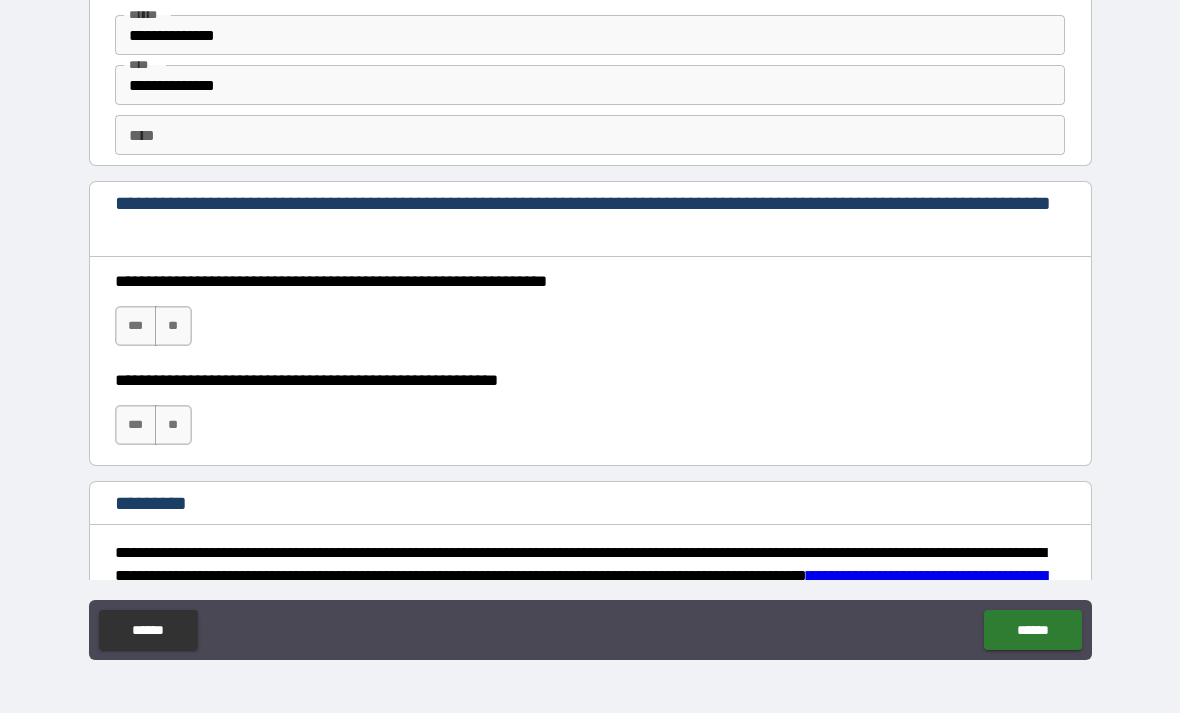click on "***" at bounding box center [136, 326] 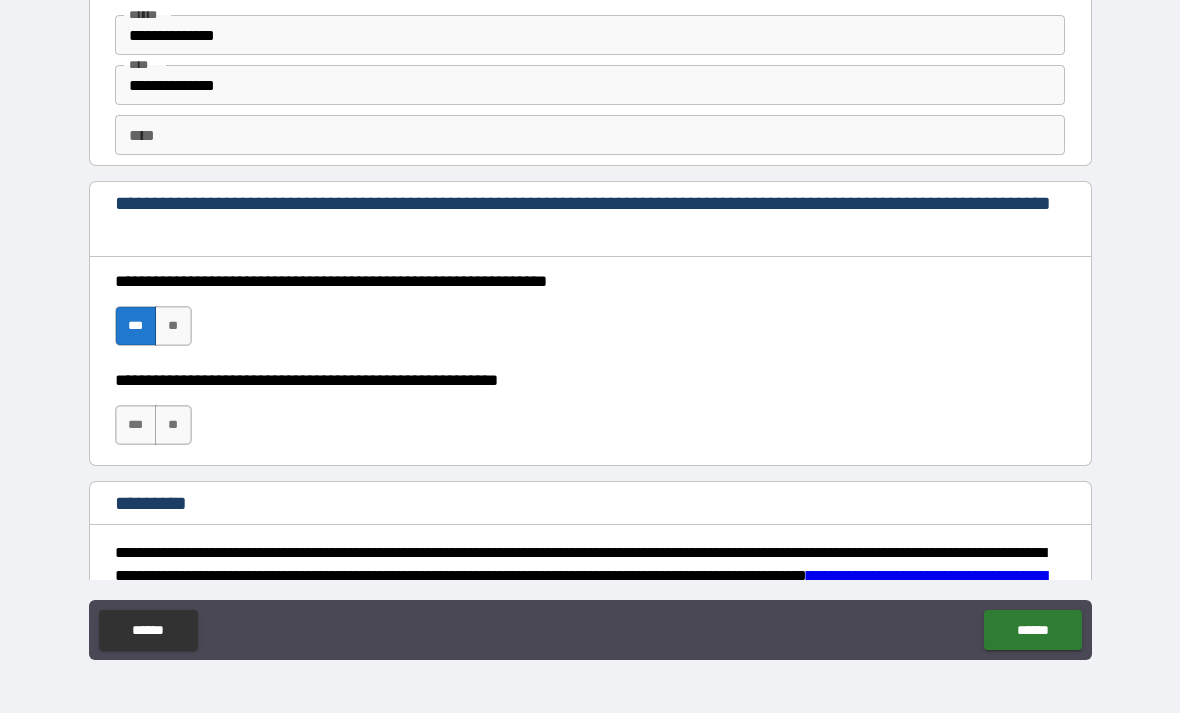 click on "***" at bounding box center (136, 425) 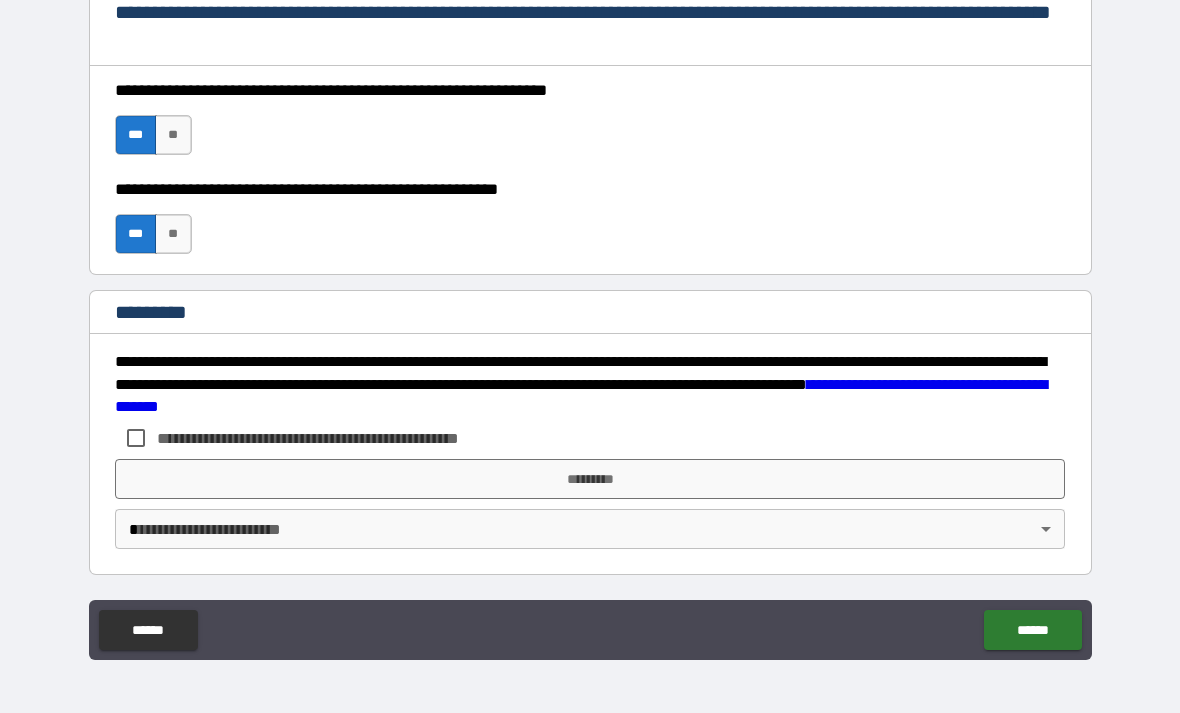 scroll, scrollTop: 2960, scrollLeft: 0, axis: vertical 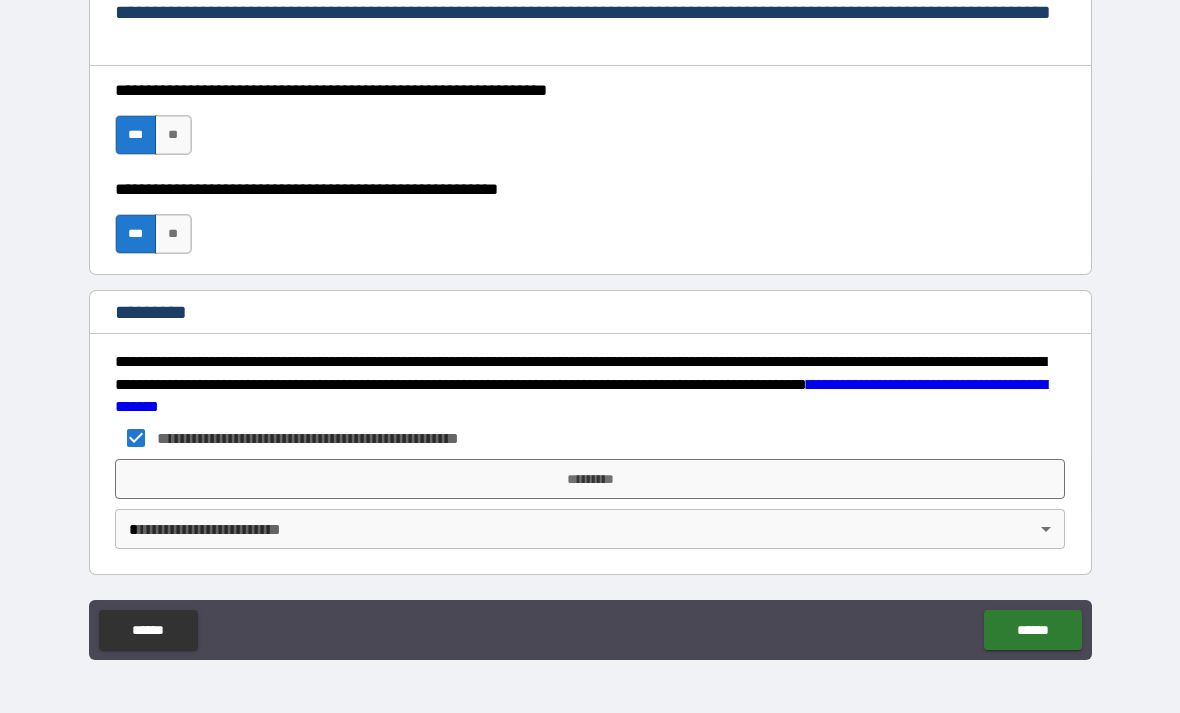 click on "**********" at bounding box center [590, 324] 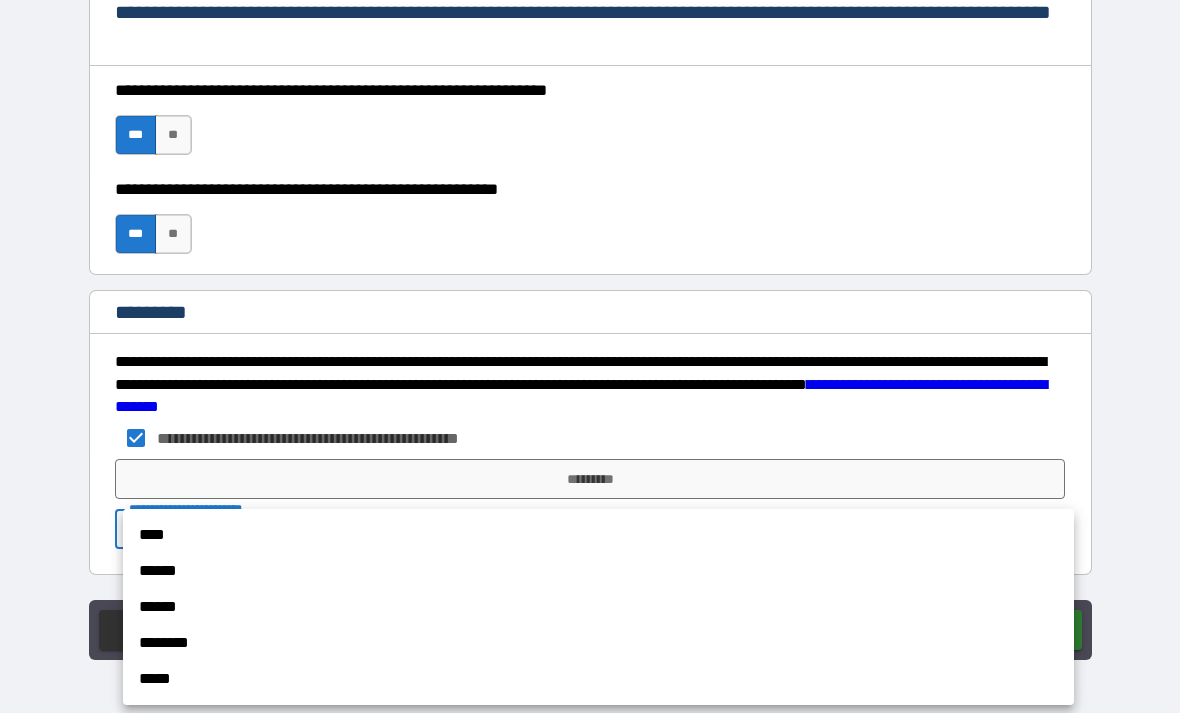 click on "****" at bounding box center (598, 535) 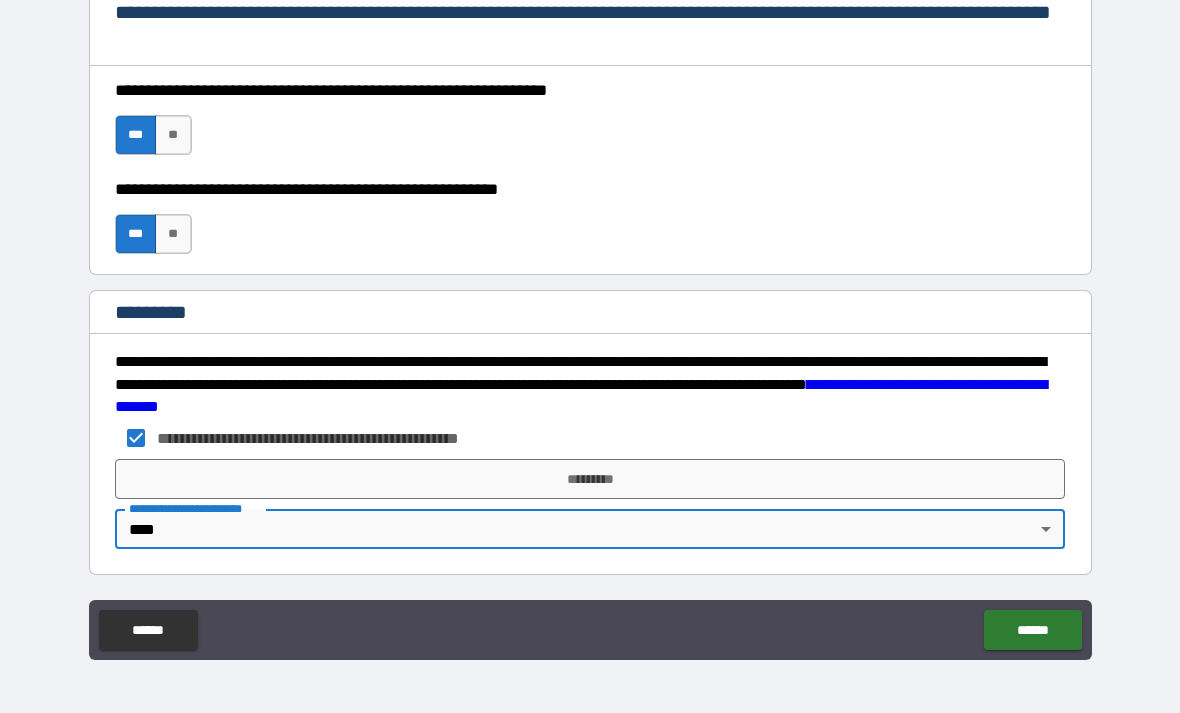 click on "*********" at bounding box center [590, 479] 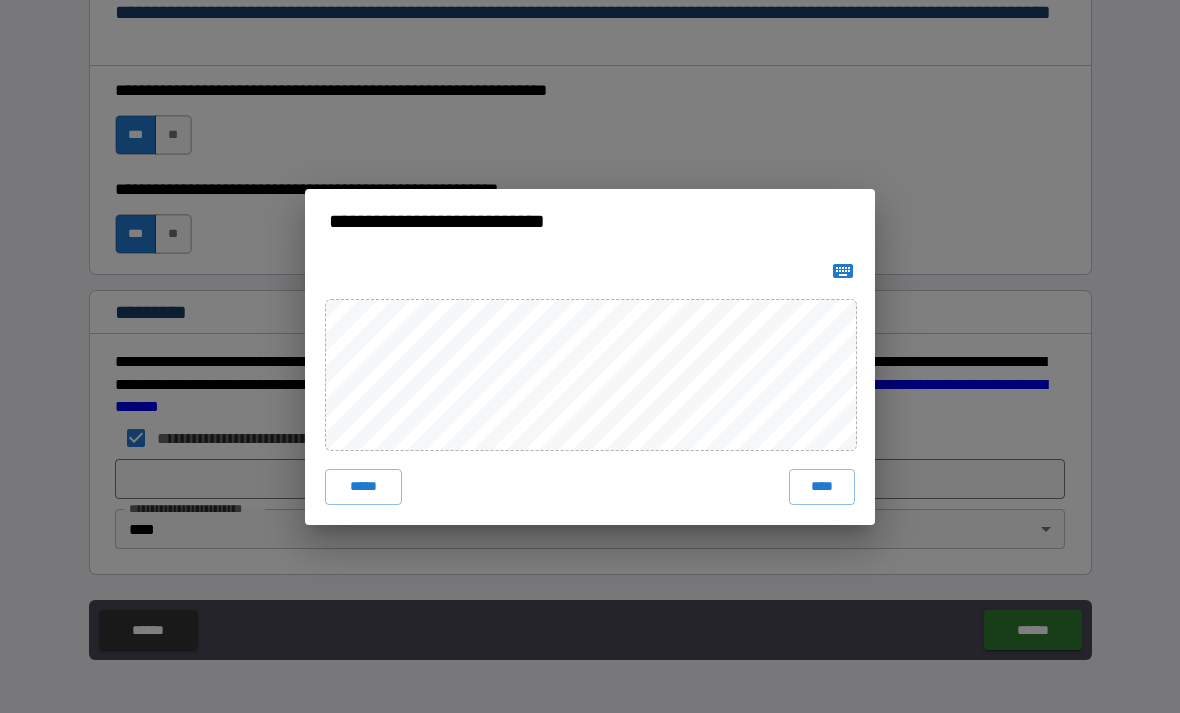 click on "****" at bounding box center [822, 487] 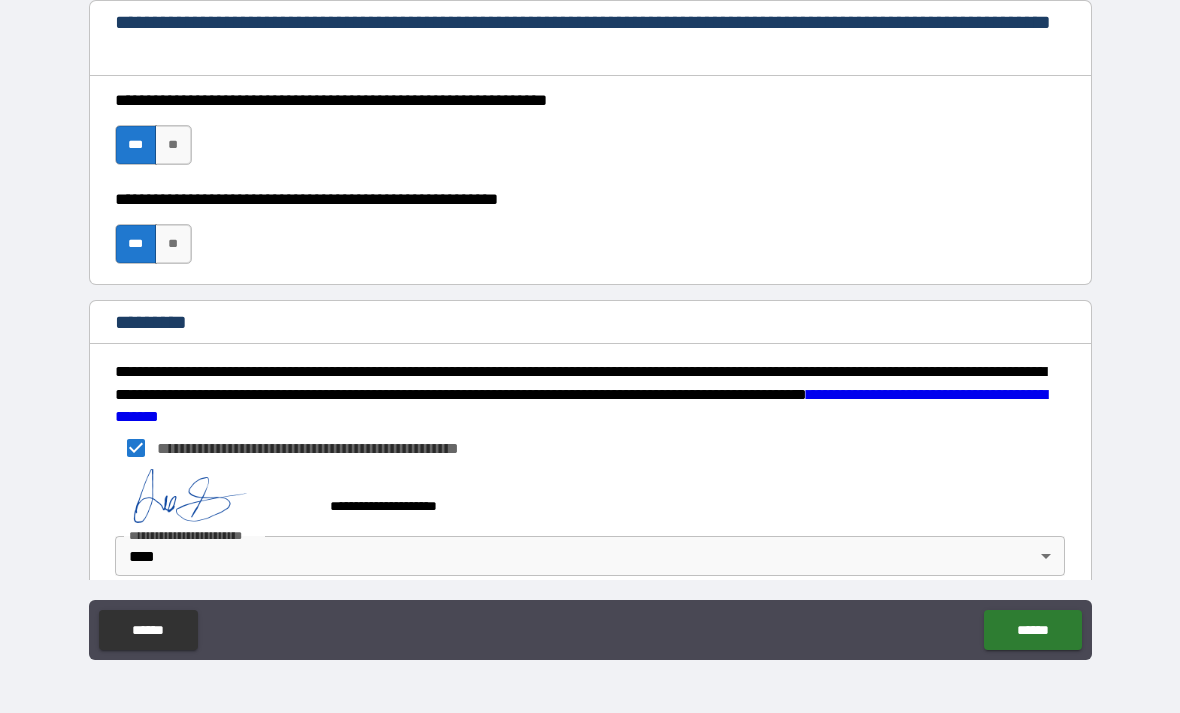 click on "******" at bounding box center [1032, 630] 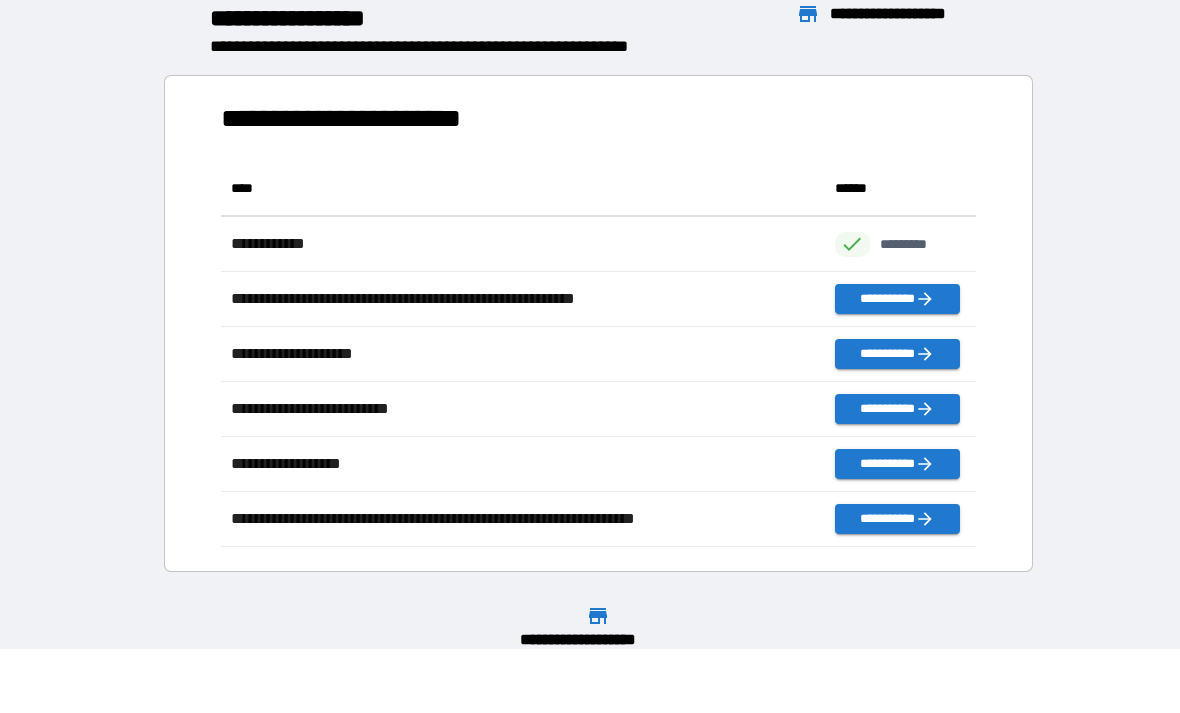 scroll, scrollTop: 386, scrollLeft: 755, axis: both 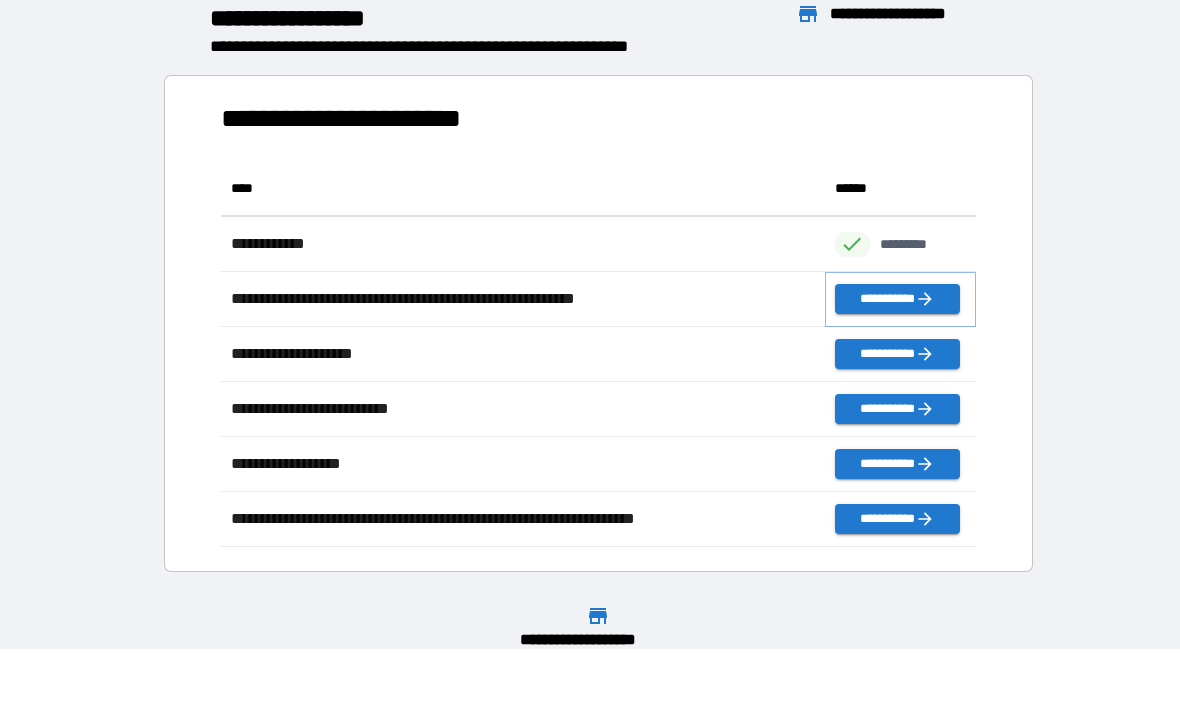 click on "**********" at bounding box center (897, 299) 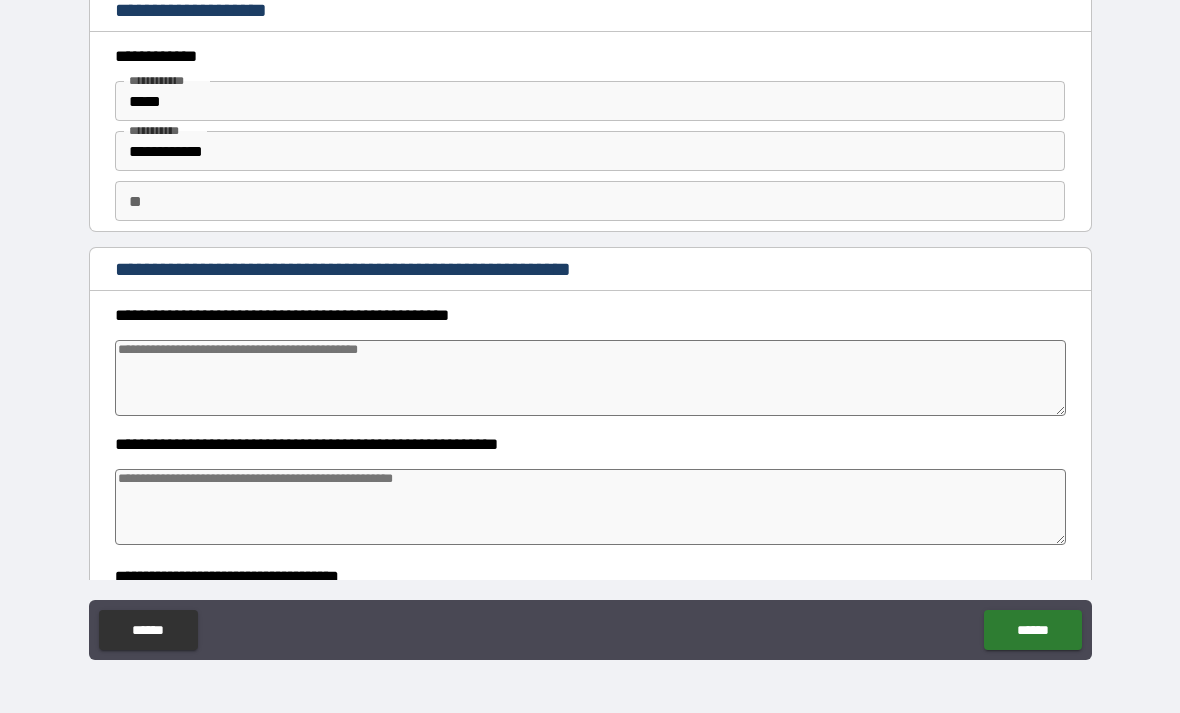 type on "*" 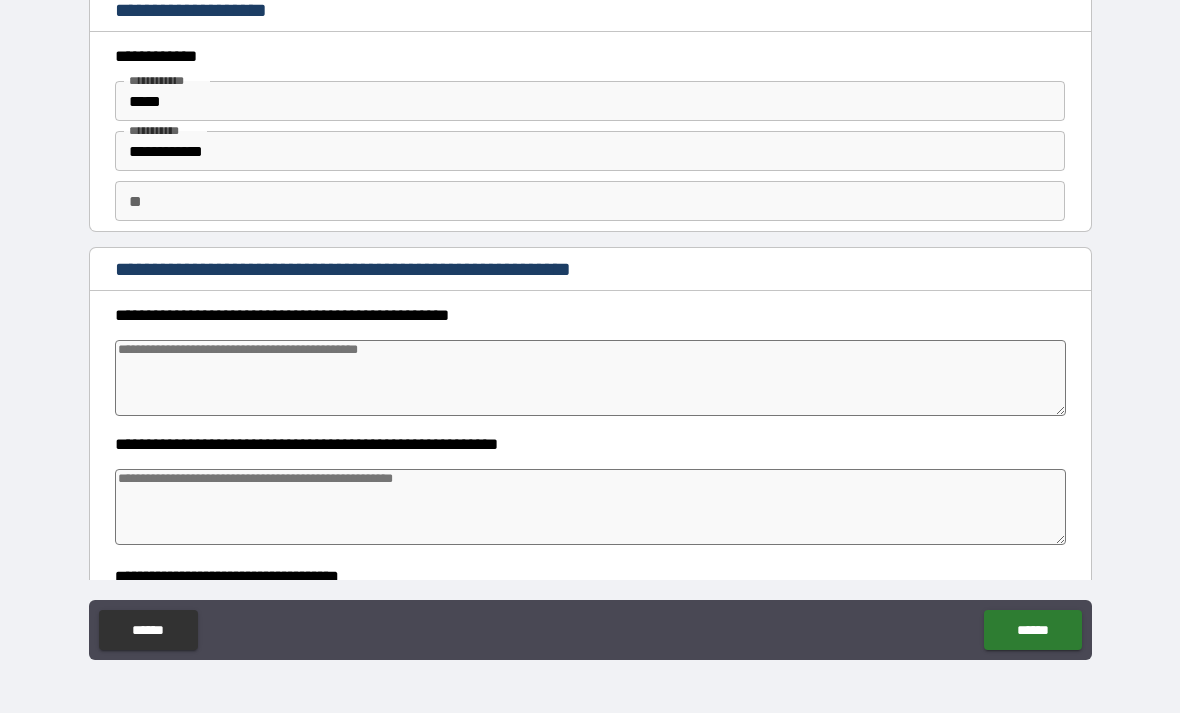 type on "*" 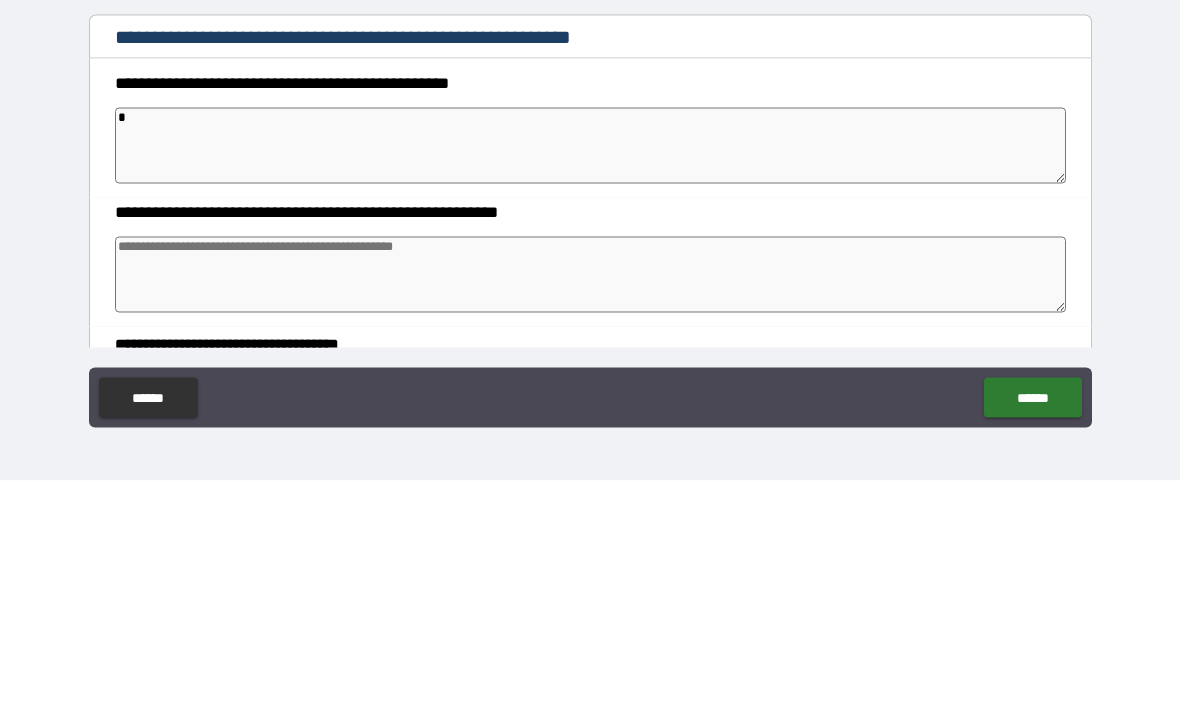 type on "*" 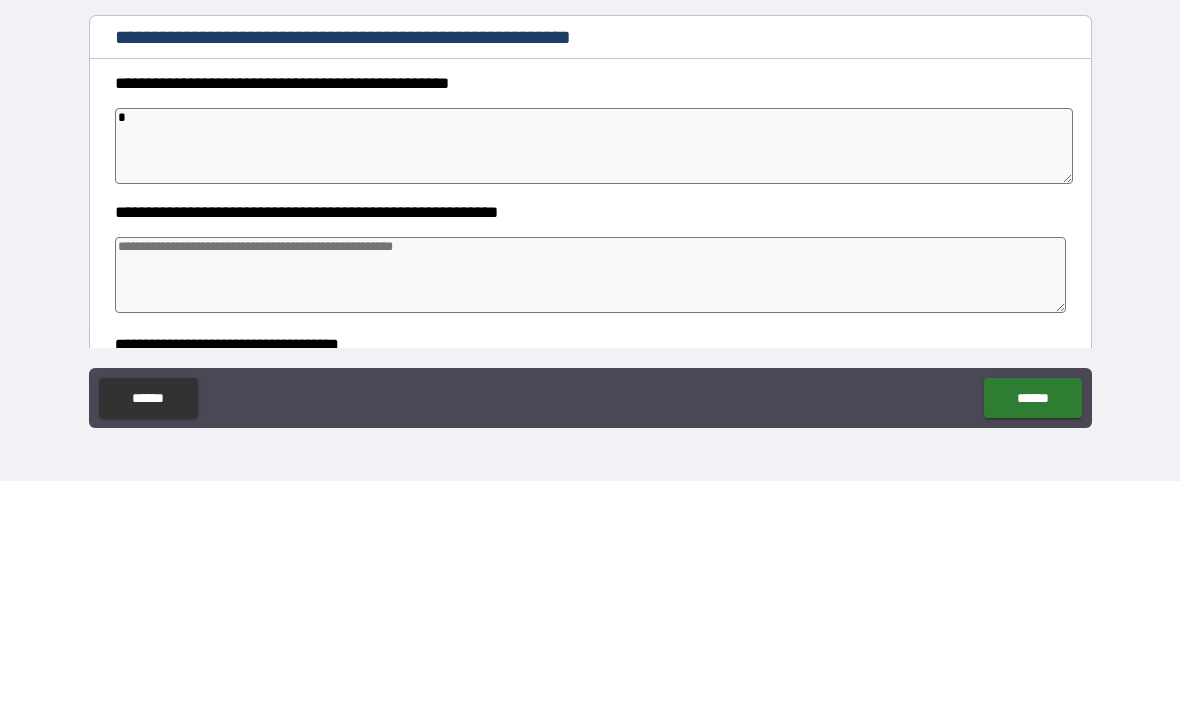 type on "*" 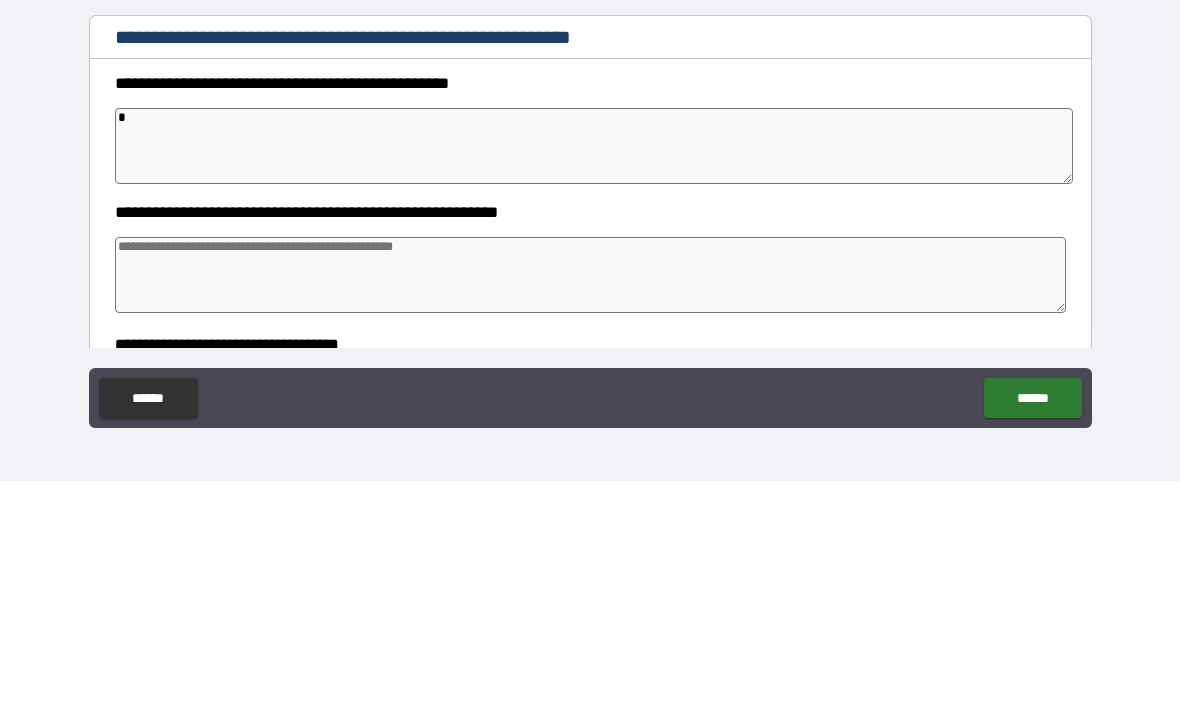 type on "*" 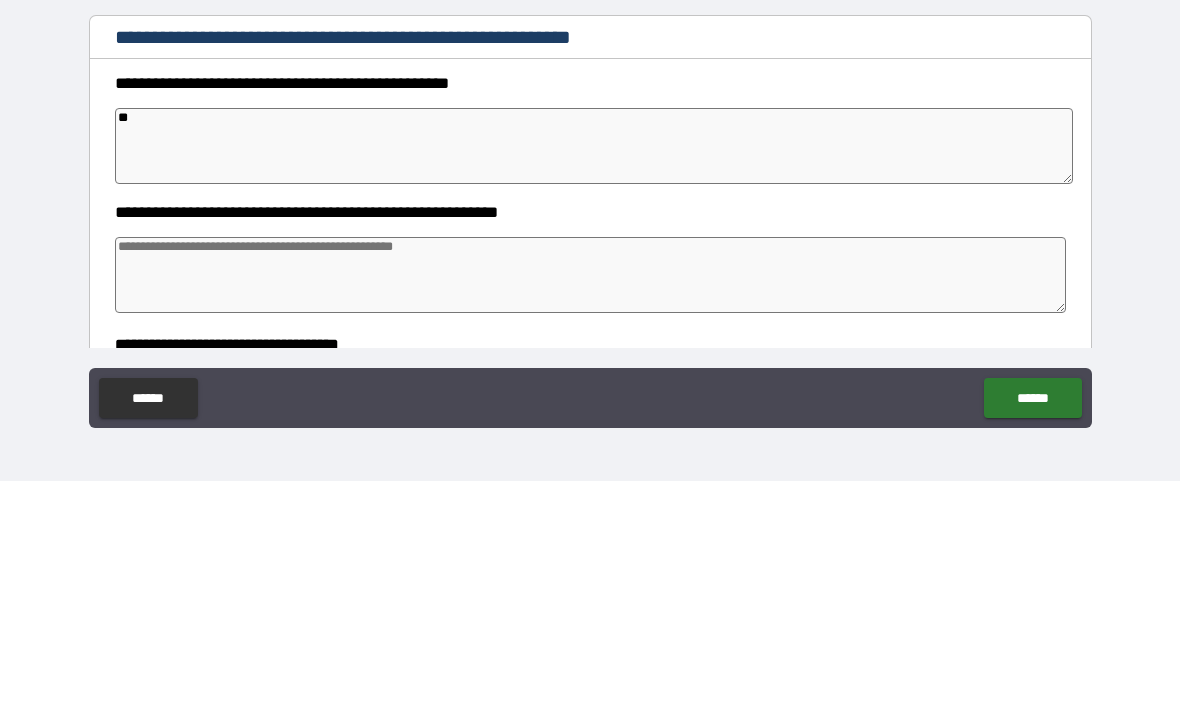 type on "*" 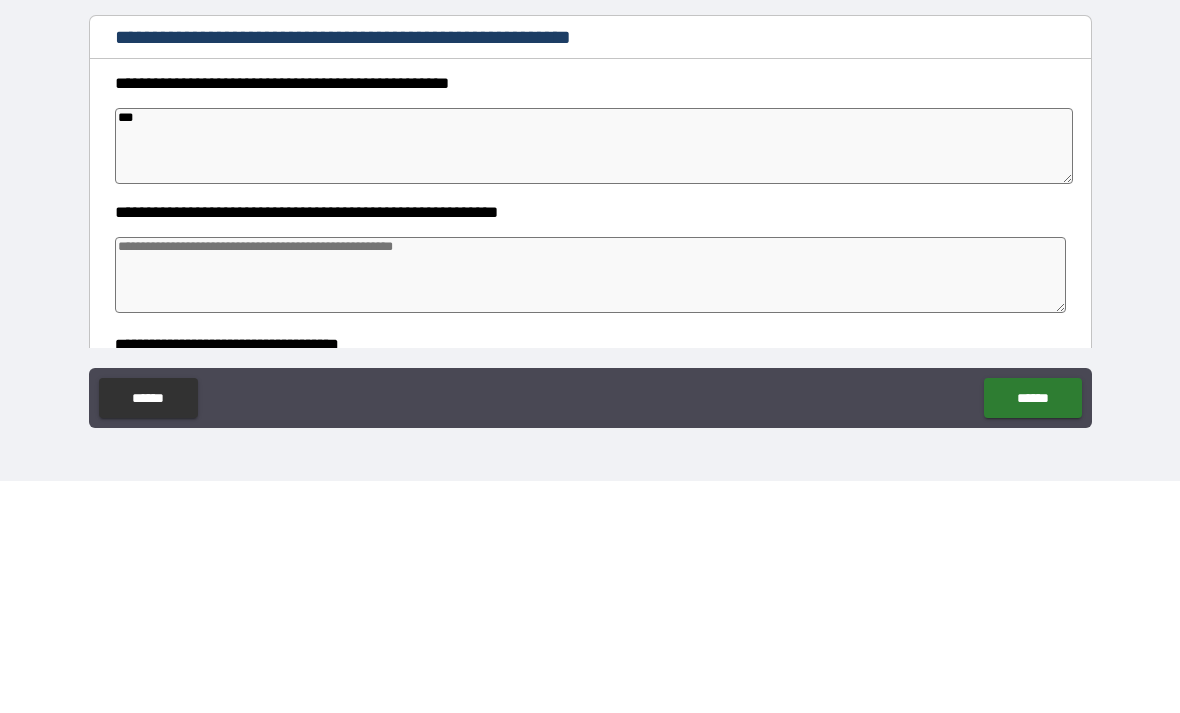 type on "*" 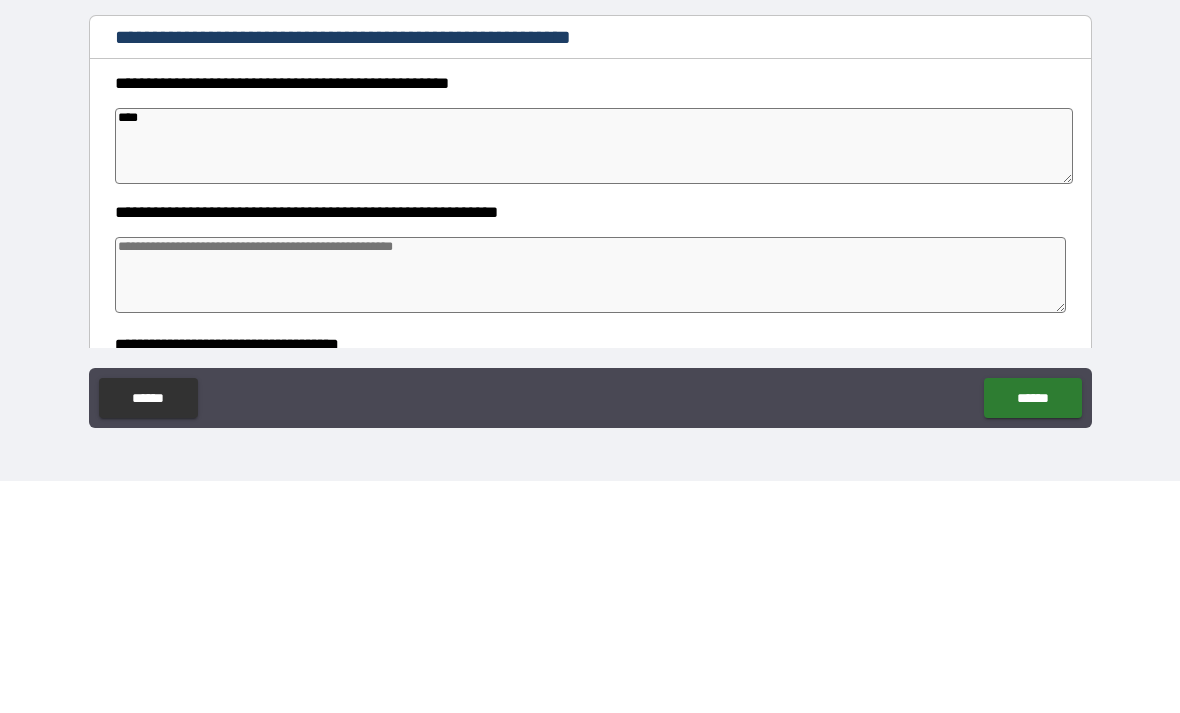 type on "*" 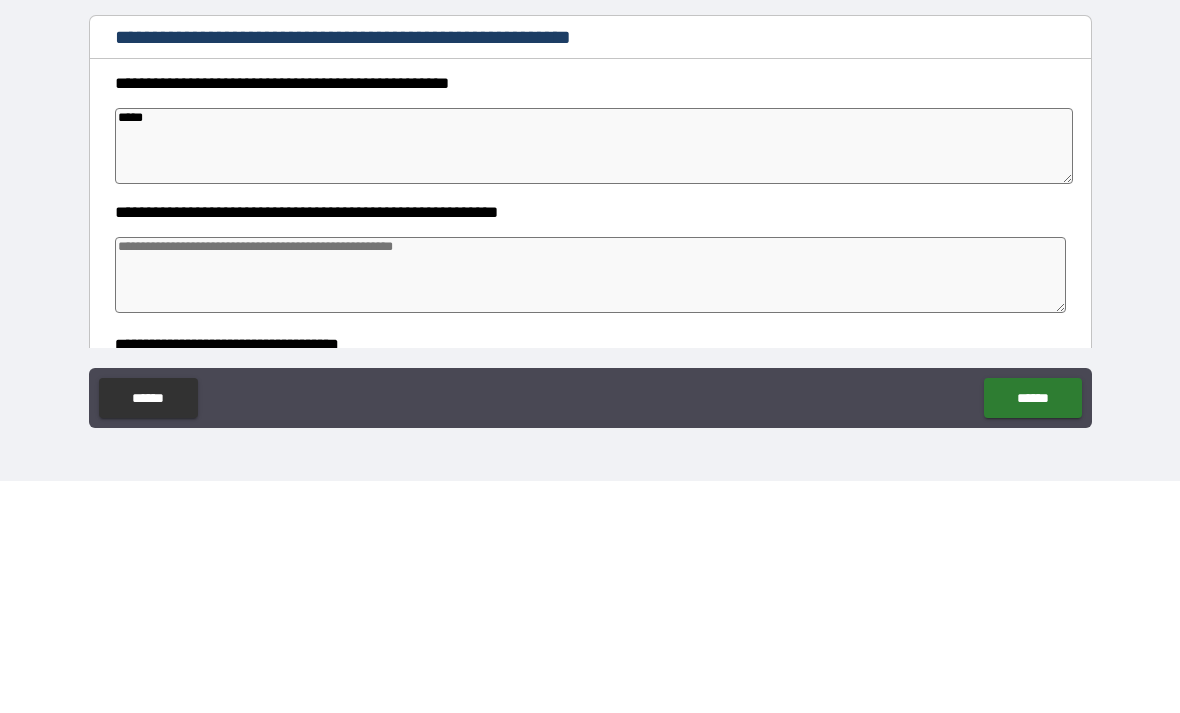 type on "*" 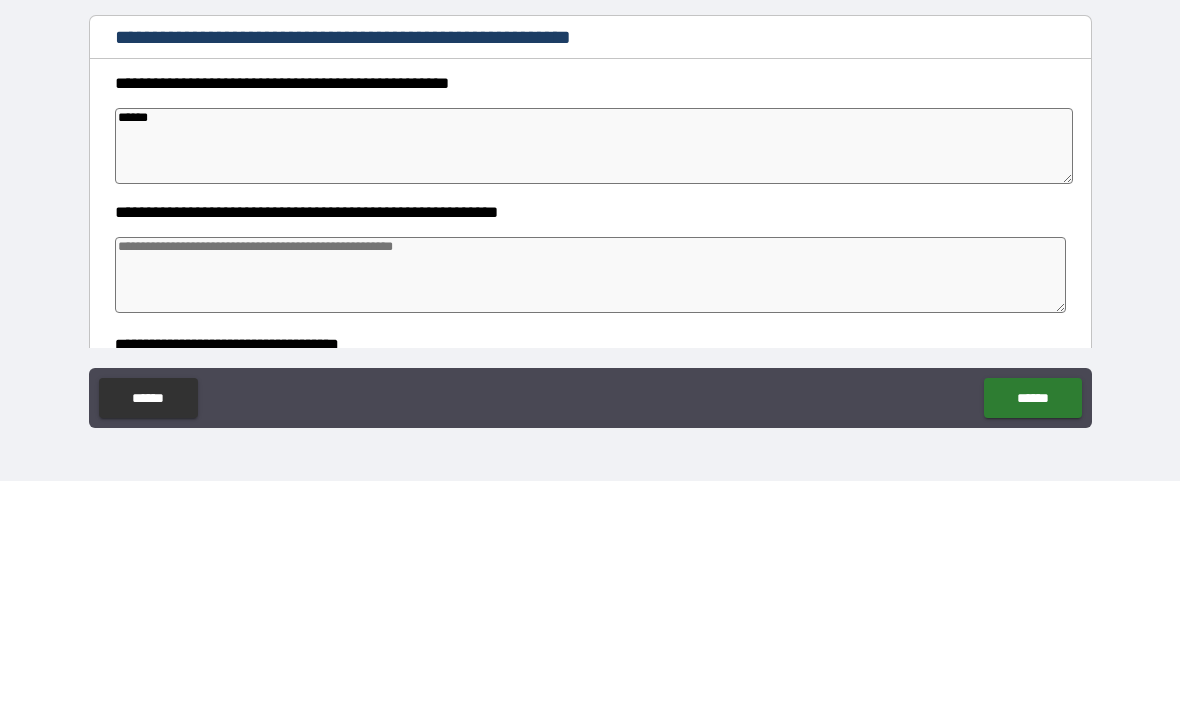 type on "*" 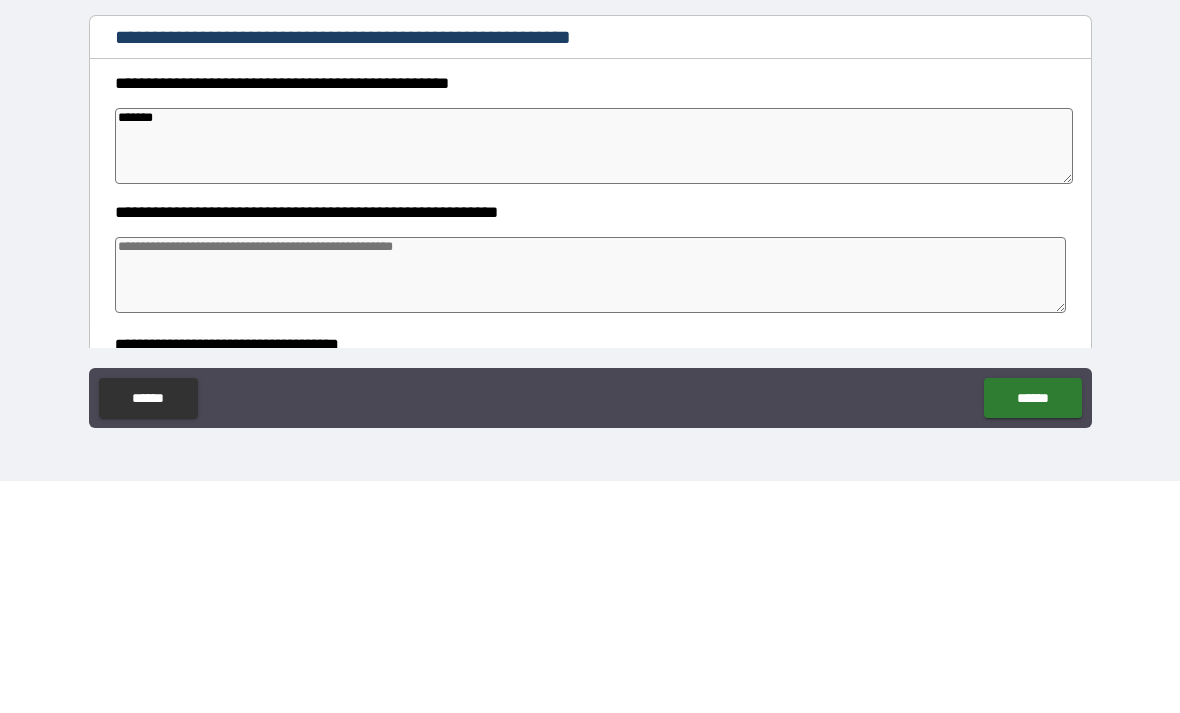type on "*" 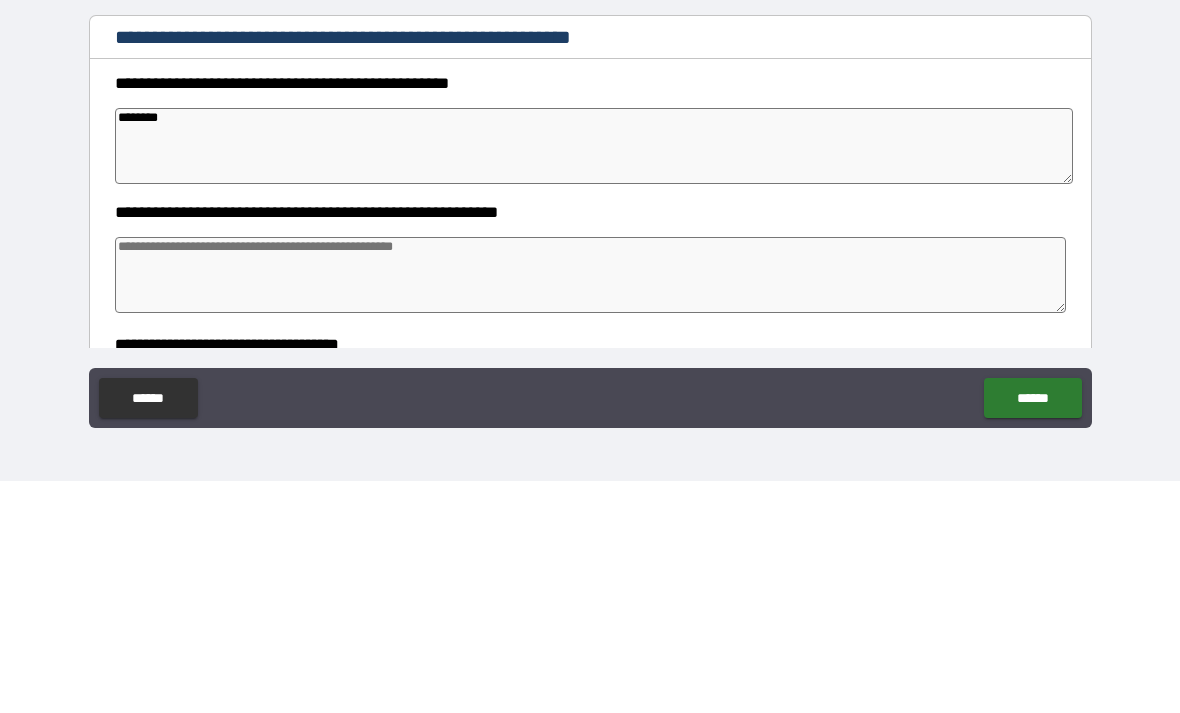 type on "*" 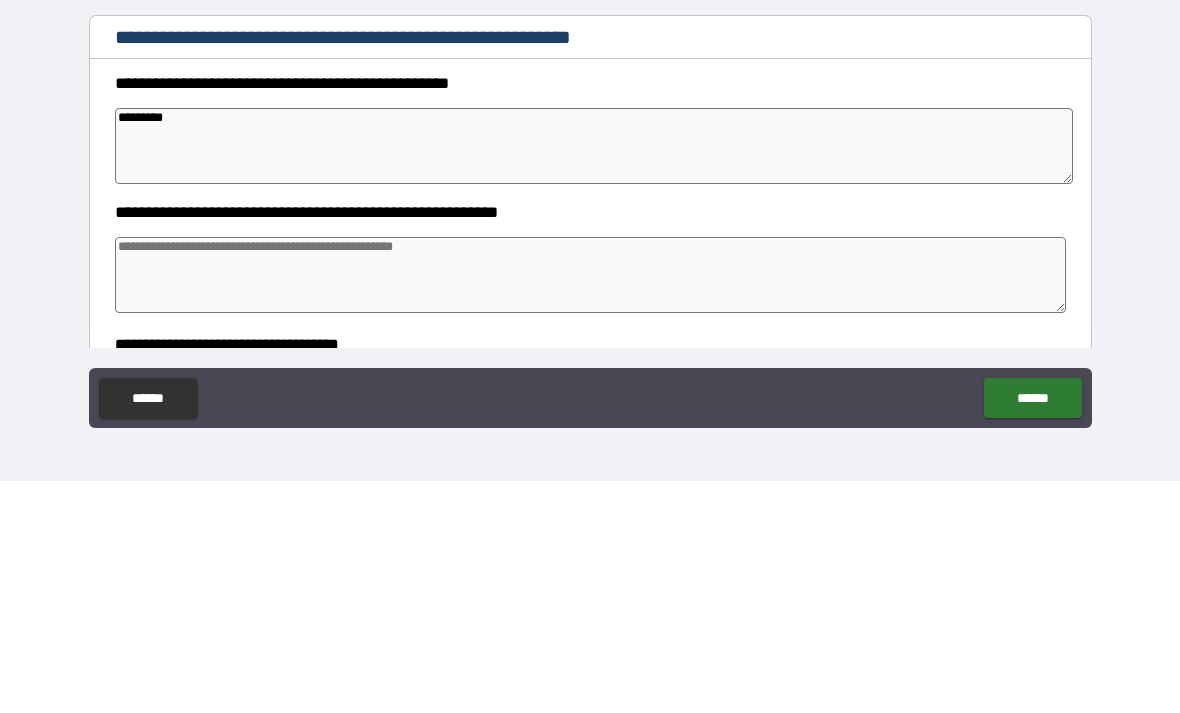 type on "*" 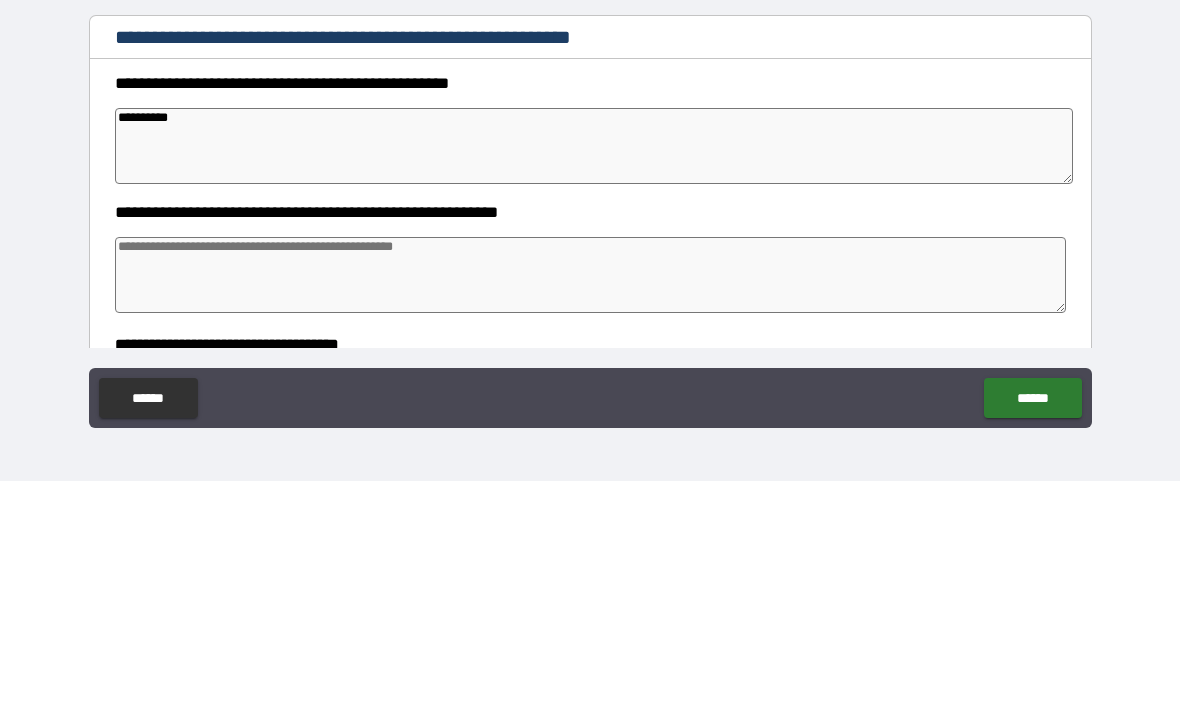 type on "*" 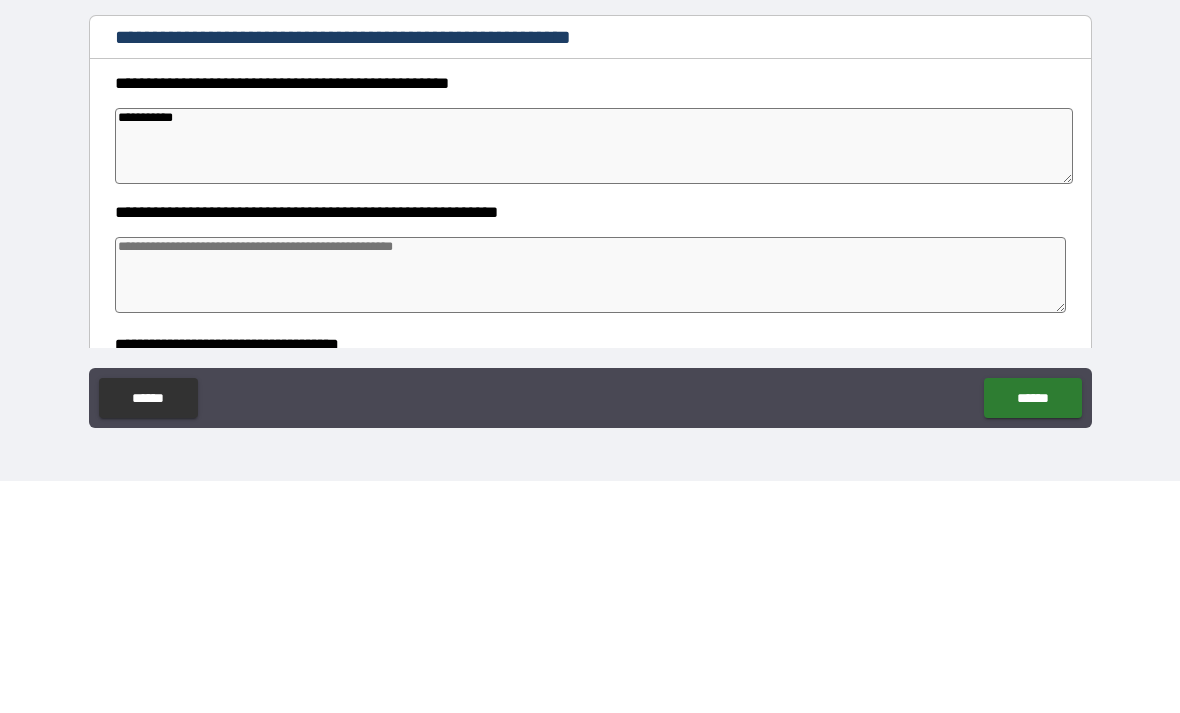 type on "*" 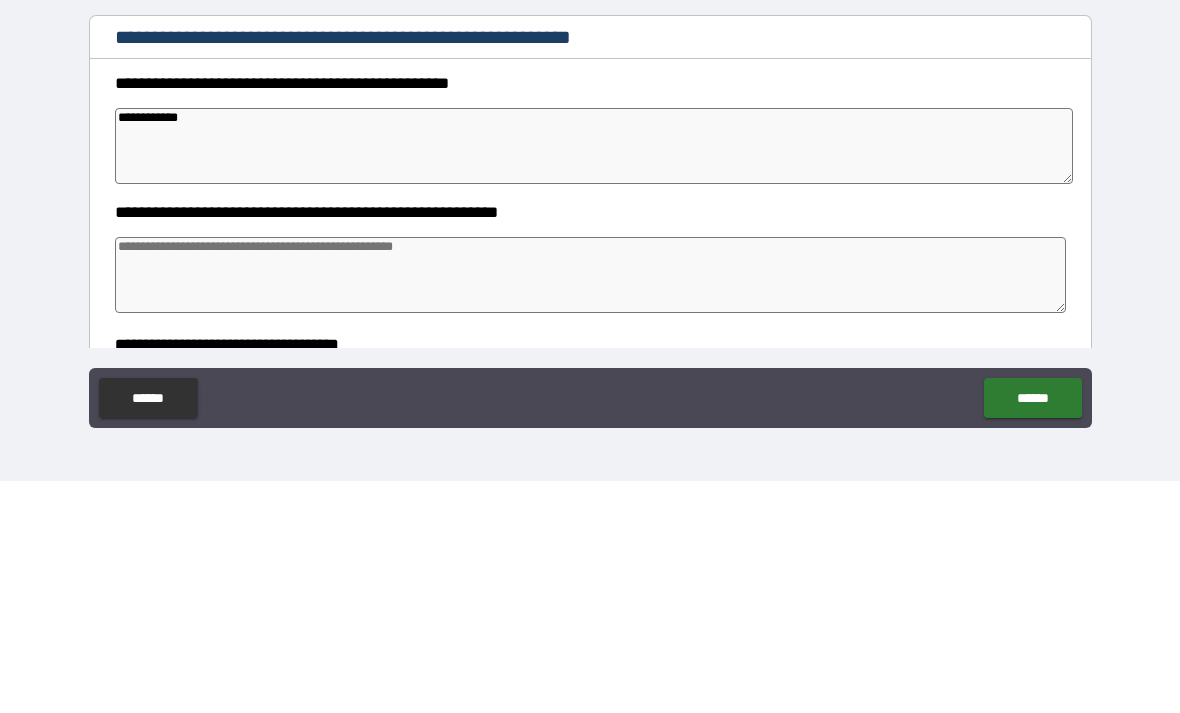 type on "*" 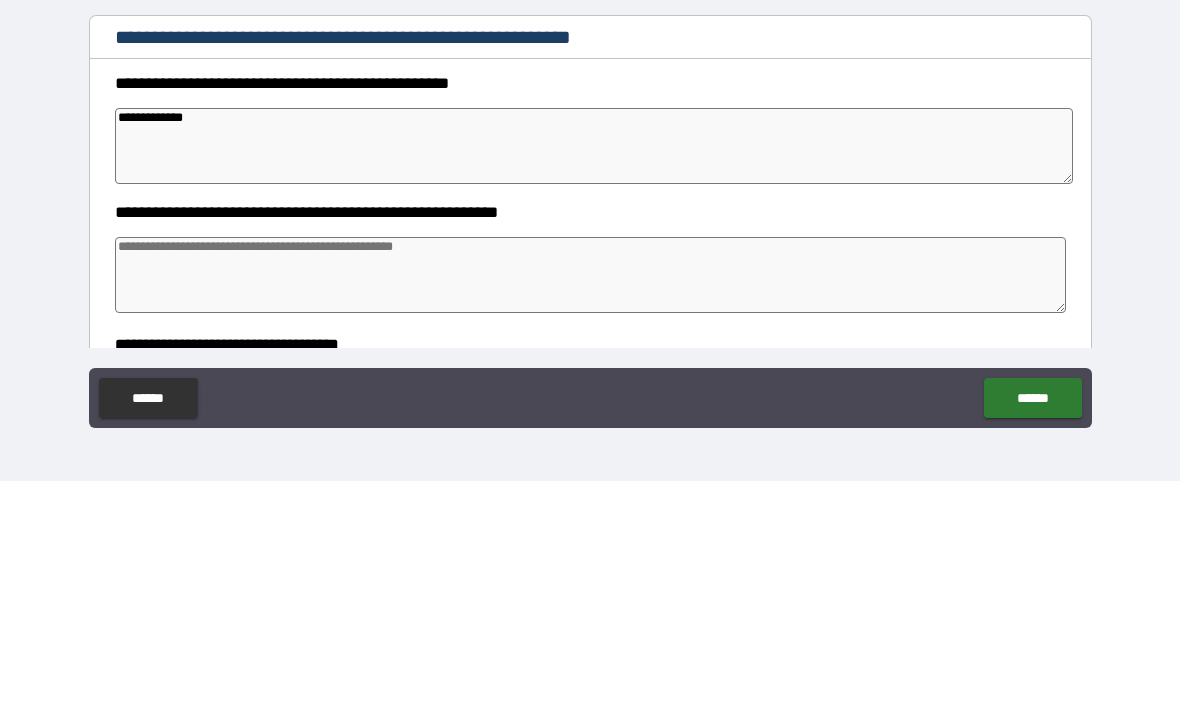 type on "**********" 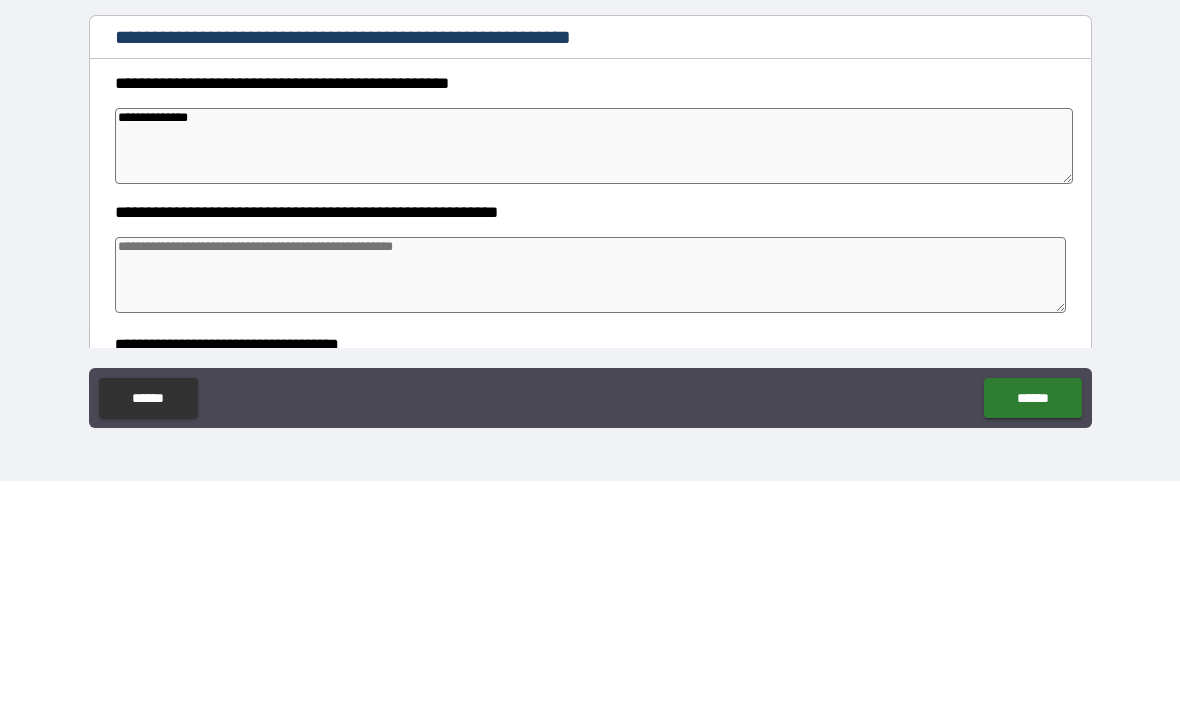 type on "*" 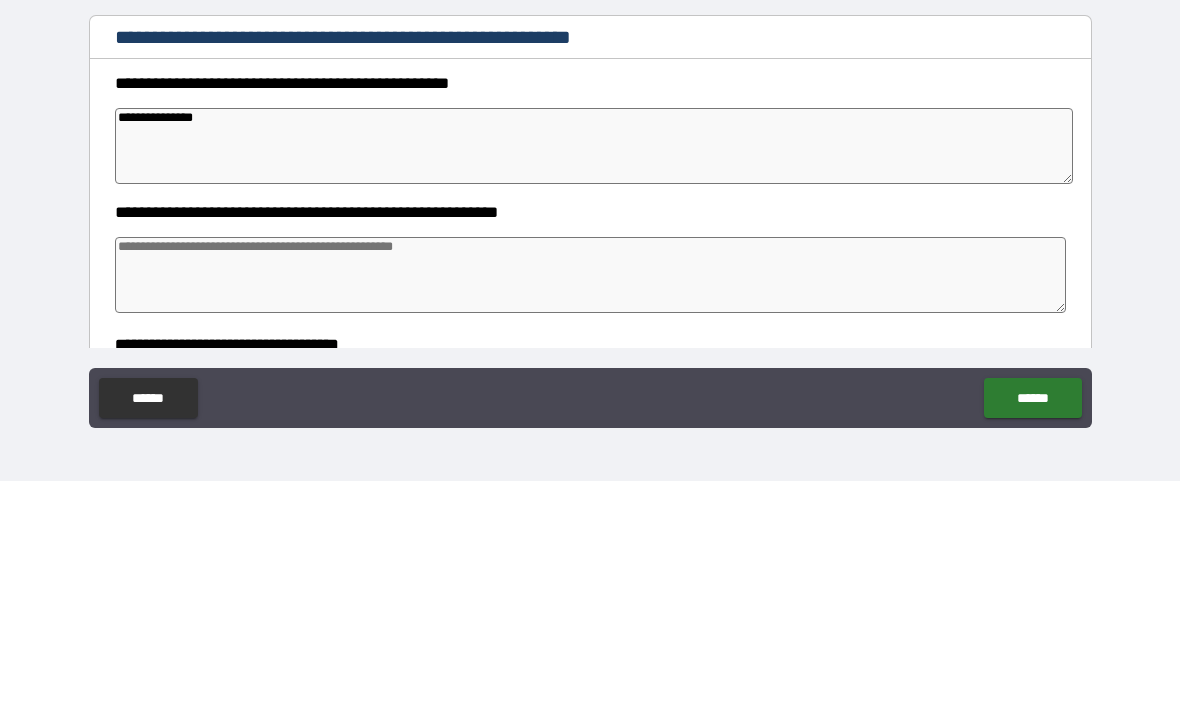type on "*" 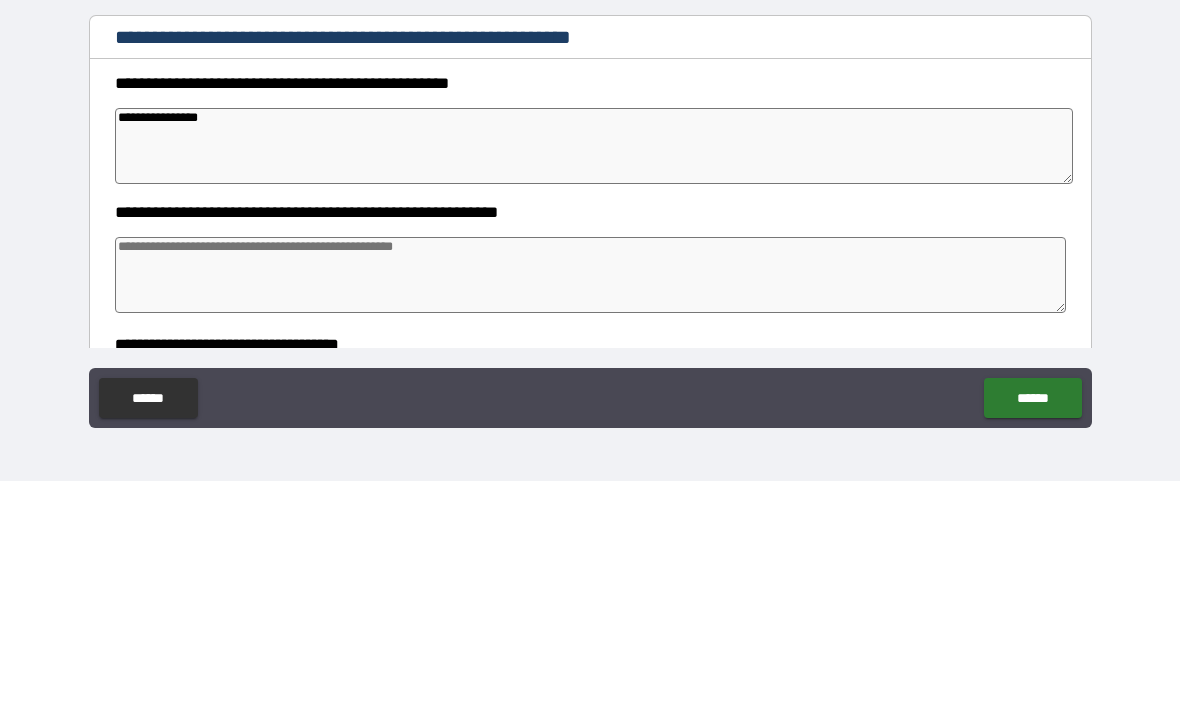 type on "*" 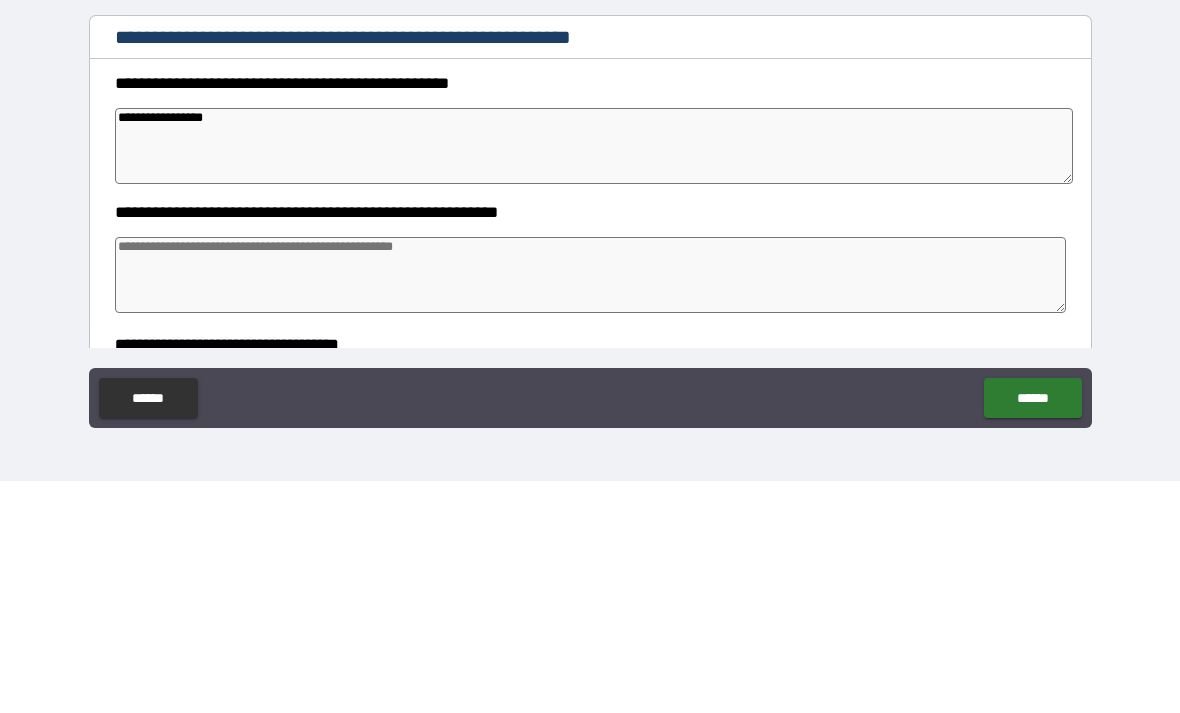type on "*" 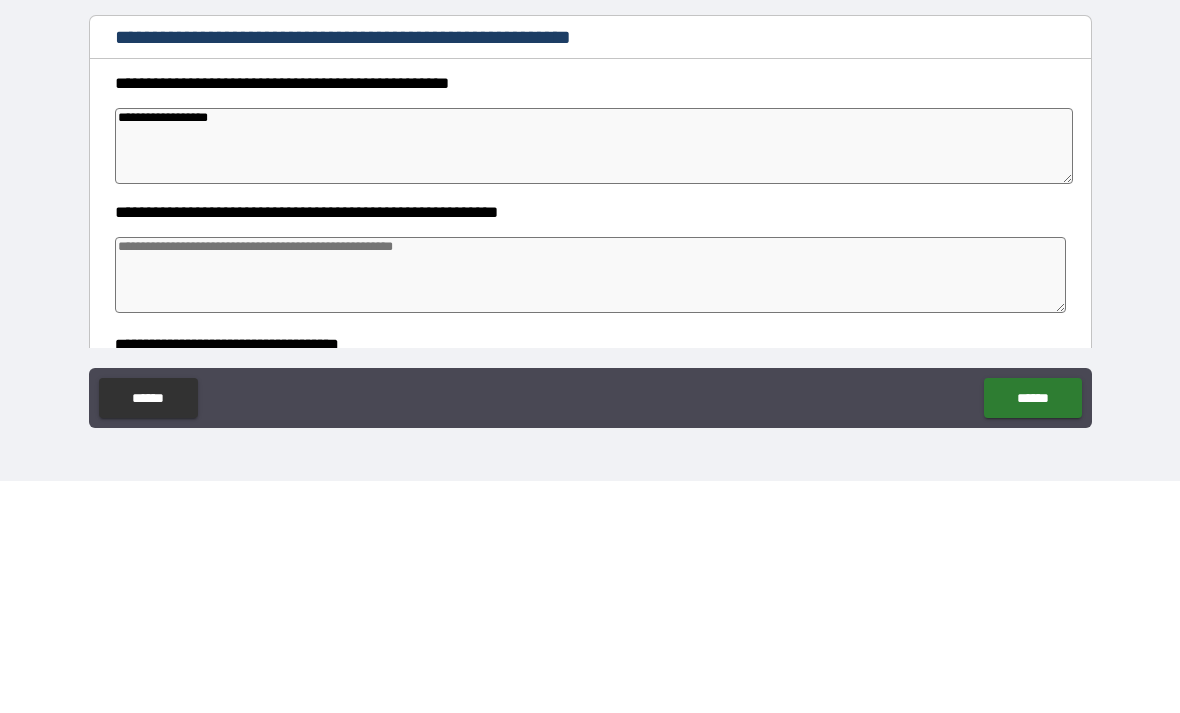 type on "*" 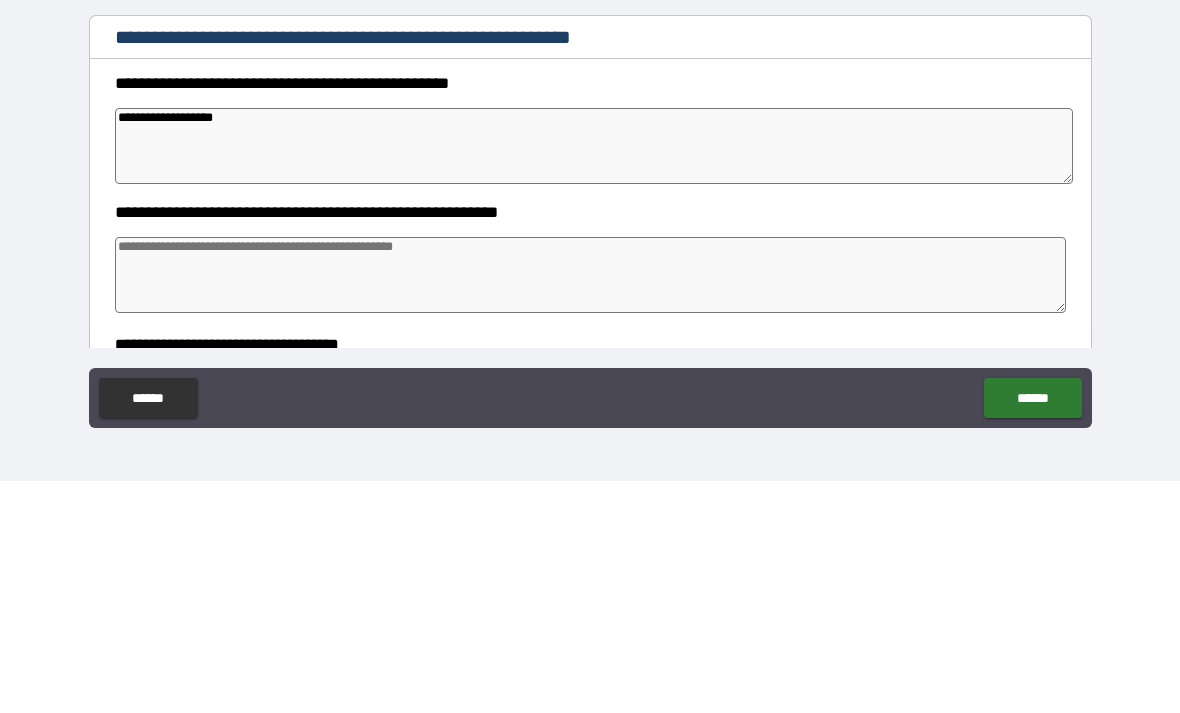 type on "*" 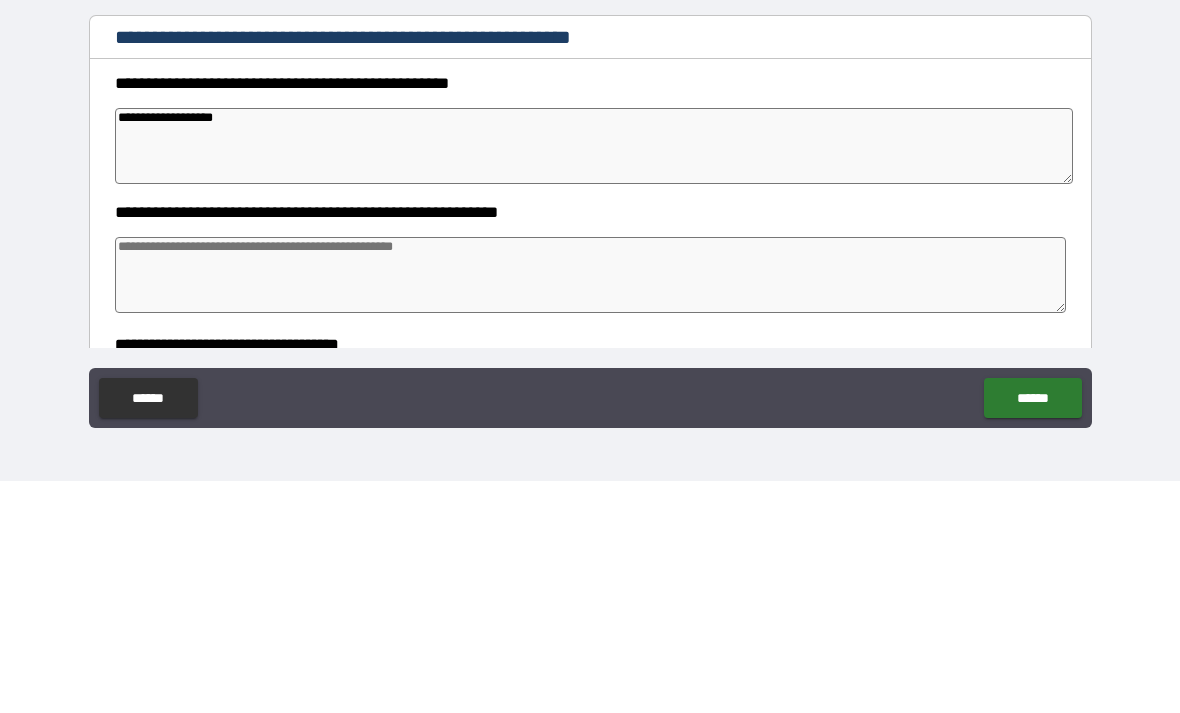 type on "**********" 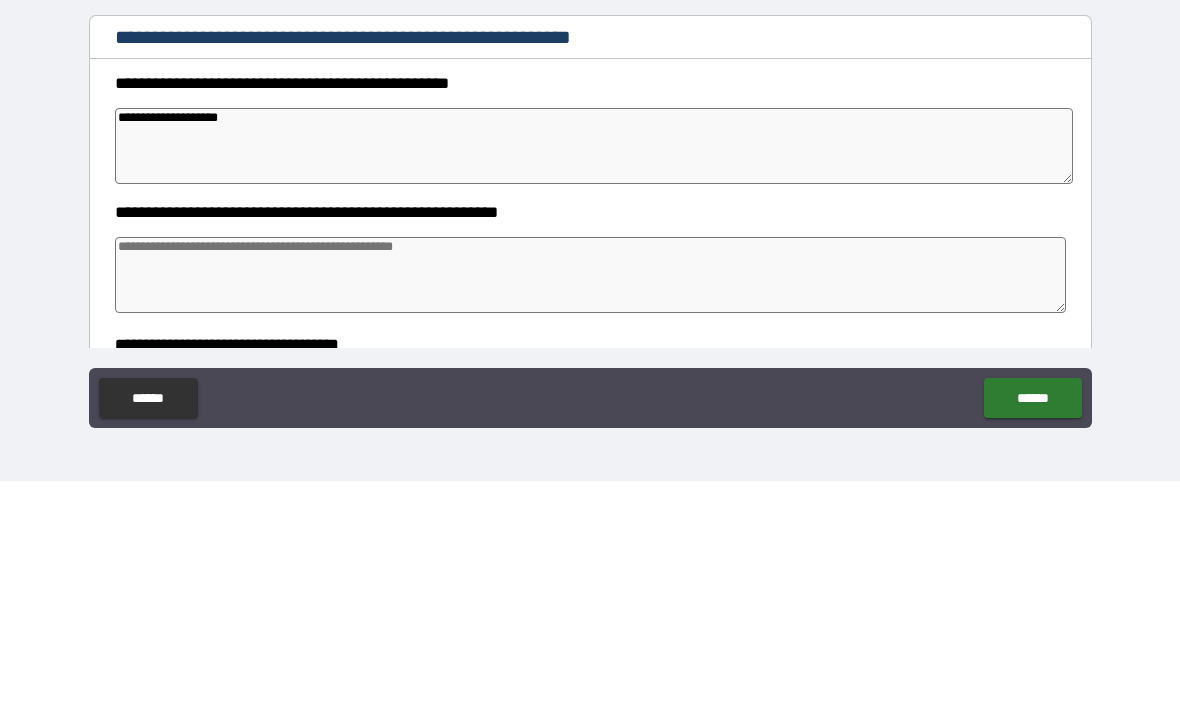type on "*" 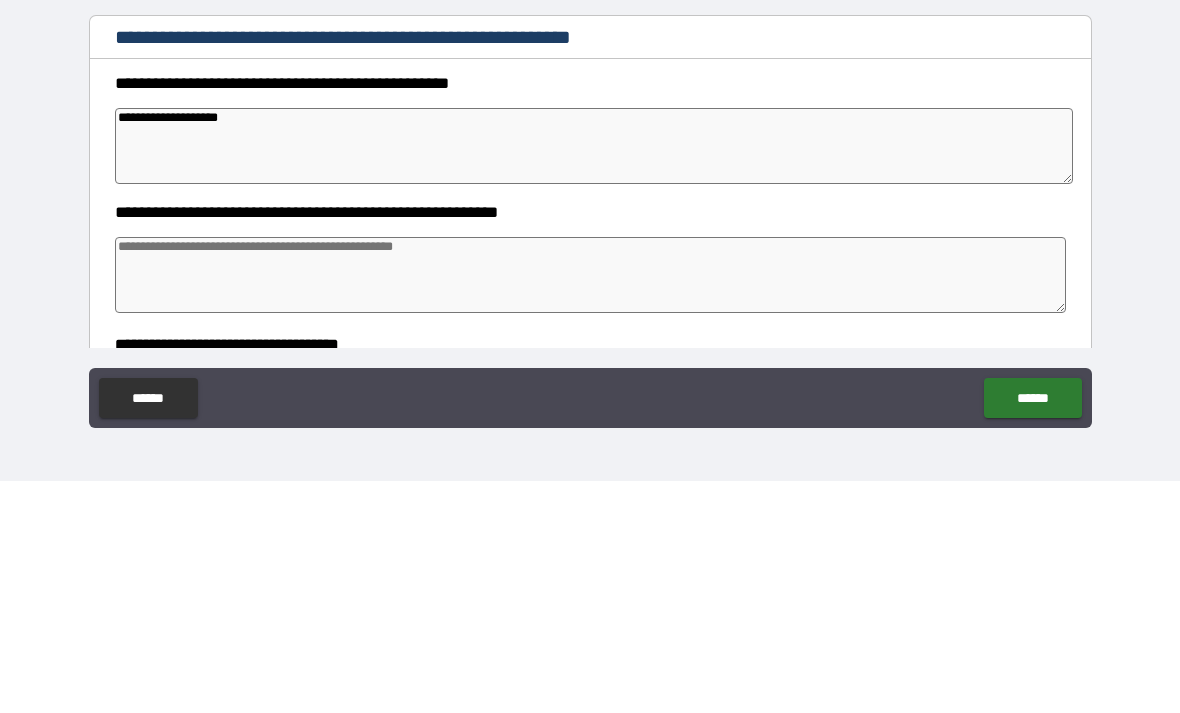 type on "**********" 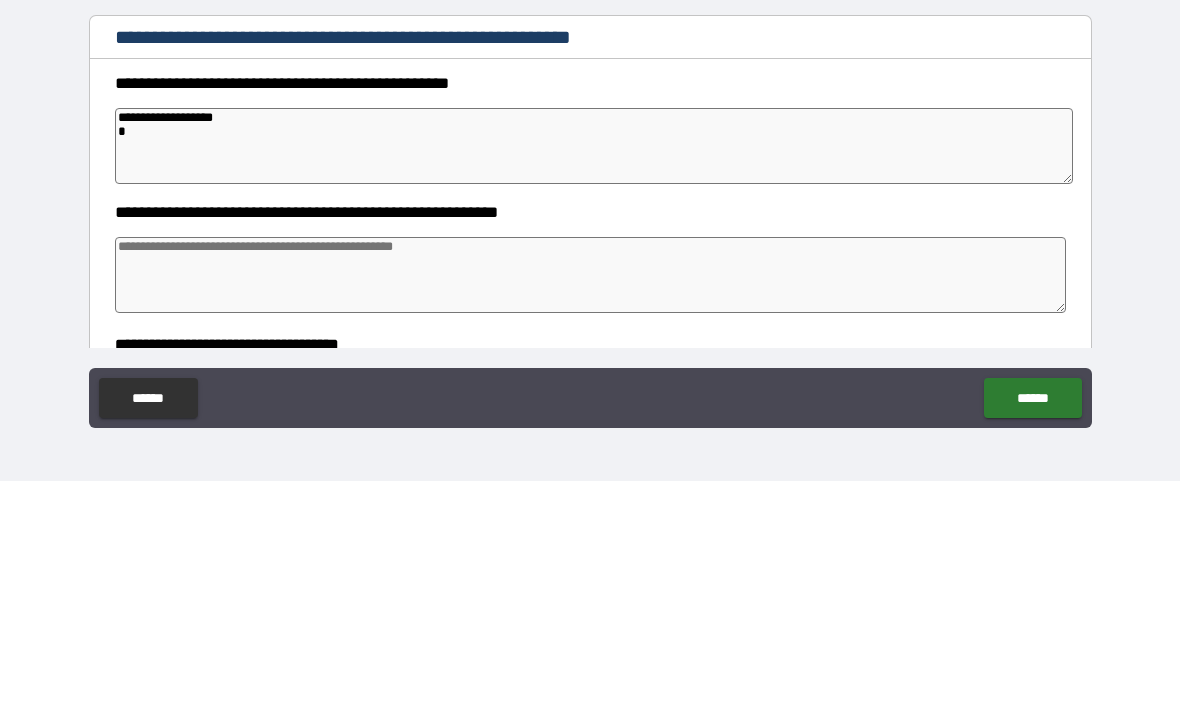 type on "*" 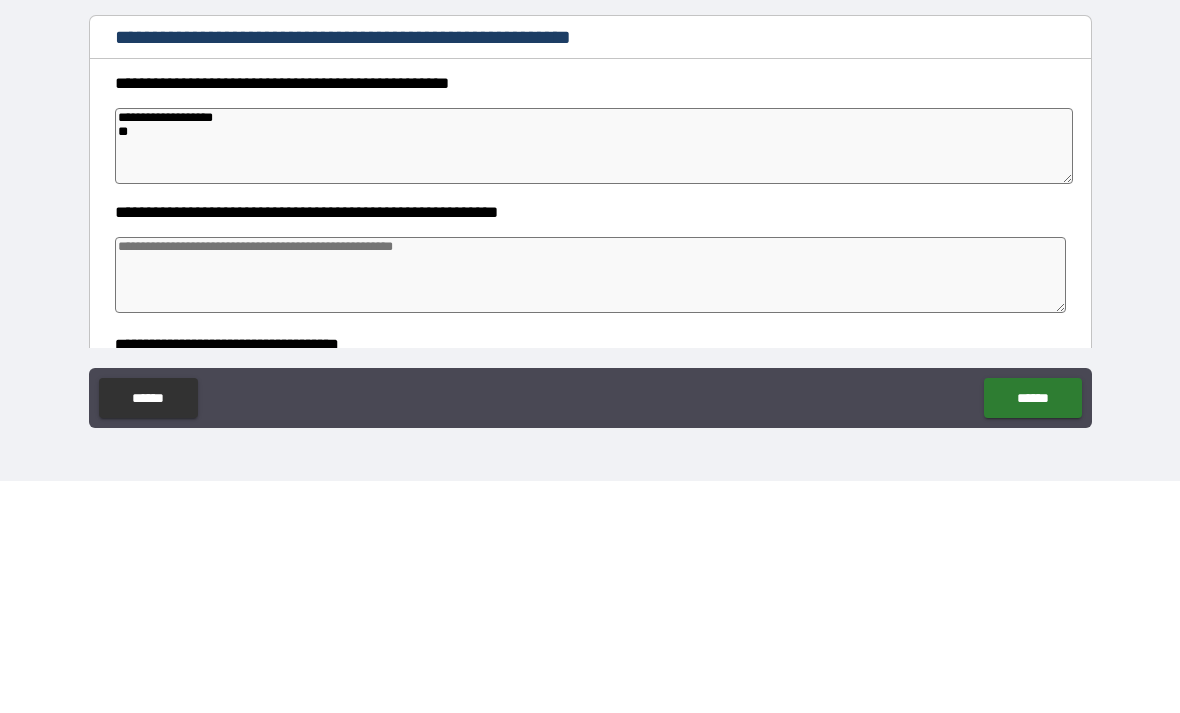 type on "*" 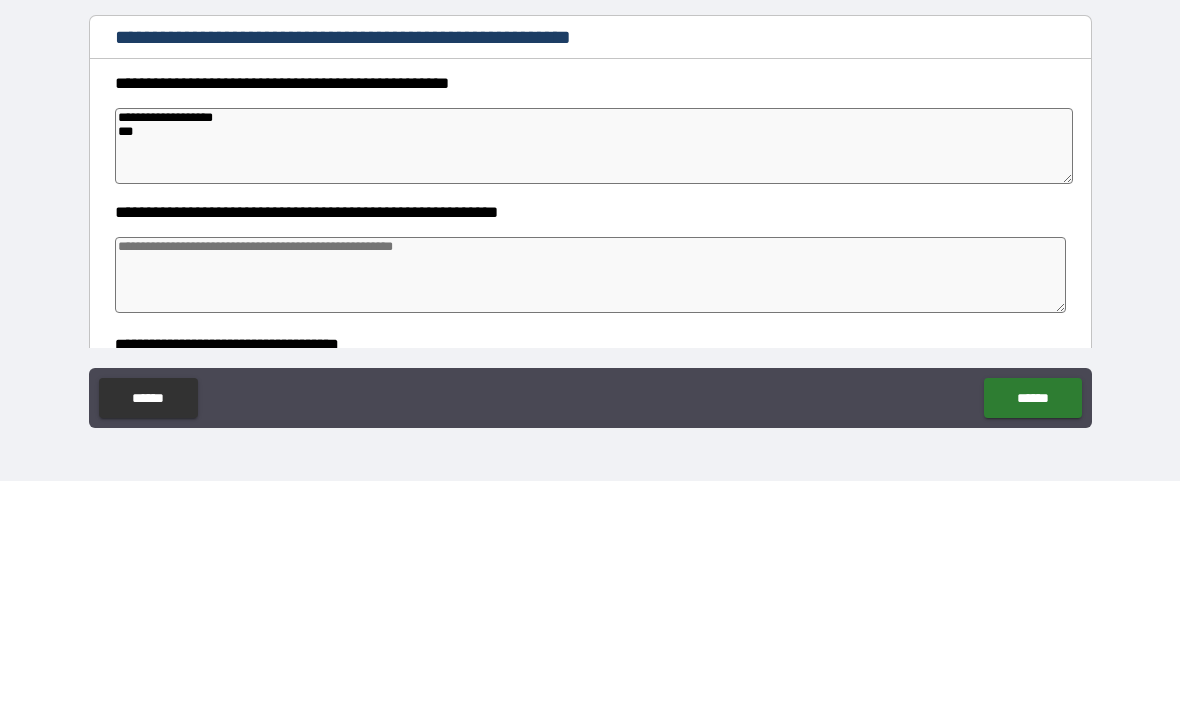 type on "*" 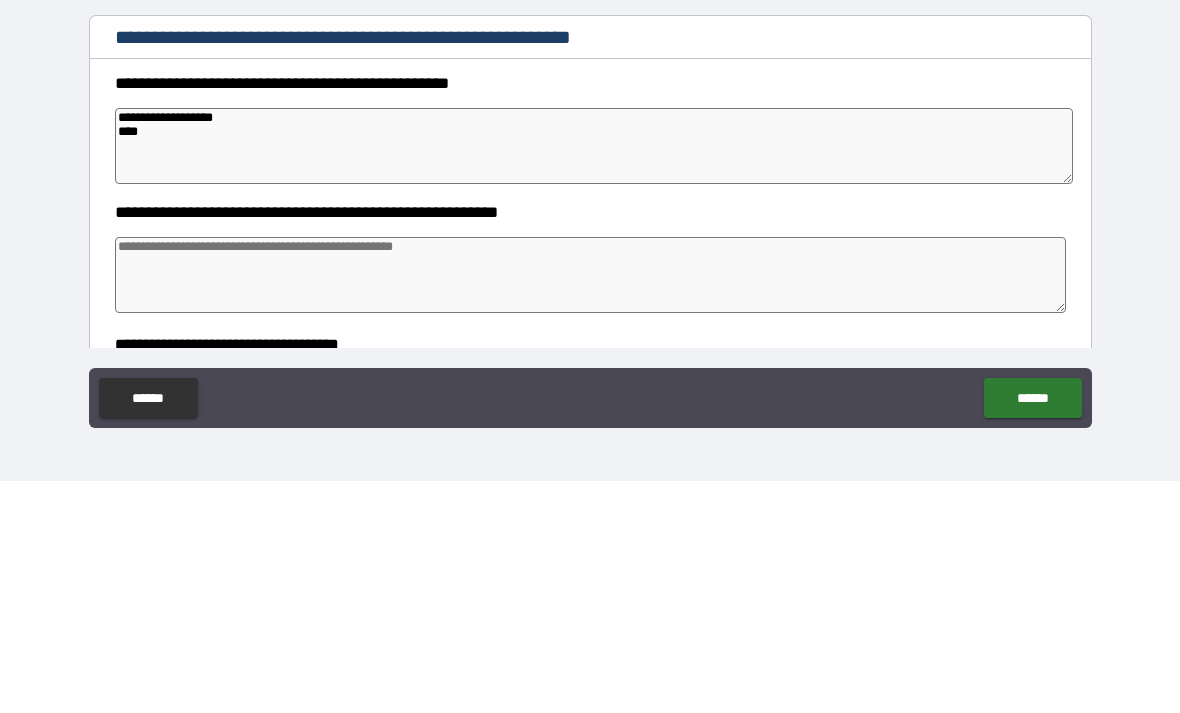 type on "*" 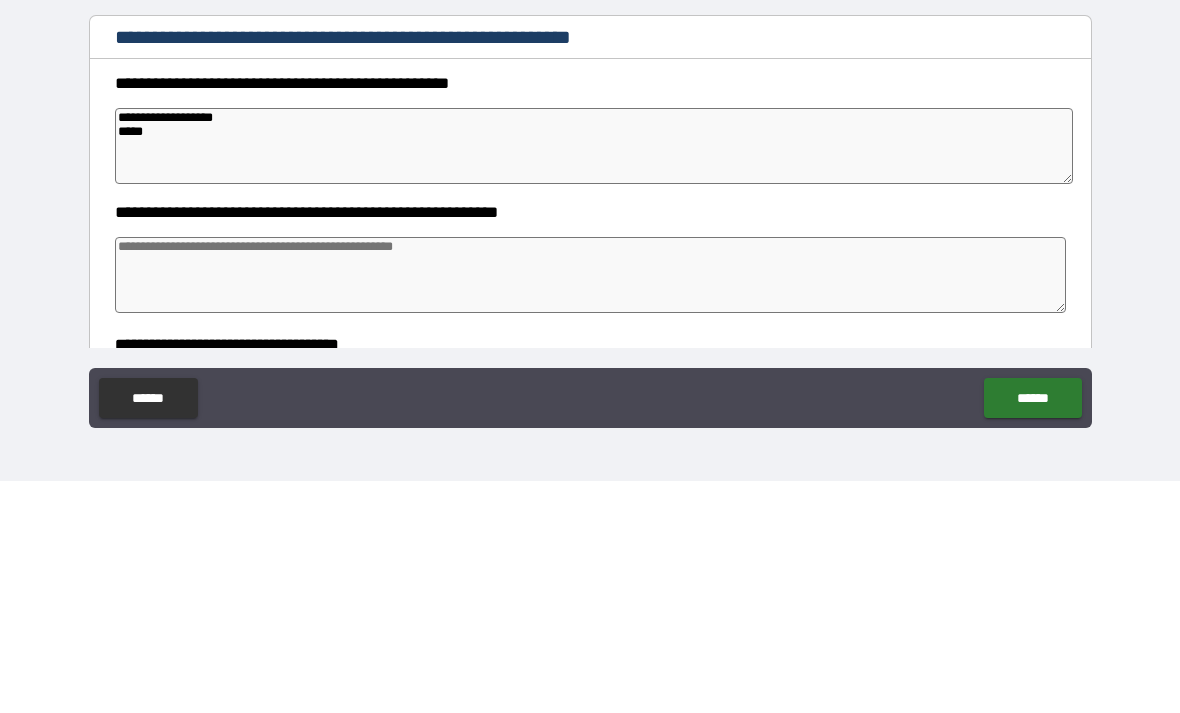type on "*" 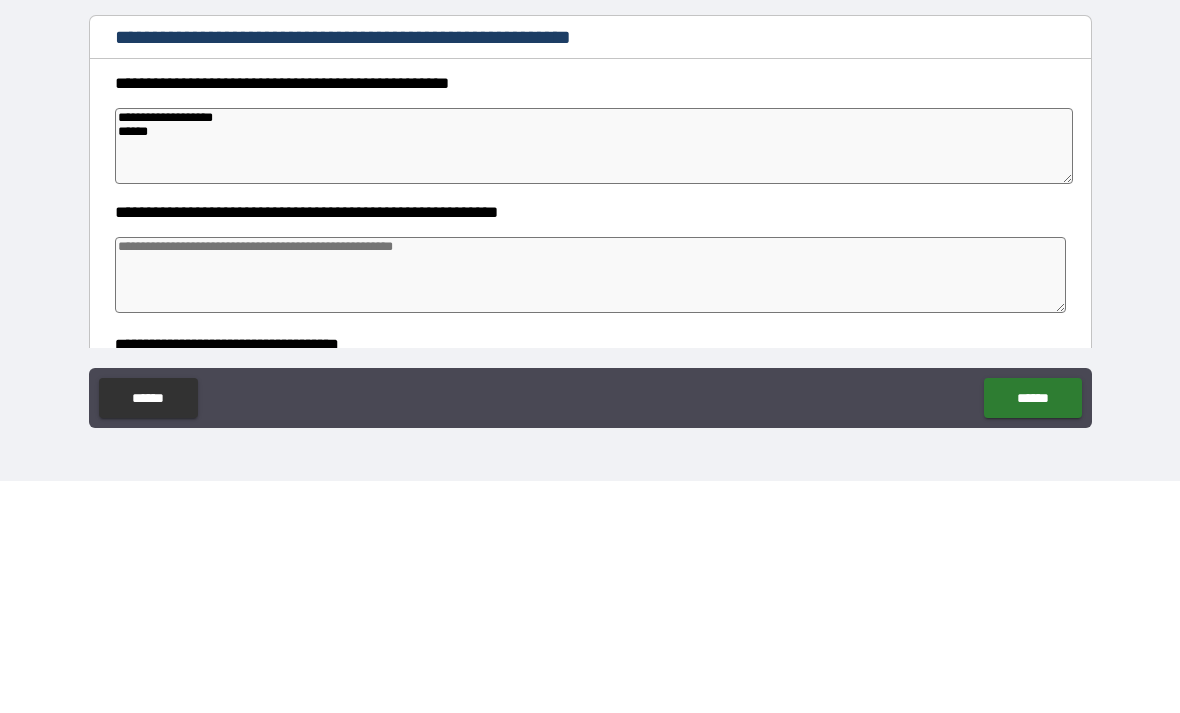 type on "*" 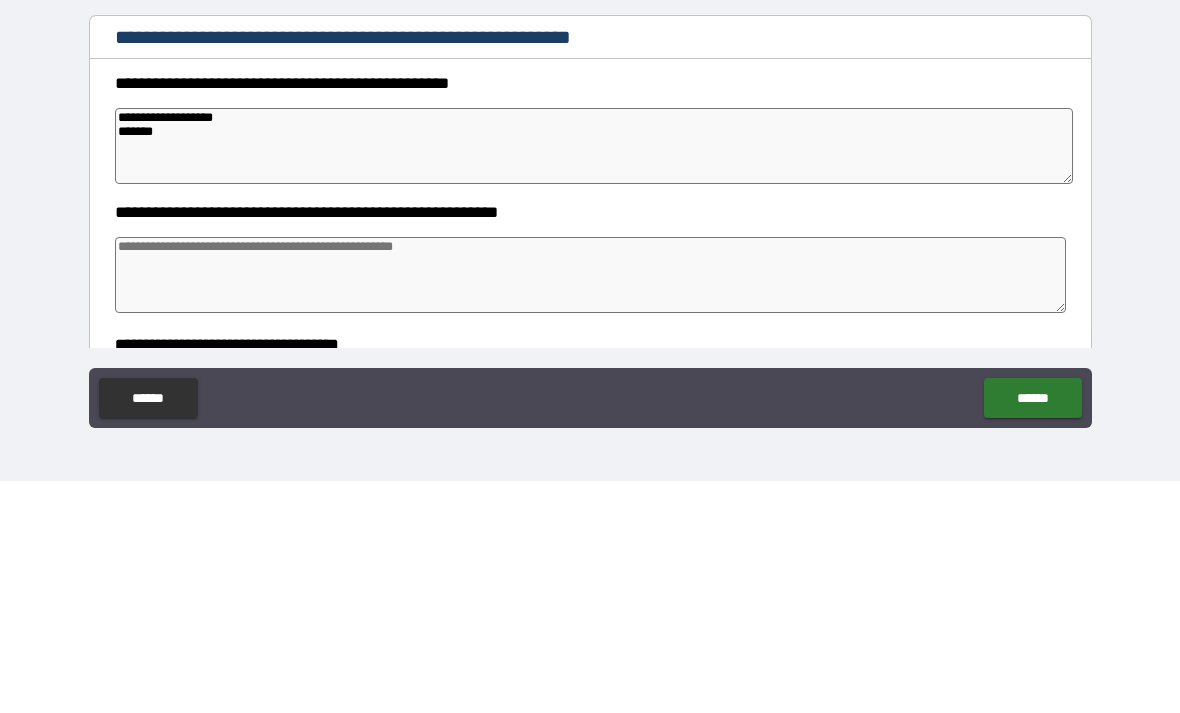 type on "*" 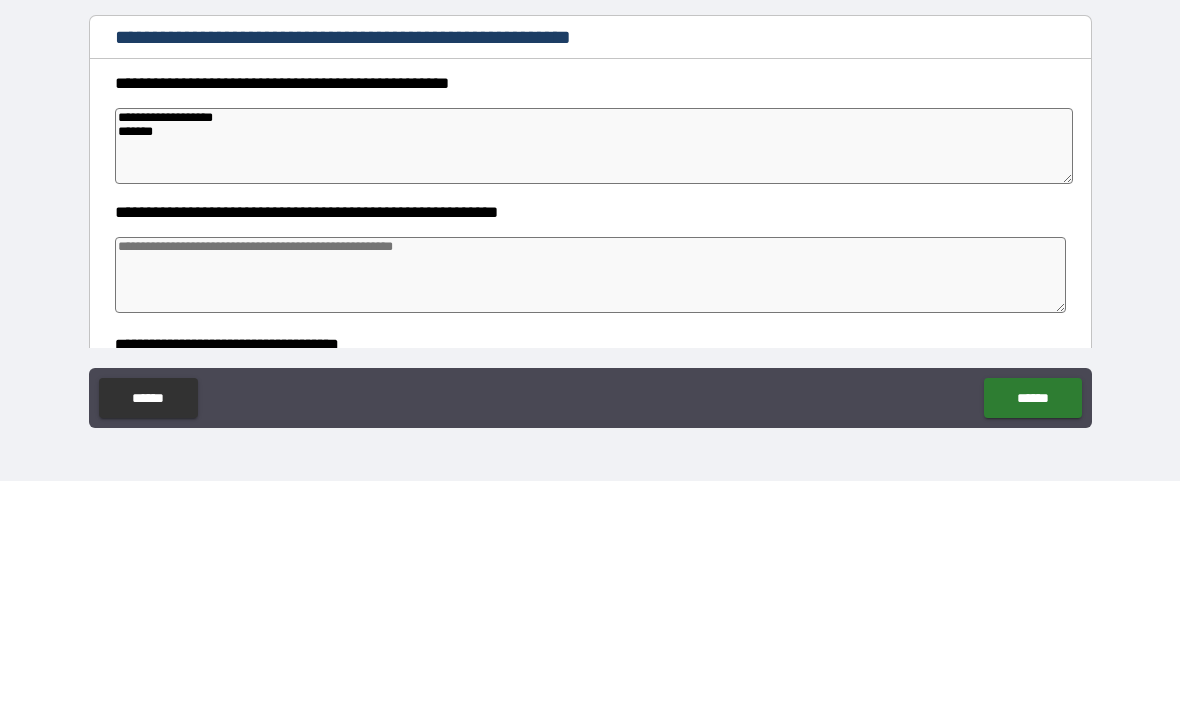 type on "**********" 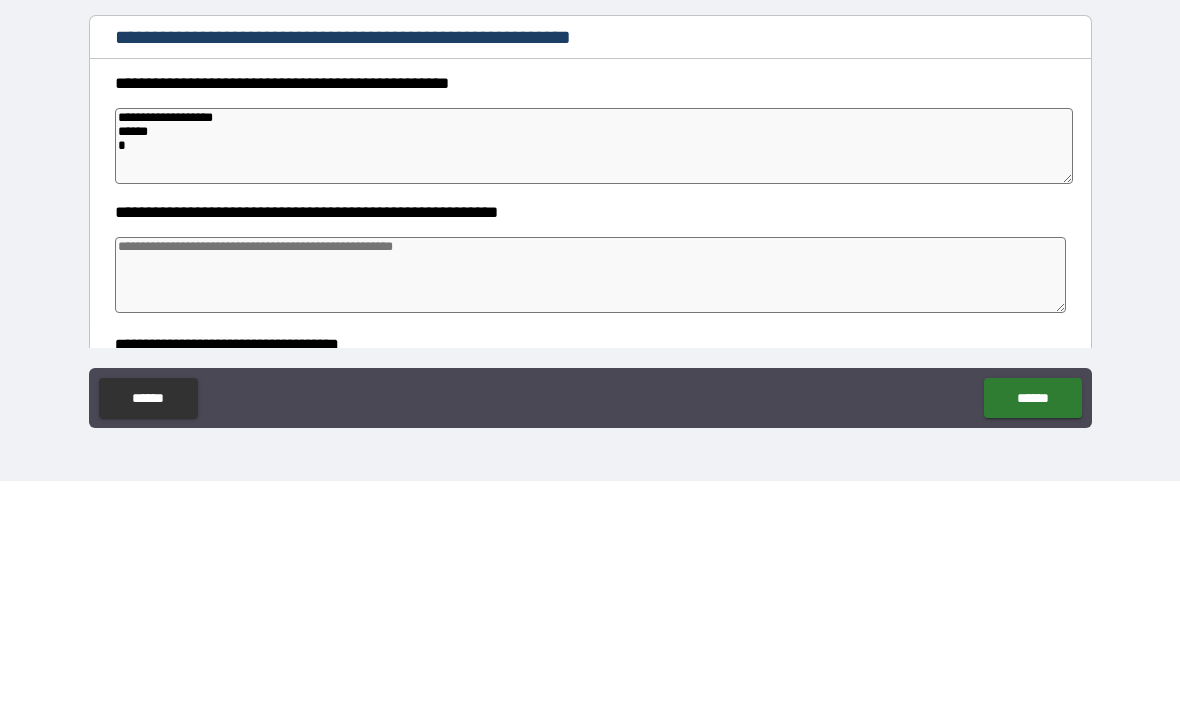 type on "*" 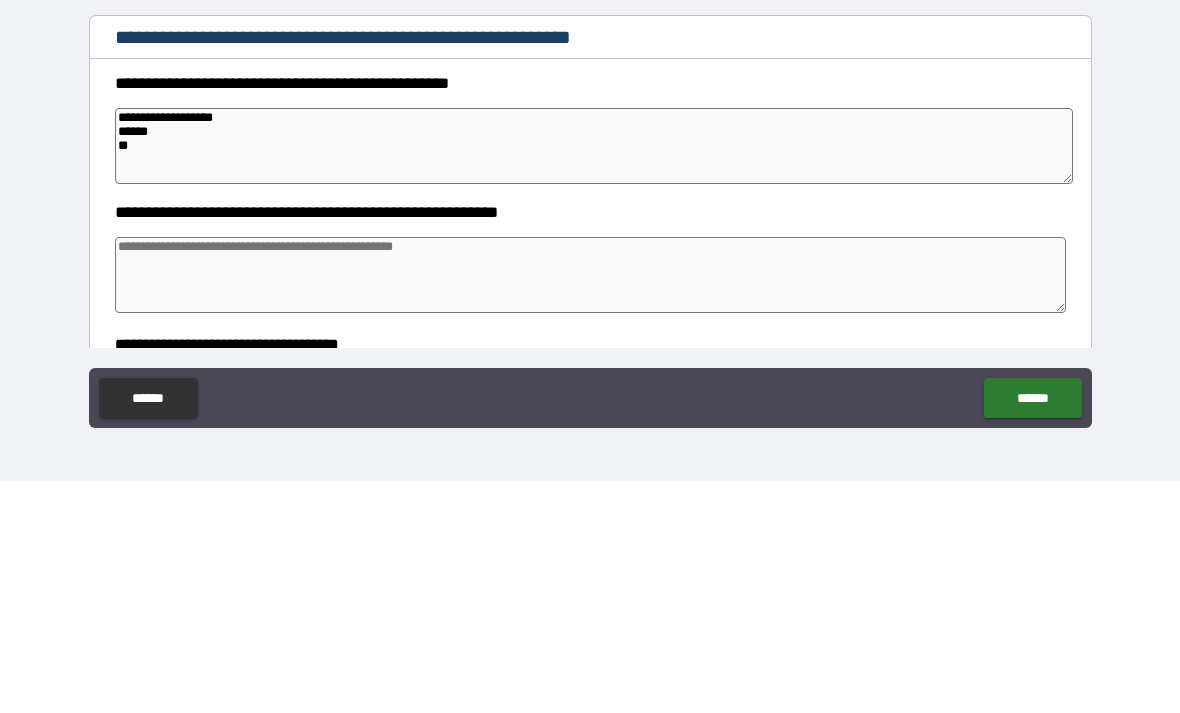 type on "*" 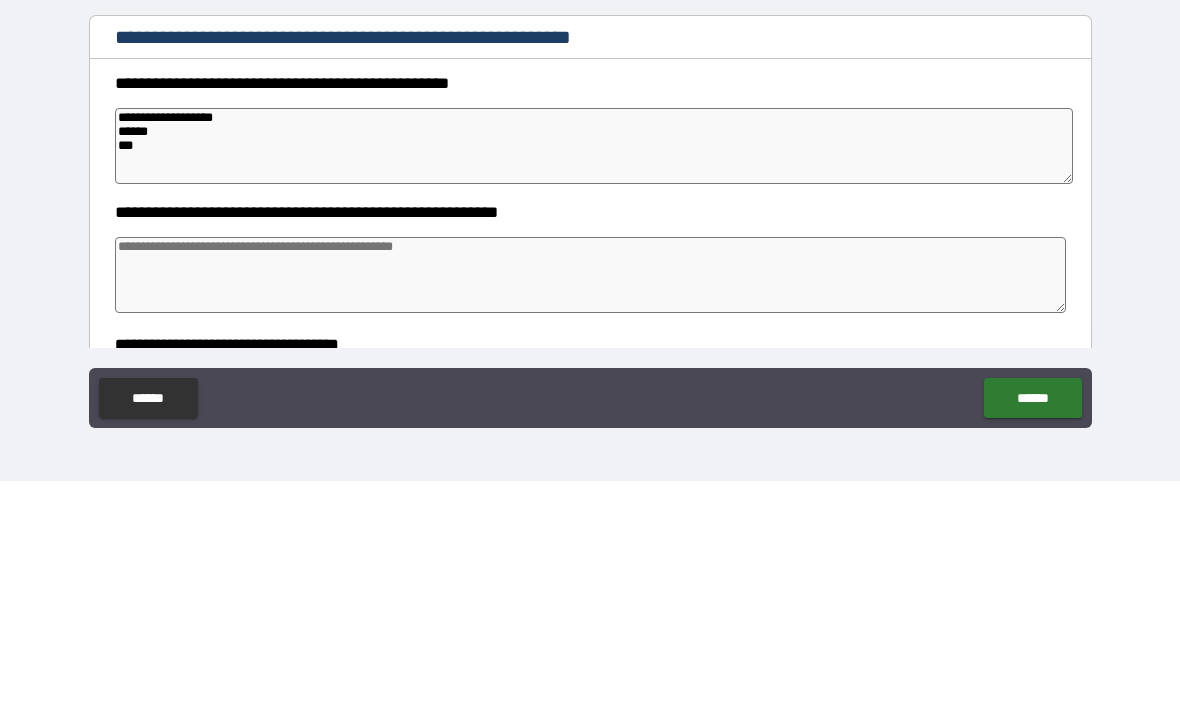 type on "*" 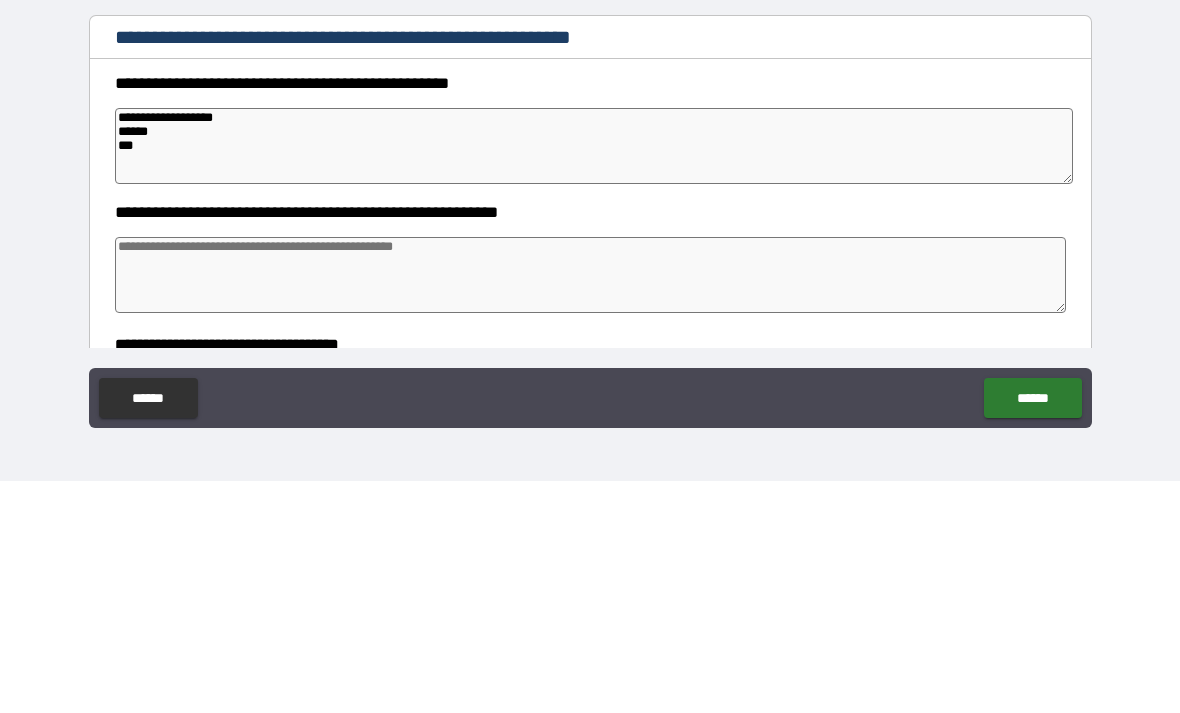 type on "**********" 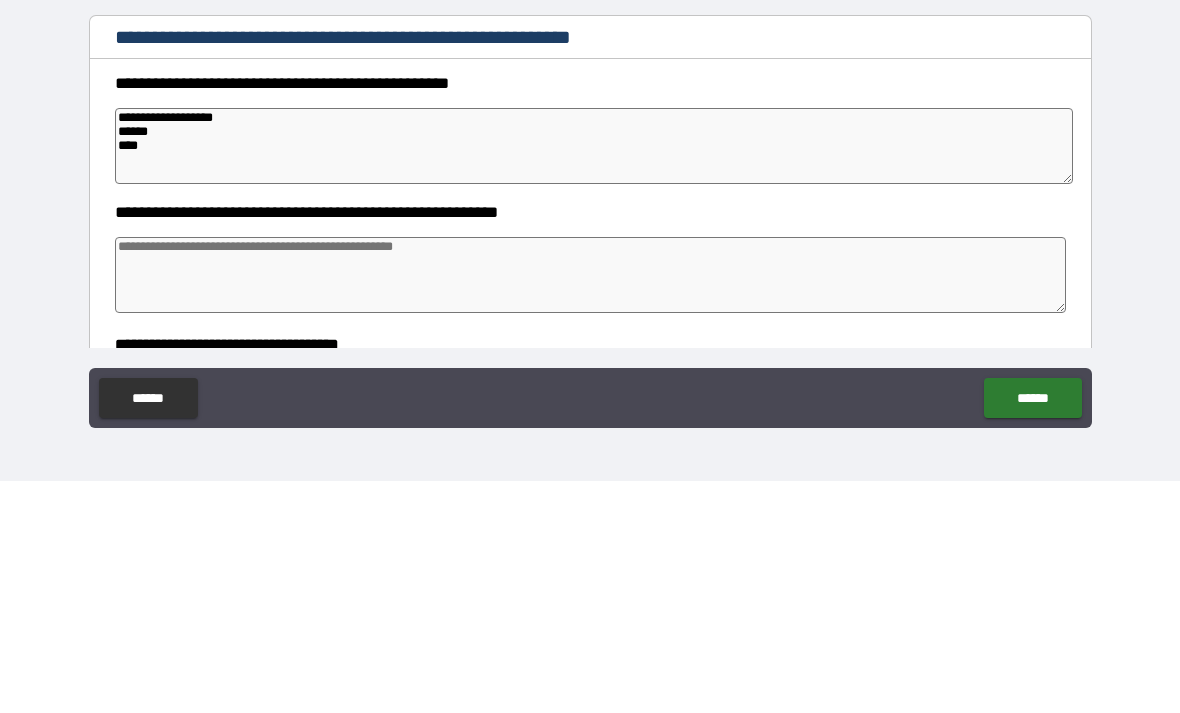 type on "*" 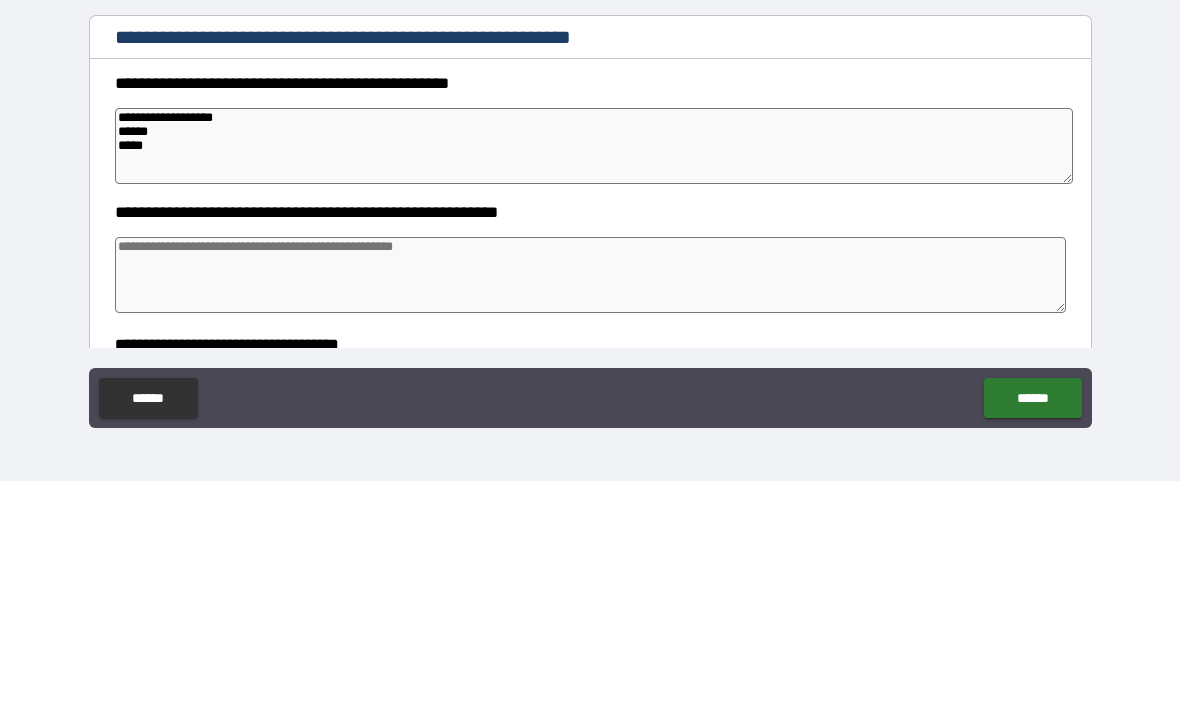 type on "*" 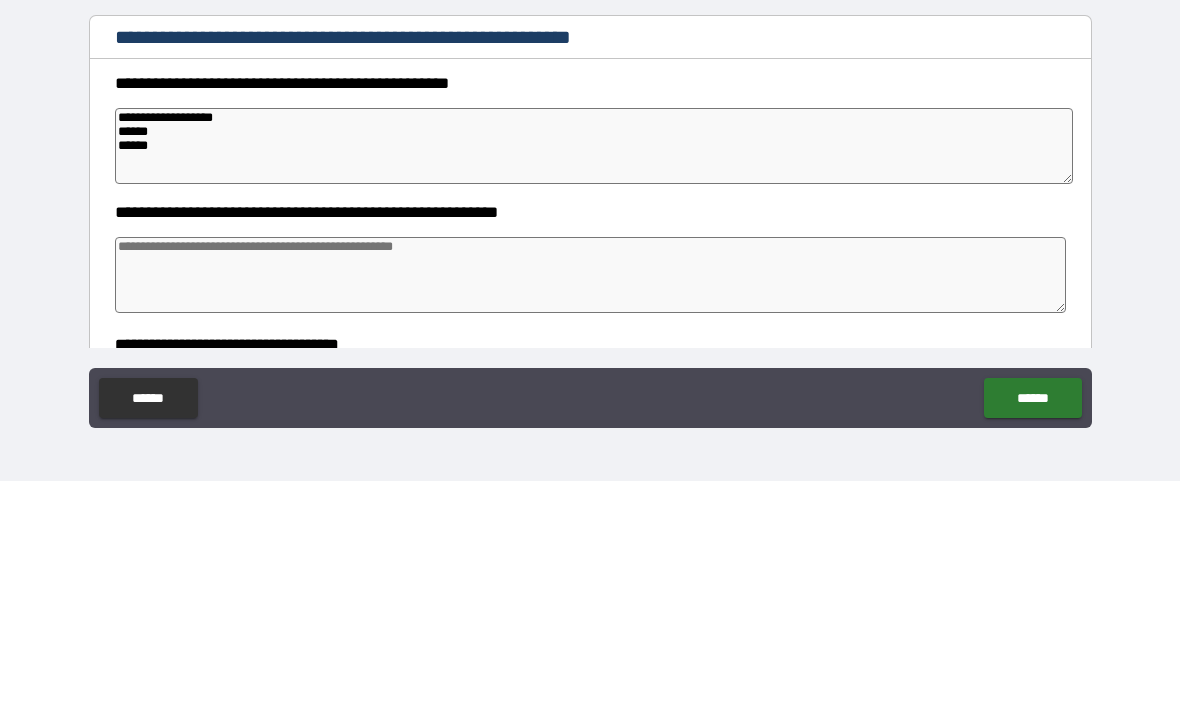 type on "*" 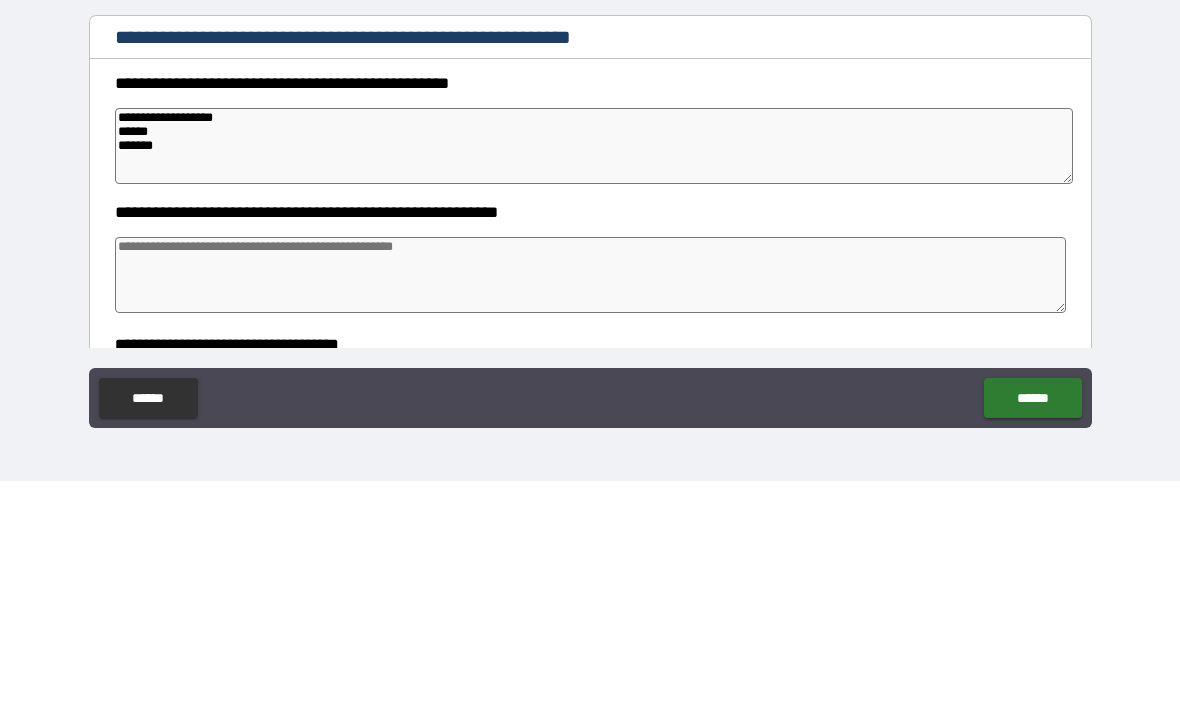 type on "*" 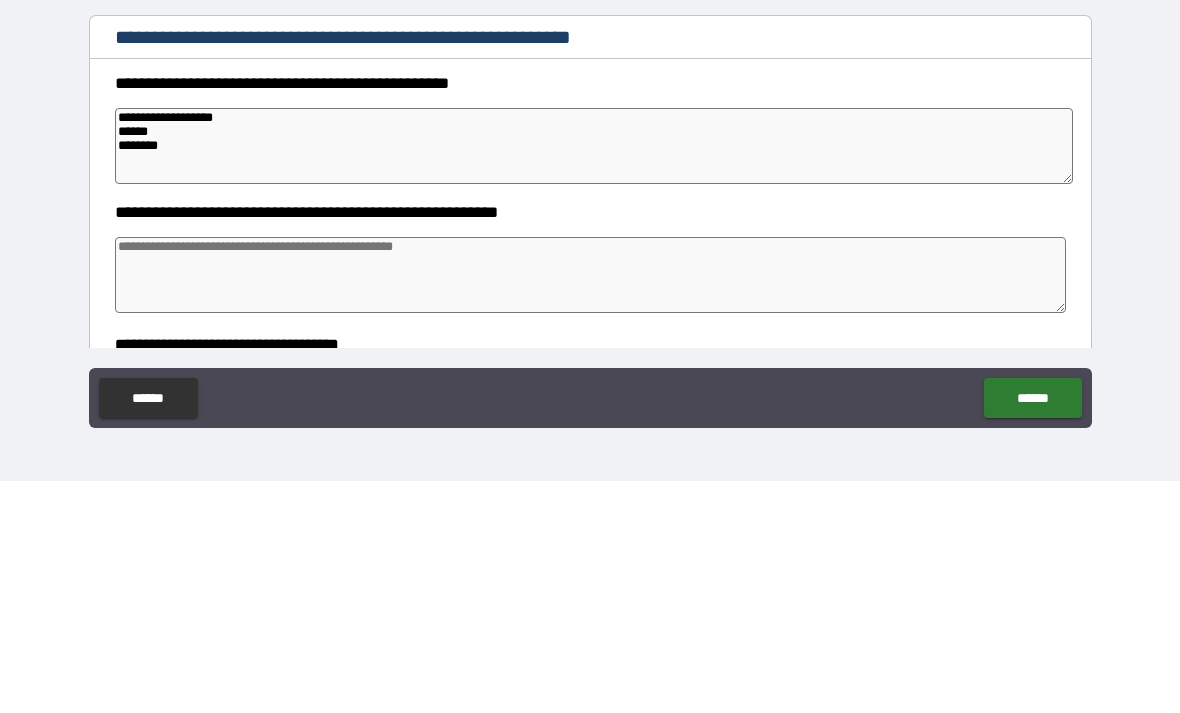 type on "*" 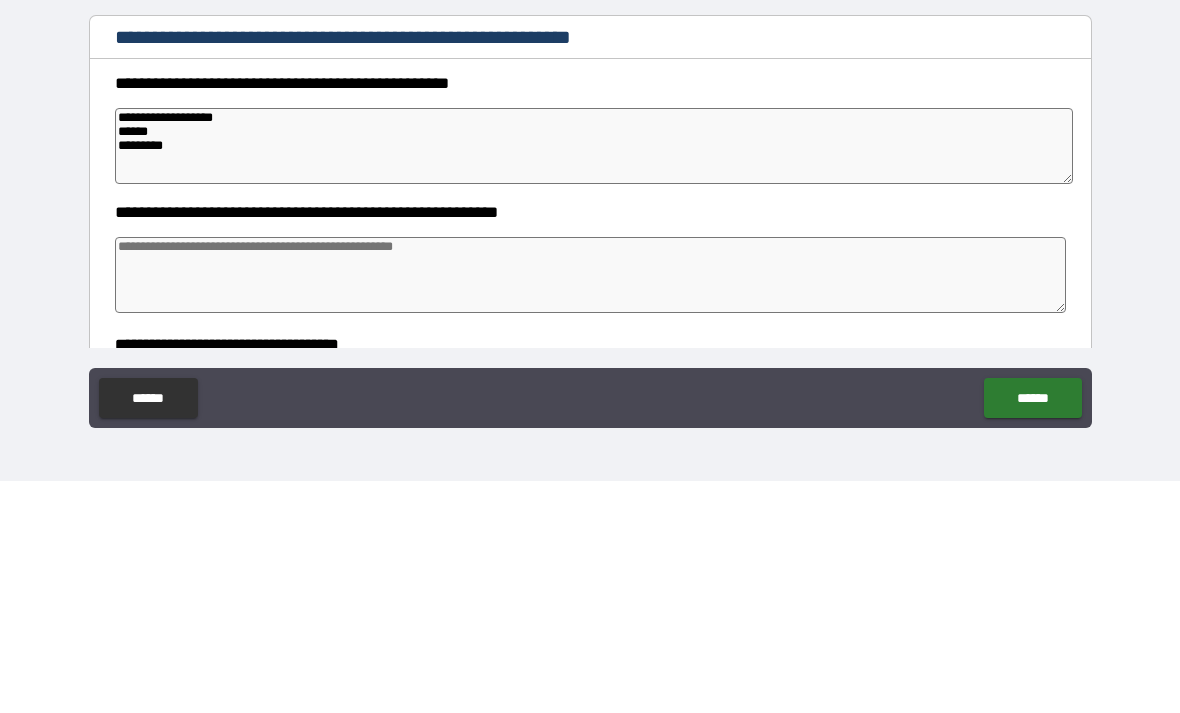 type on "*" 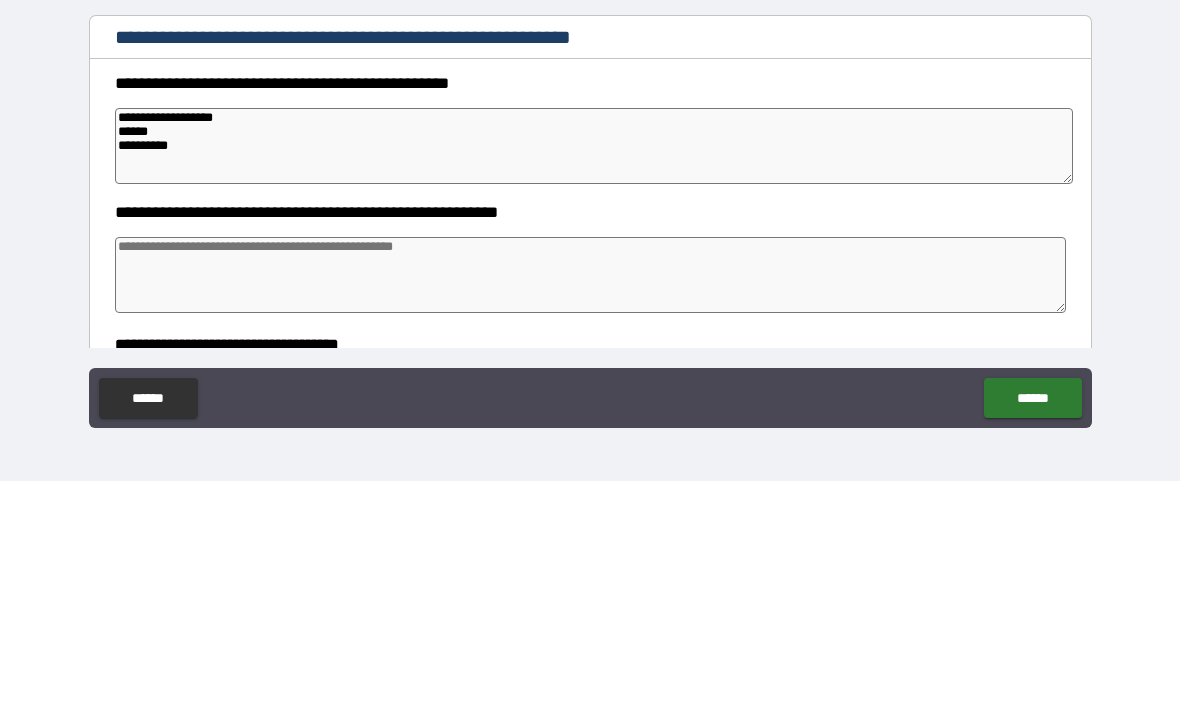 type on "*" 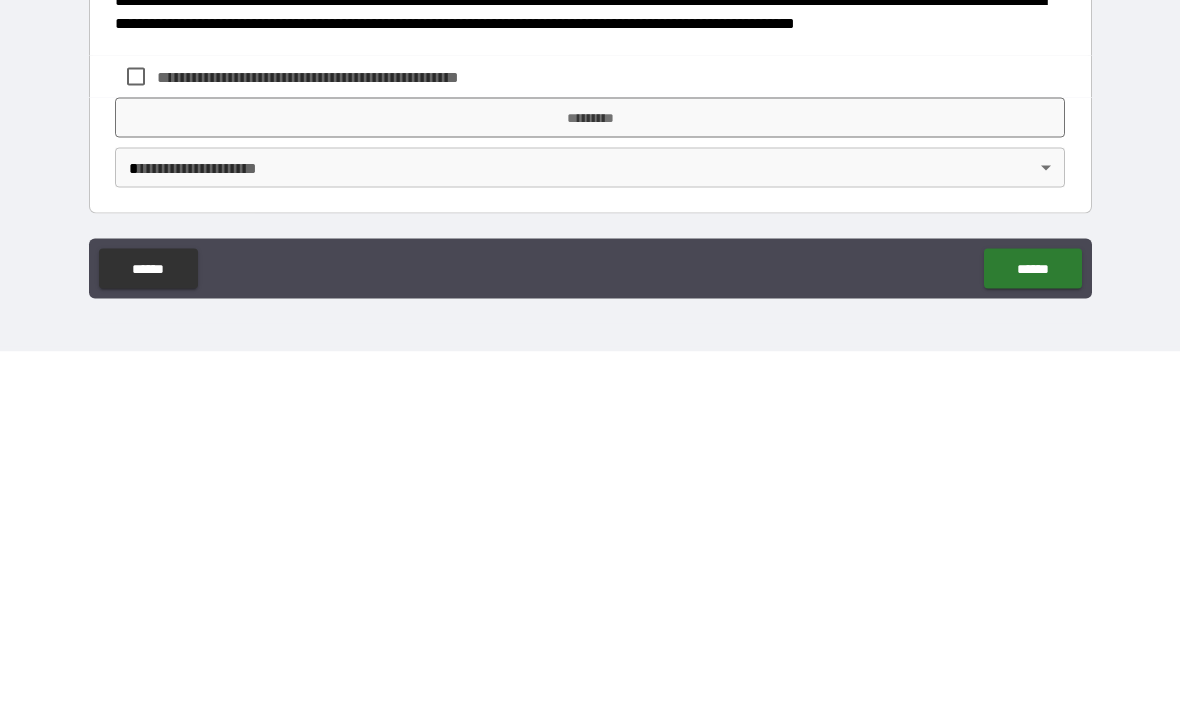 scroll, scrollTop: 476, scrollLeft: 0, axis: vertical 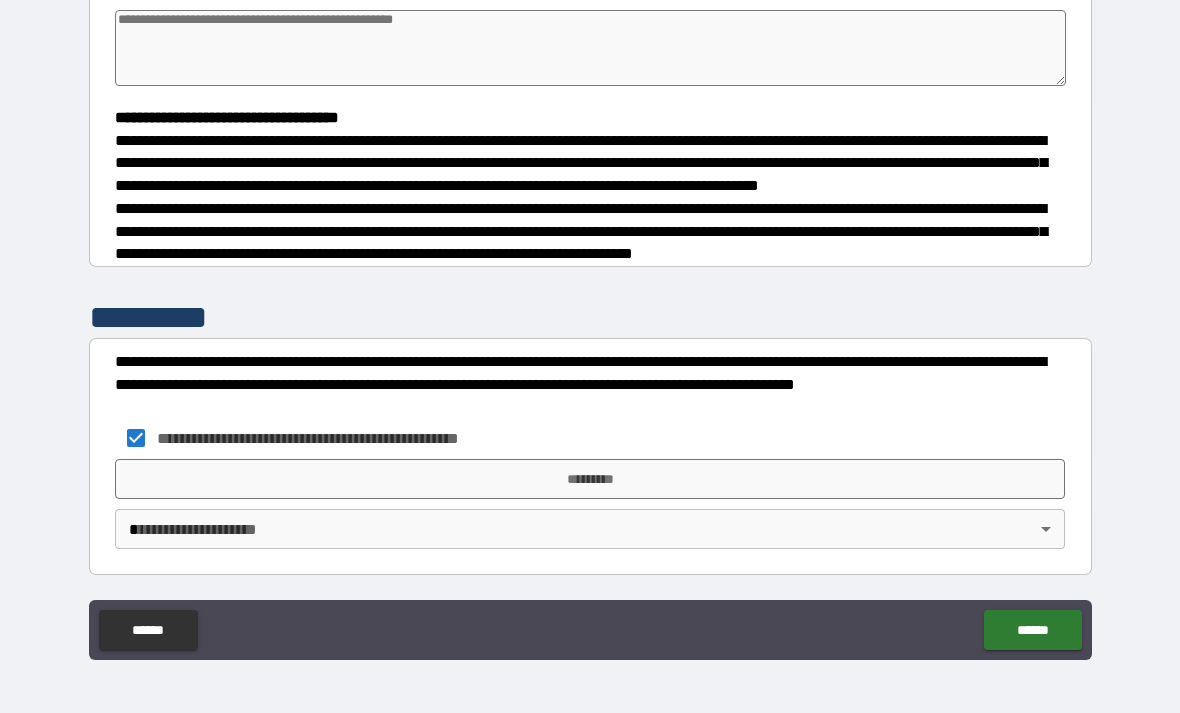 type on "*" 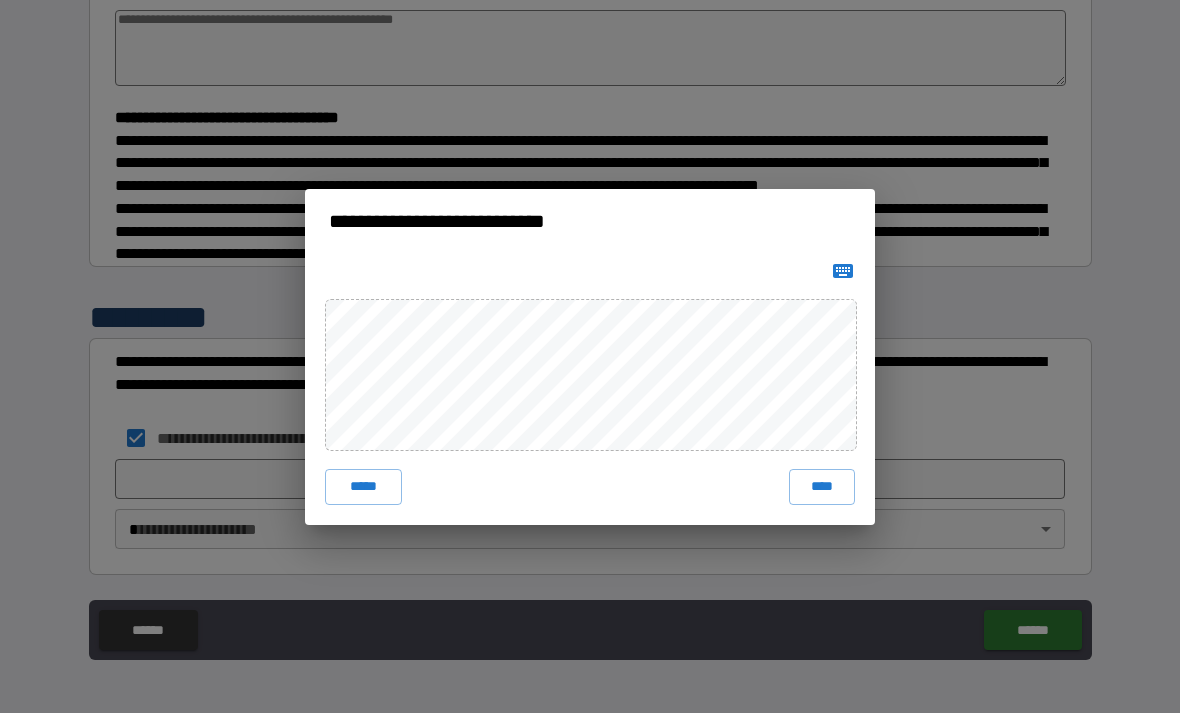 click on "****" at bounding box center (822, 487) 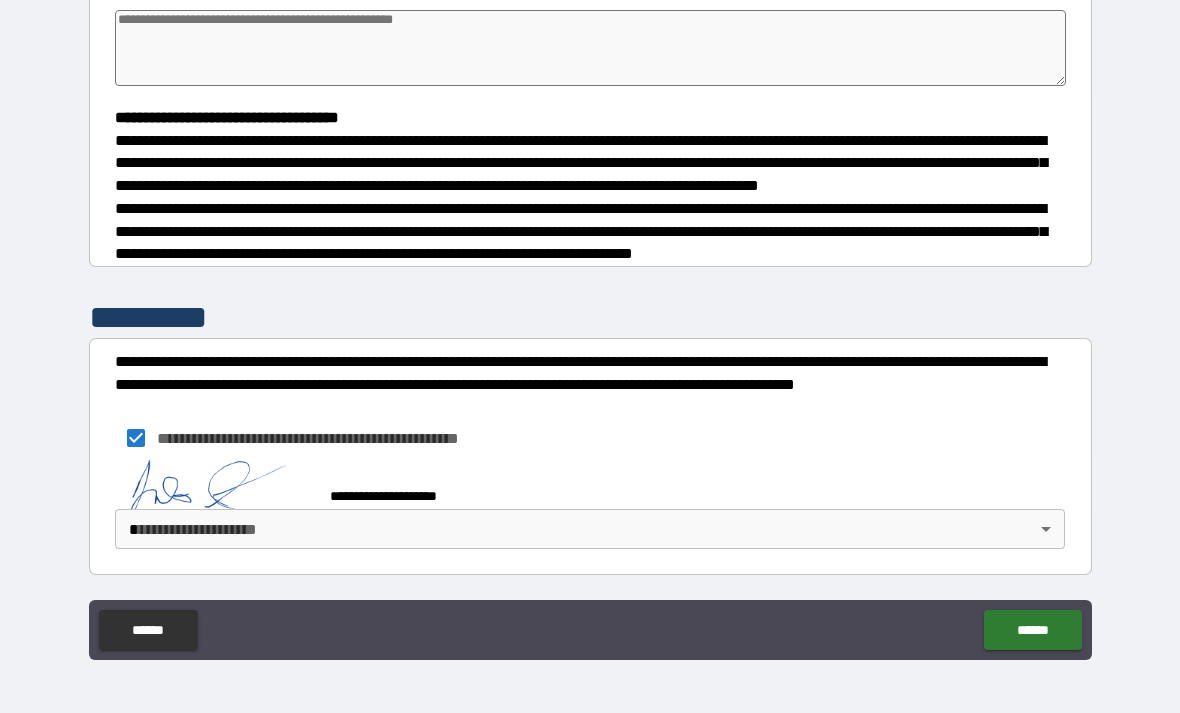 scroll, scrollTop: 466, scrollLeft: 0, axis: vertical 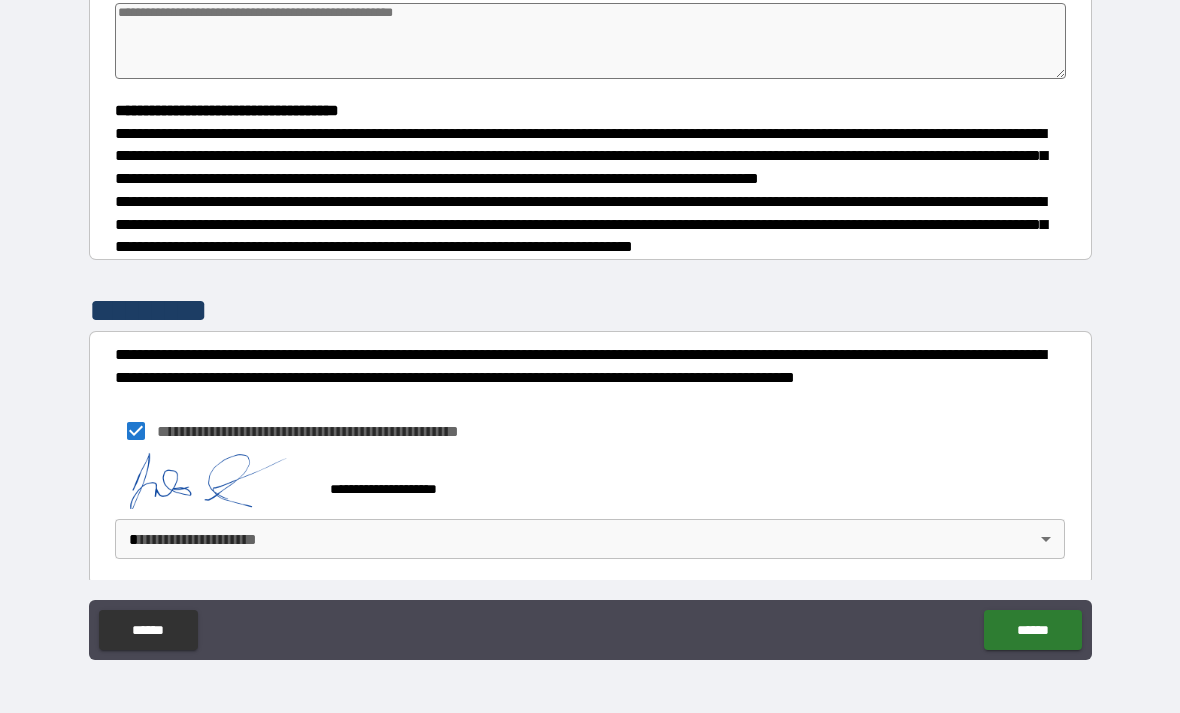 click on "**********" at bounding box center [590, 324] 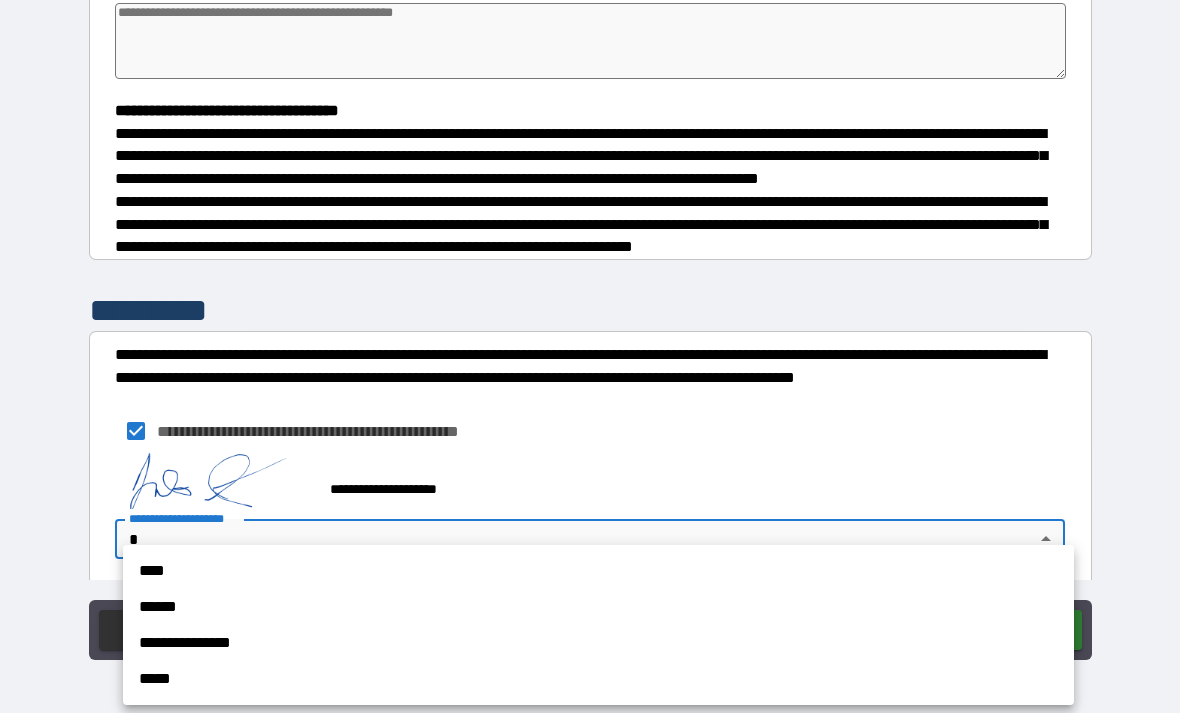 click on "****" at bounding box center [598, 571] 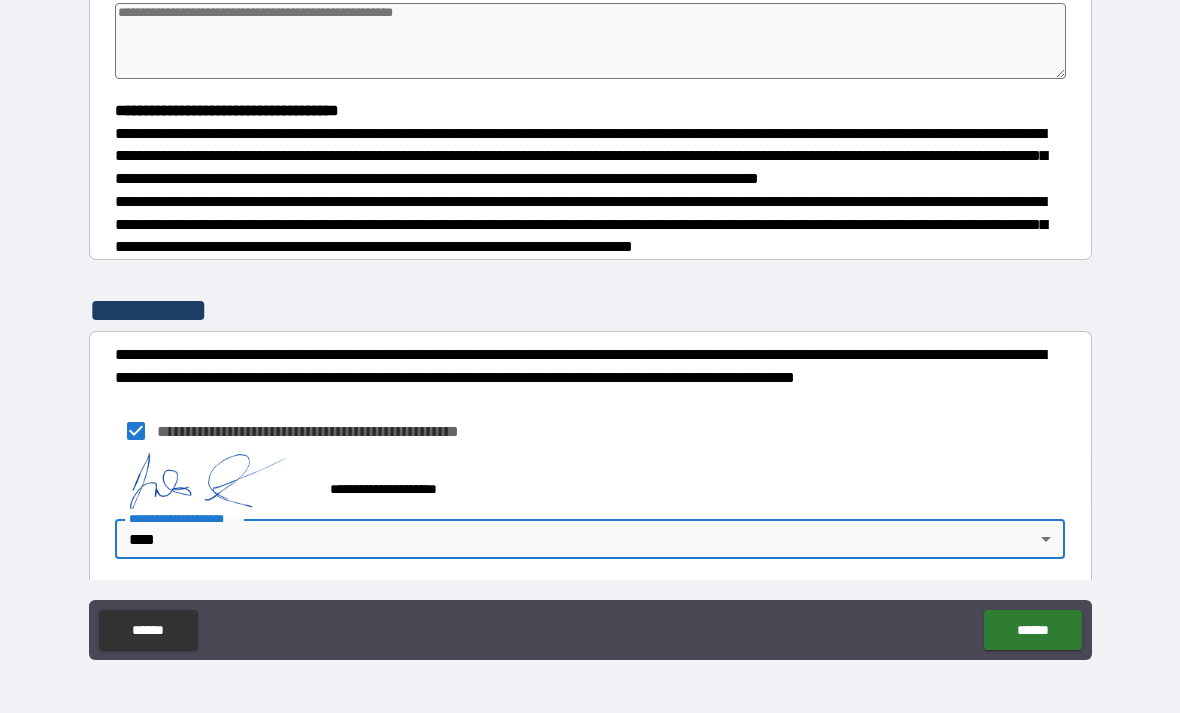 type on "*" 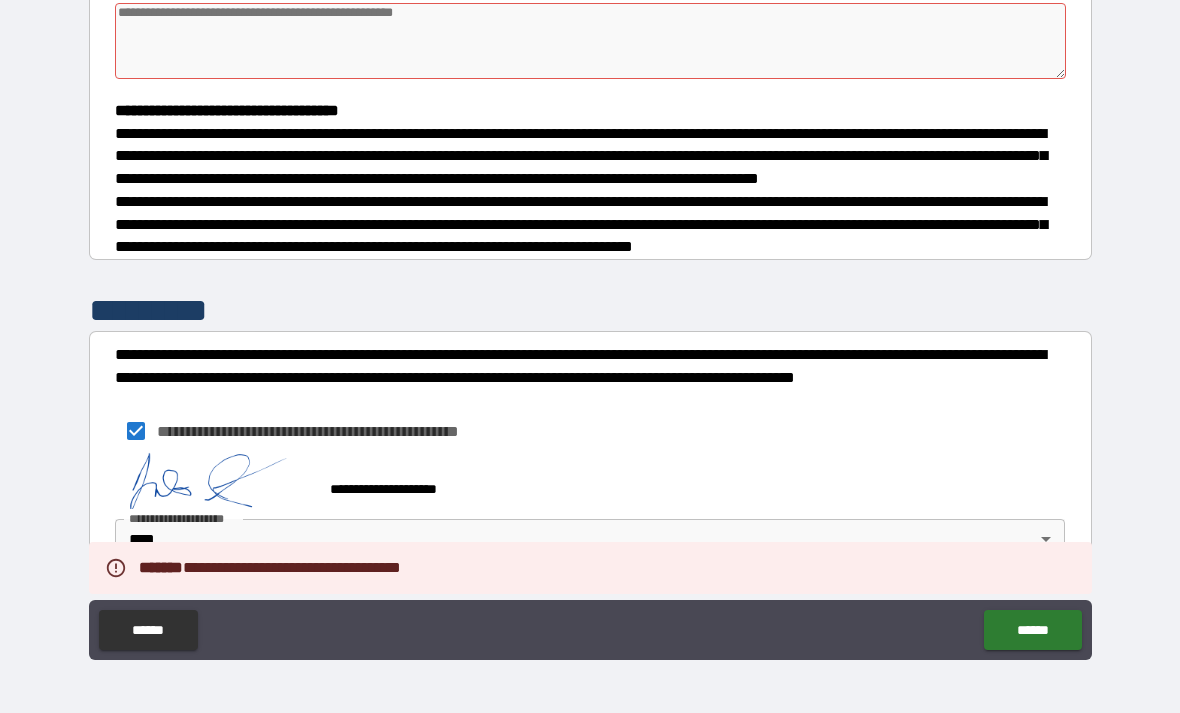 type on "*" 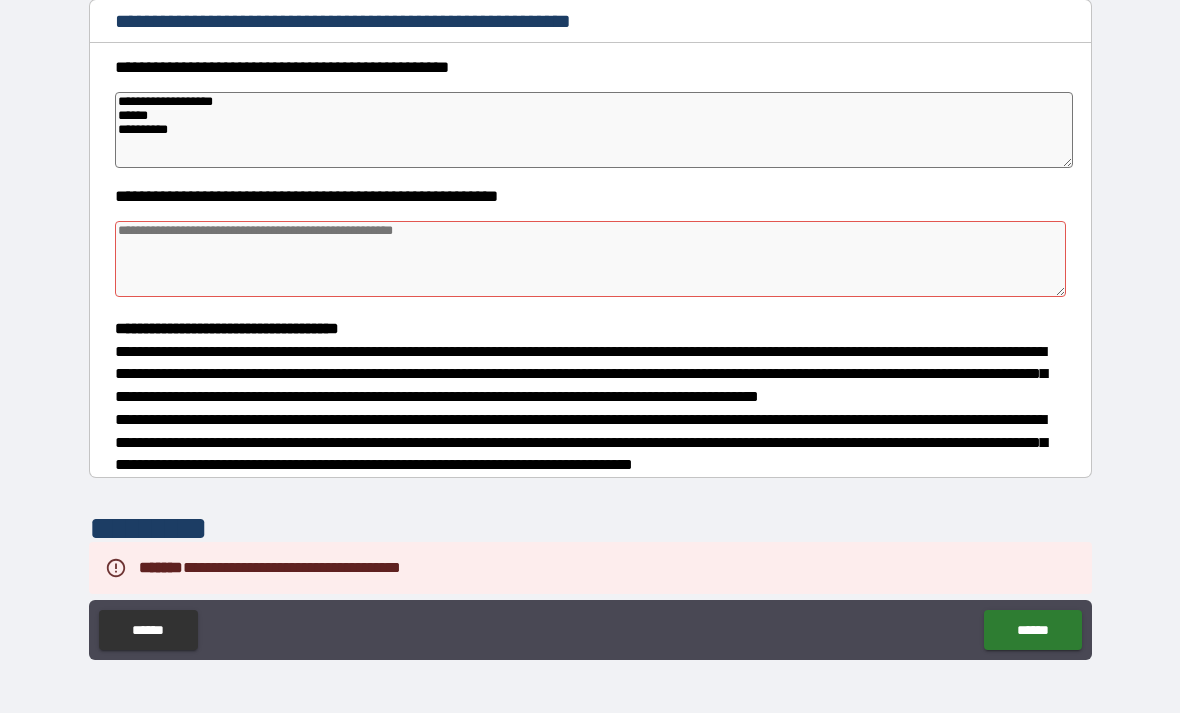 scroll, scrollTop: 243, scrollLeft: 0, axis: vertical 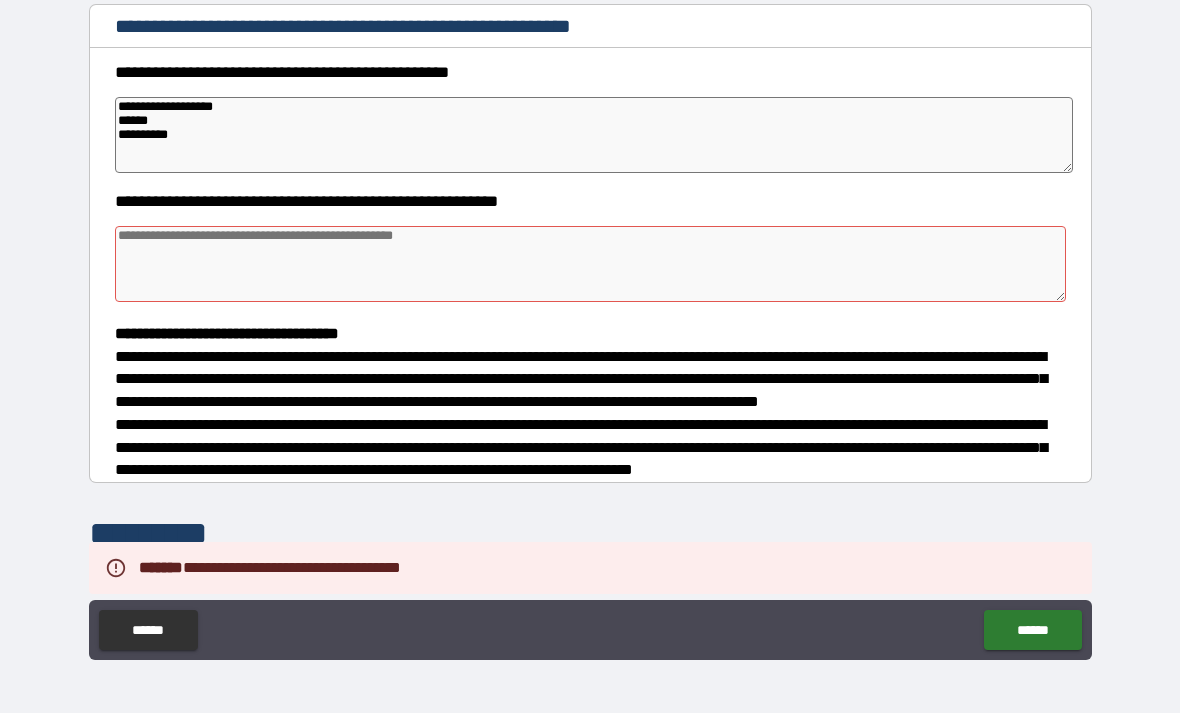 click at bounding box center [591, 264] 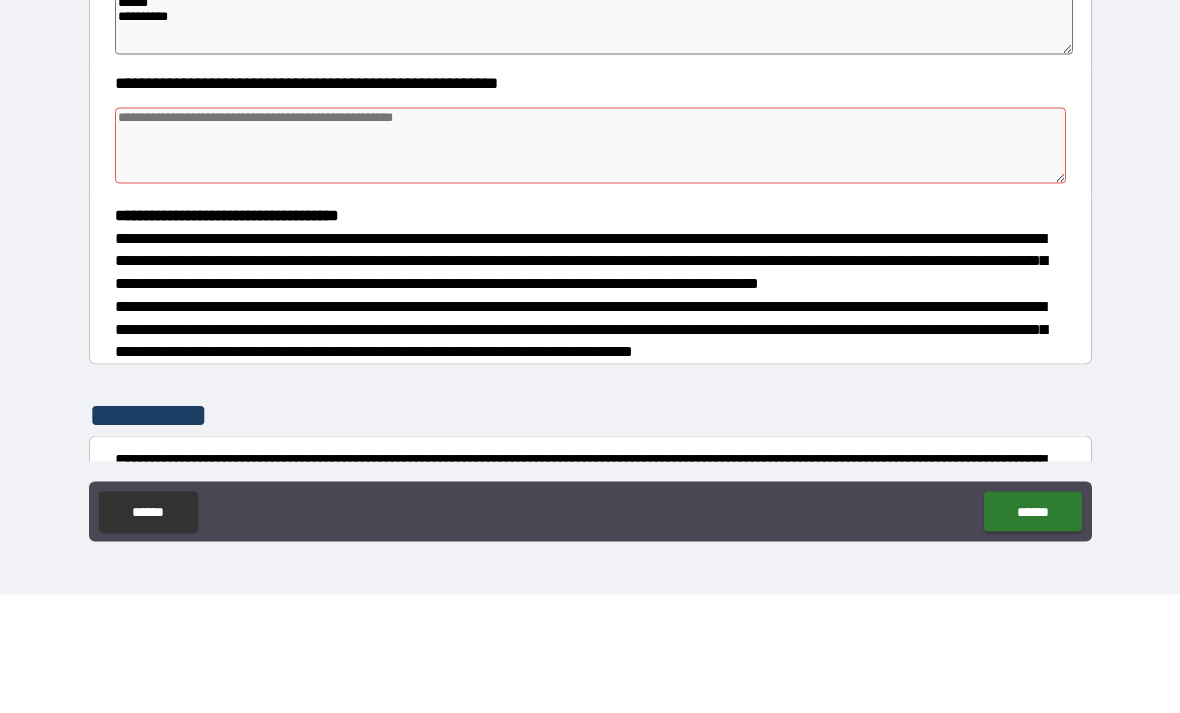 type on "*" 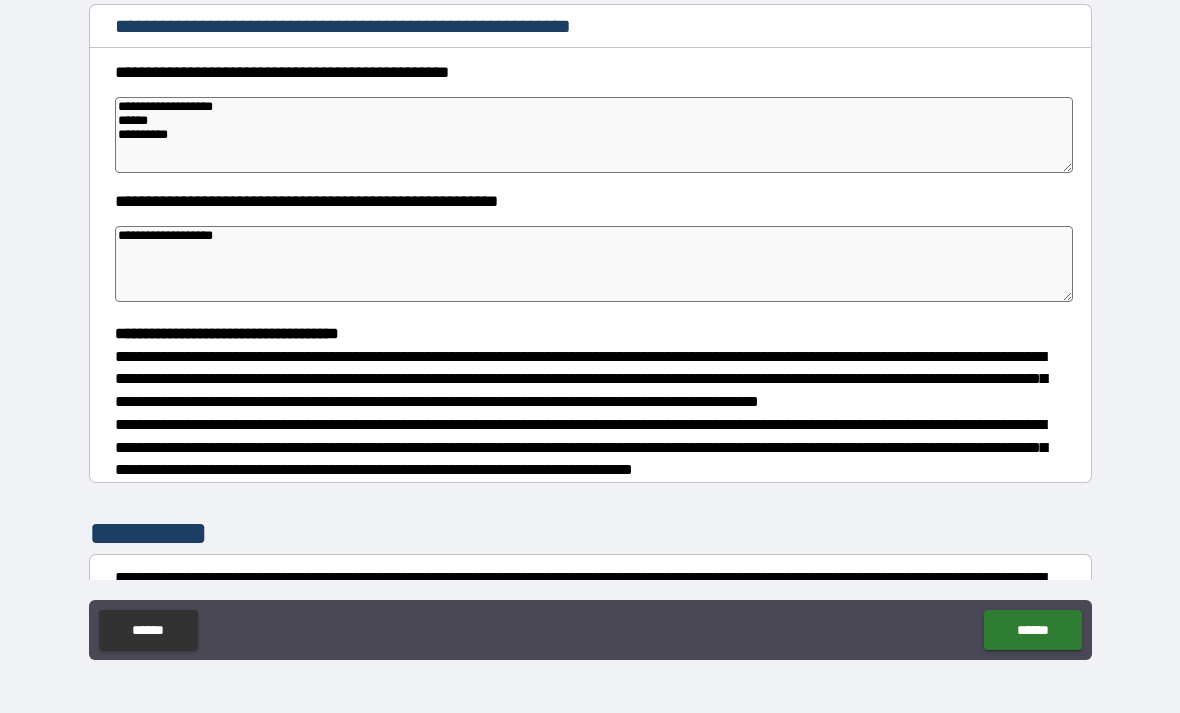 click on "******" at bounding box center [1032, 630] 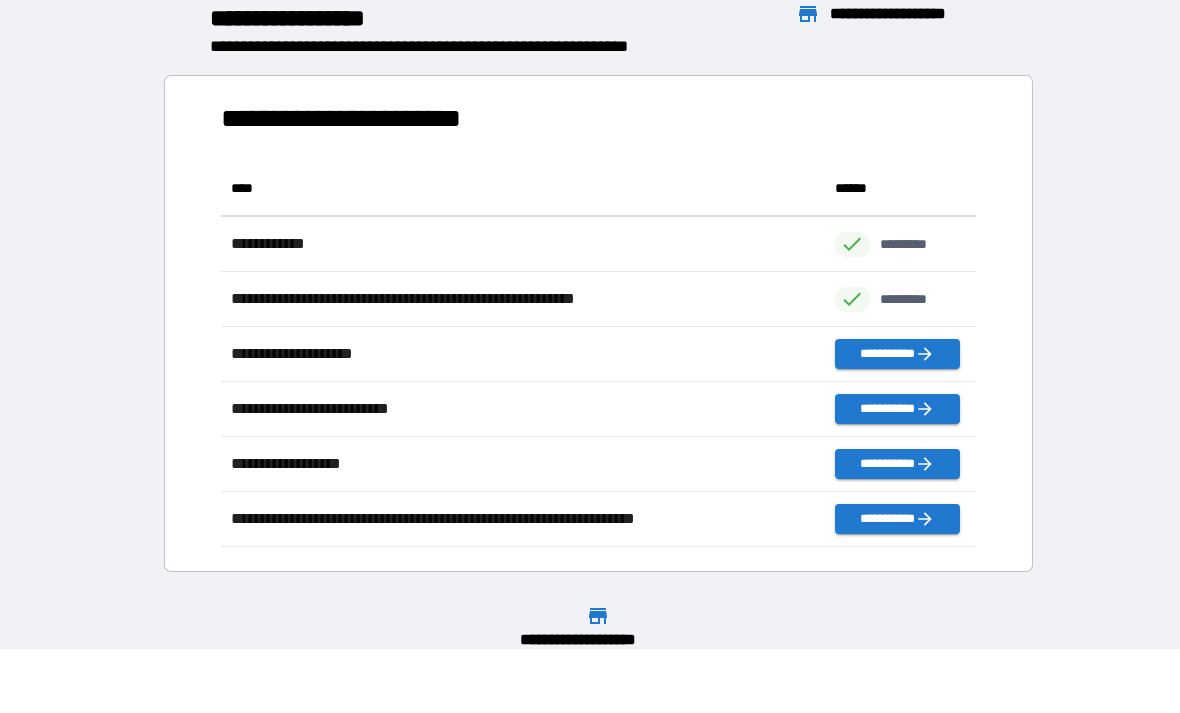 scroll, scrollTop: 1, scrollLeft: 1, axis: both 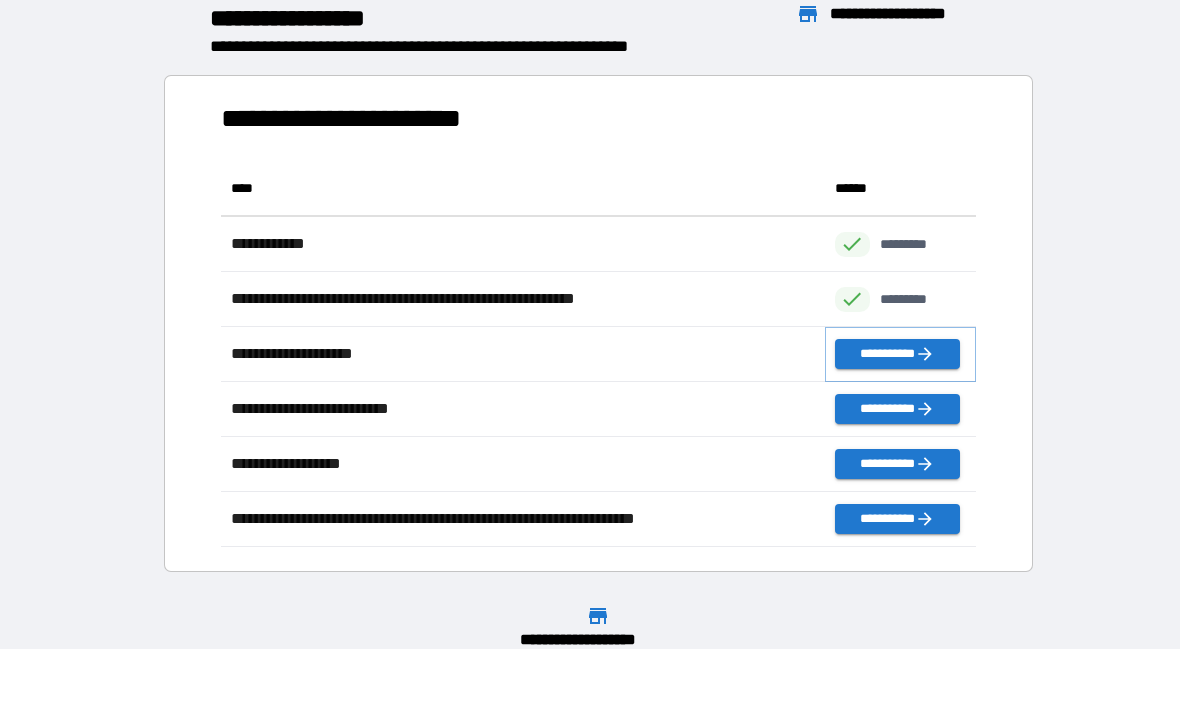 click on "**********" at bounding box center (897, 354) 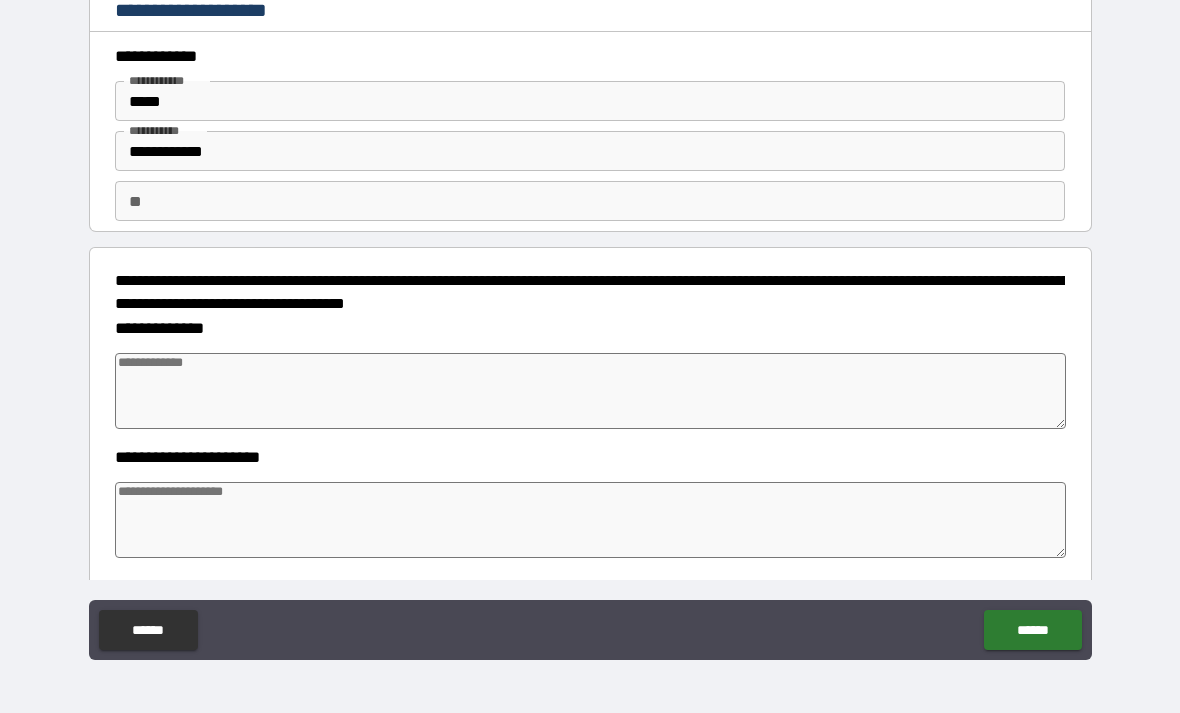 click at bounding box center (591, 391) 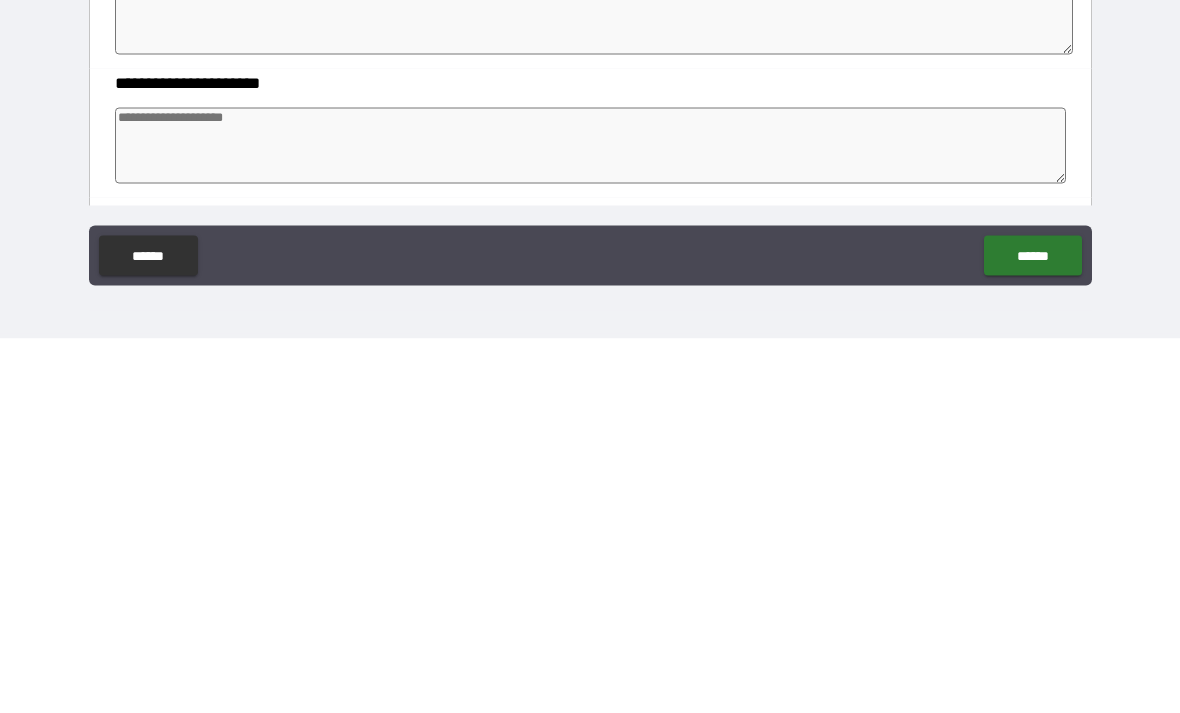 click on "******" at bounding box center [1032, 630] 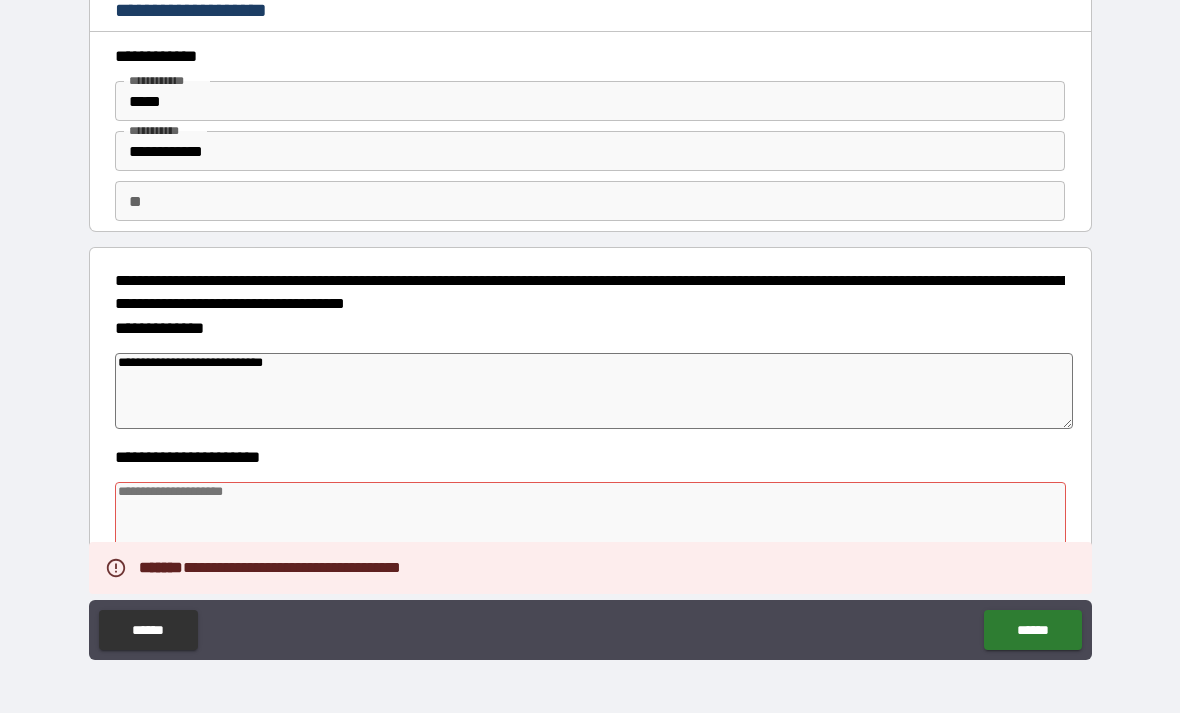 click at bounding box center (591, 520) 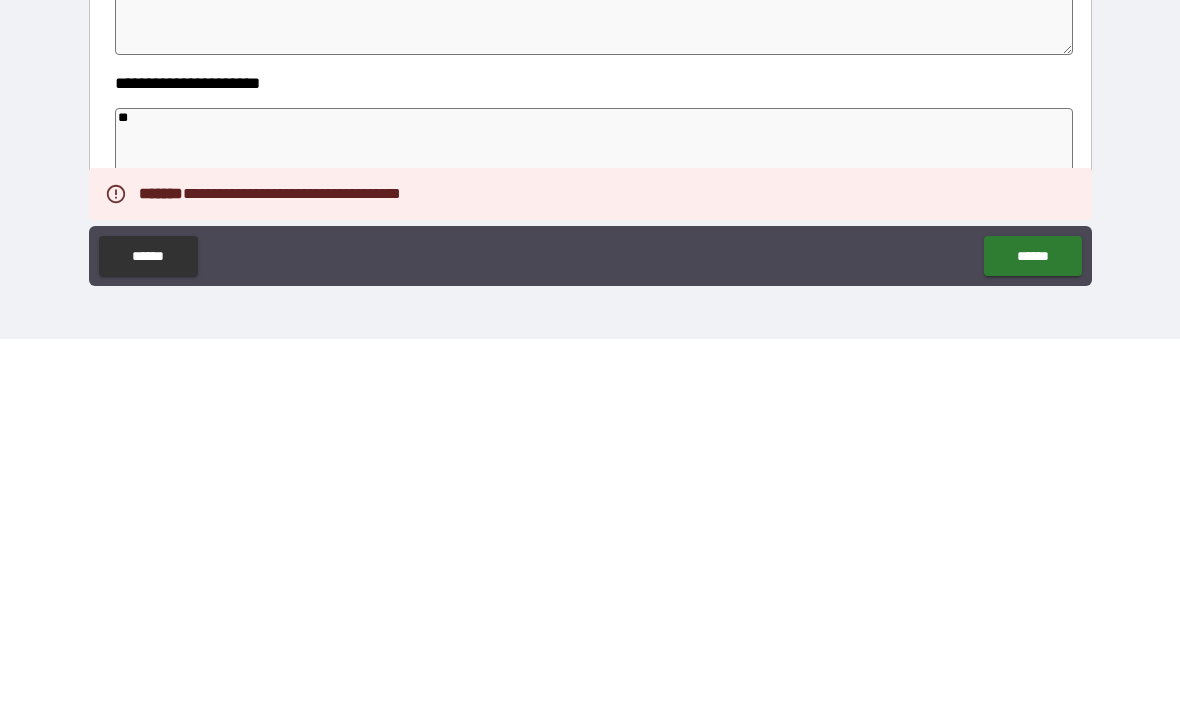 click on "******" at bounding box center [1032, 630] 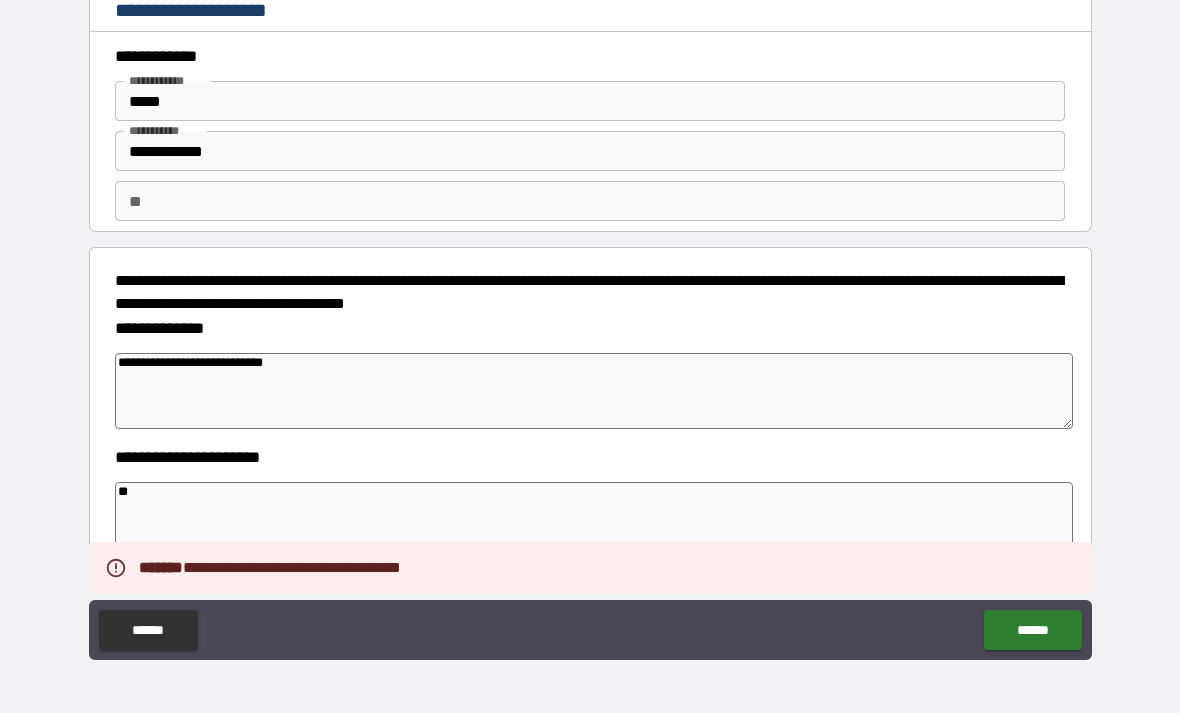 click on "******" at bounding box center (1032, 630) 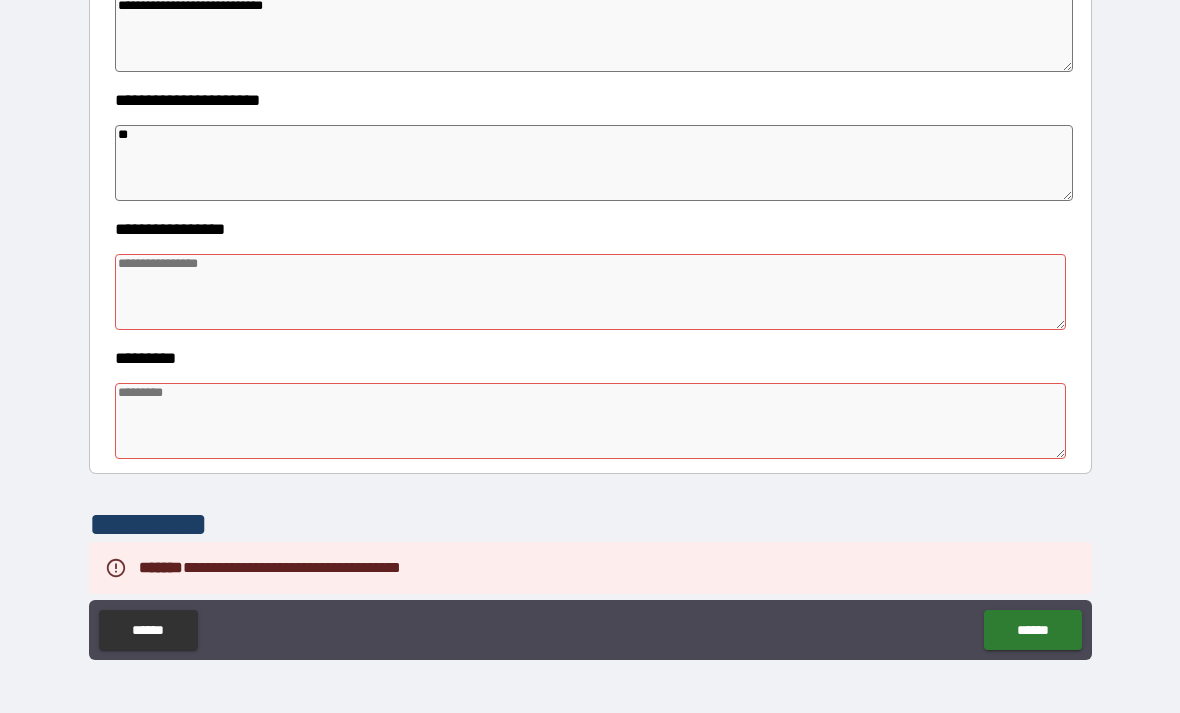 scroll, scrollTop: 358, scrollLeft: 0, axis: vertical 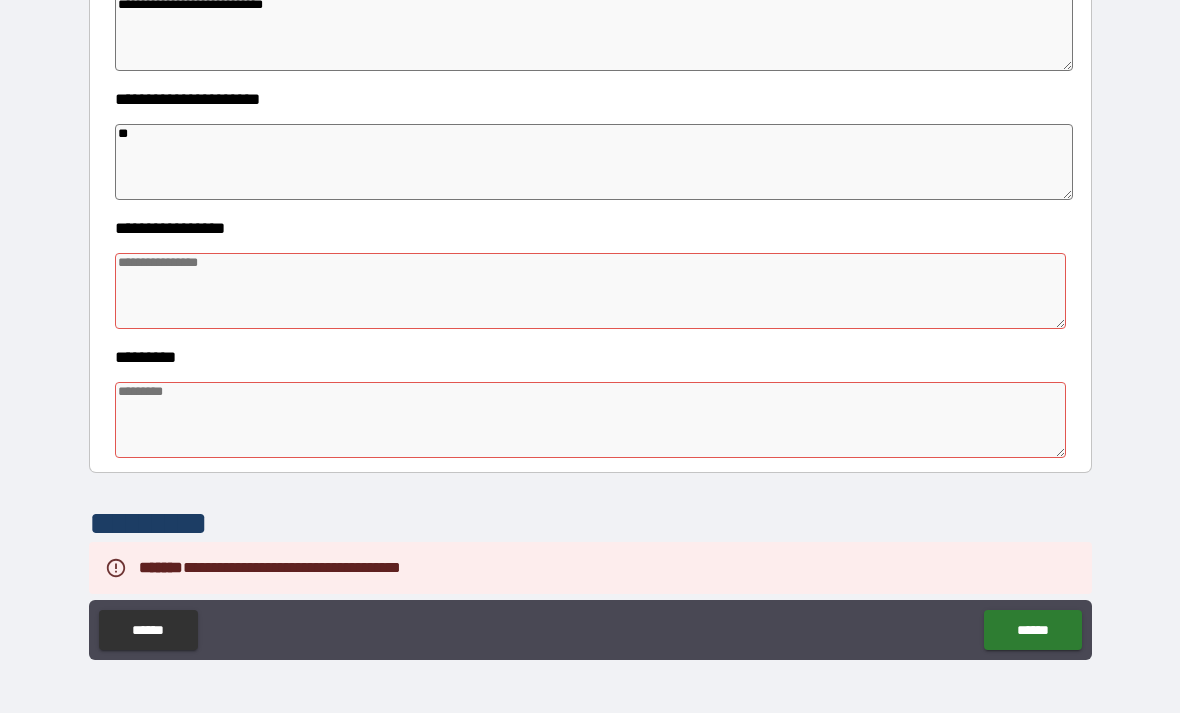 click at bounding box center [591, 291] 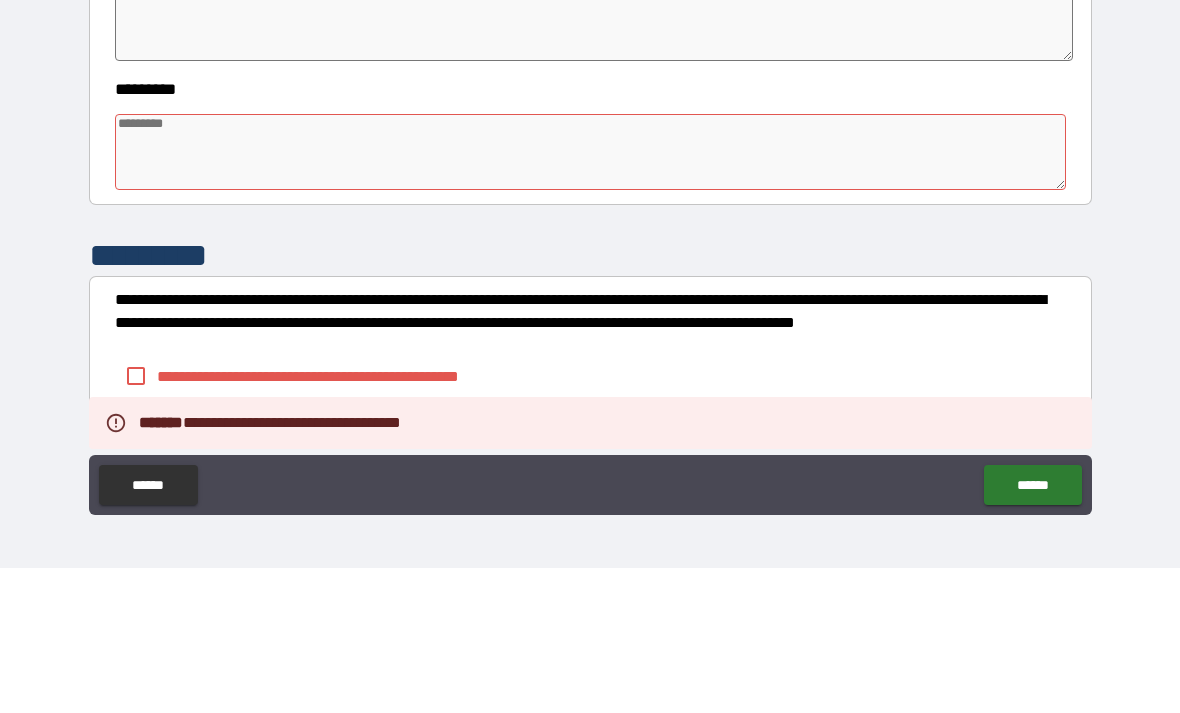 scroll, scrollTop: 487, scrollLeft: 0, axis: vertical 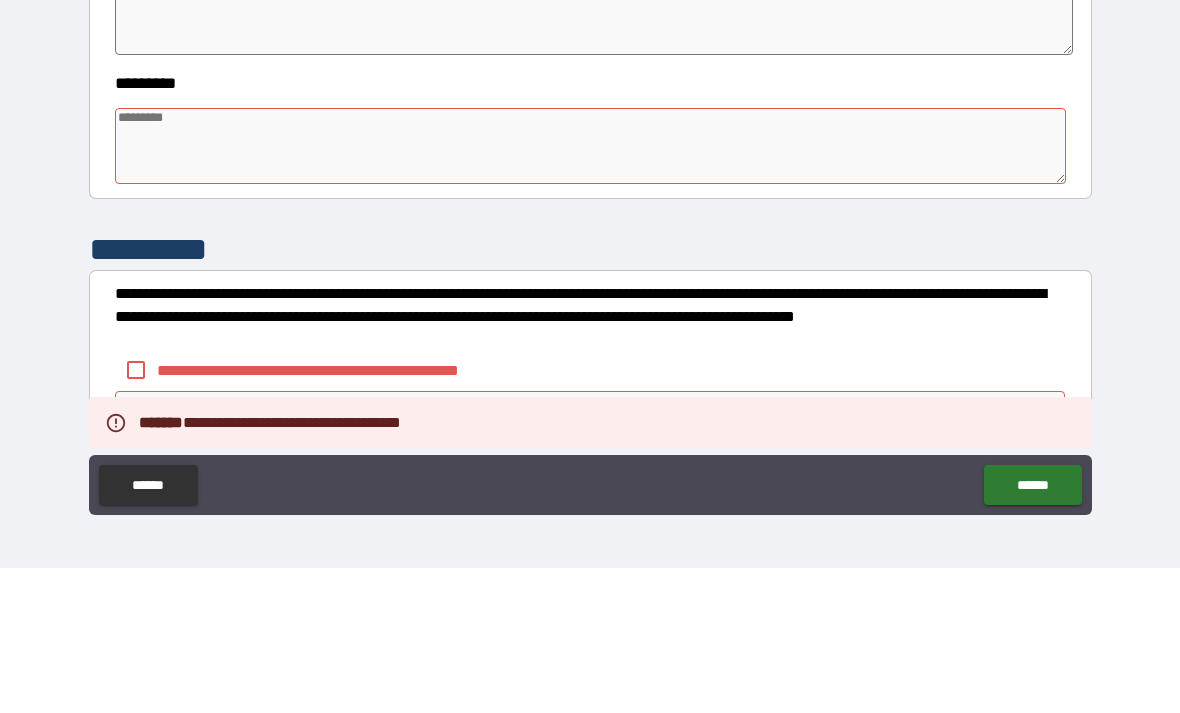 click at bounding box center [591, 291] 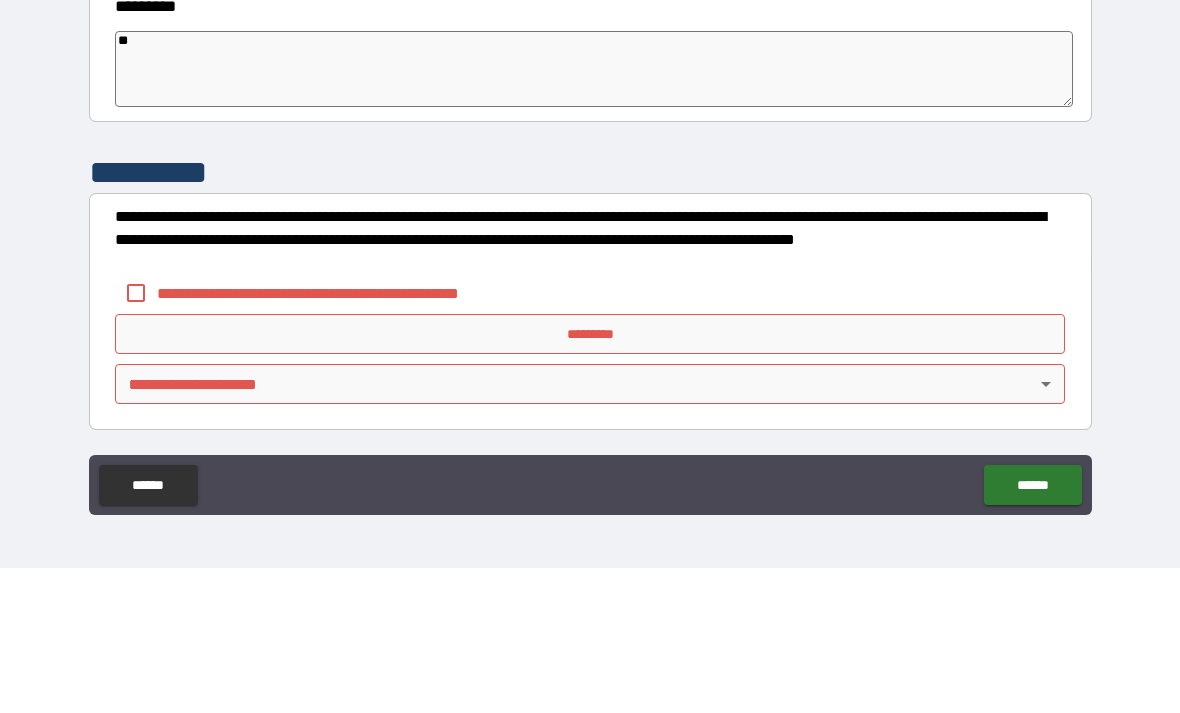 scroll, scrollTop: 564, scrollLeft: 0, axis: vertical 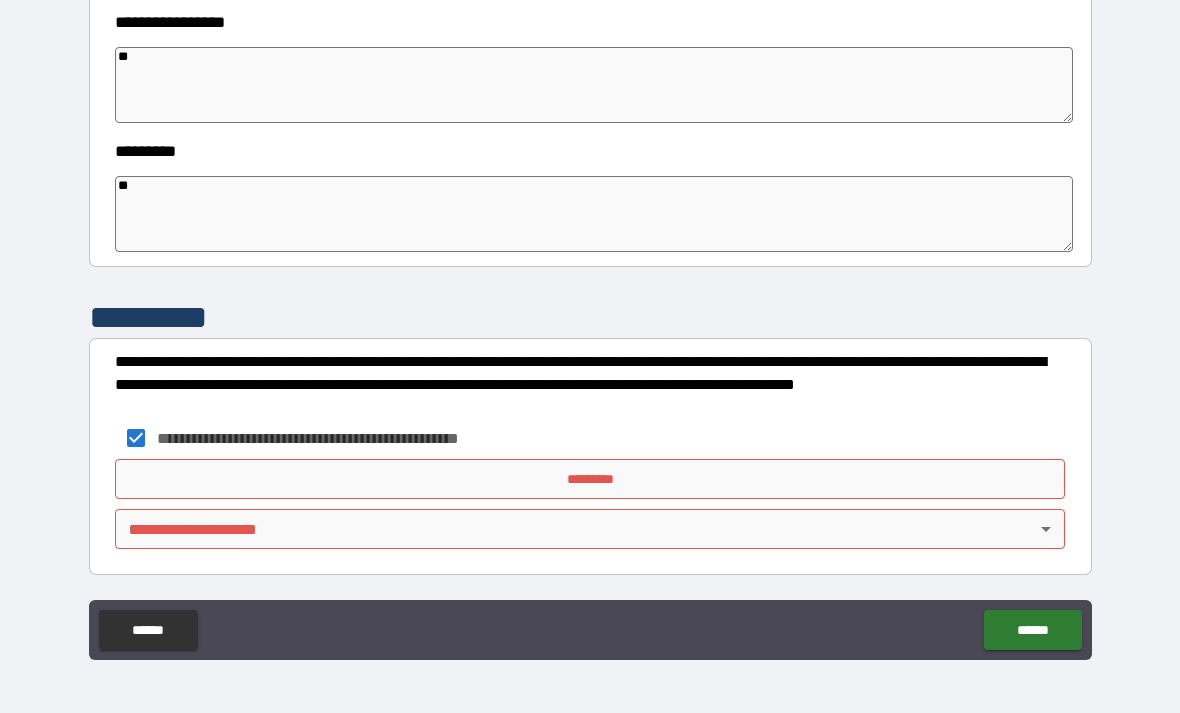 click on "*********" at bounding box center [590, 479] 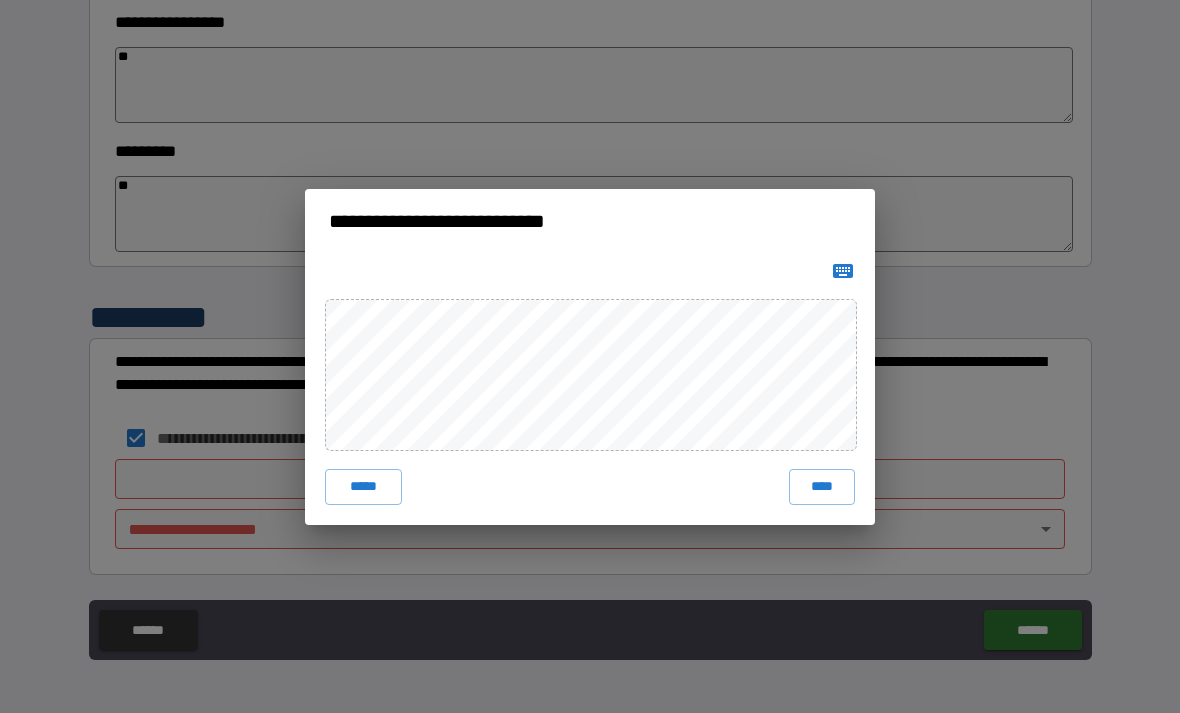 click on "****" at bounding box center [822, 487] 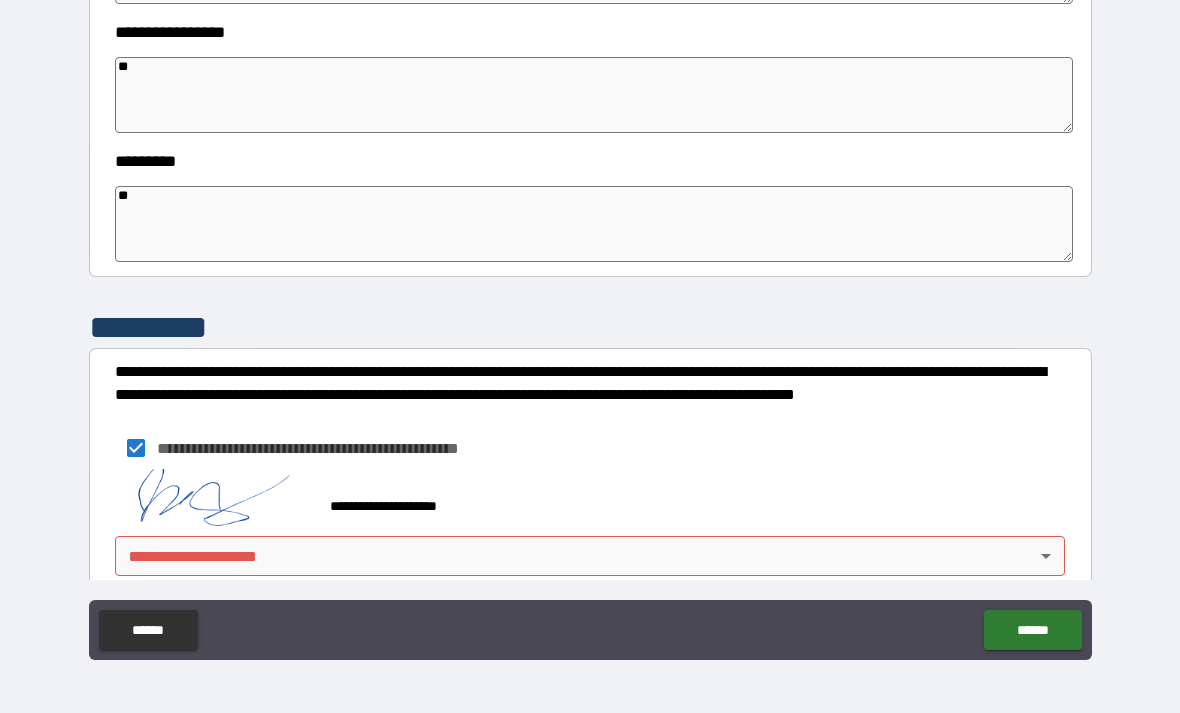 click on "**********" at bounding box center [590, 324] 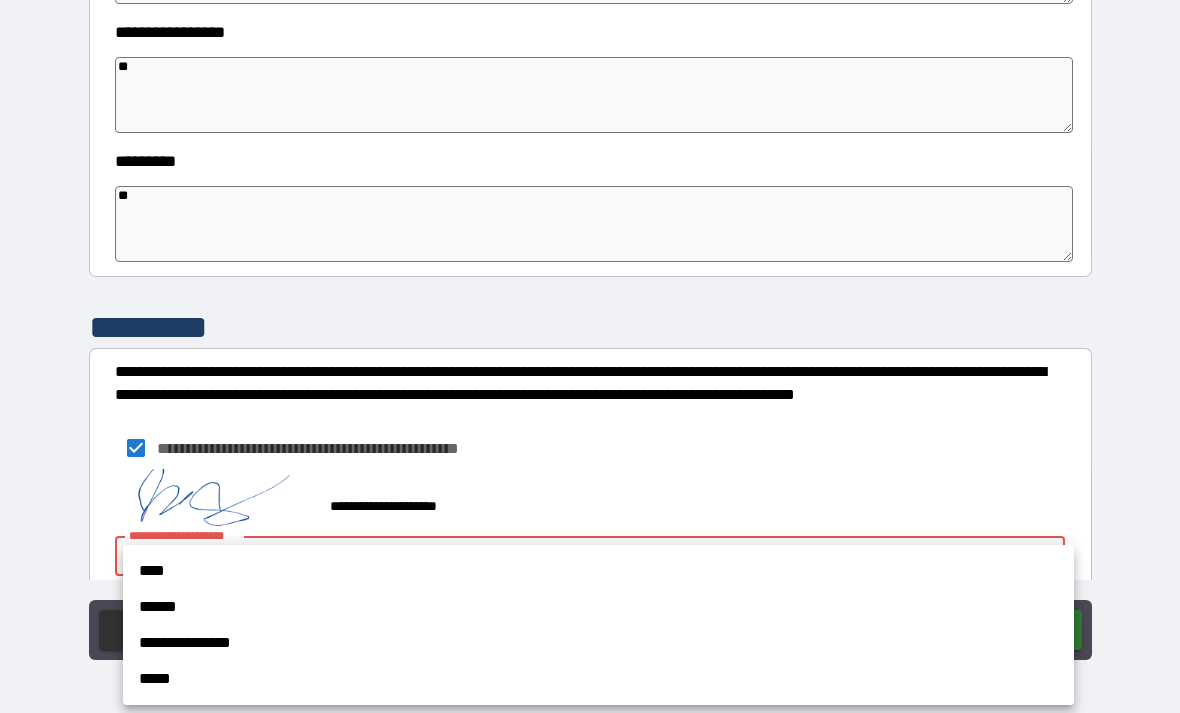 click on "****" at bounding box center [598, 571] 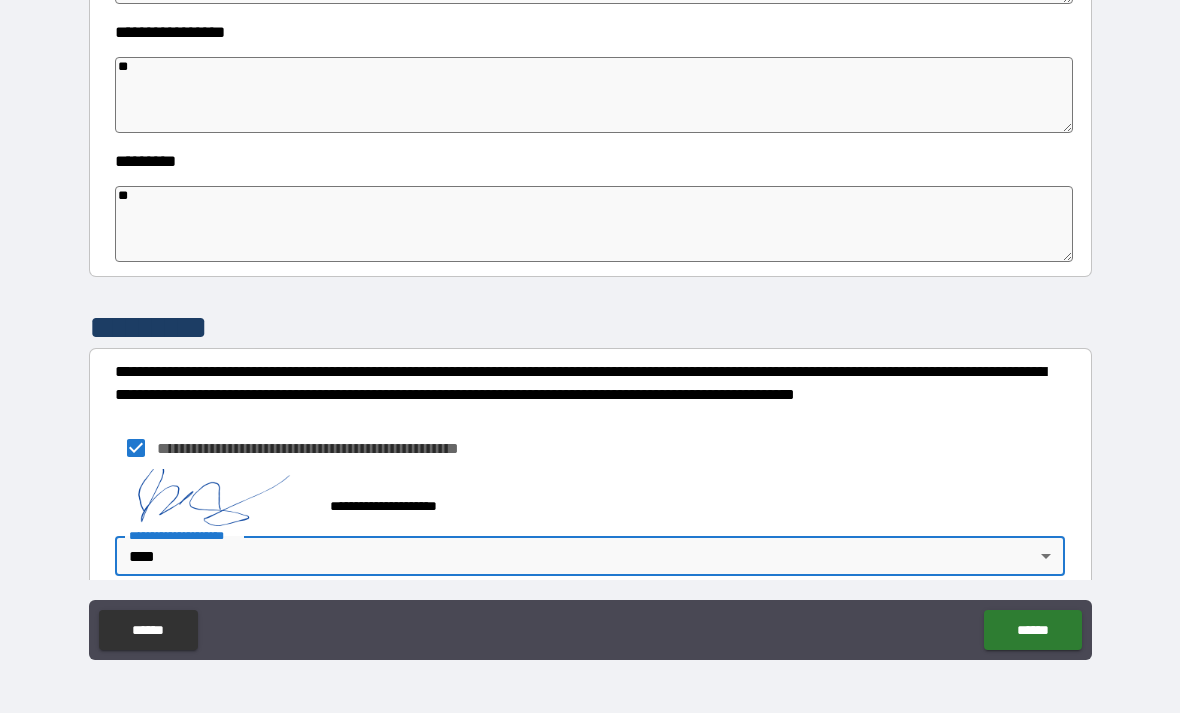 click on "******" at bounding box center [1032, 630] 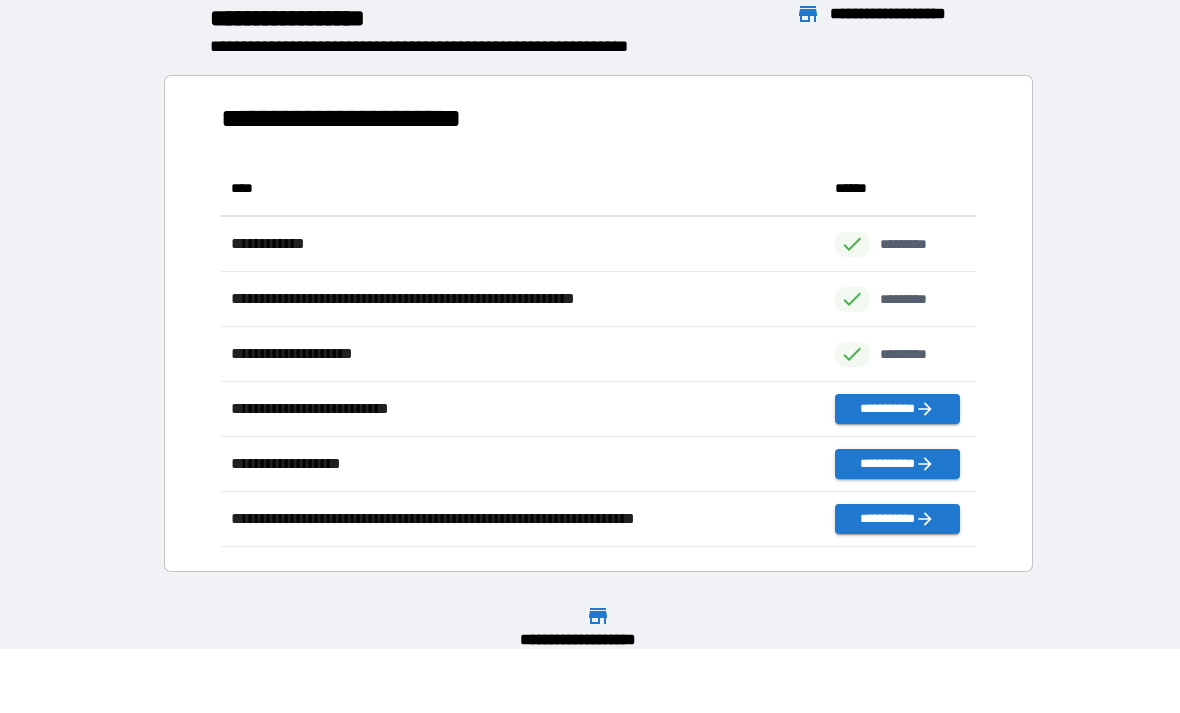 scroll, scrollTop: 1, scrollLeft: 1, axis: both 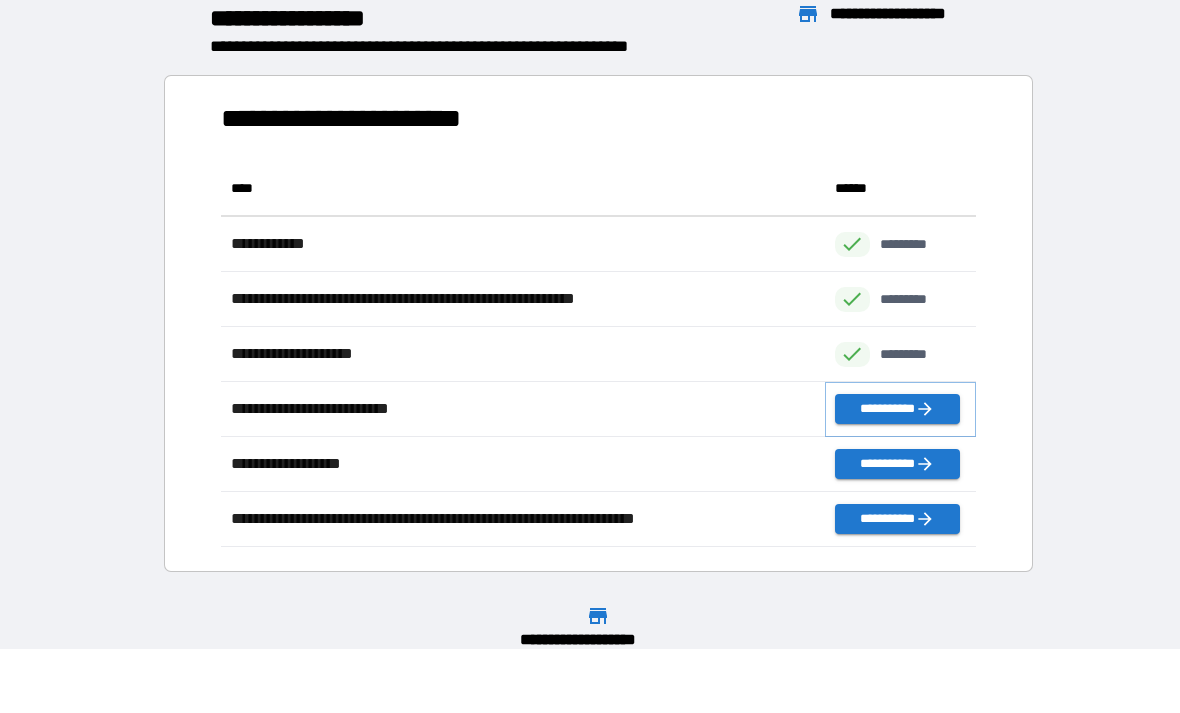click on "**********" at bounding box center (897, 409) 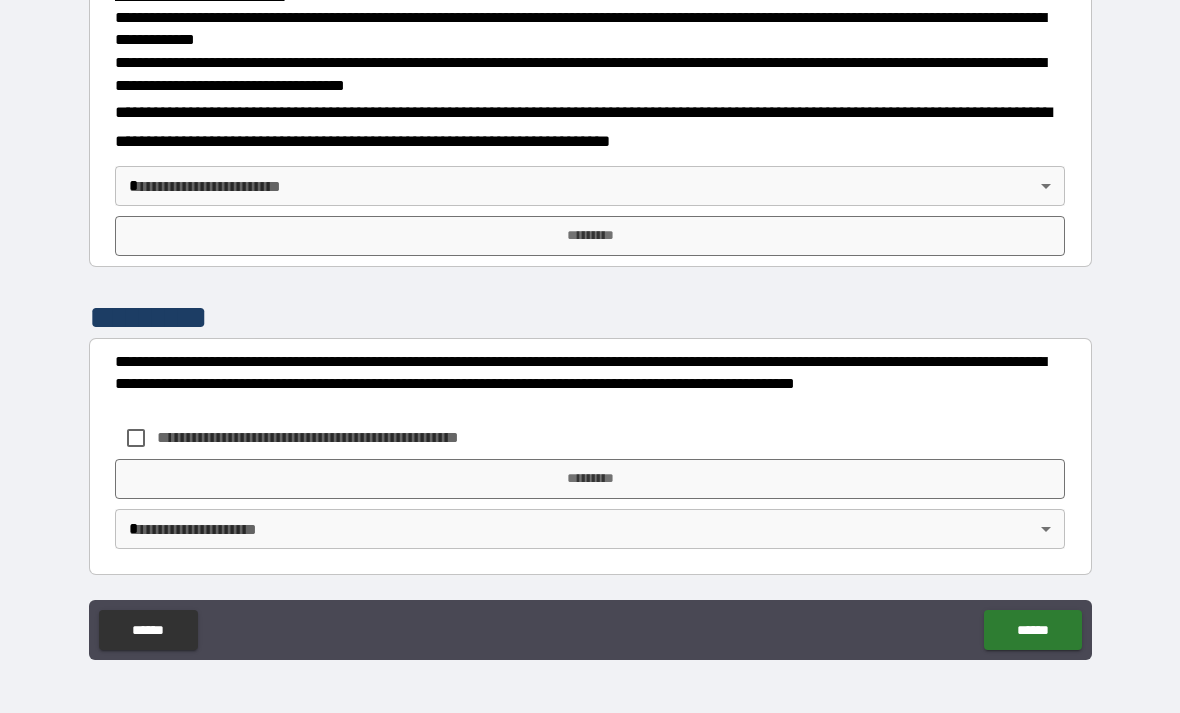 scroll, scrollTop: 671, scrollLeft: 0, axis: vertical 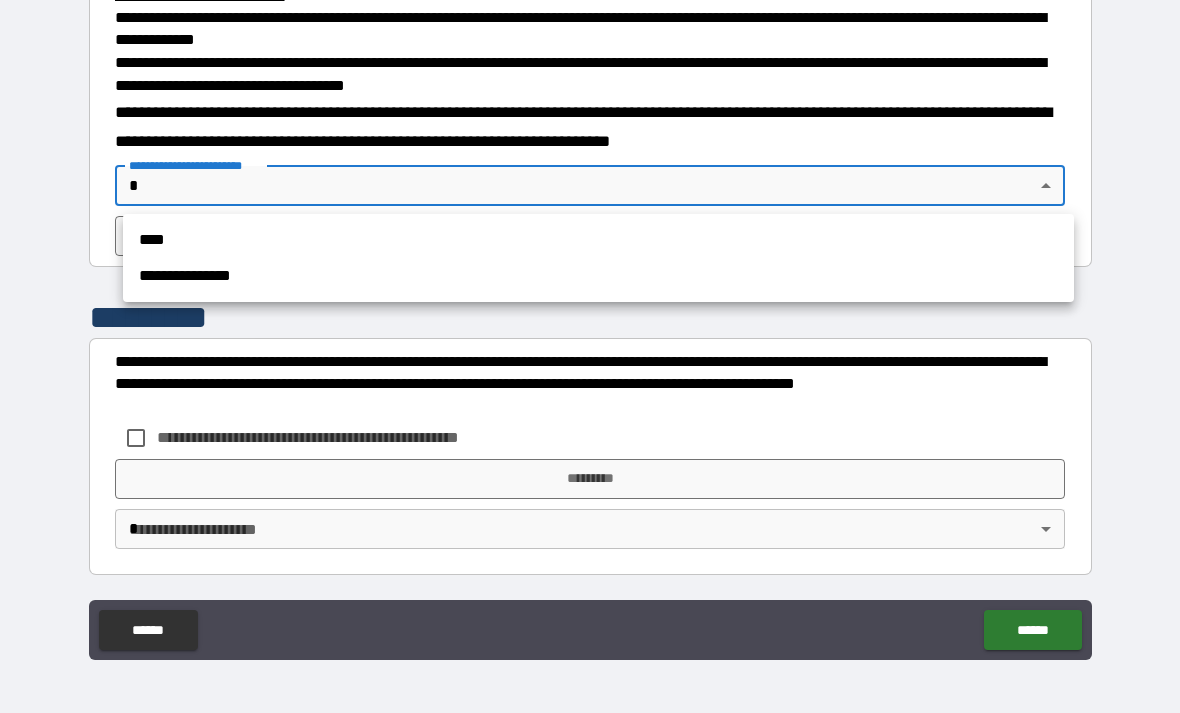 click on "****" at bounding box center (598, 240) 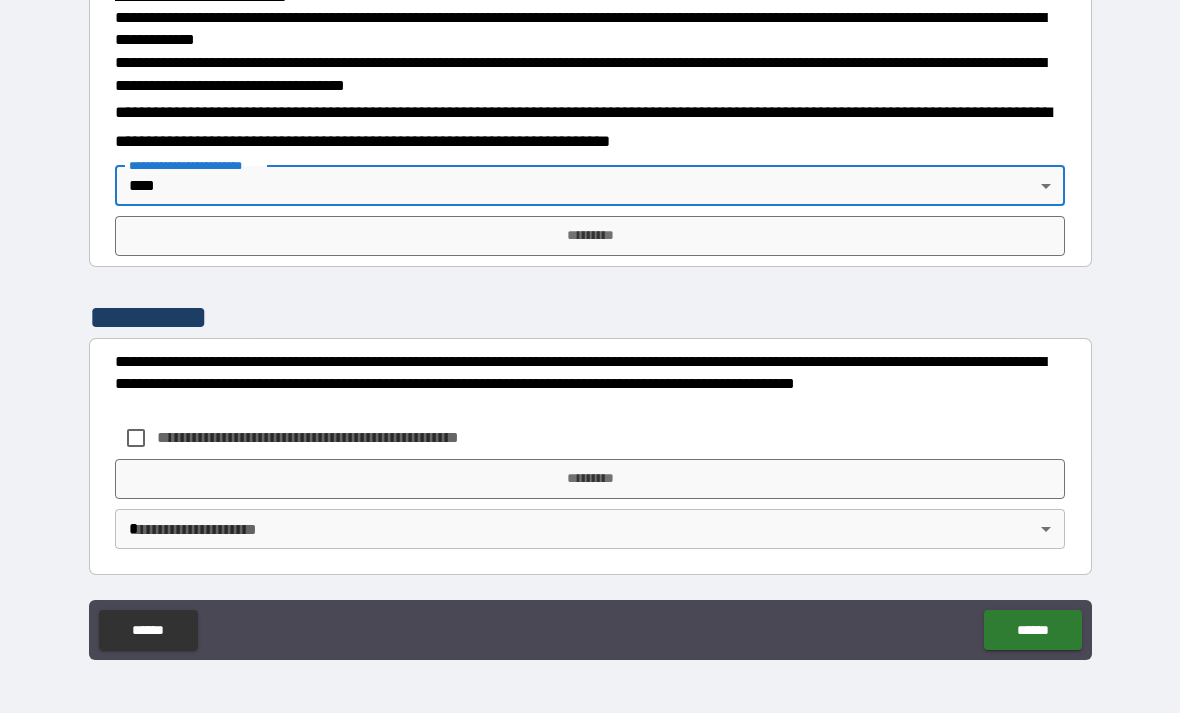 click on "*********" at bounding box center (590, 236) 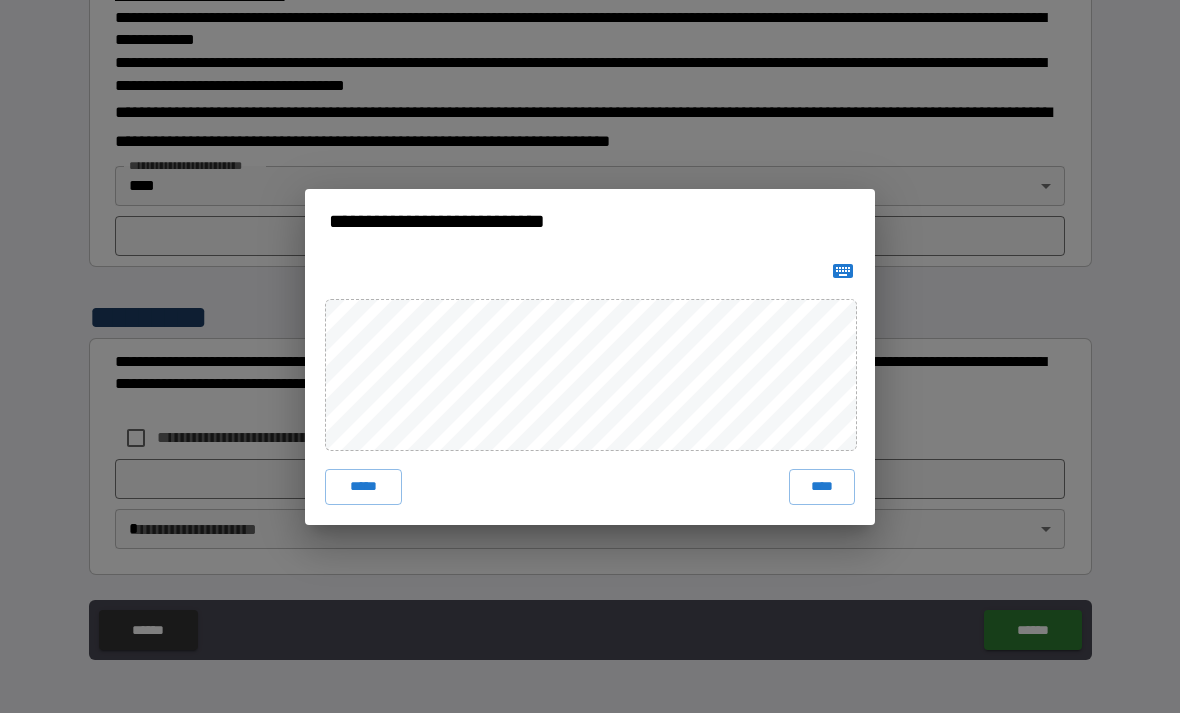 click on "****" at bounding box center (822, 487) 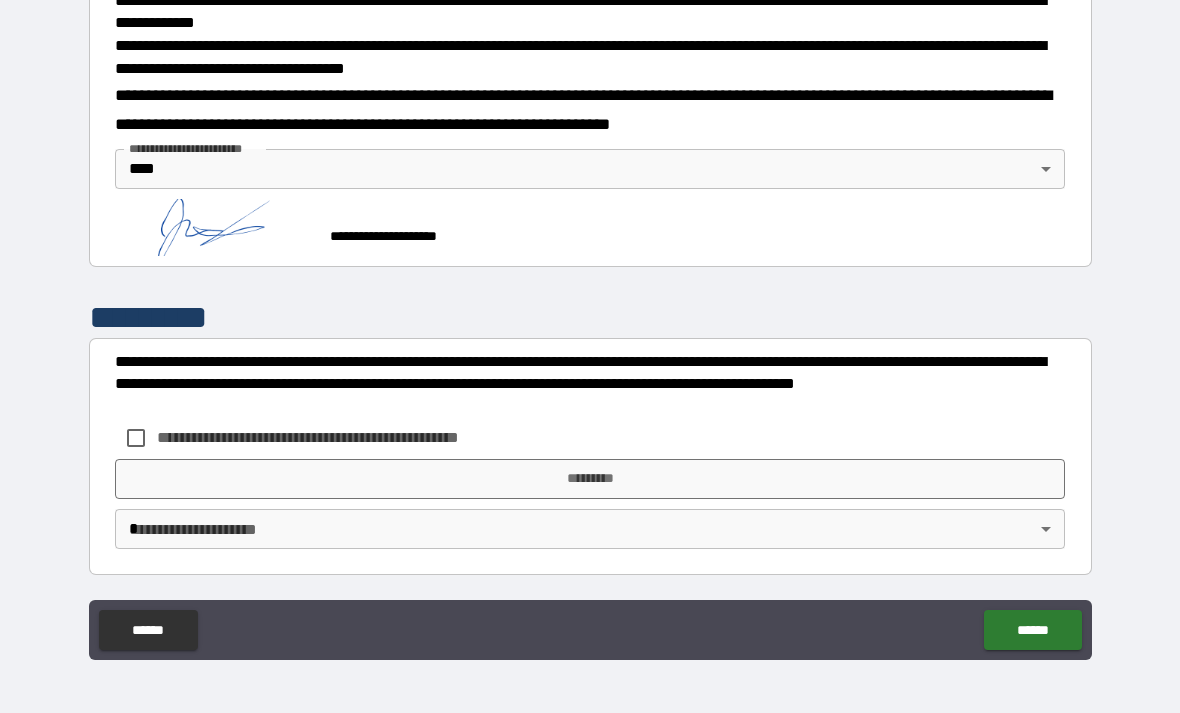 scroll, scrollTop: 661, scrollLeft: 0, axis: vertical 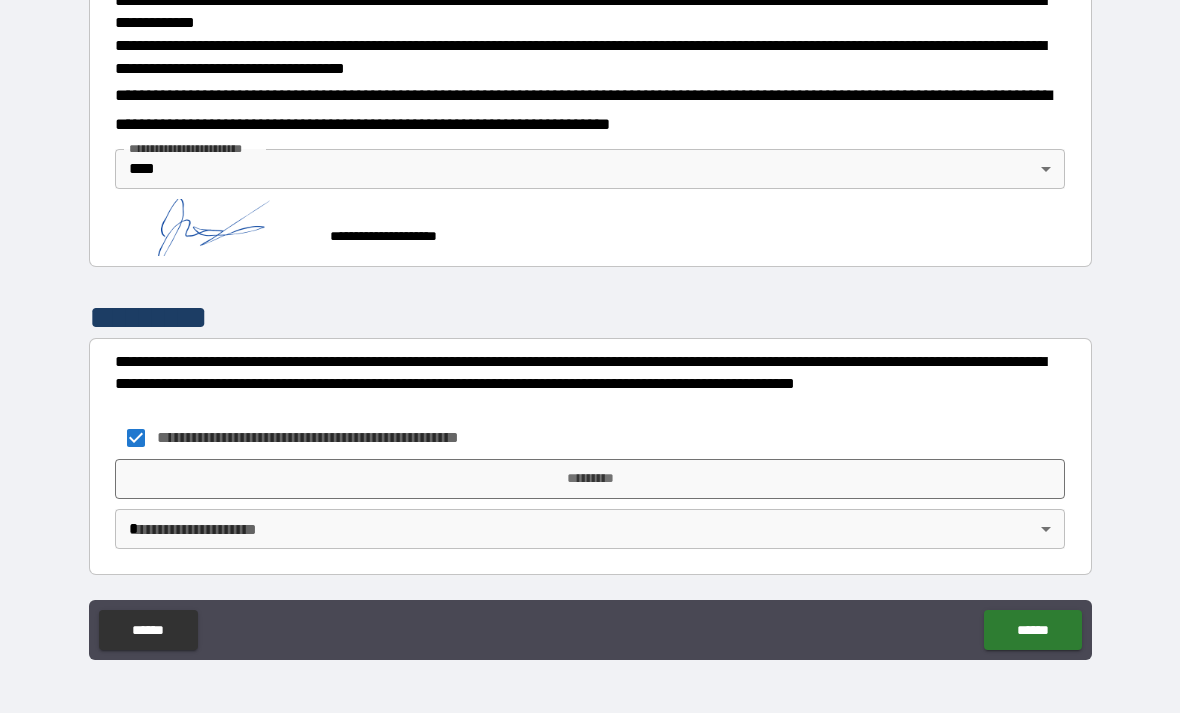 click on "*********" at bounding box center [590, 479] 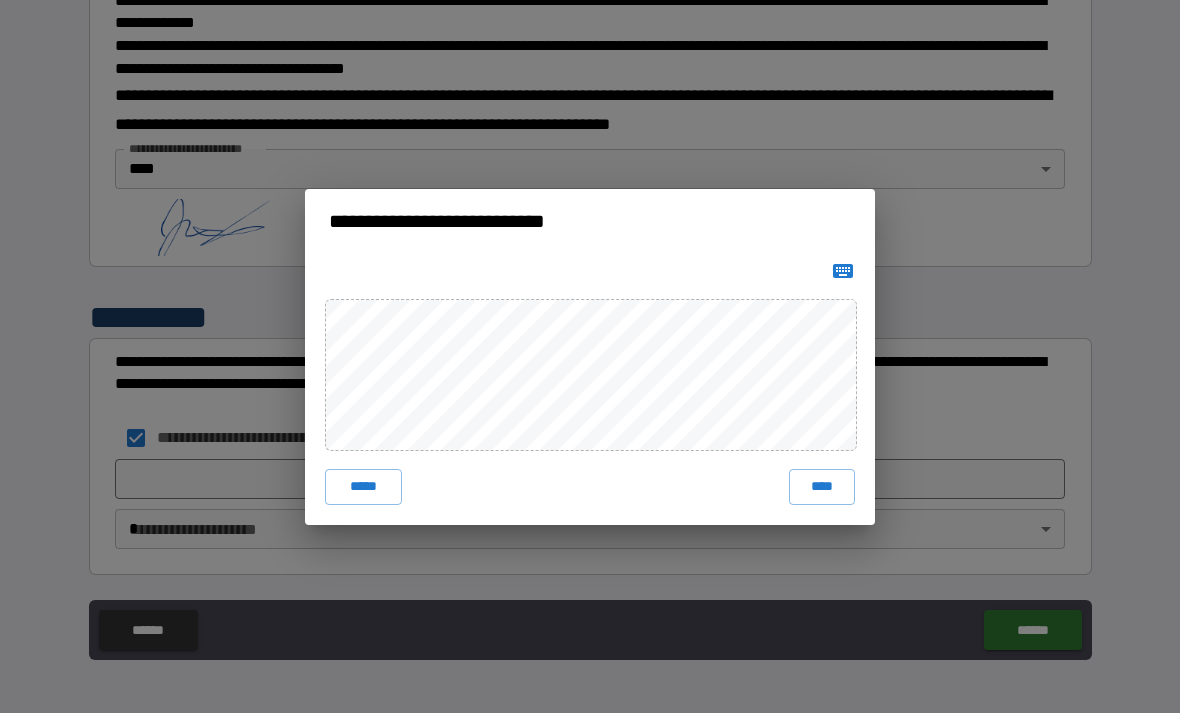 click on "****" at bounding box center [822, 487] 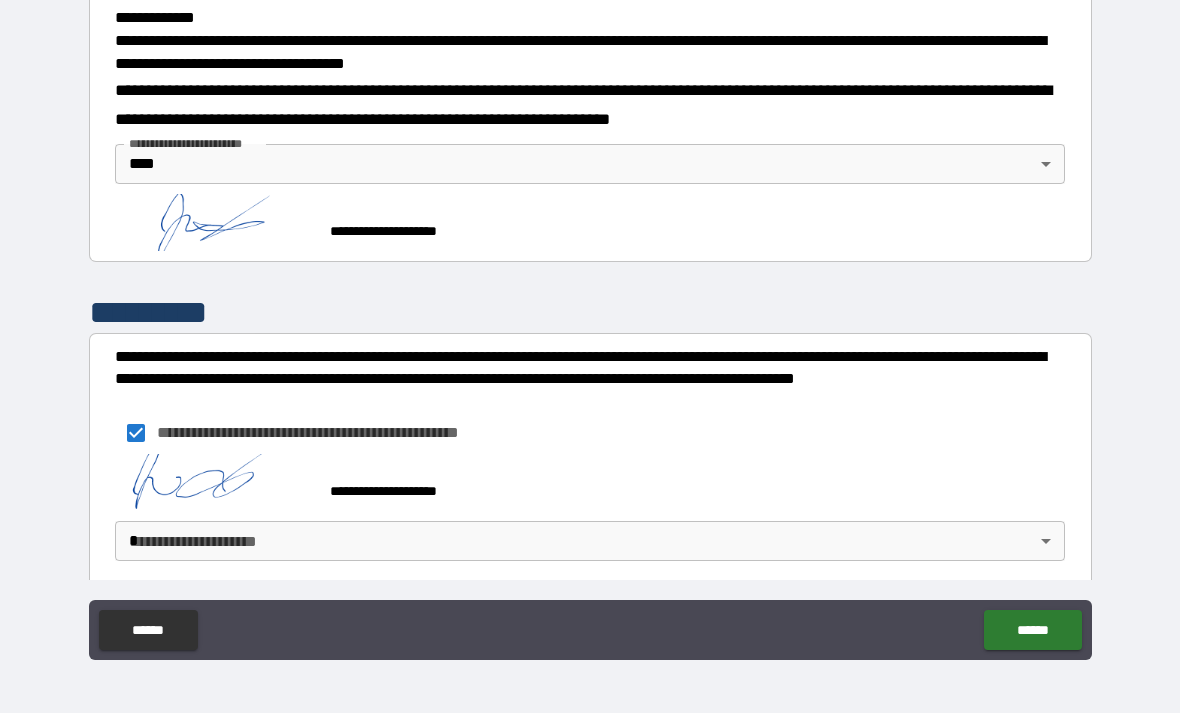 click on "**********" at bounding box center (590, 324) 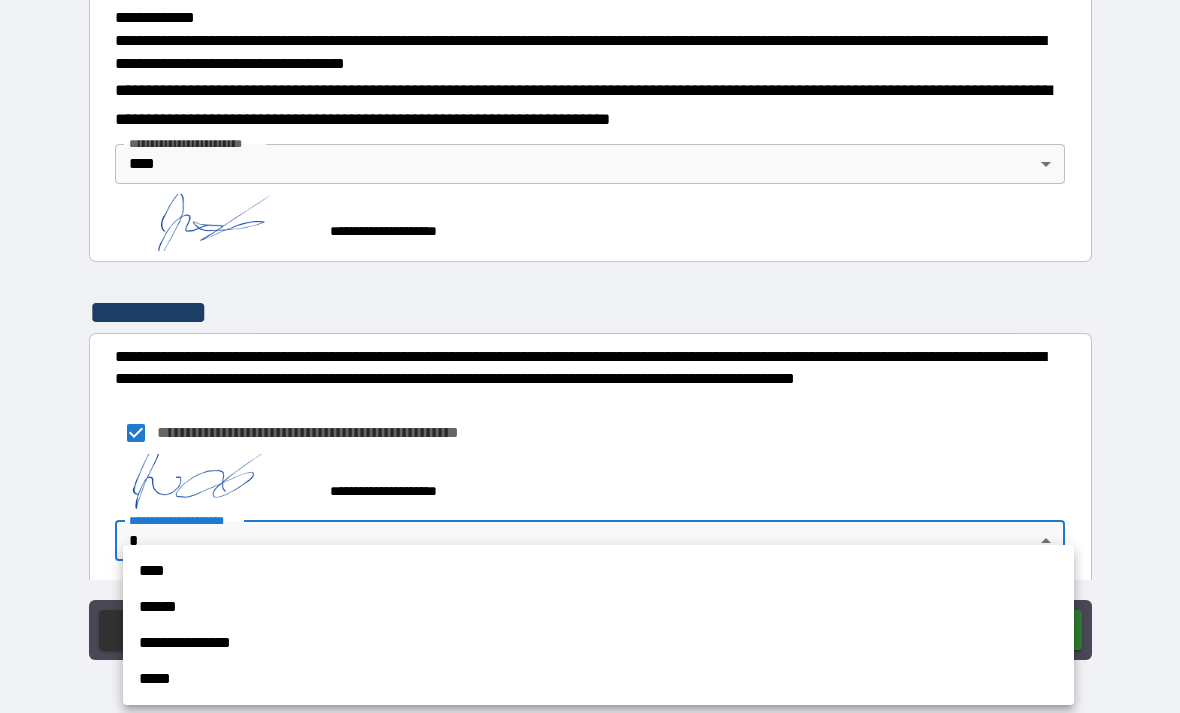 click on "****" at bounding box center (598, 571) 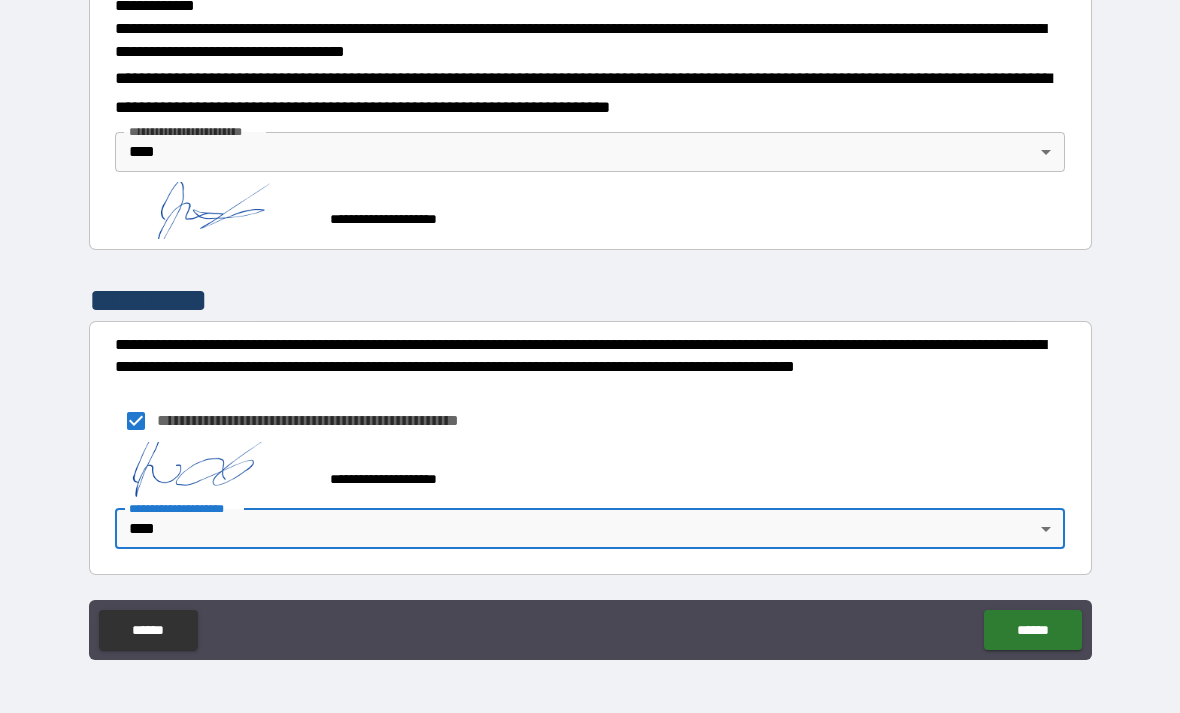 click on "******" at bounding box center (1032, 630) 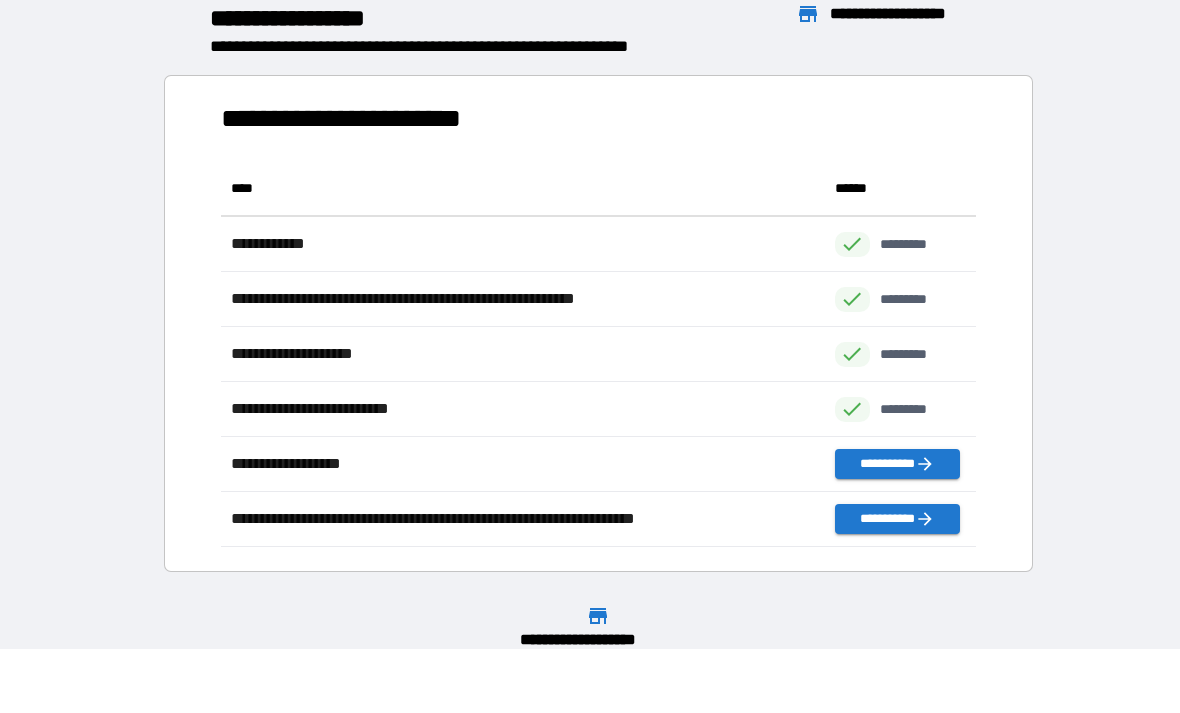 scroll, scrollTop: 1, scrollLeft: 1, axis: both 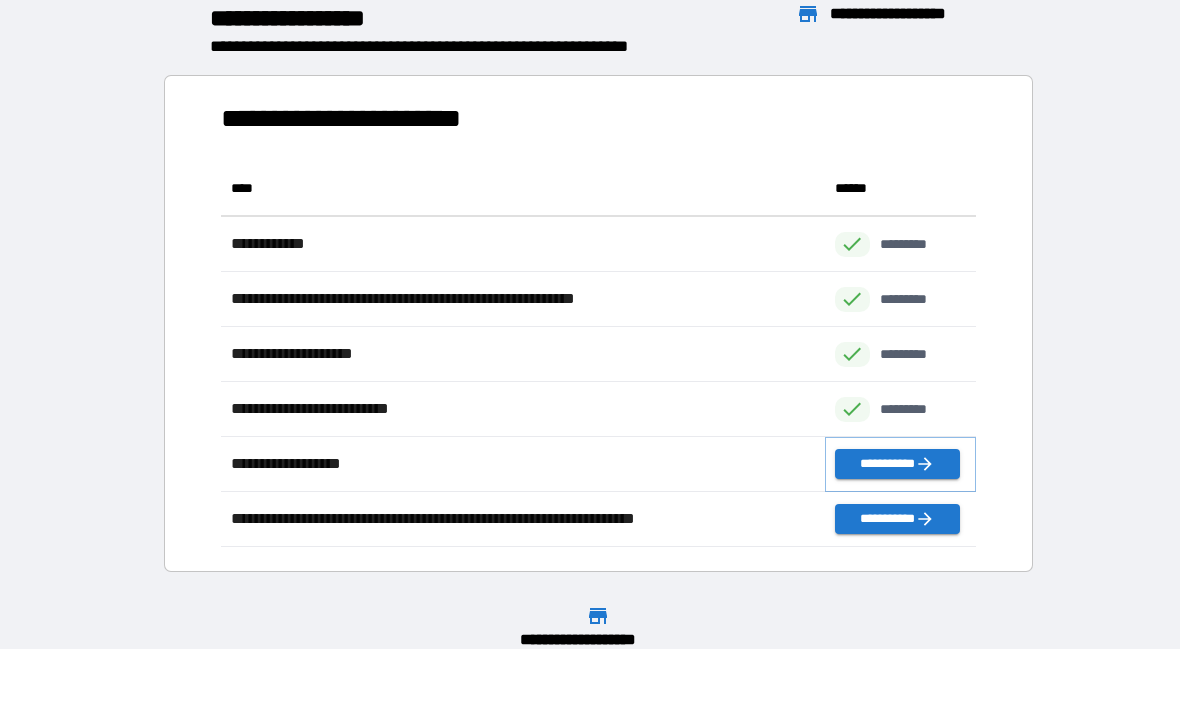 click on "**********" at bounding box center (897, 464) 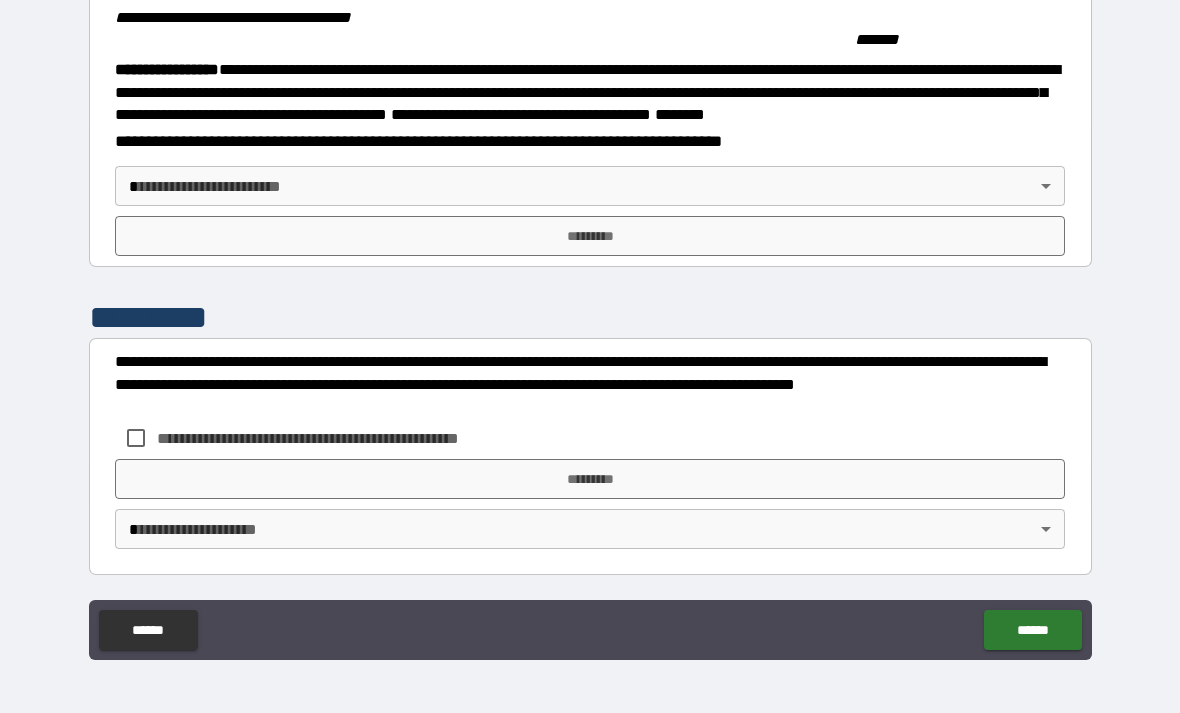 scroll, scrollTop: 2063, scrollLeft: 0, axis: vertical 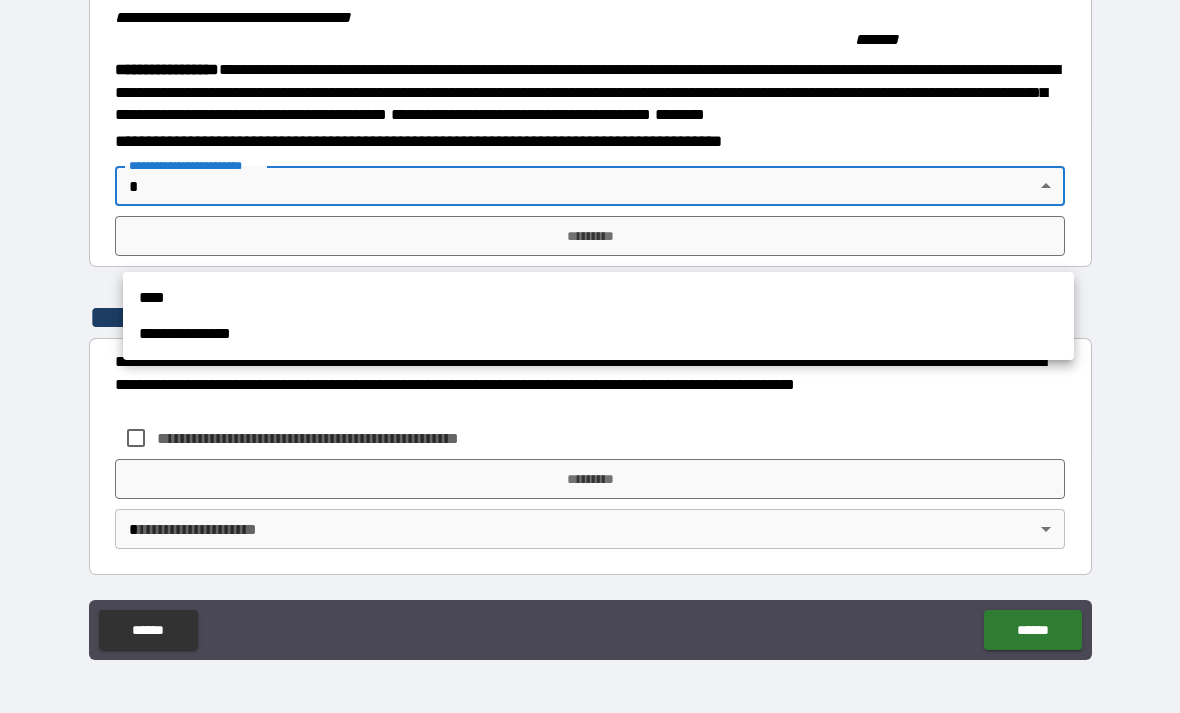 click on "****" at bounding box center (598, 298) 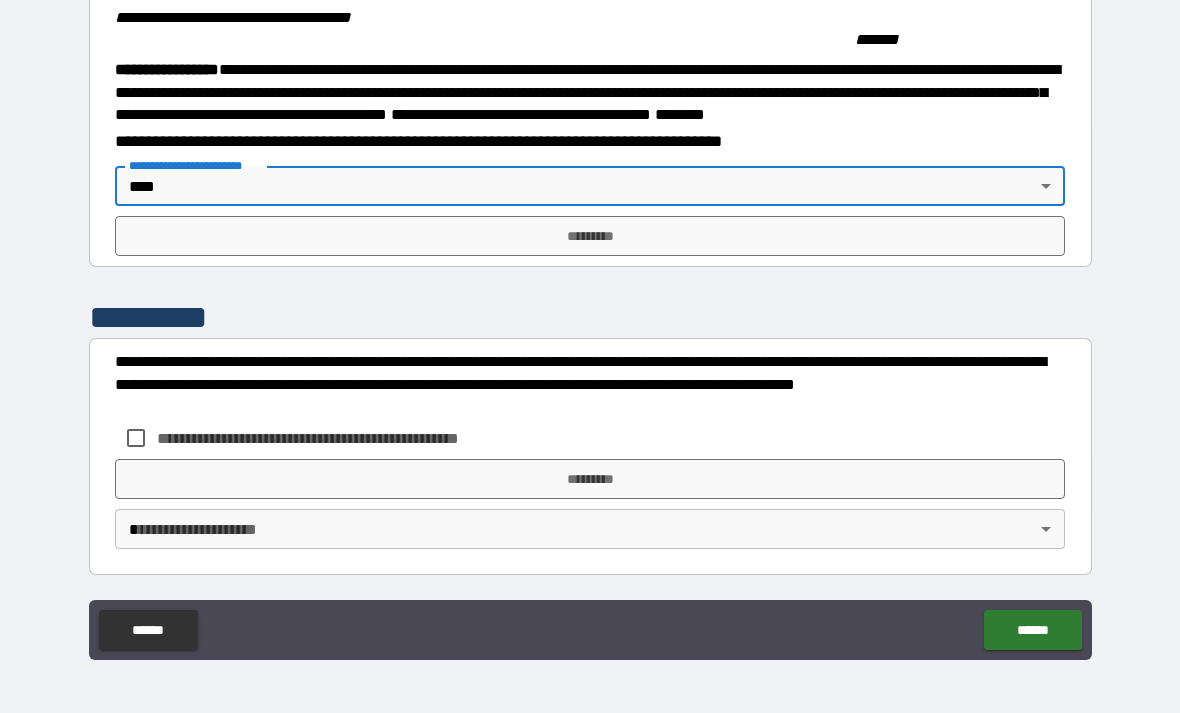 click on "*********" at bounding box center (590, 236) 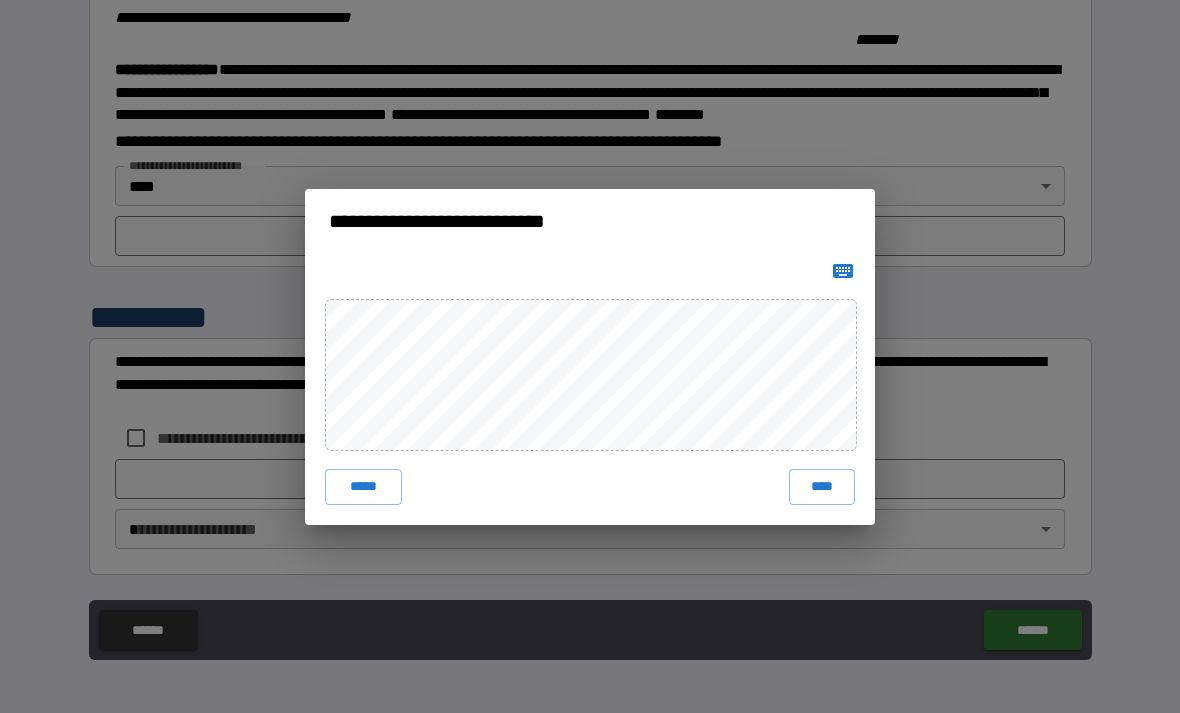 click on "****" at bounding box center [822, 487] 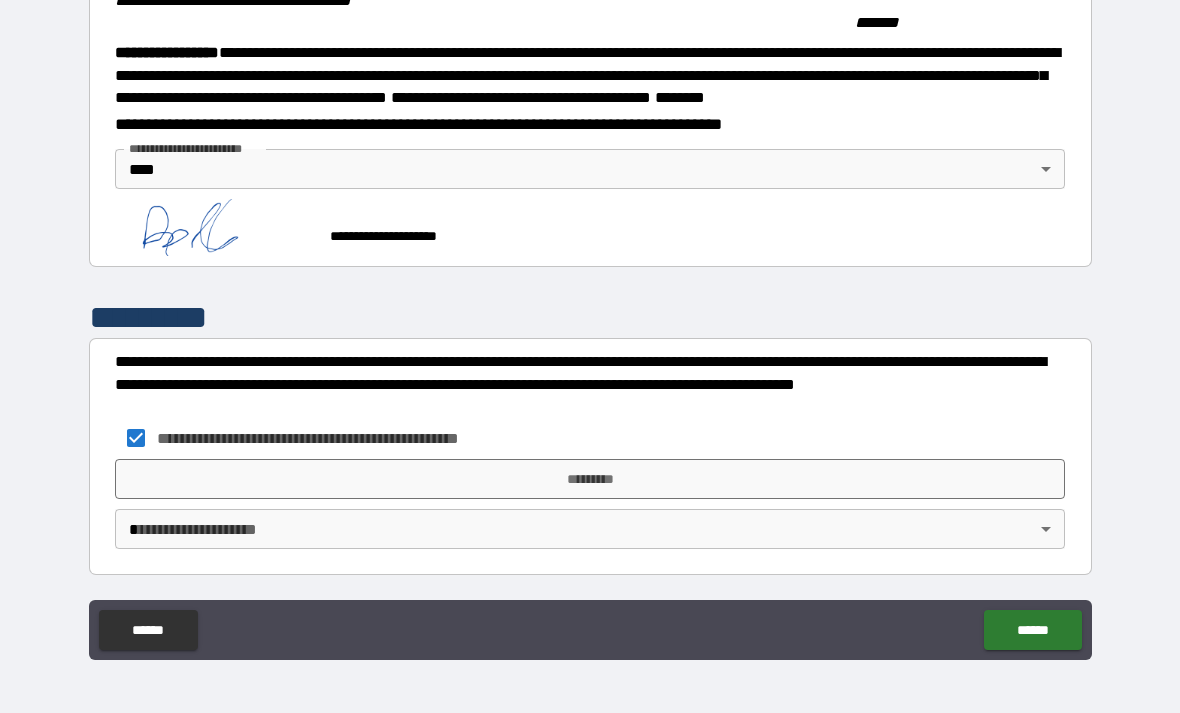 click on "*********" at bounding box center [590, 479] 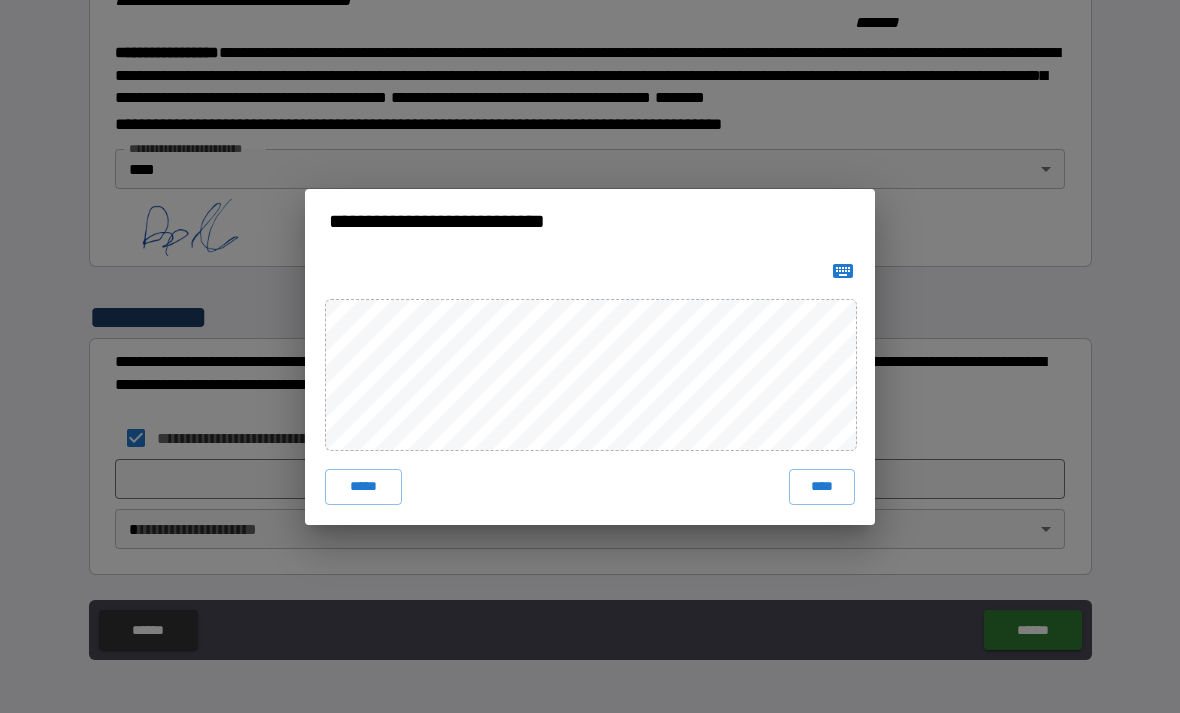 click on "****" at bounding box center [822, 487] 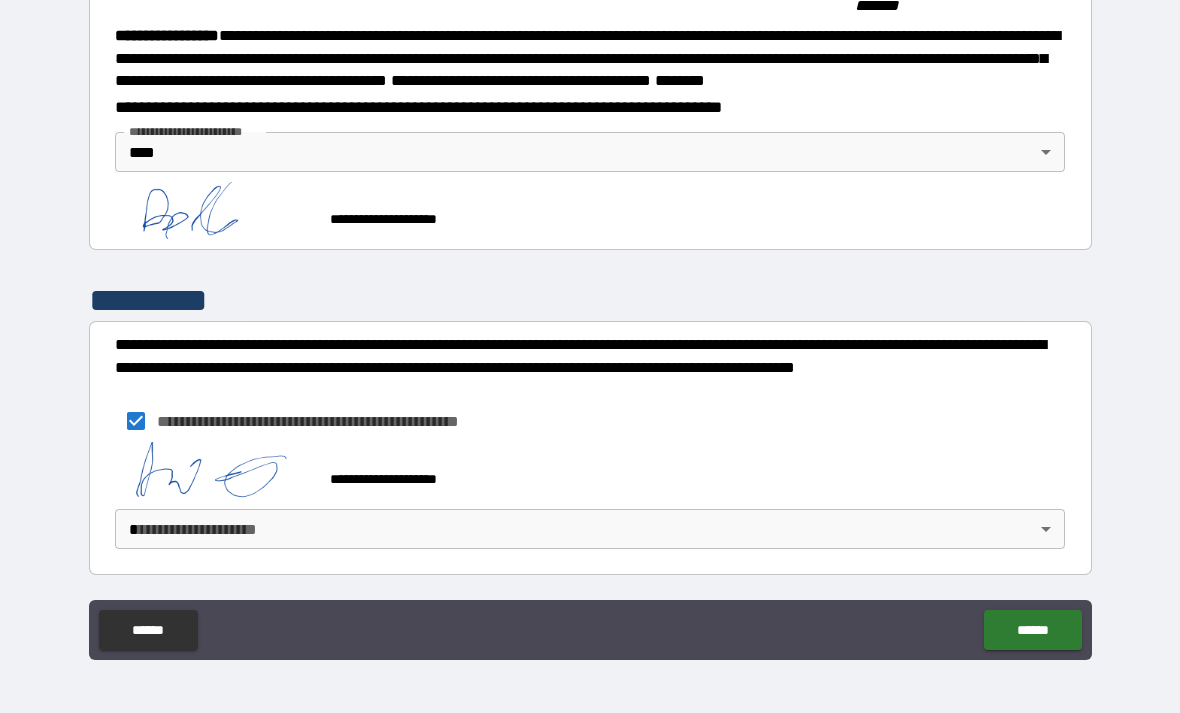 scroll, scrollTop: 2155, scrollLeft: 0, axis: vertical 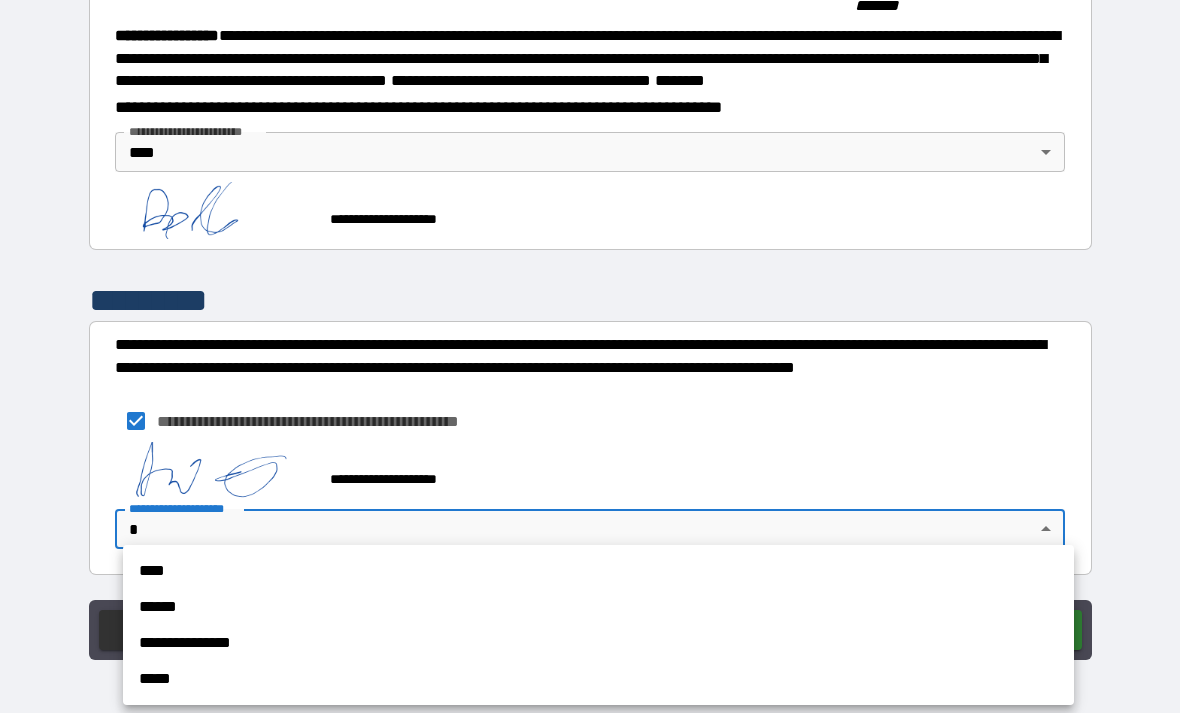 click on "****" at bounding box center (598, 571) 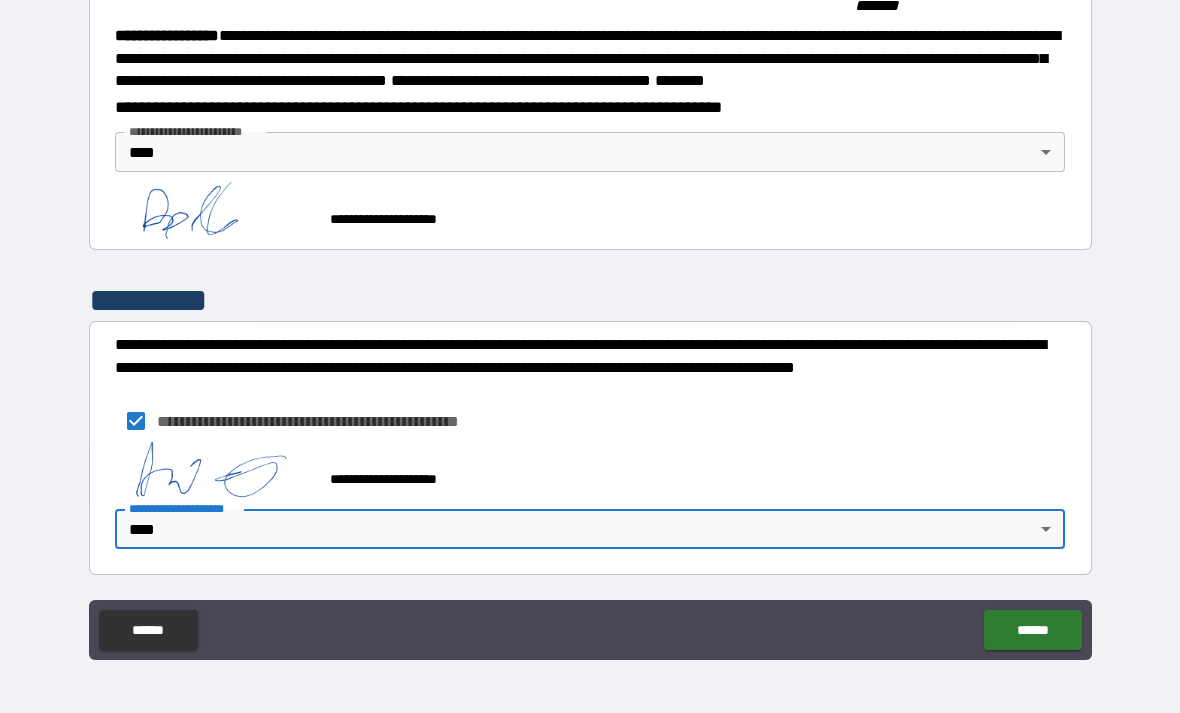 click on "******" at bounding box center [1032, 630] 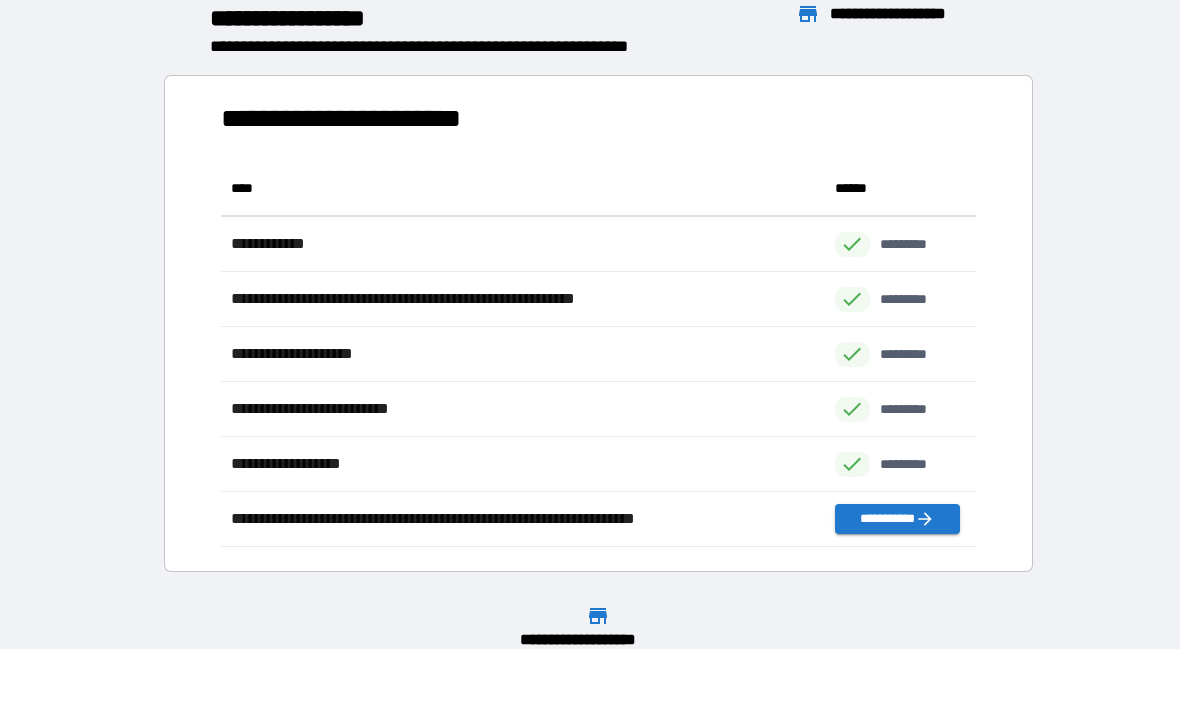 scroll, scrollTop: 386, scrollLeft: 755, axis: both 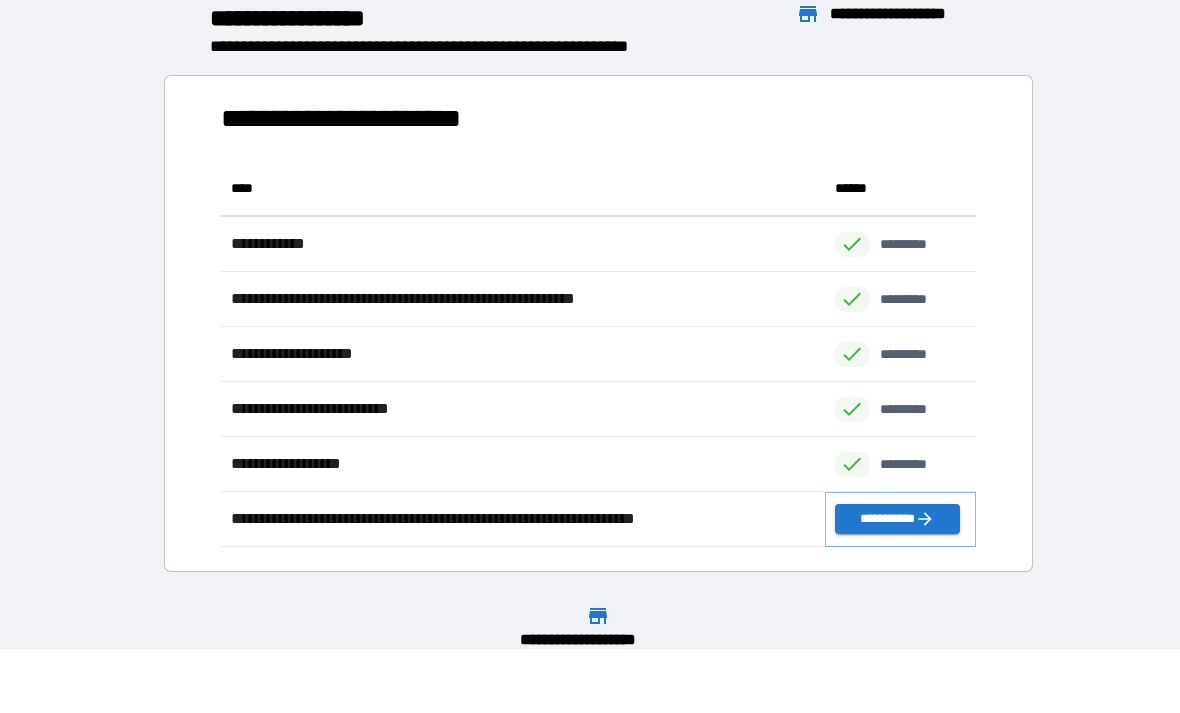 click on "**********" at bounding box center (897, 519) 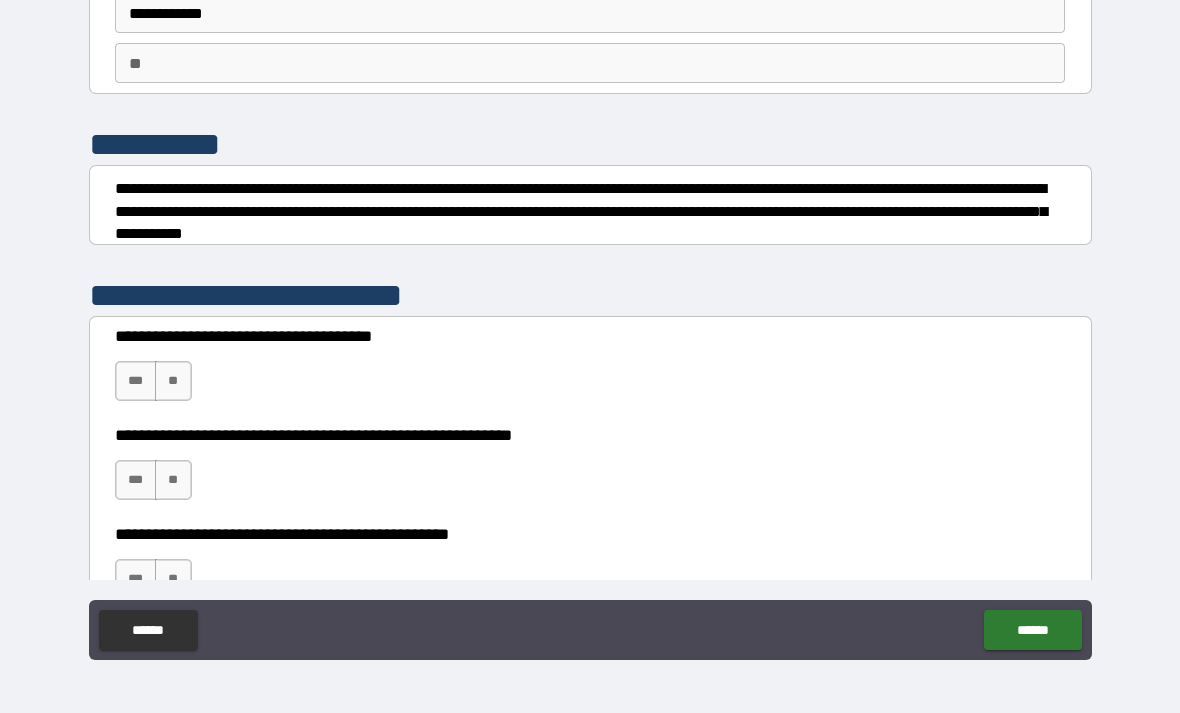 scroll, scrollTop: 141, scrollLeft: 0, axis: vertical 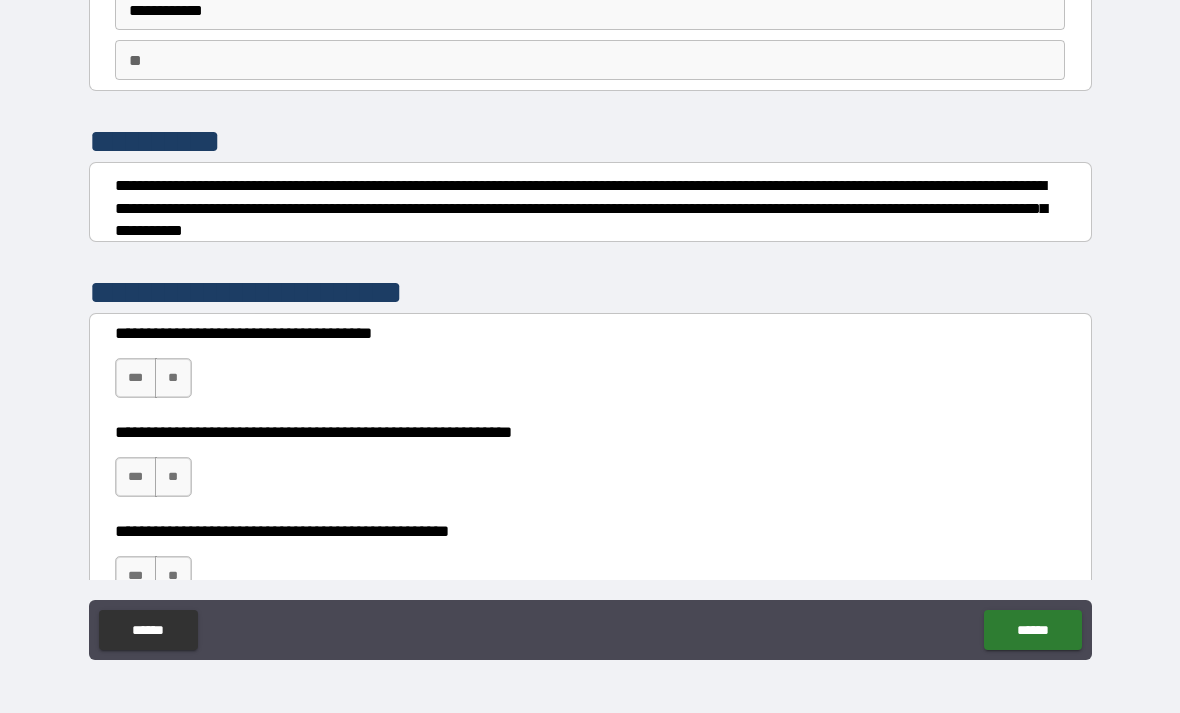click on "**" at bounding box center [173, 378] 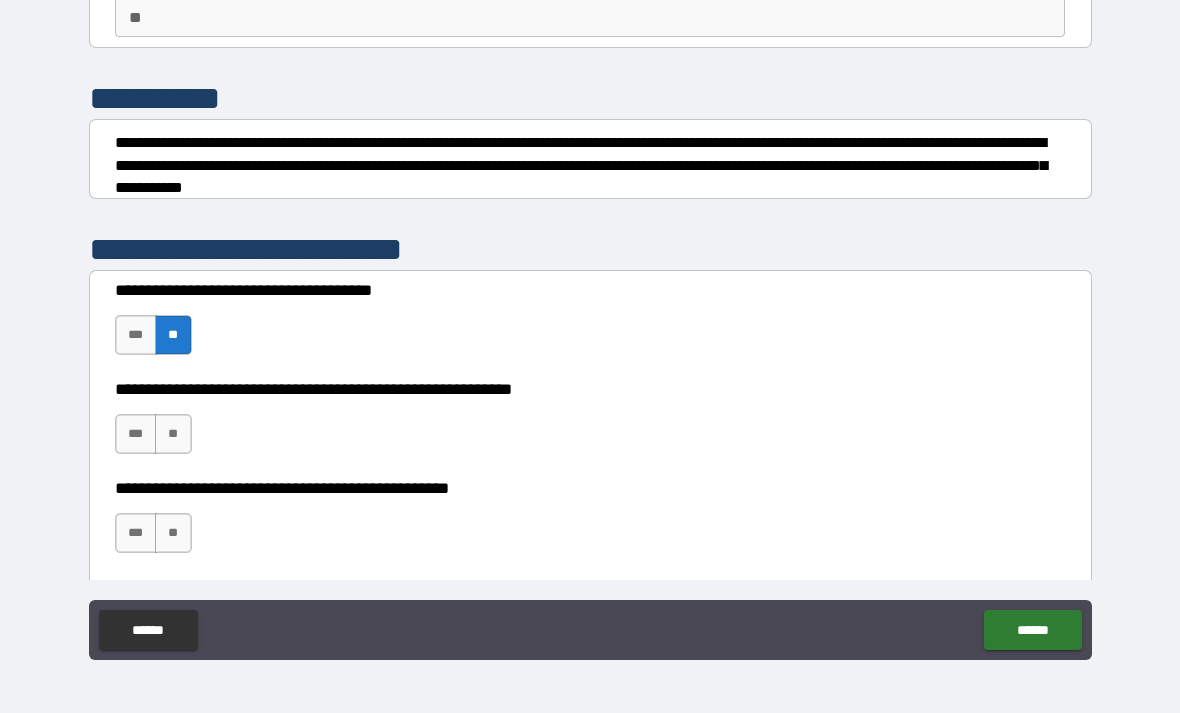 scroll, scrollTop: 213, scrollLeft: 0, axis: vertical 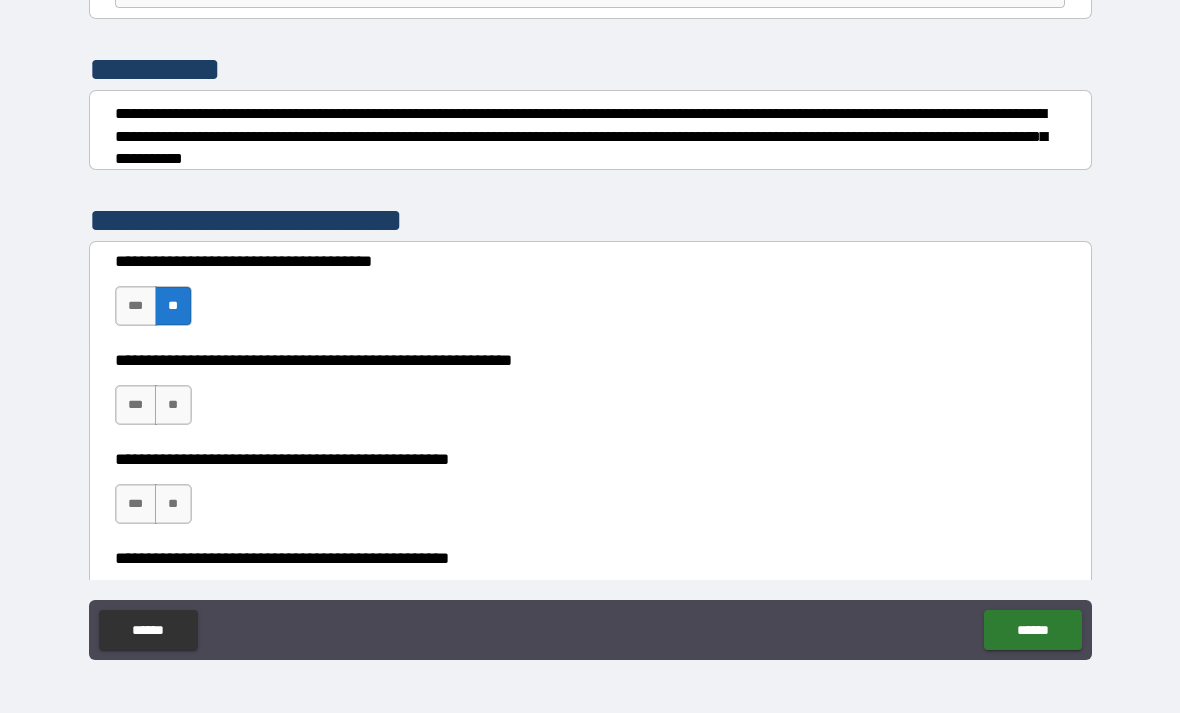 click on "**" at bounding box center [173, 405] 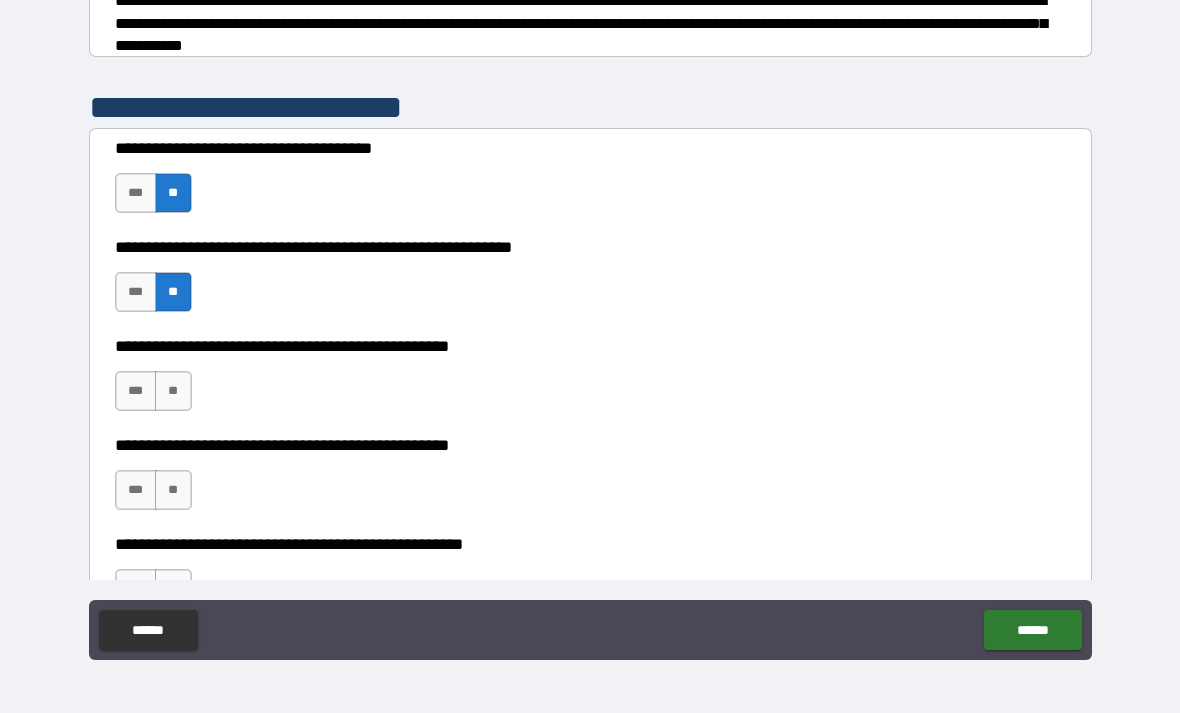 scroll, scrollTop: 328, scrollLeft: 0, axis: vertical 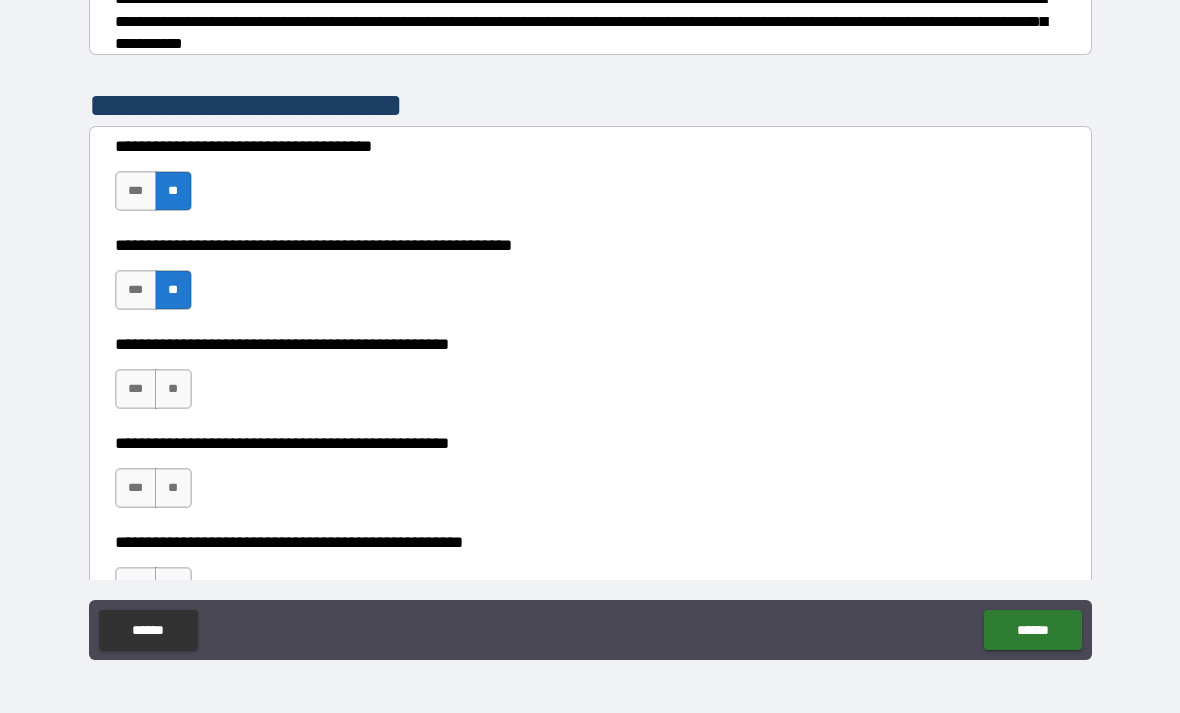 click on "**" at bounding box center (173, 389) 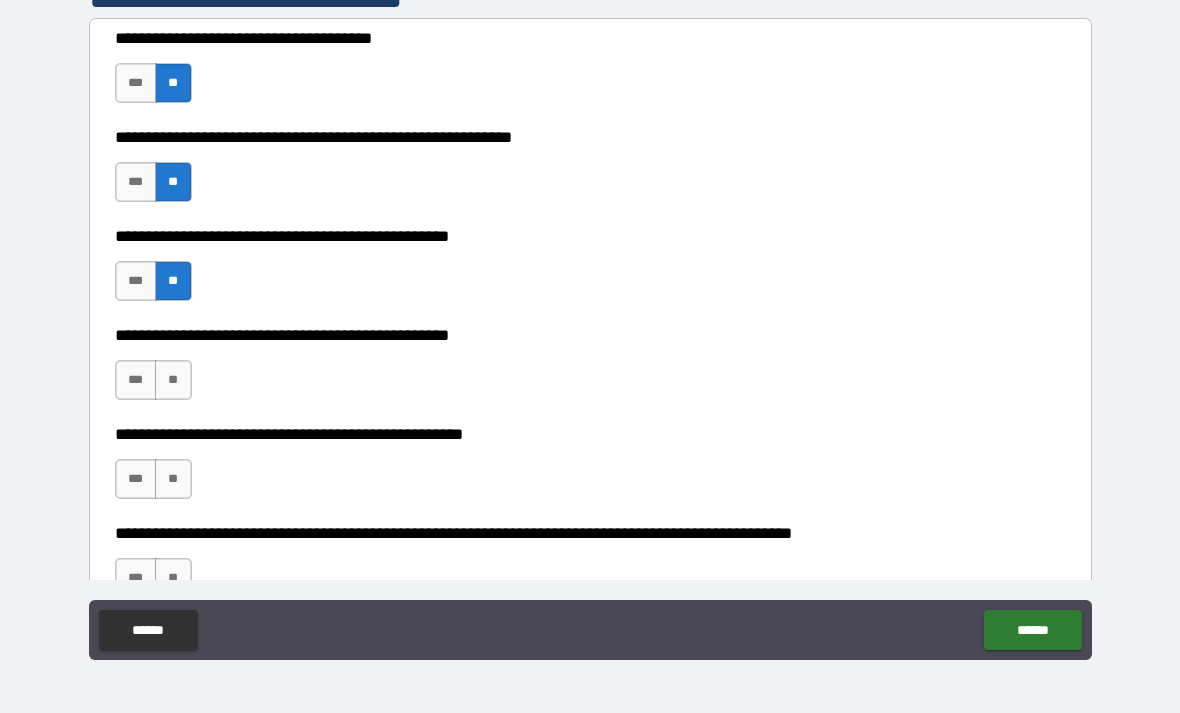 scroll, scrollTop: 438, scrollLeft: 0, axis: vertical 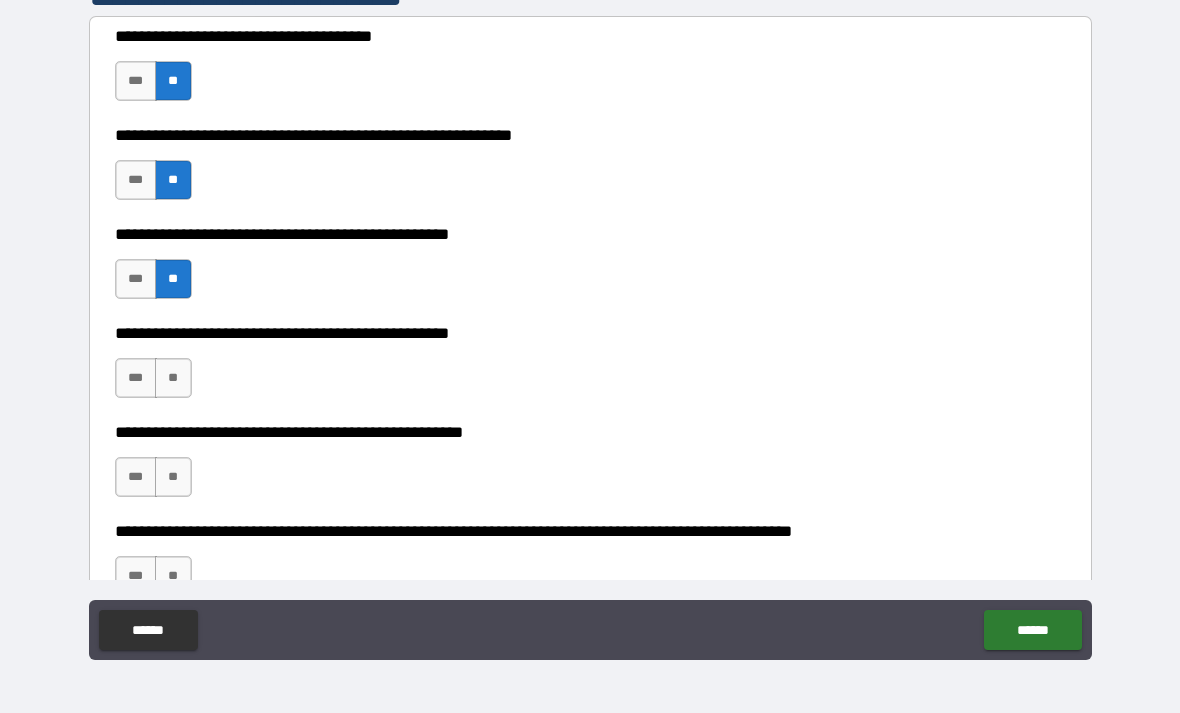 click on "***" at bounding box center [136, 378] 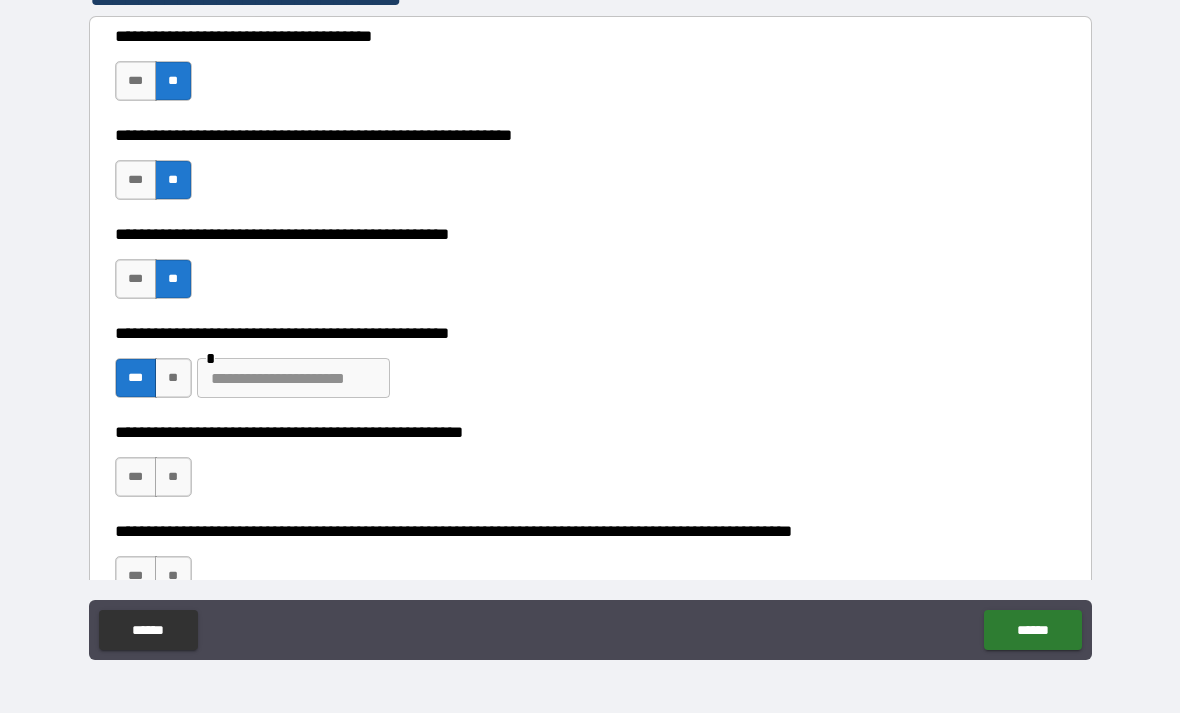 click at bounding box center [293, 378] 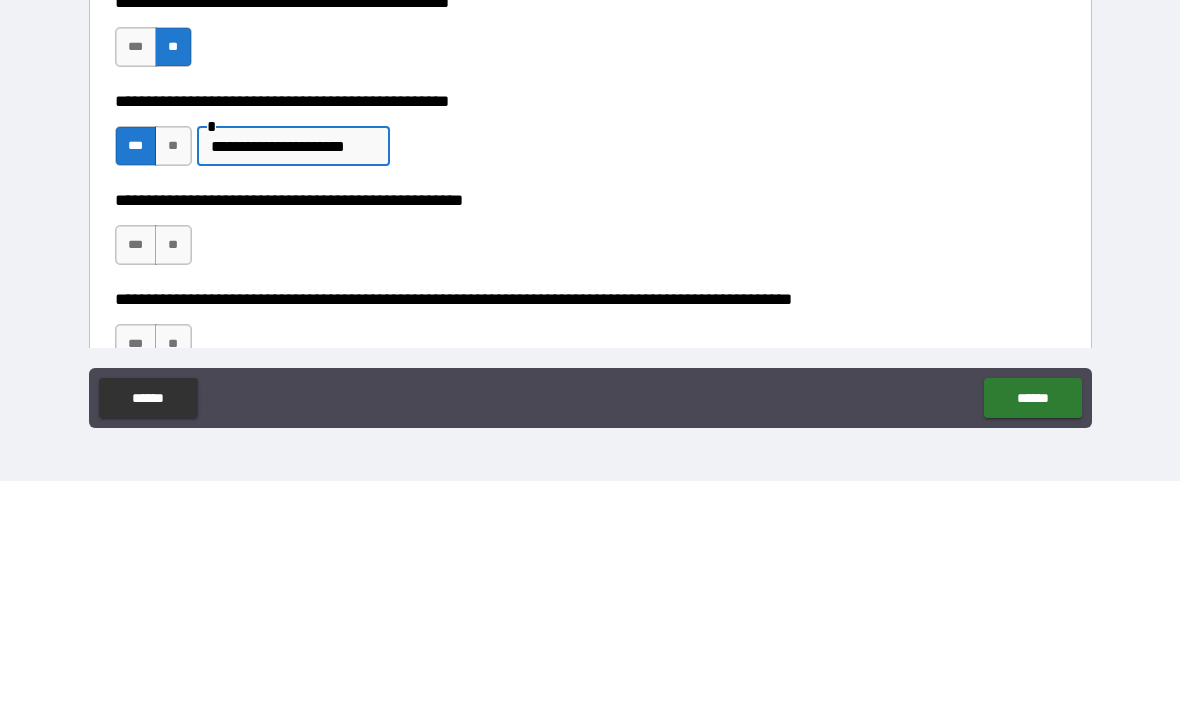 click on "**" at bounding box center (173, 477) 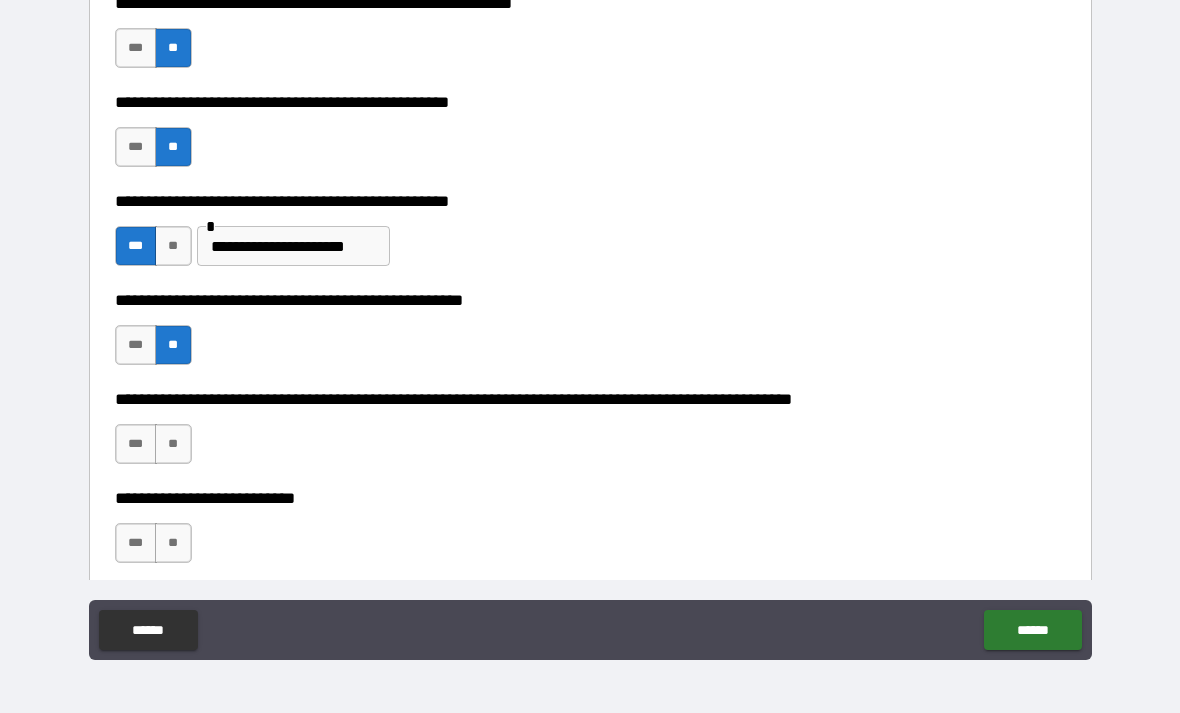 scroll, scrollTop: 614, scrollLeft: 0, axis: vertical 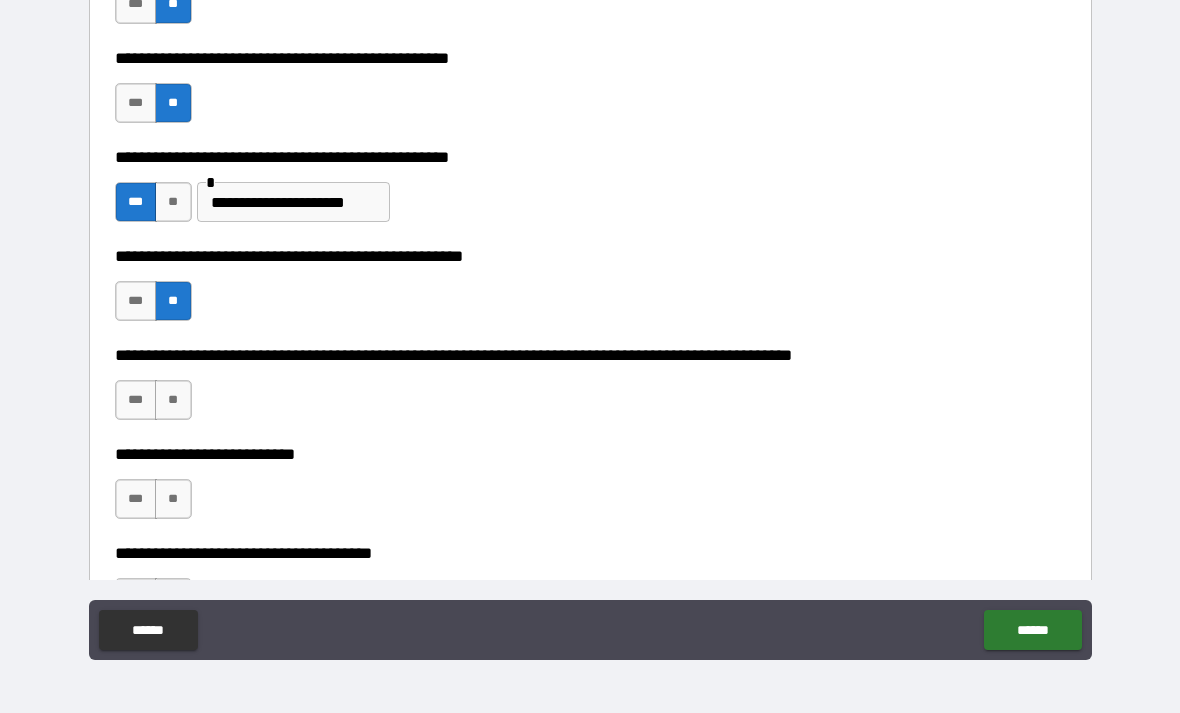 click on "**" at bounding box center [173, 400] 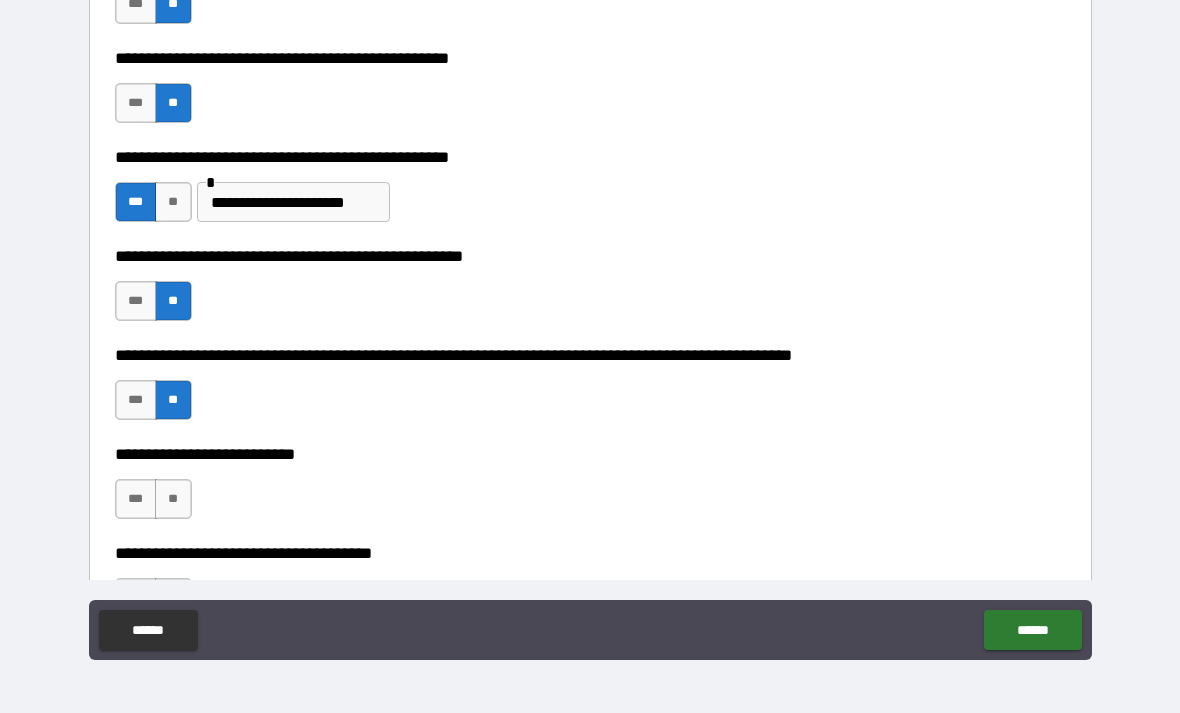 click on "**" at bounding box center [173, 499] 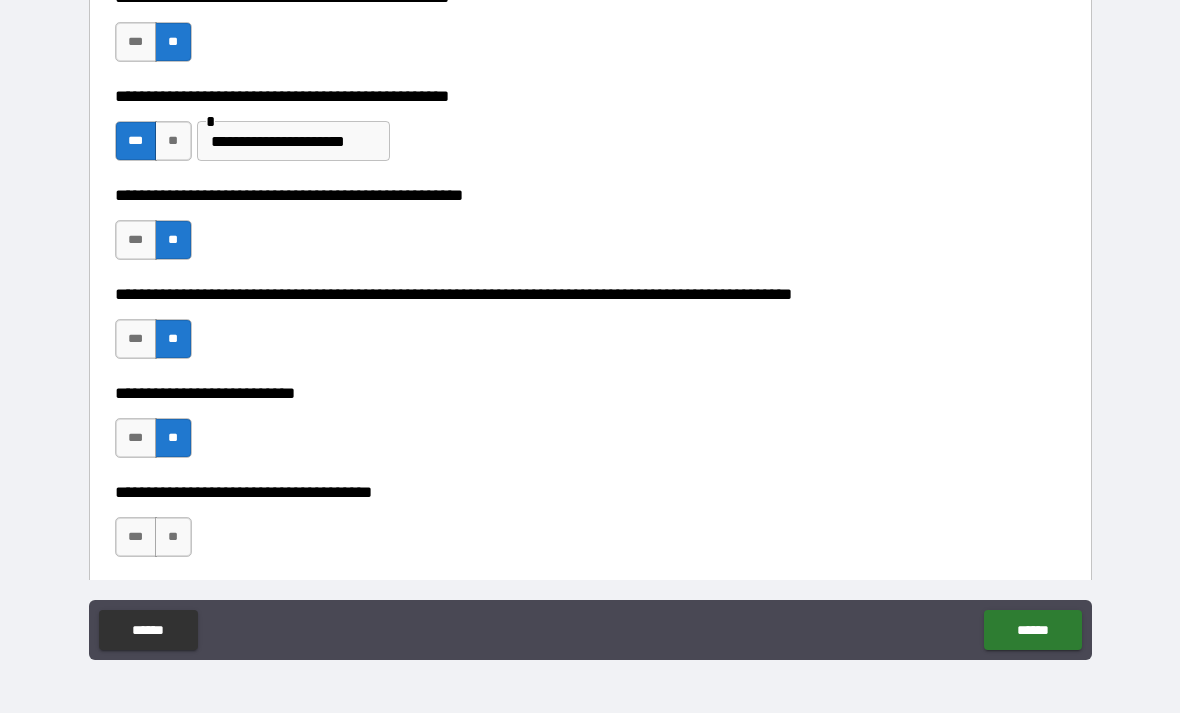 scroll, scrollTop: 756, scrollLeft: 0, axis: vertical 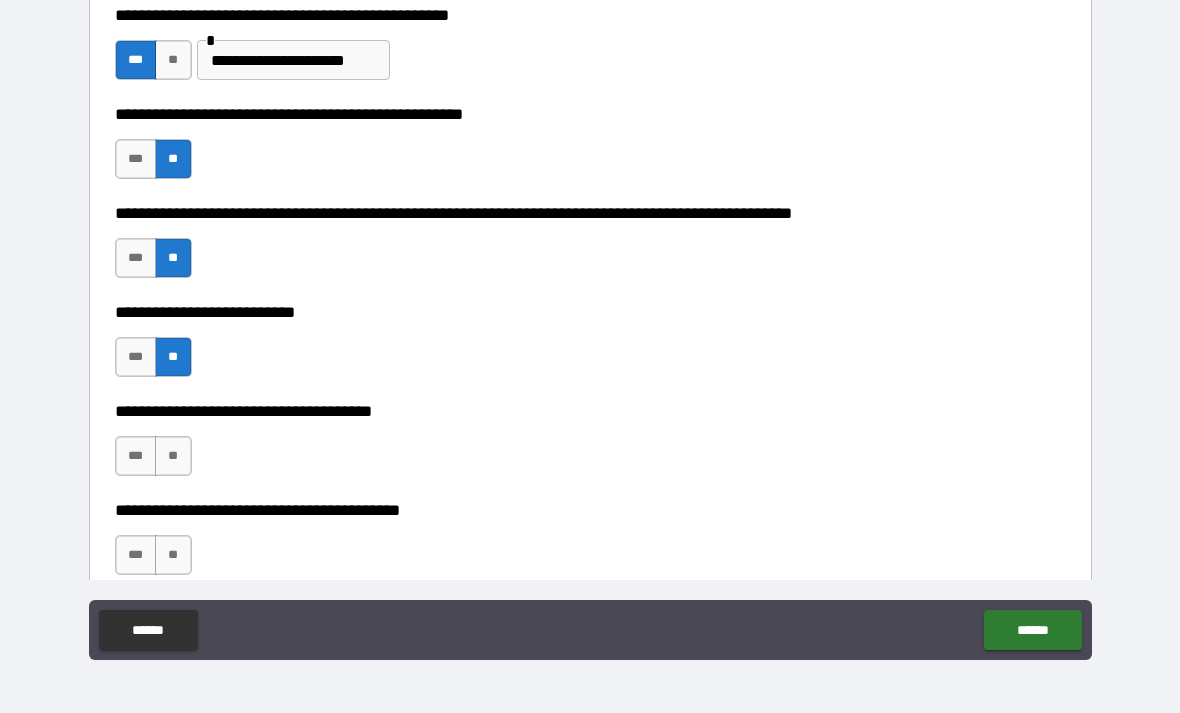 click on "**" at bounding box center [173, 456] 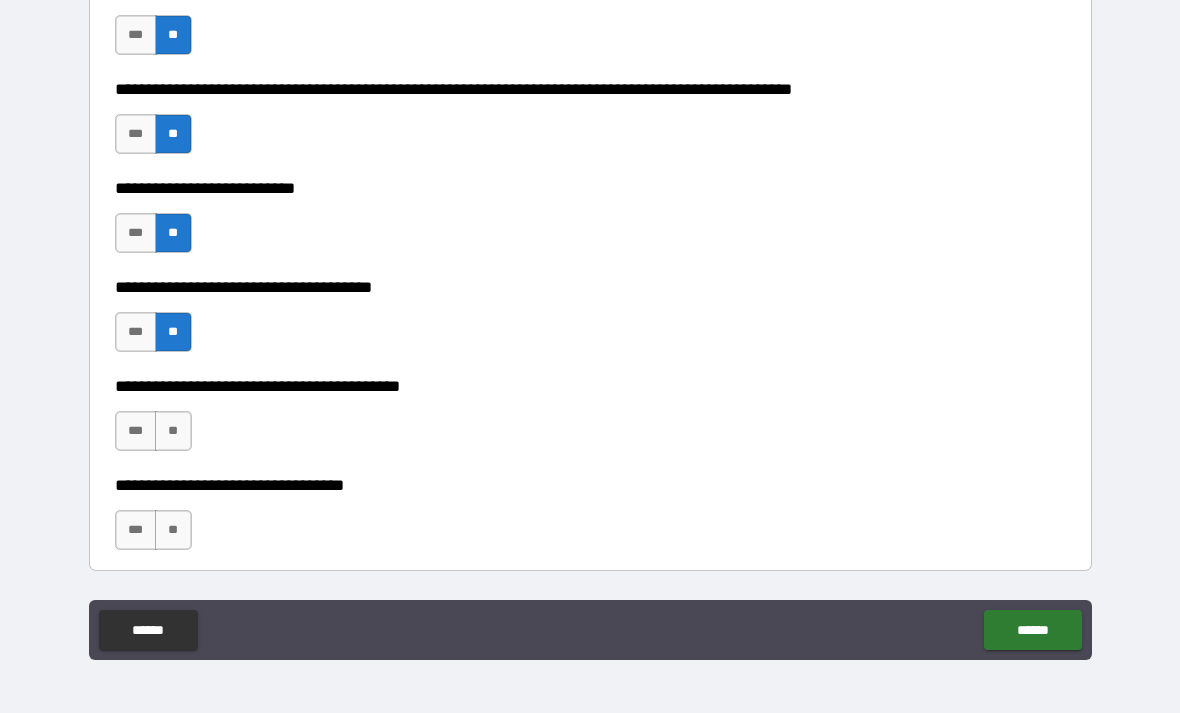 scroll, scrollTop: 884, scrollLeft: 0, axis: vertical 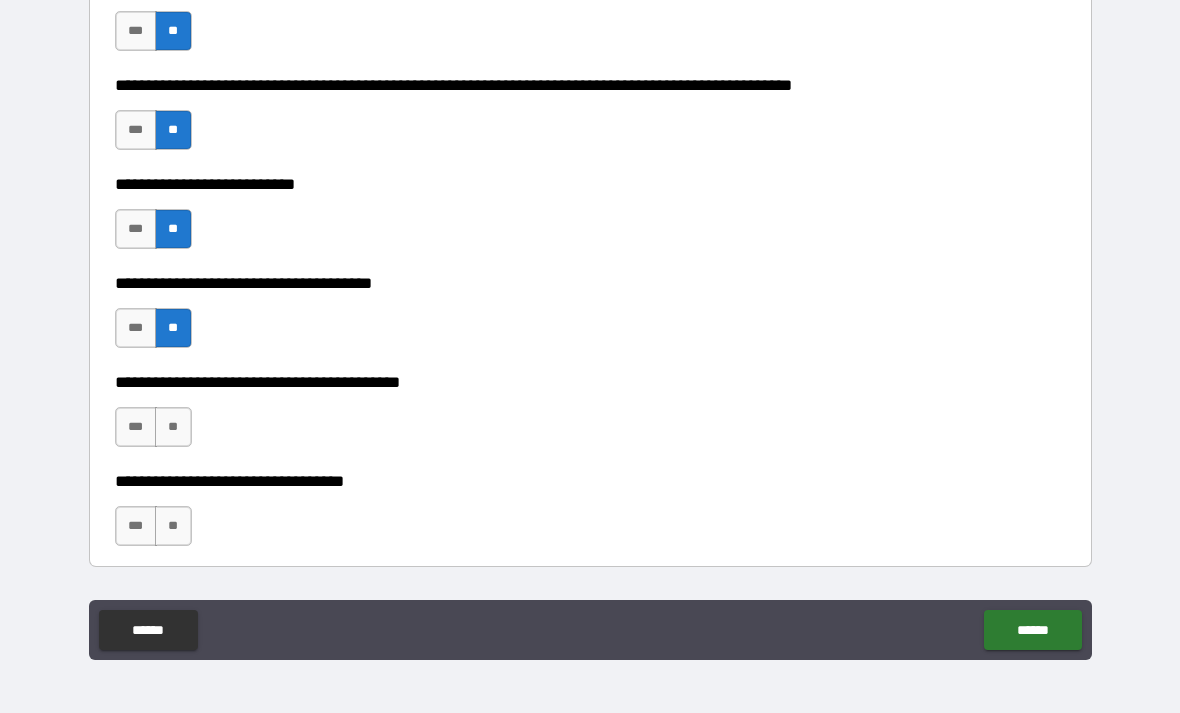 click on "***" at bounding box center [136, 427] 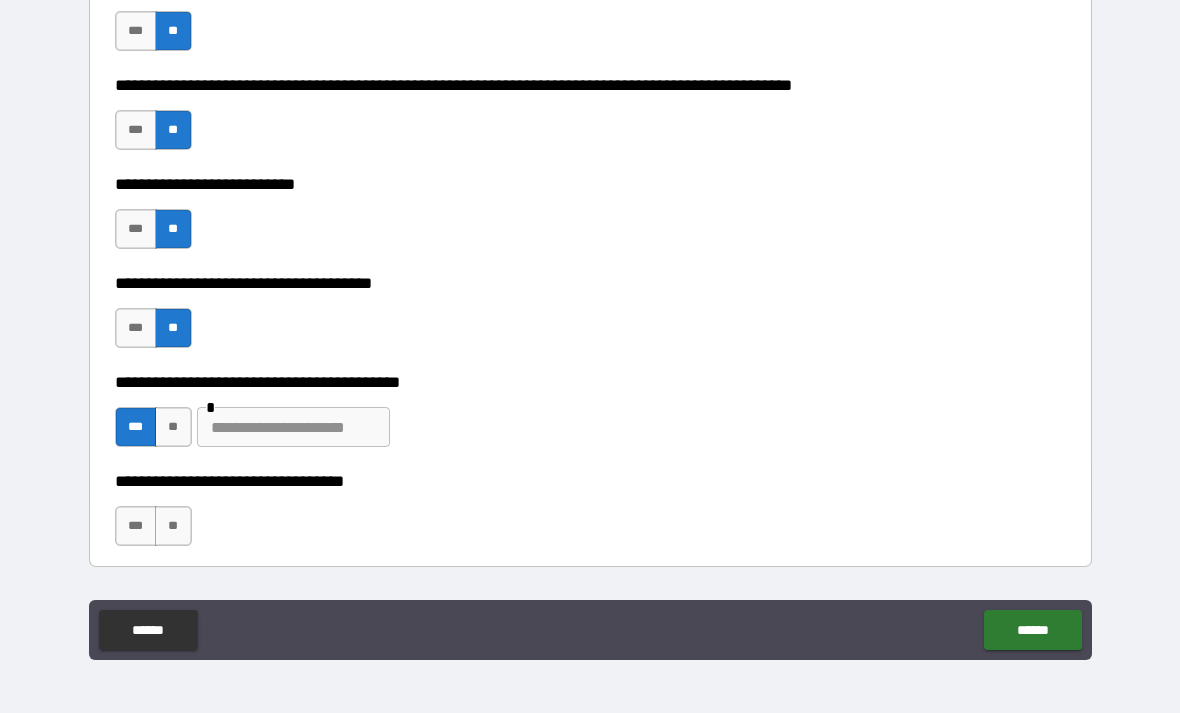 click at bounding box center [293, 427] 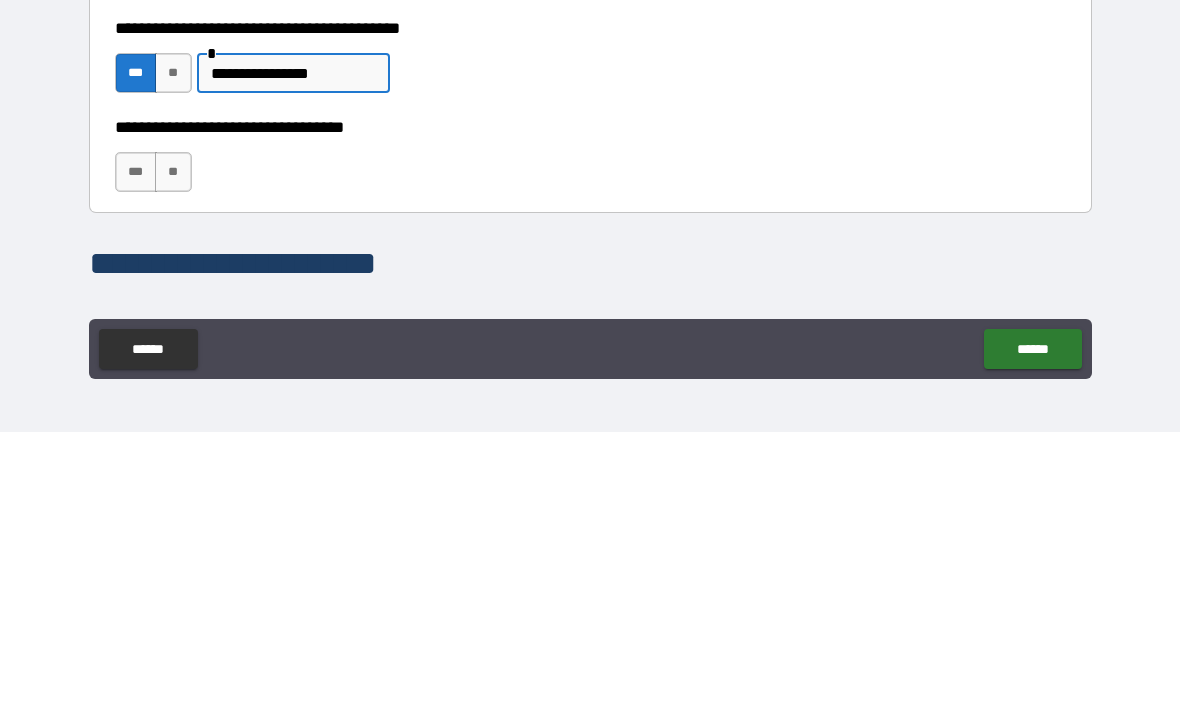 scroll, scrollTop: 963, scrollLeft: 0, axis: vertical 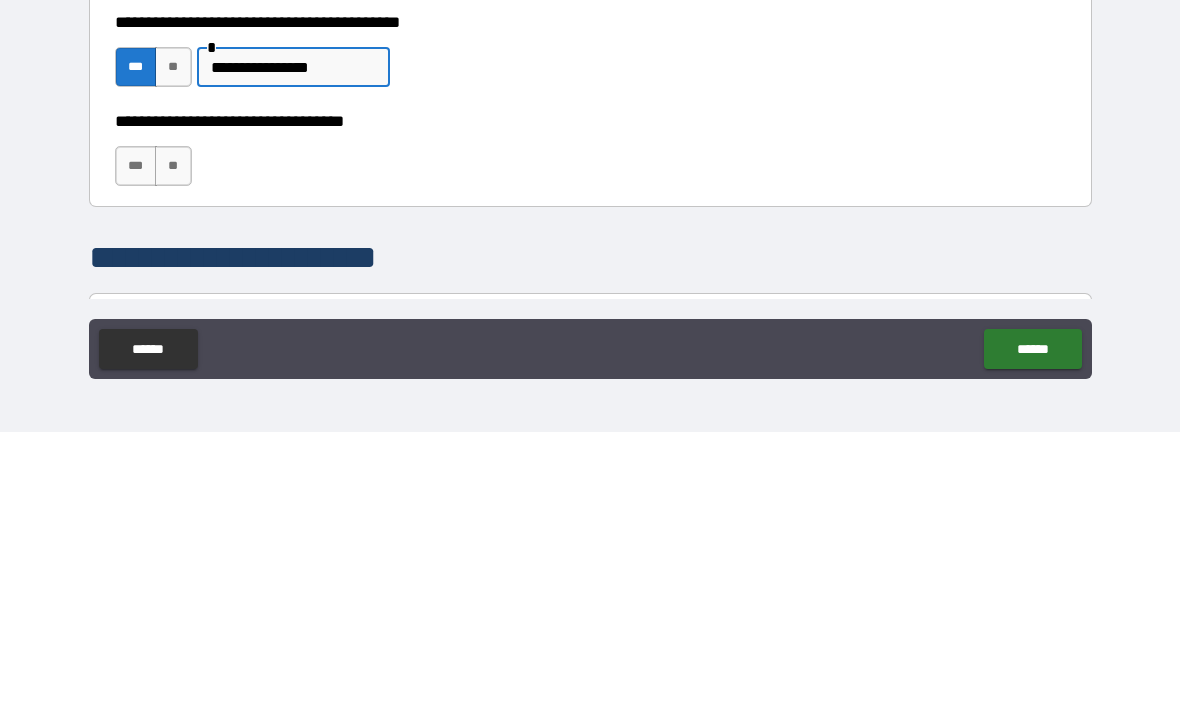 click on "**" at bounding box center [173, 447] 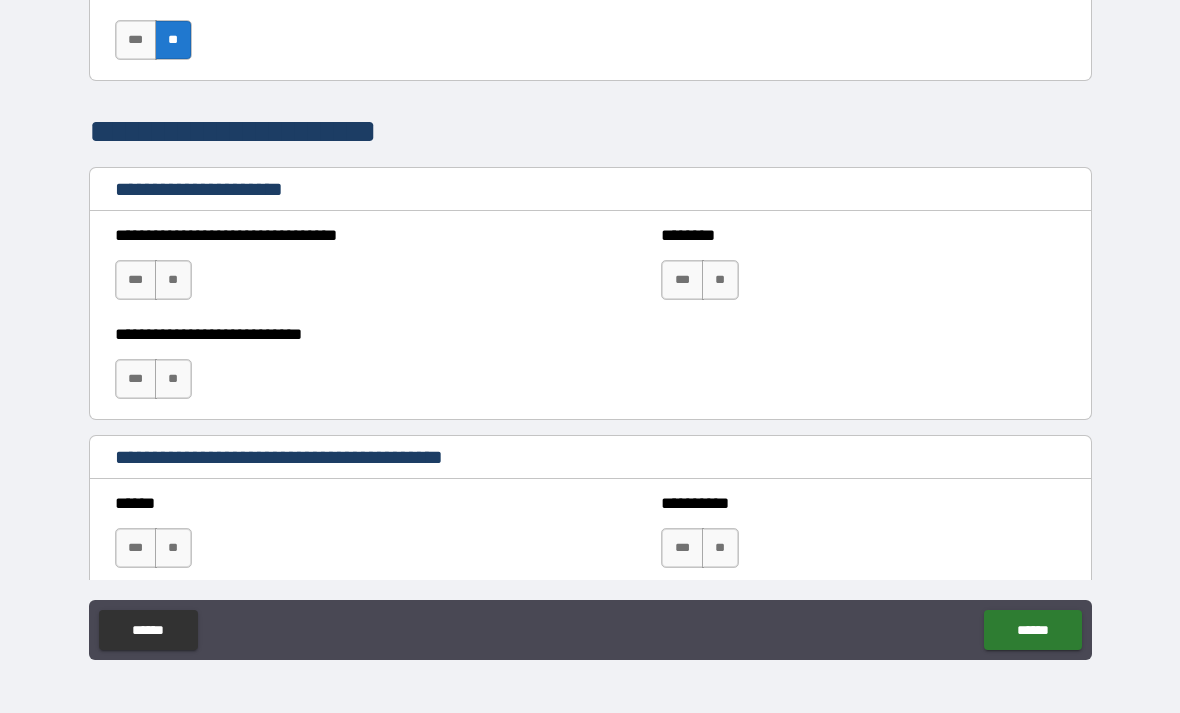 scroll, scrollTop: 1397, scrollLeft: 0, axis: vertical 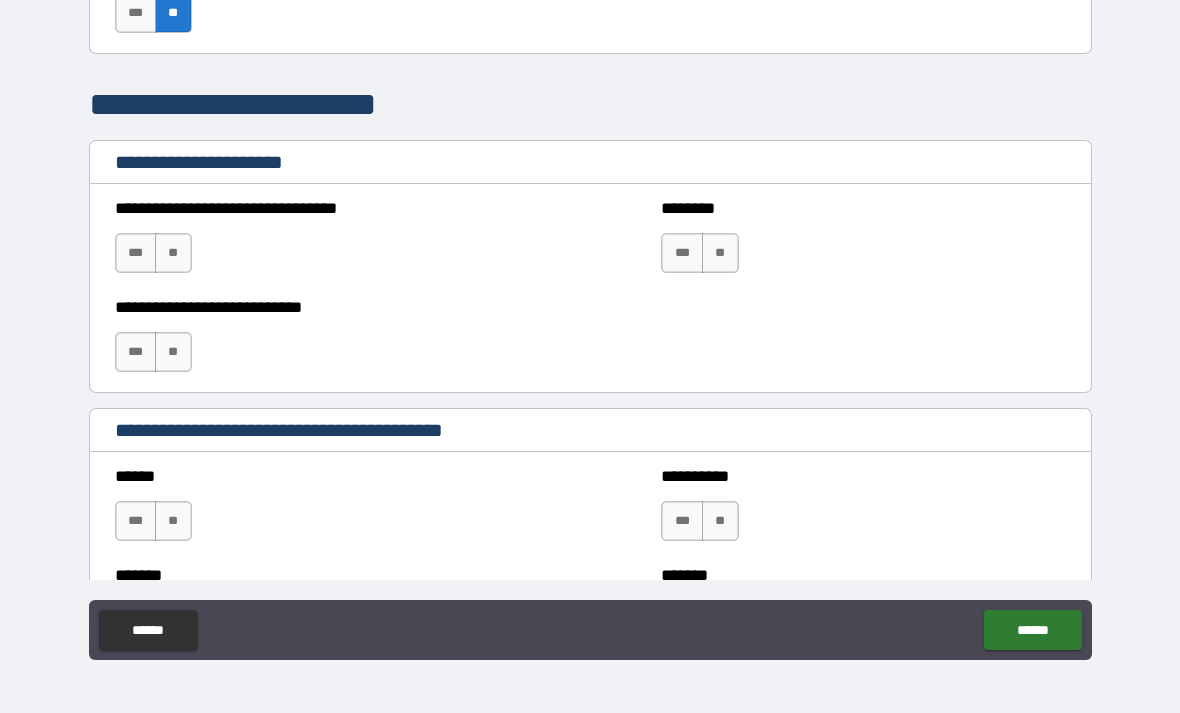 click on "**" at bounding box center [173, 253] 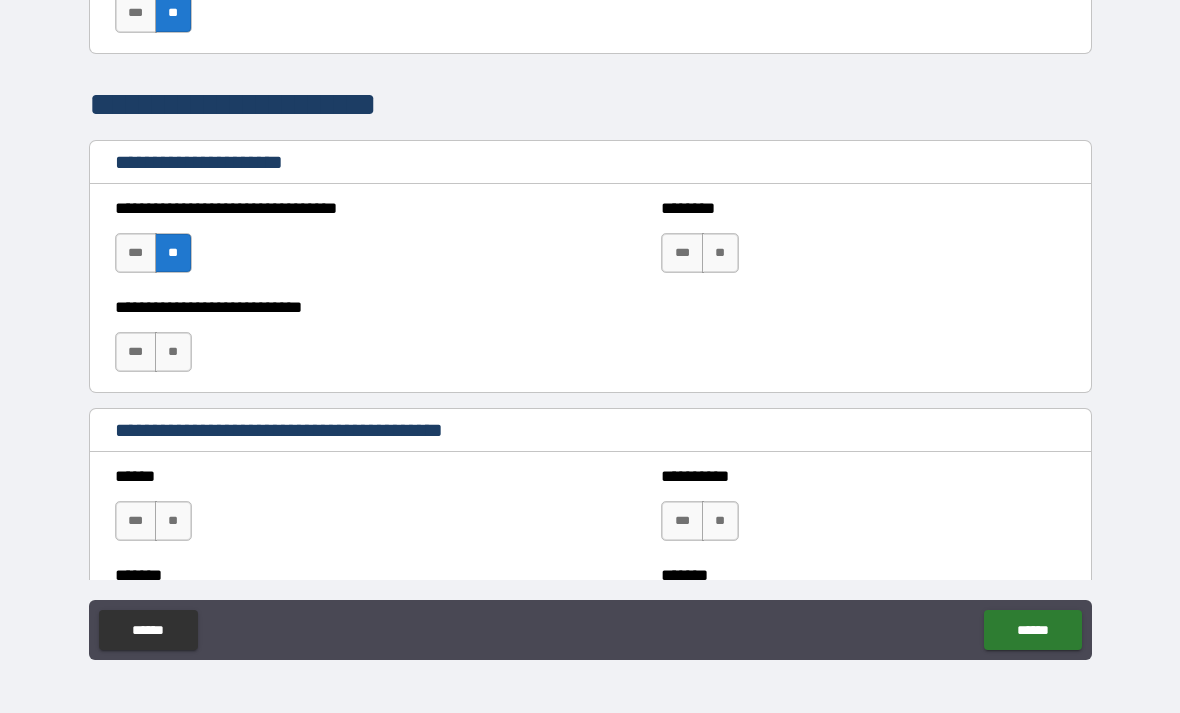 click on "**" at bounding box center [173, 352] 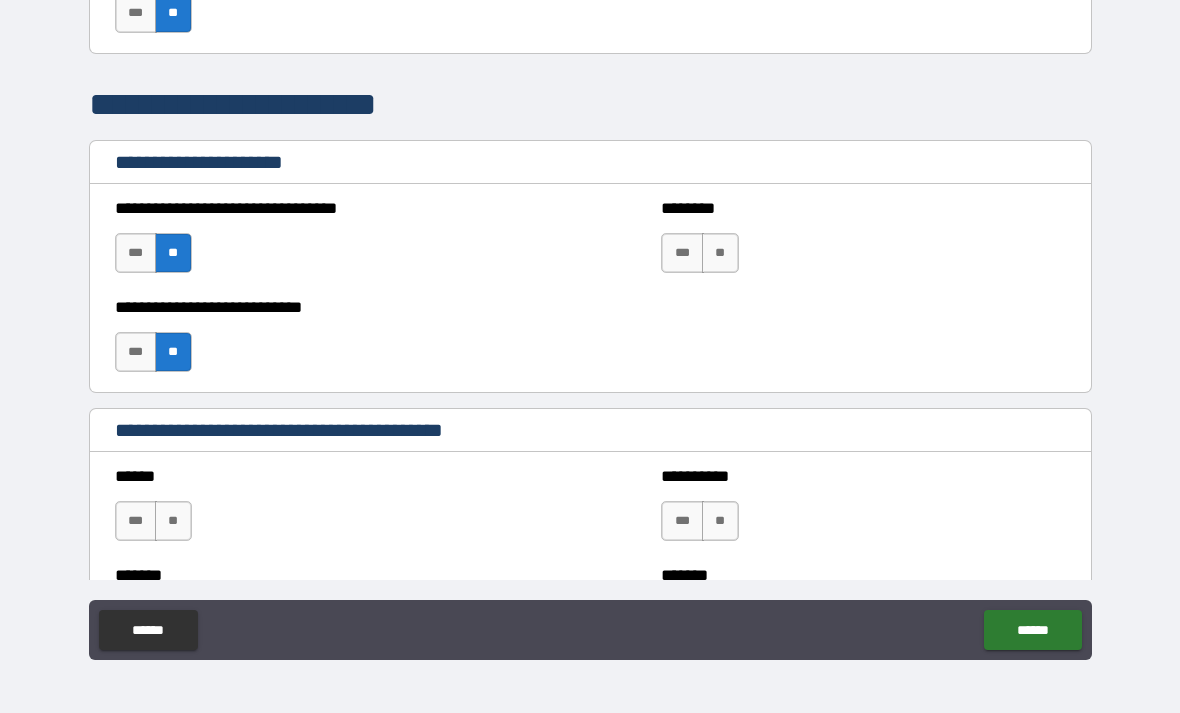 click on "**" at bounding box center (720, 253) 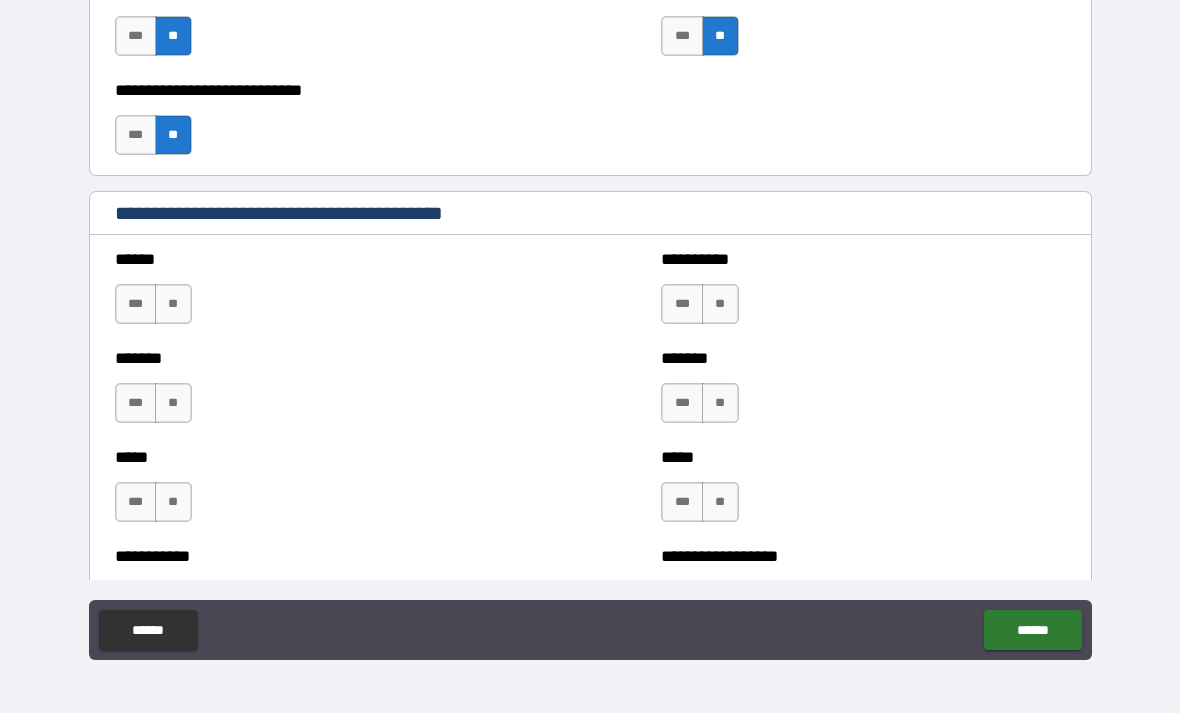 scroll, scrollTop: 1629, scrollLeft: 0, axis: vertical 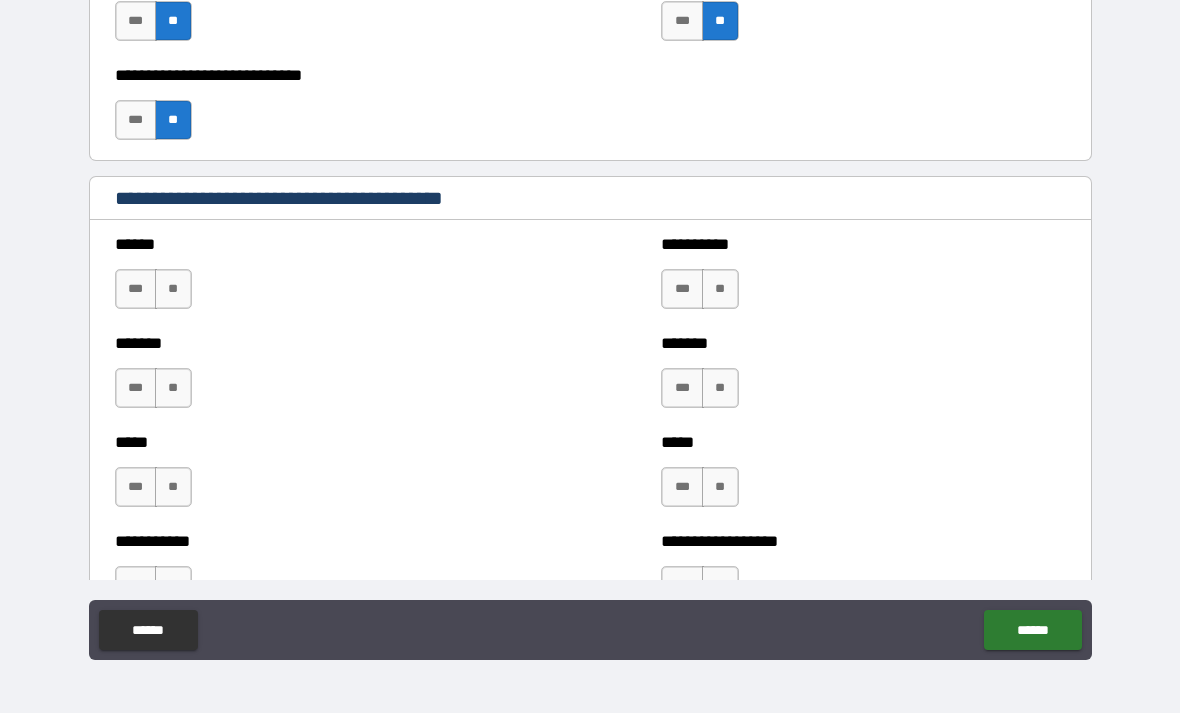 click on "**" at bounding box center [173, 289] 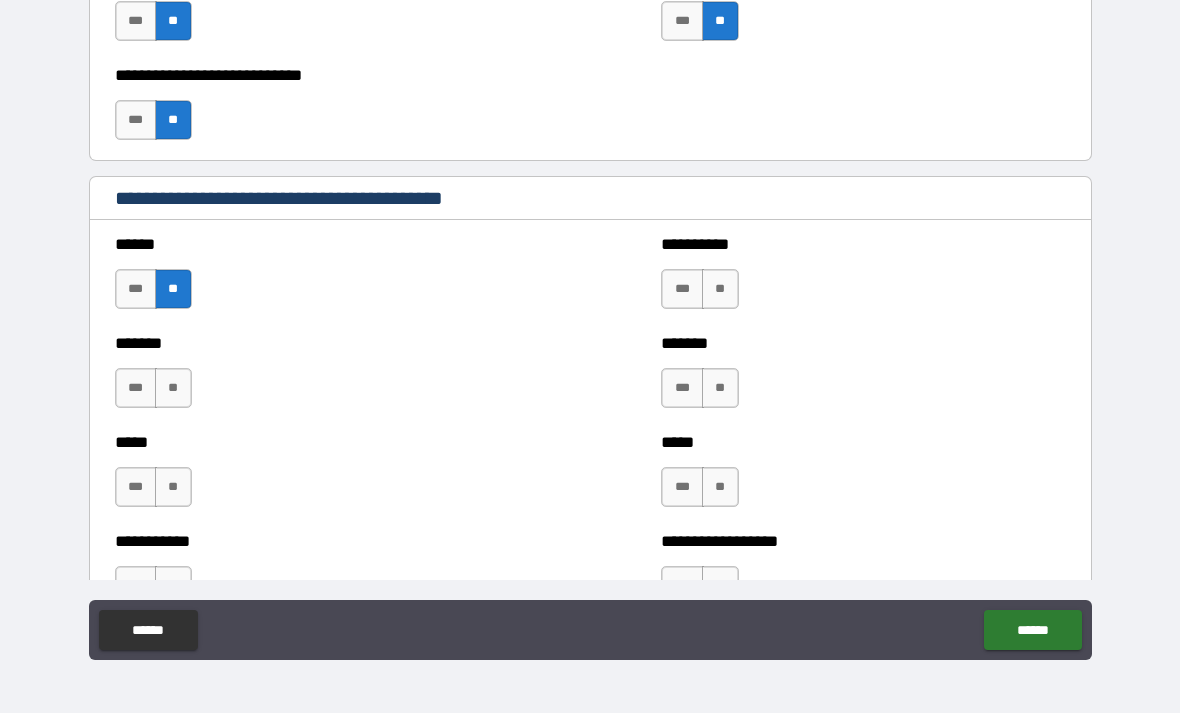 click on "**" at bounding box center [173, 388] 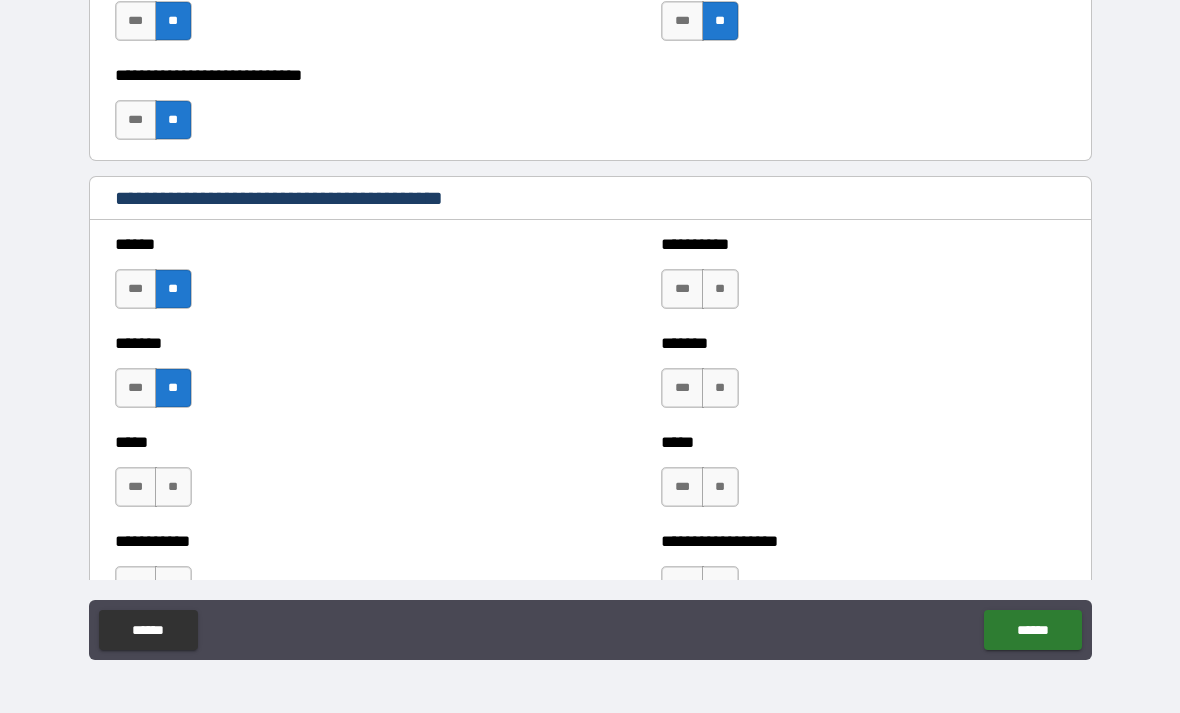 click on "**" at bounding box center (173, 487) 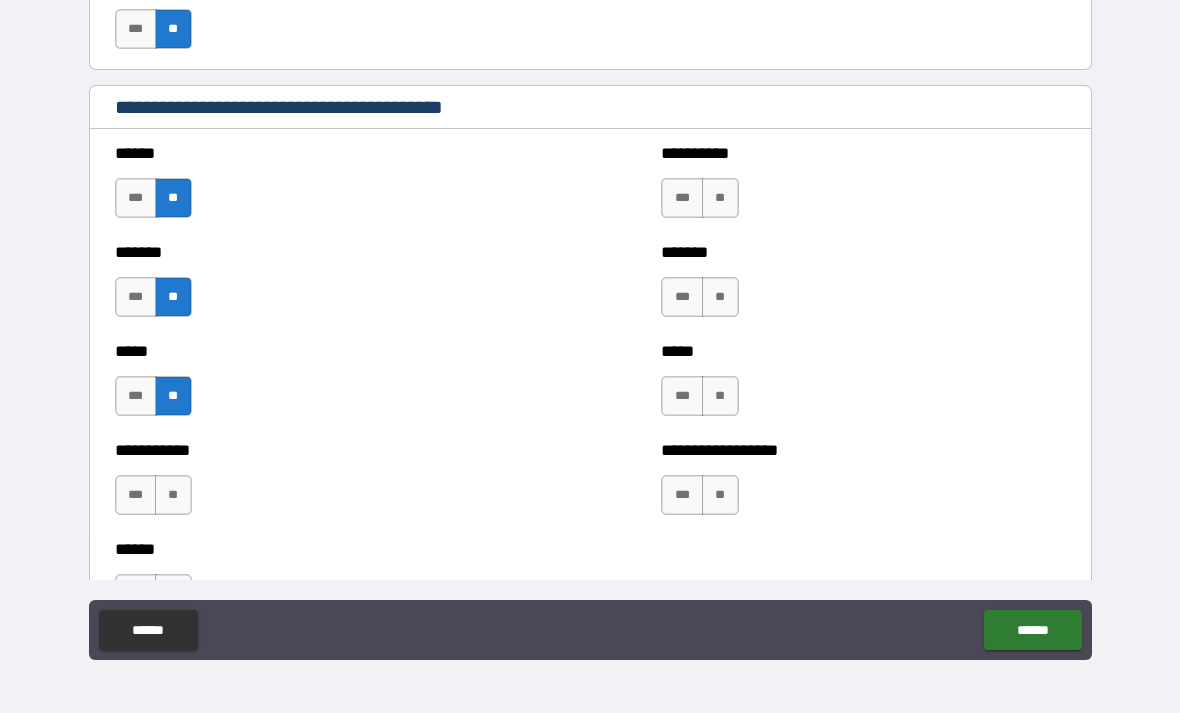 scroll, scrollTop: 1774, scrollLeft: 0, axis: vertical 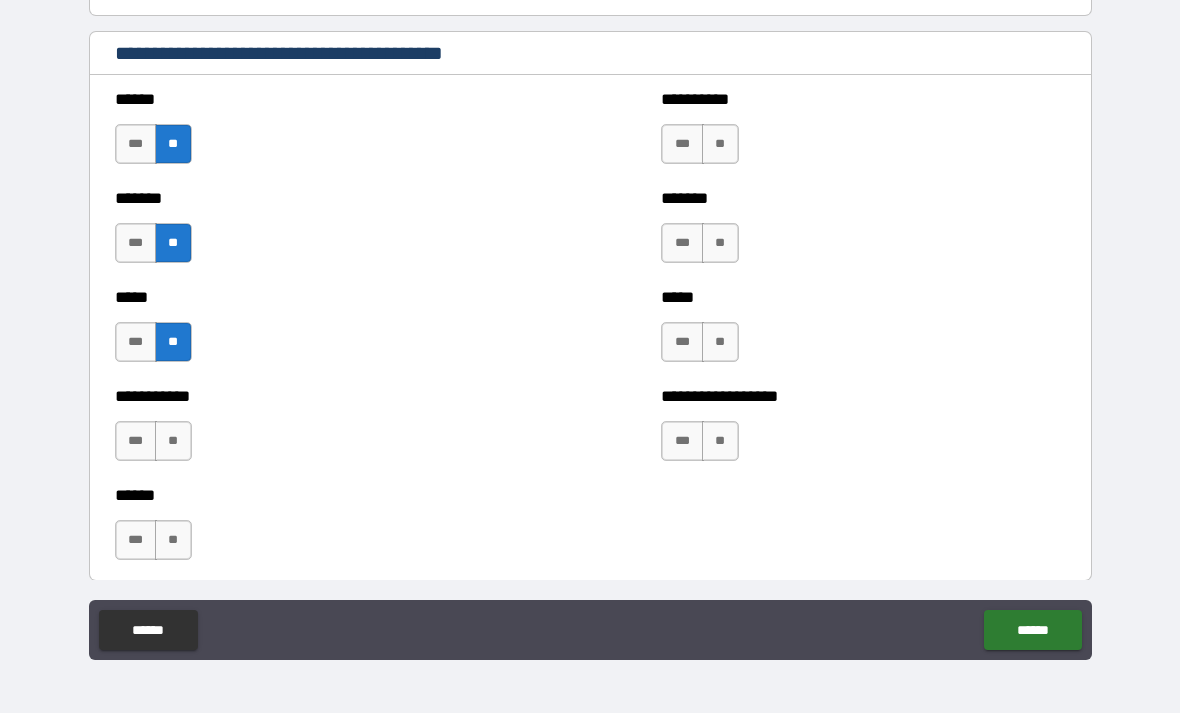 click on "**" at bounding box center [173, 441] 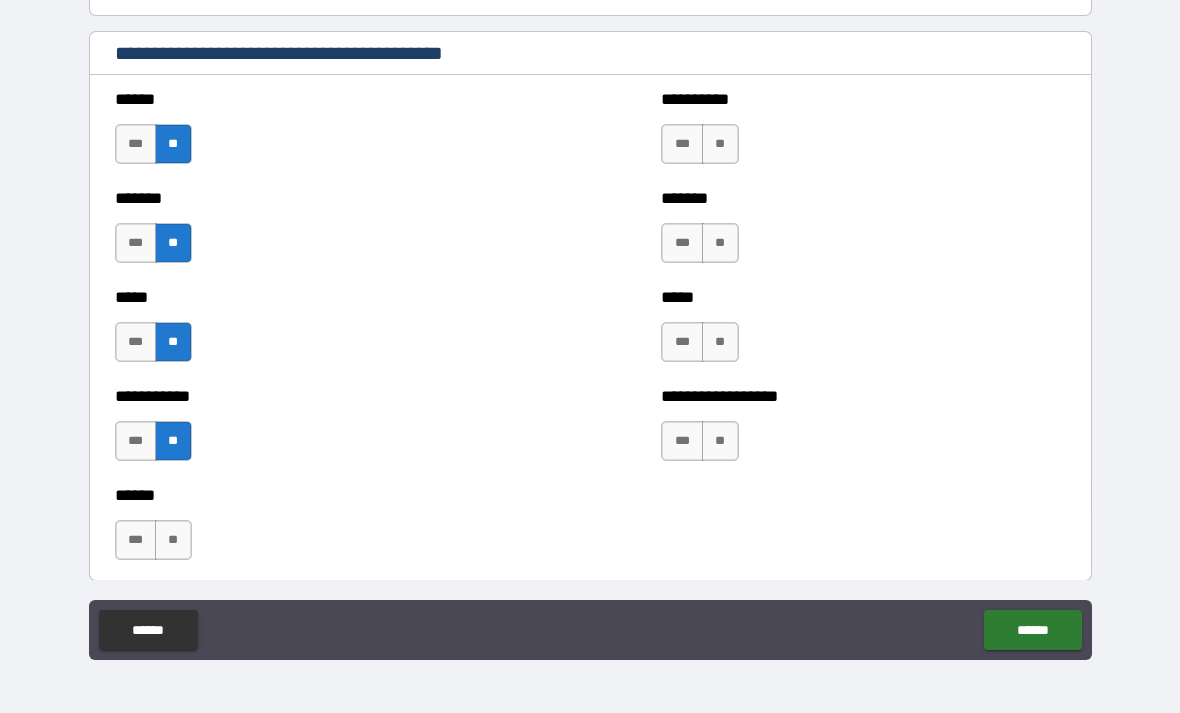 click on "**" at bounding box center [173, 540] 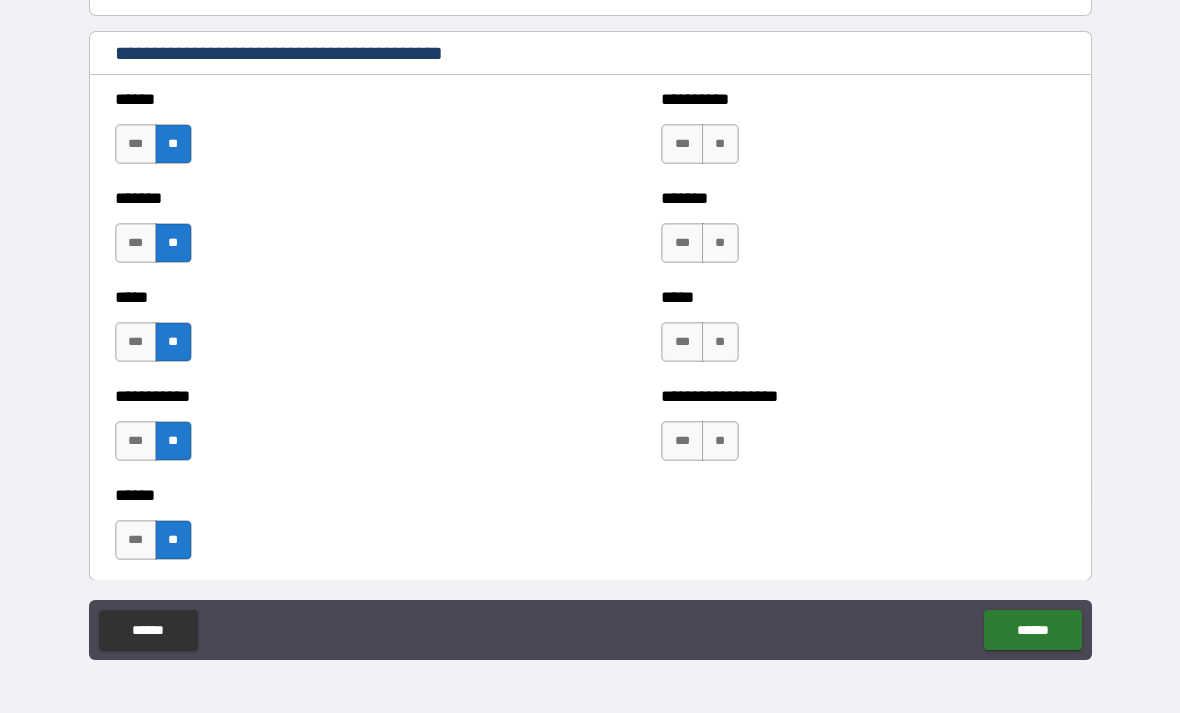 click on "**" at bounding box center [720, 144] 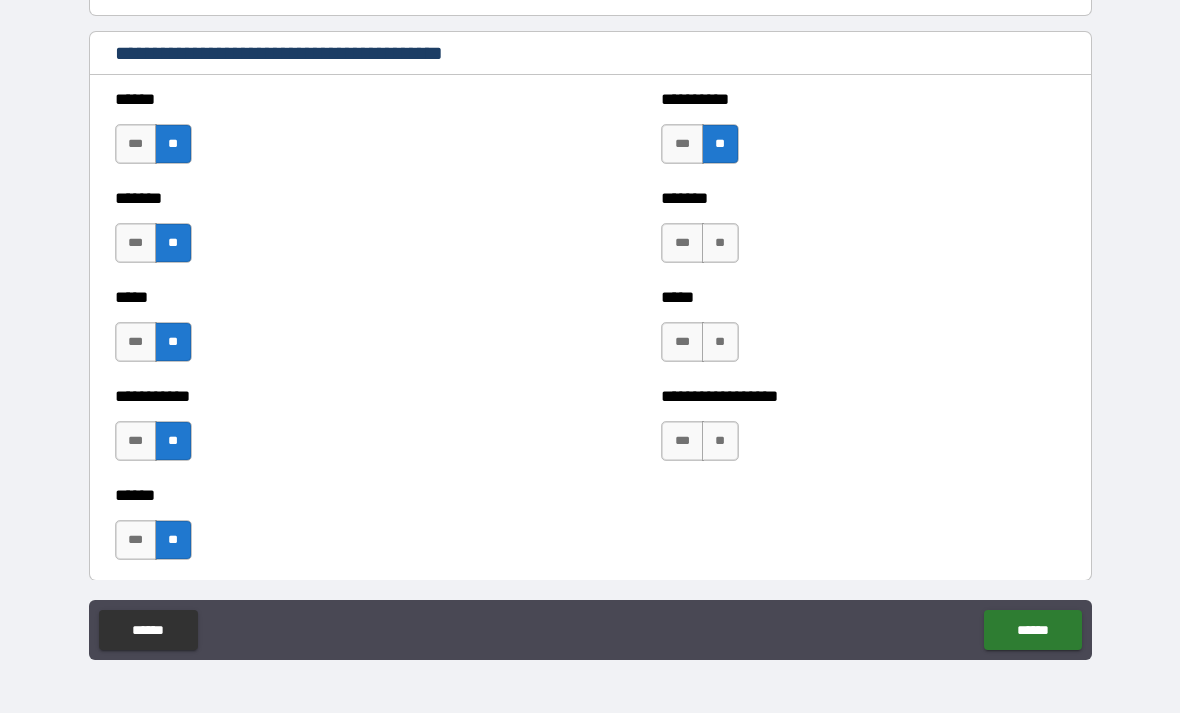 click on "**" at bounding box center (720, 243) 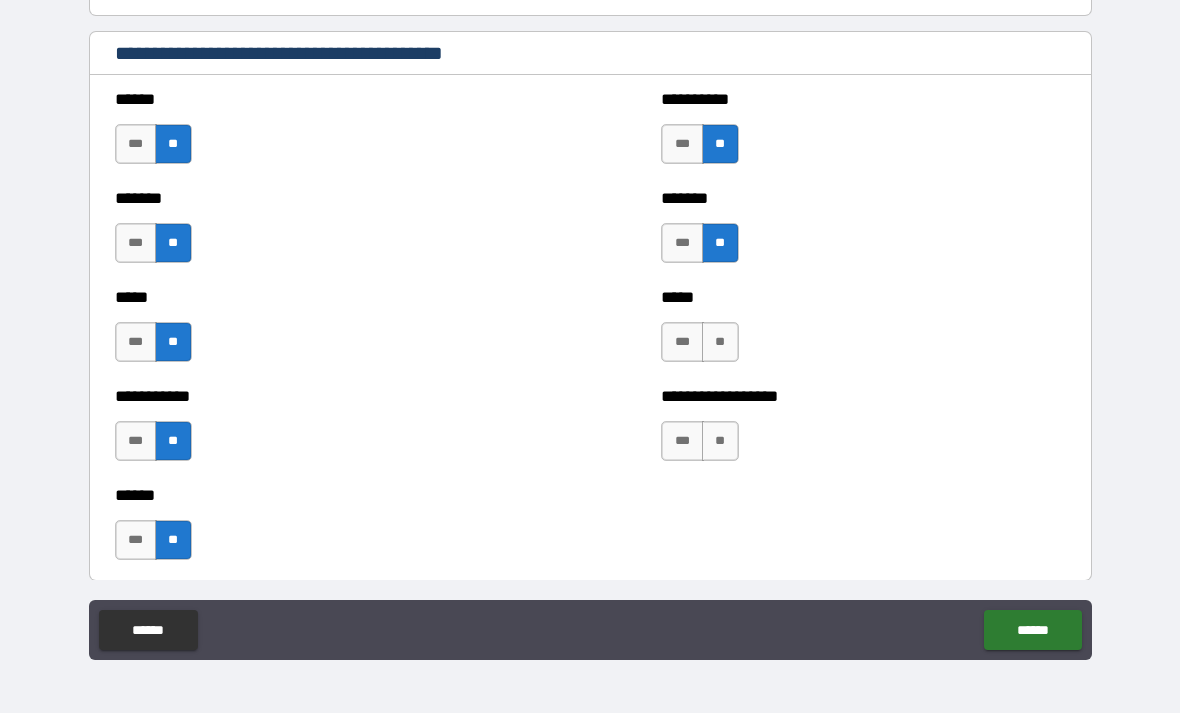 click on "**" at bounding box center [720, 342] 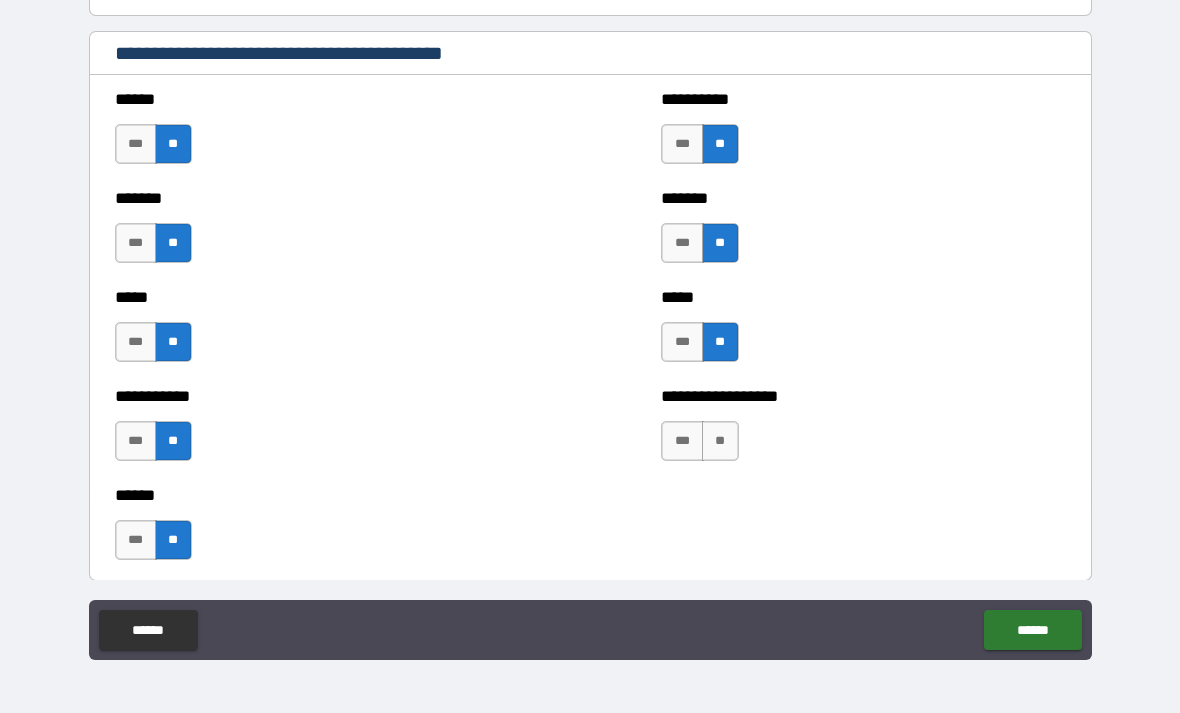 click on "**" at bounding box center [720, 441] 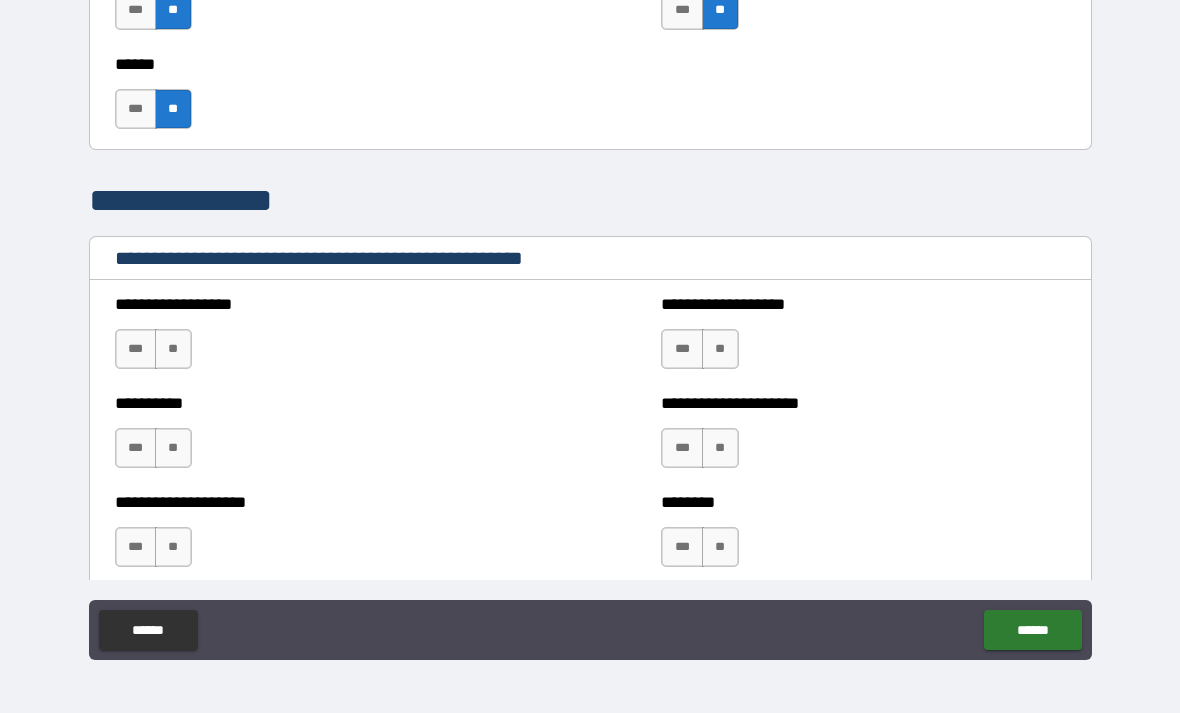 scroll, scrollTop: 2240, scrollLeft: 0, axis: vertical 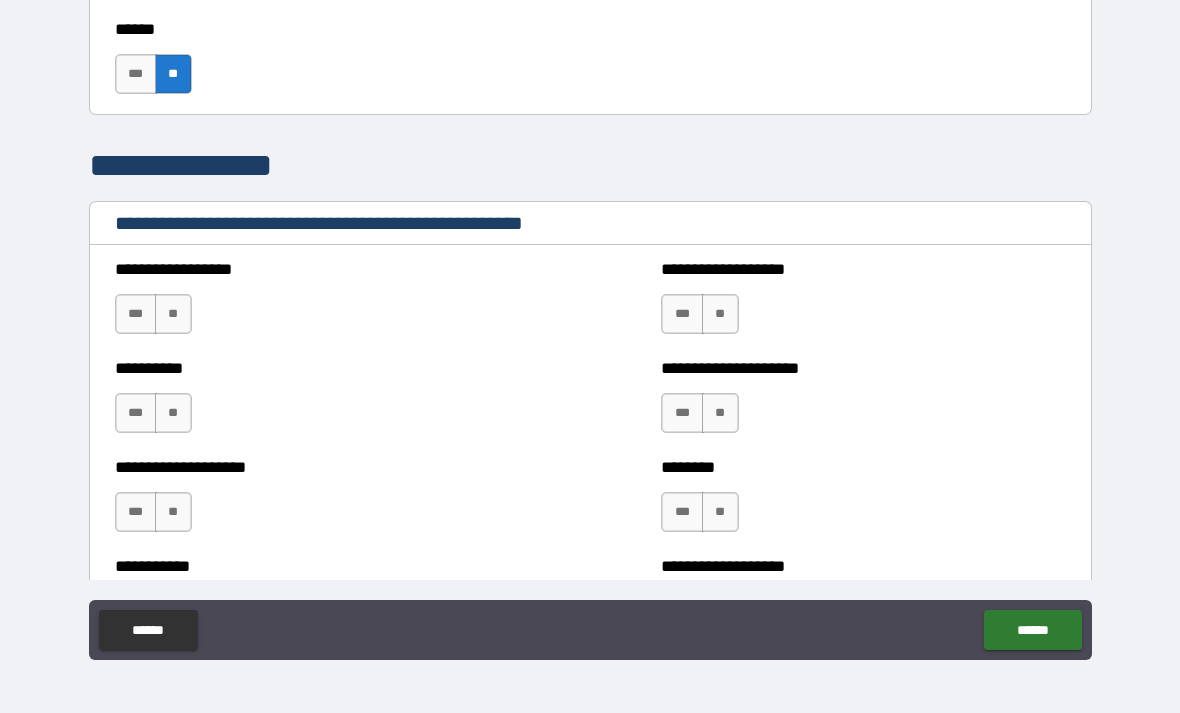 click on "**" at bounding box center (173, 314) 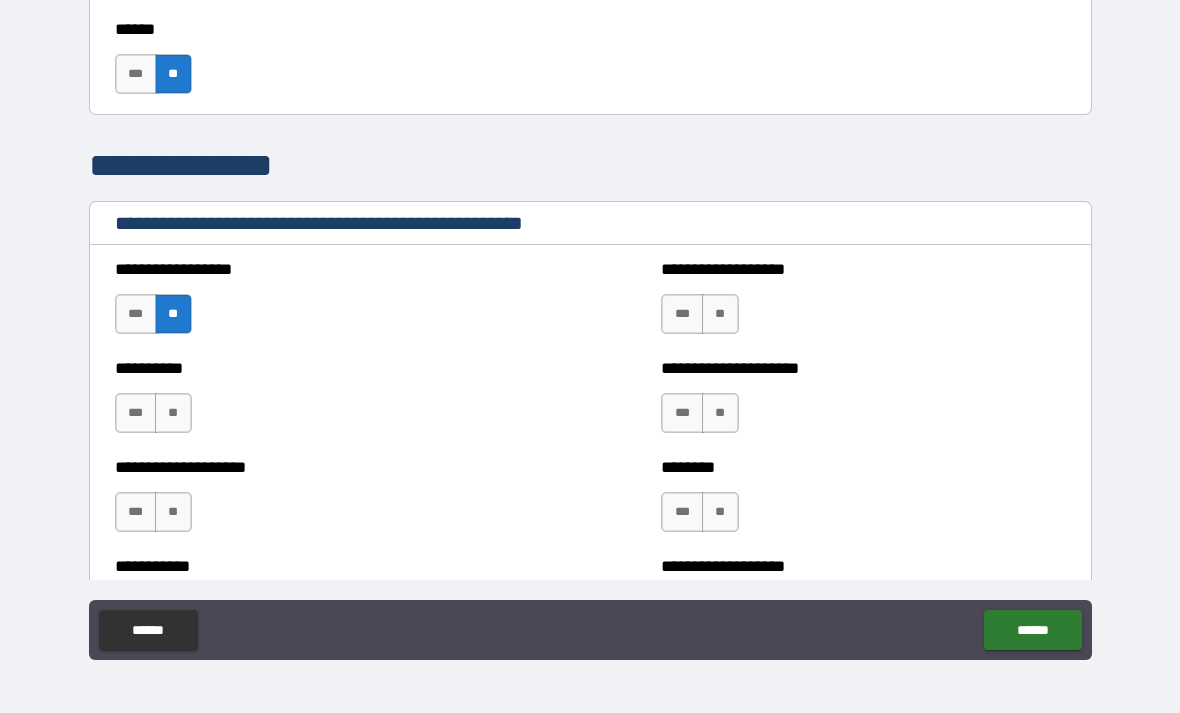 click on "**" at bounding box center [173, 413] 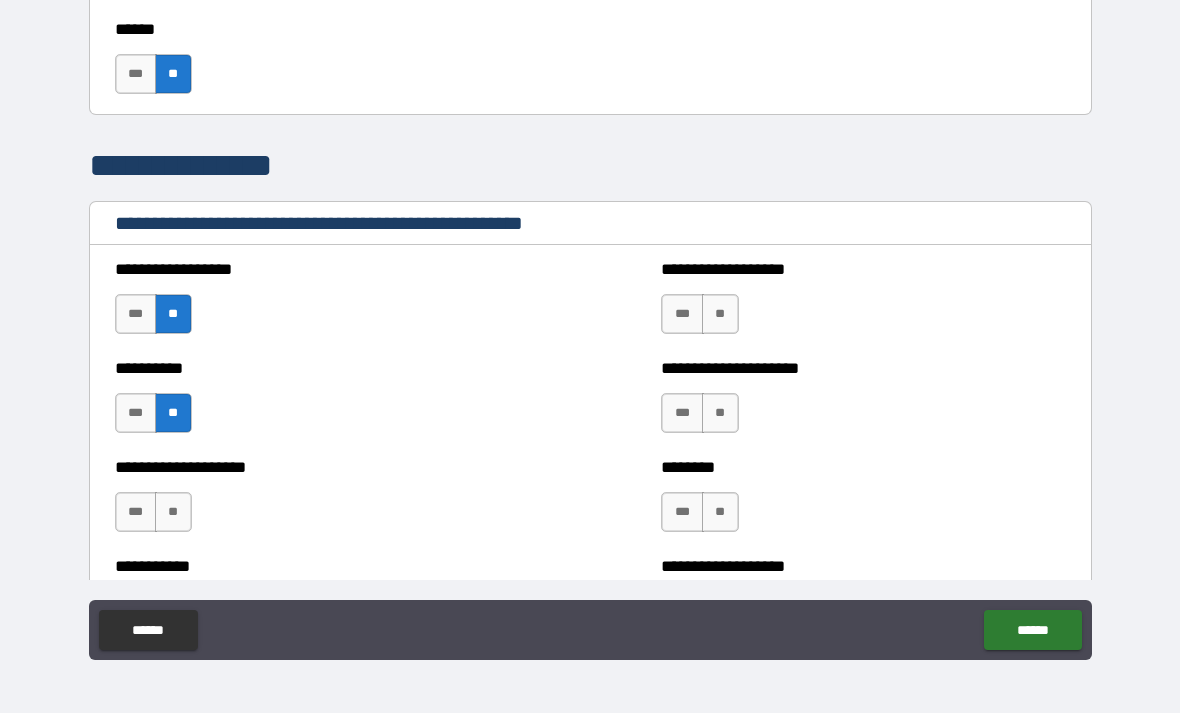 click on "**" at bounding box center (173, 512) 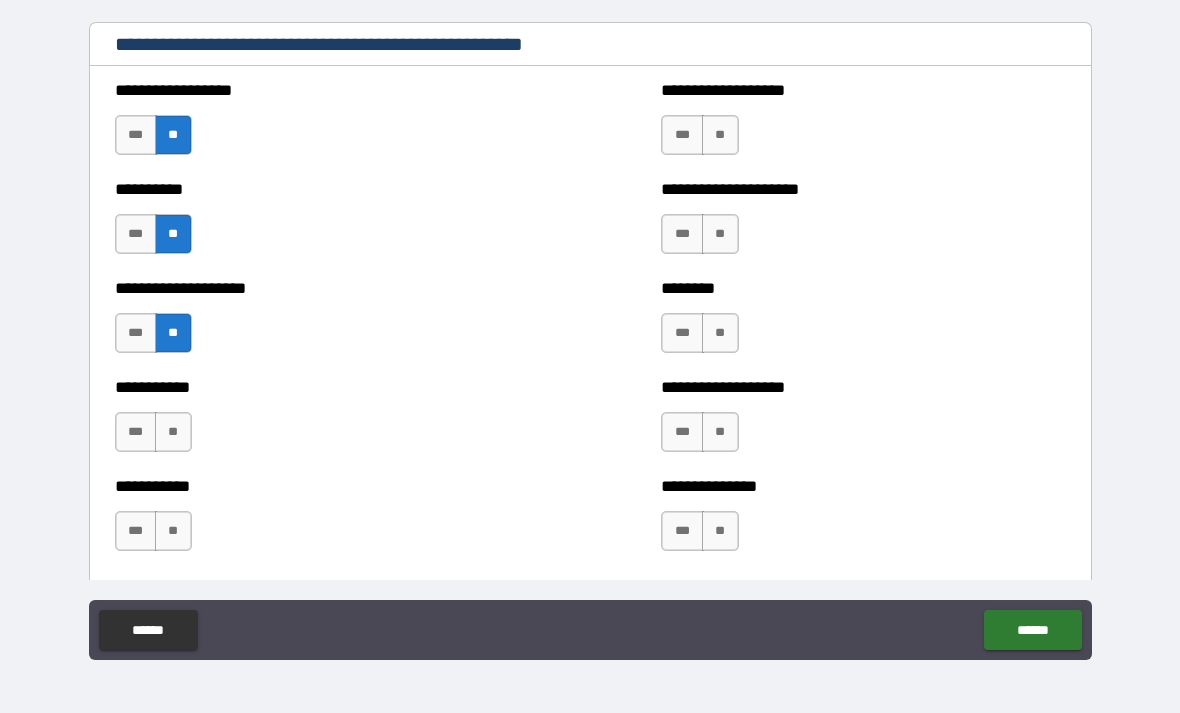scroll, scrollTop: 2431, scrollLeft: 0, axis: vertical 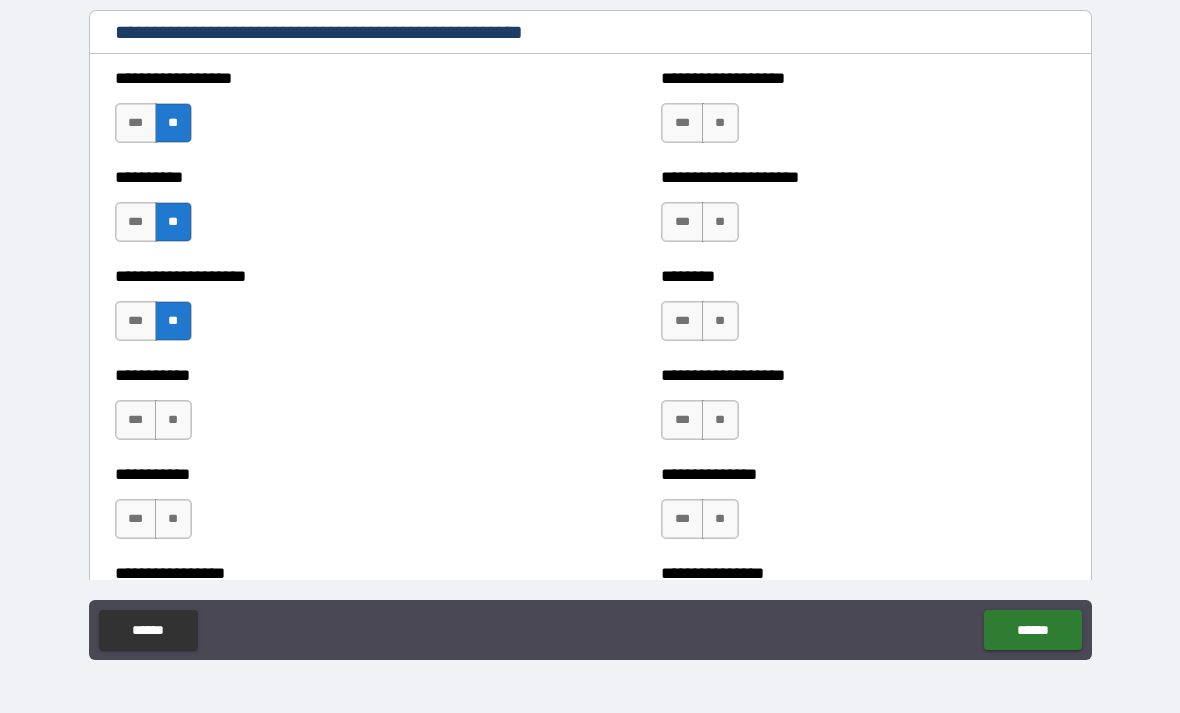 click on "**" at bounding box center (173, 420) 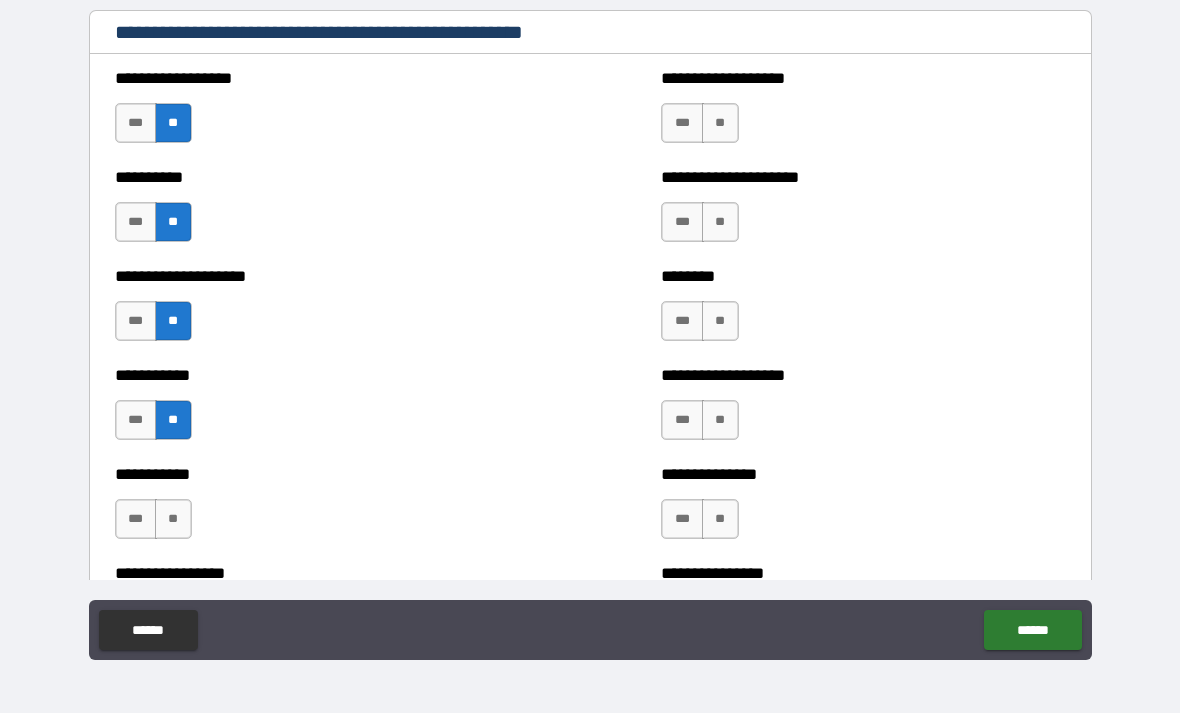 click on "**" at bounding box center [173, 519] 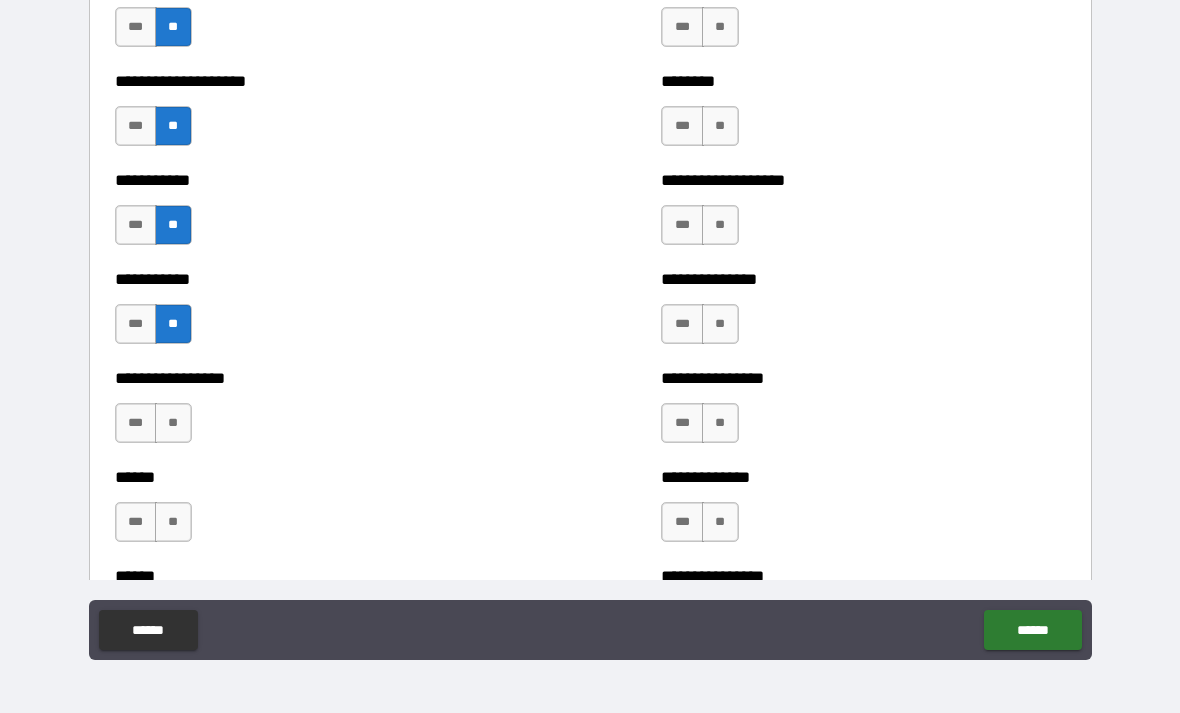 scroll, scrollTop: 2628, scrollLeft: 0, axis: vertical 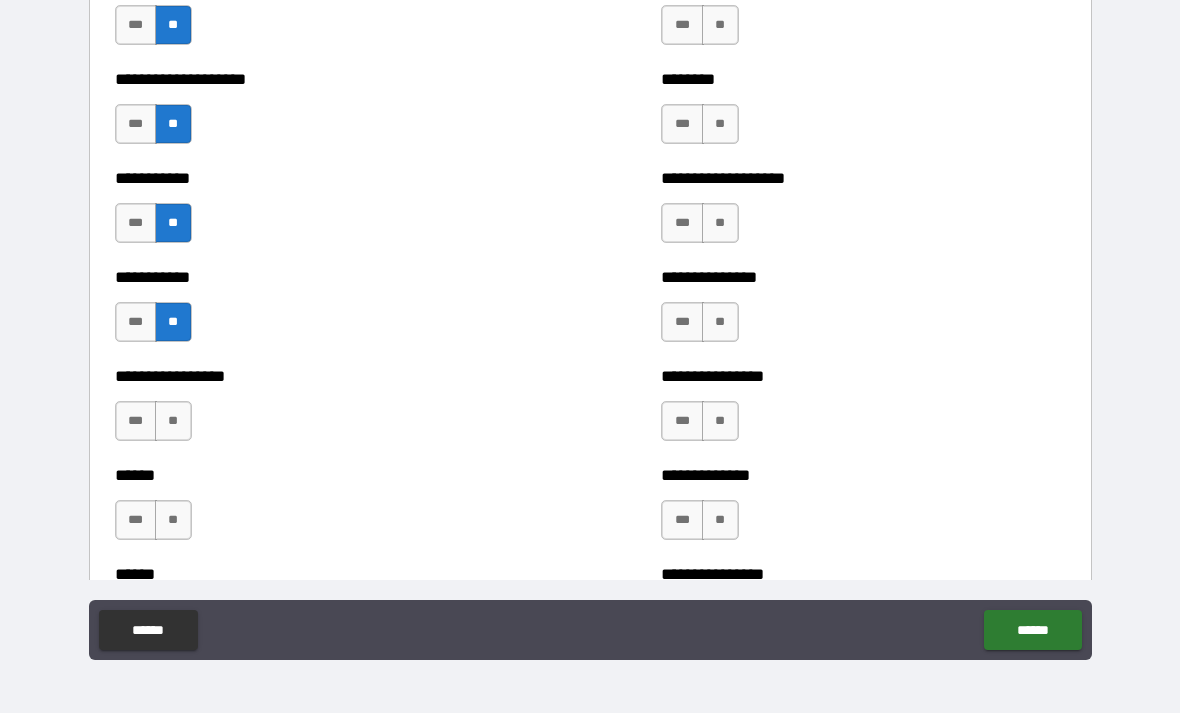 click on "**" at bounding box center (173, 421) 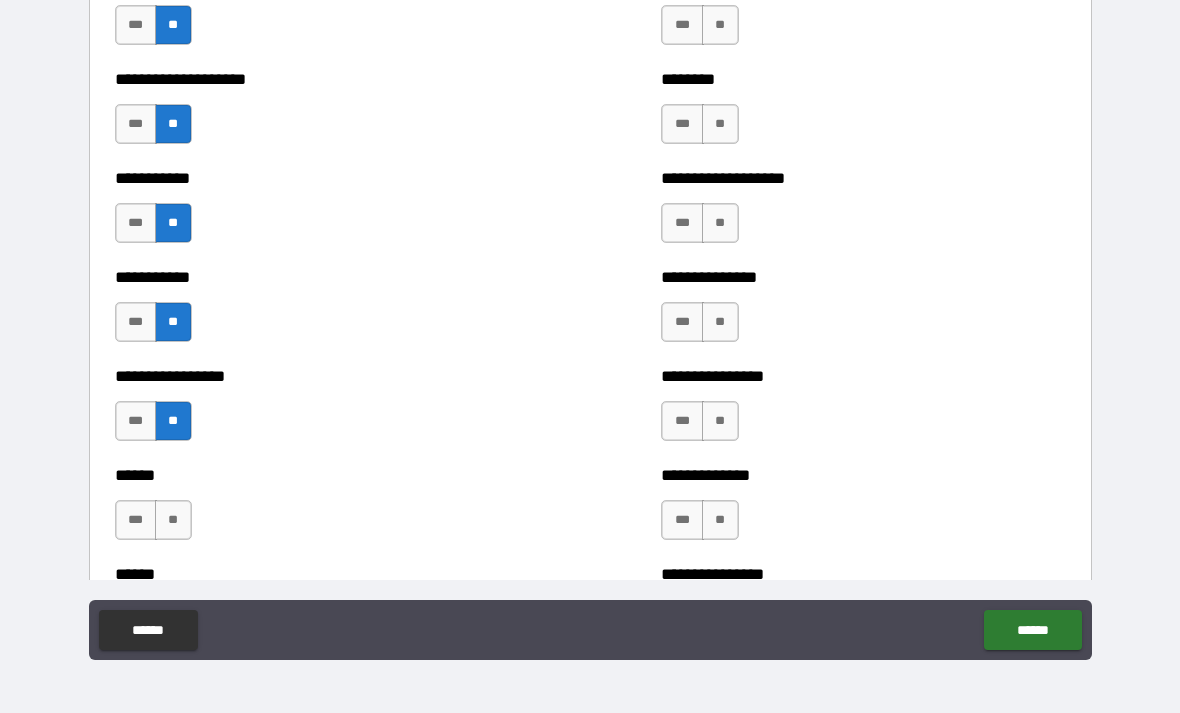 click on "**" at bounding box center [173, 520] 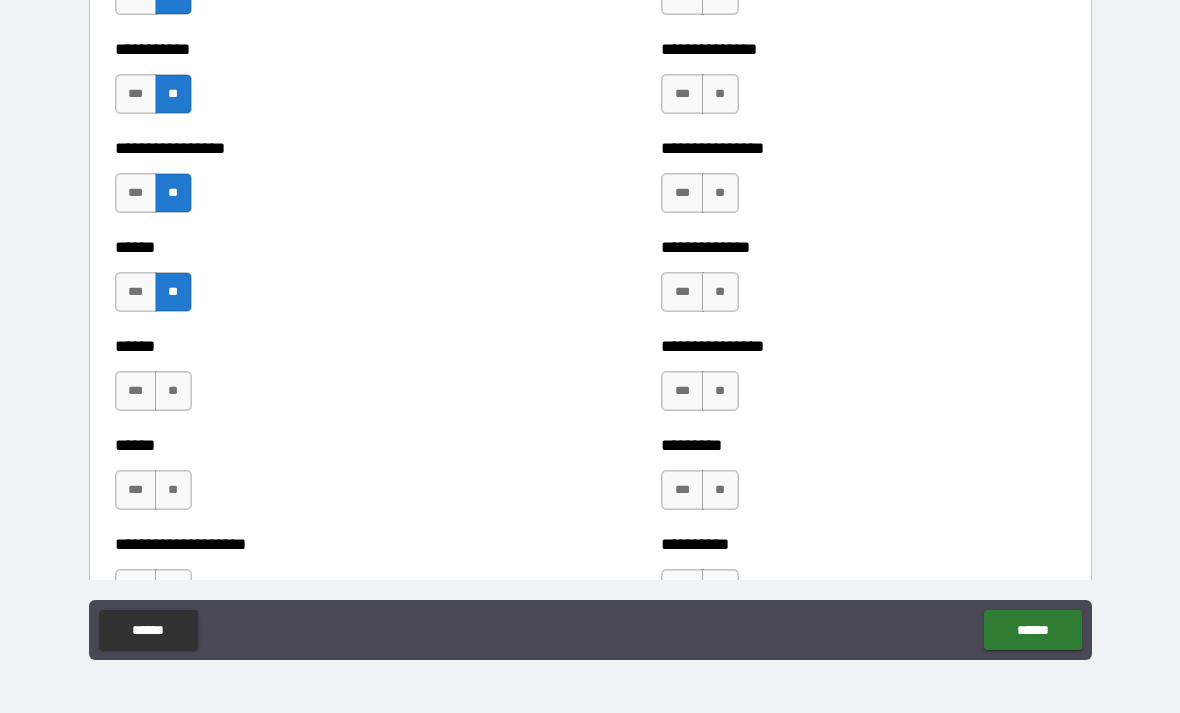 scroll, scrollTop: 2855, scrollLeft: 0, axis: vertical 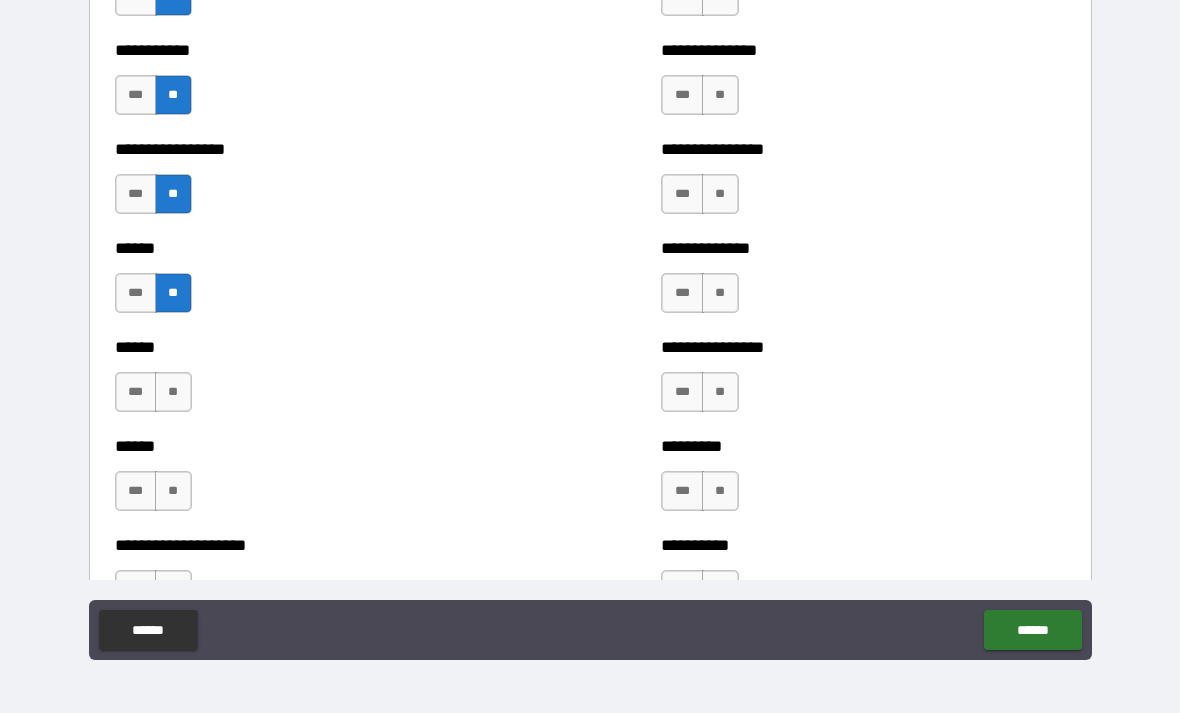 click on "**" at bounding box center (173, 392) 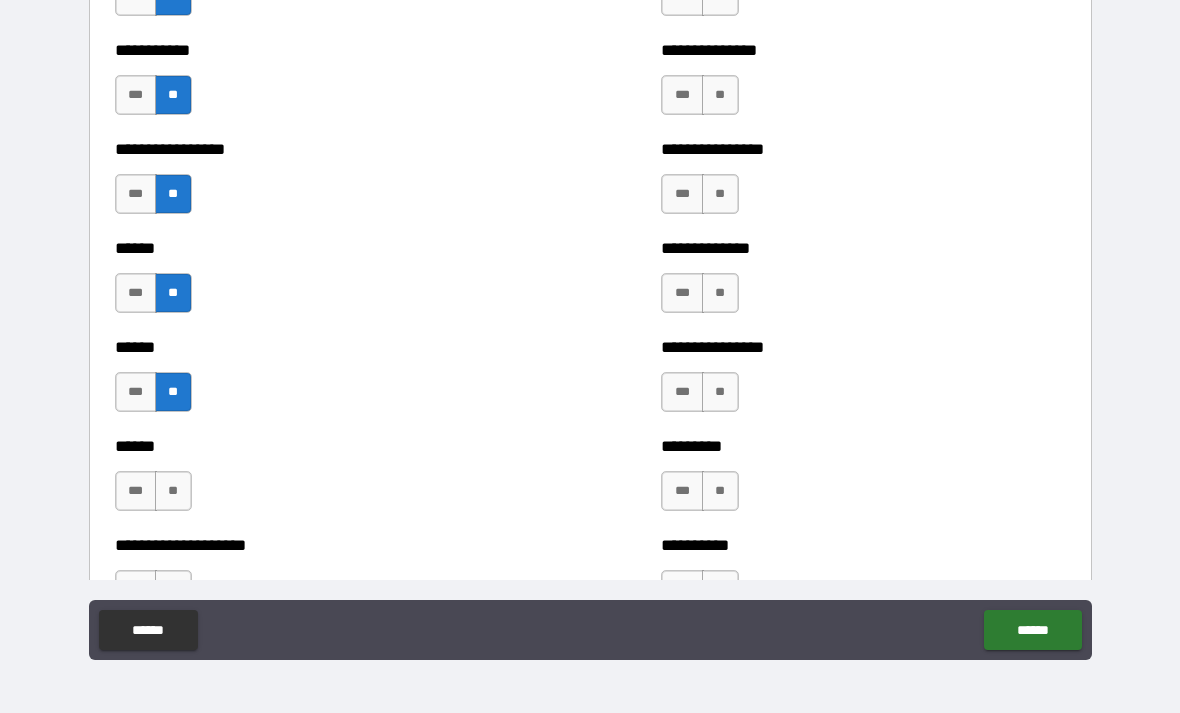 click on "**" at bounding box center [173, 491] 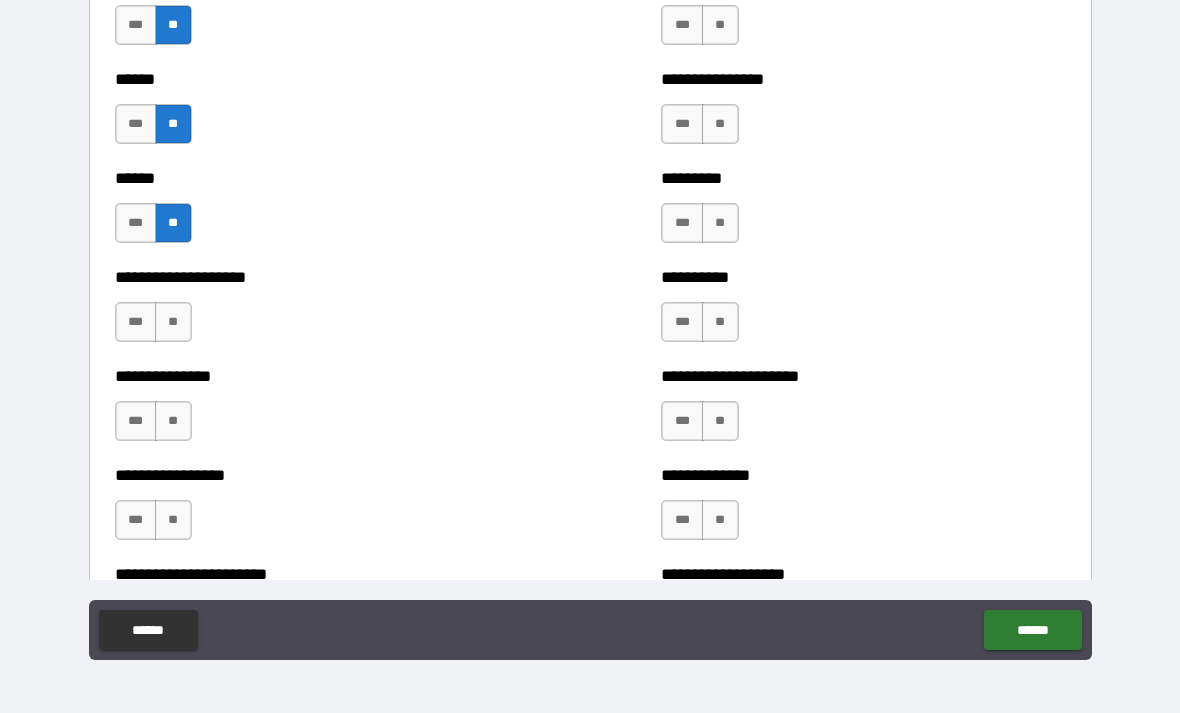 scroll, scrollTop: 3127, scrollLeft: 0, axis: vertical 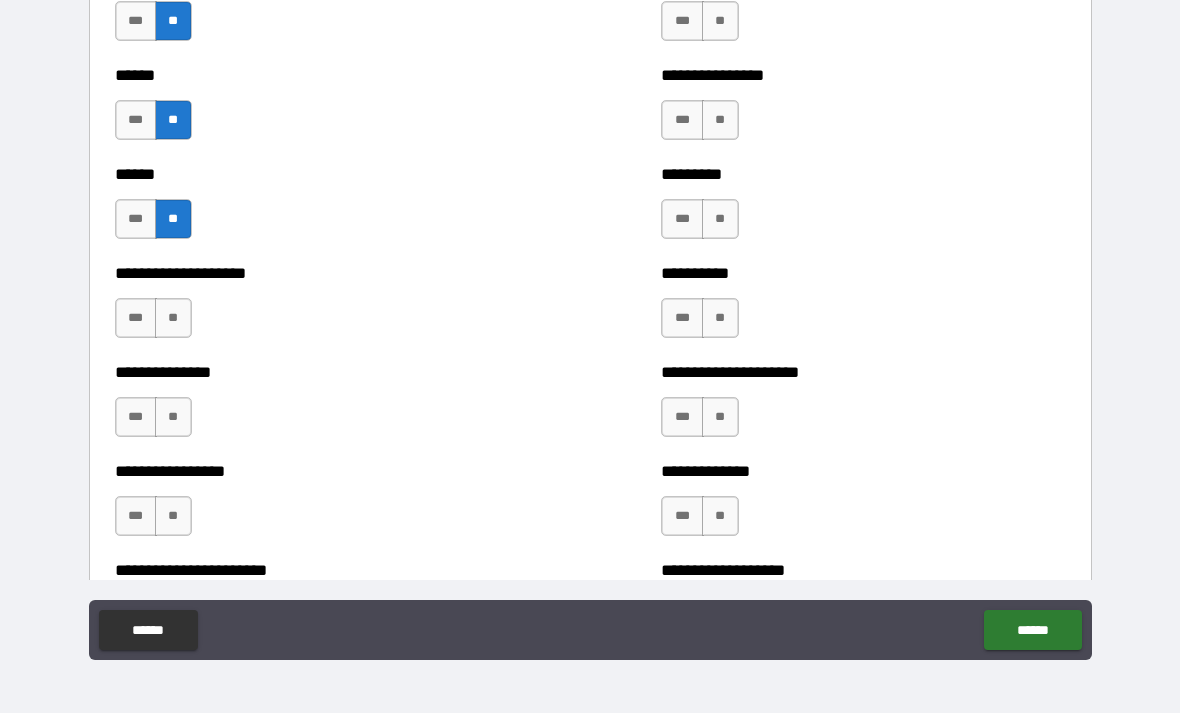 click on "**" at bounding box center (173, 318) 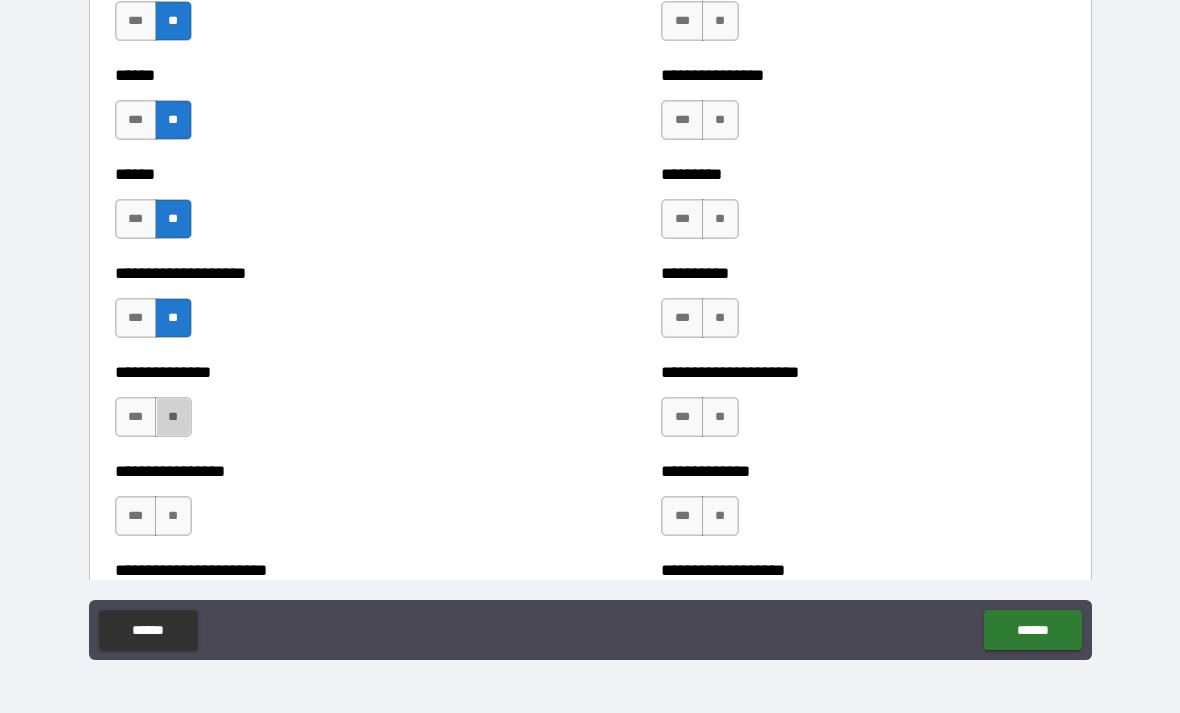 click on "**" at bounding box center [173, 417] 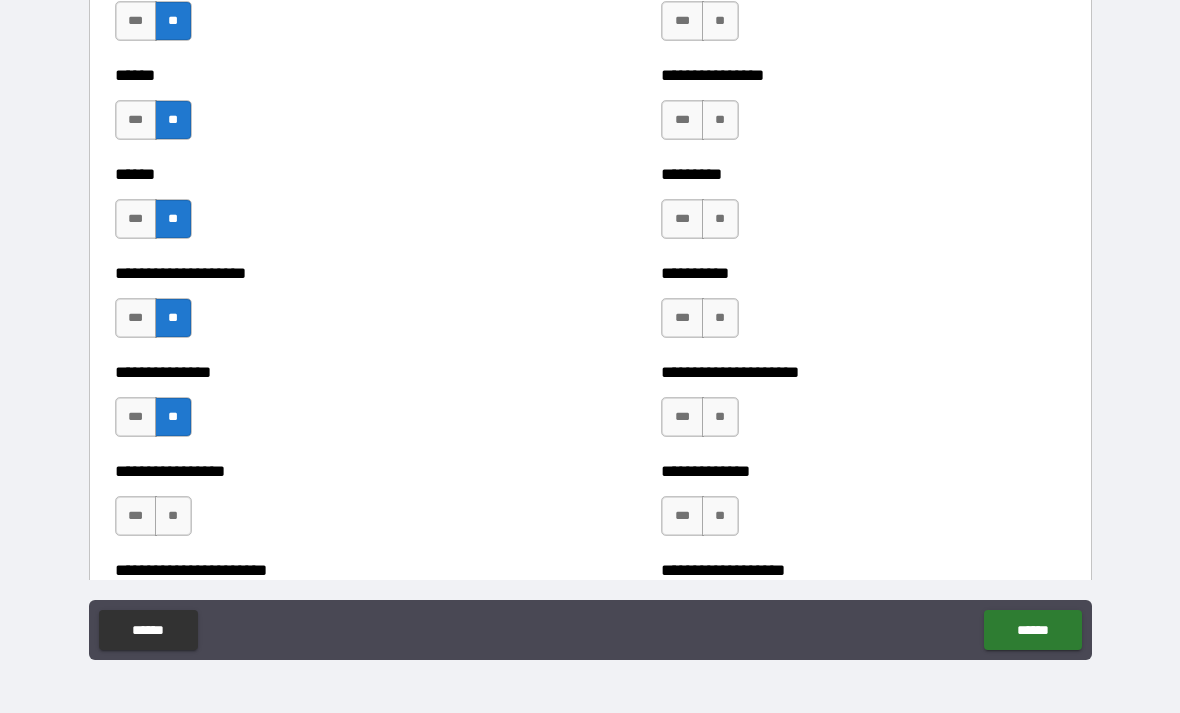 click on "**" at bounding box center (173, 516) 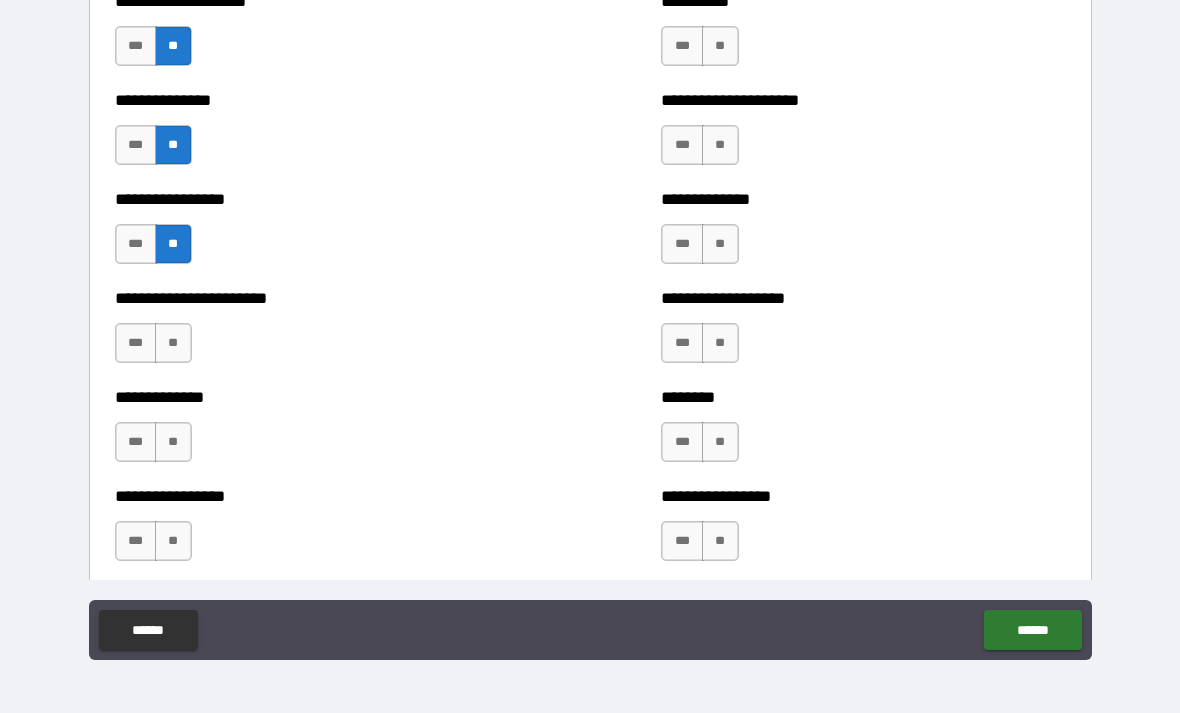 scroll, scrollTop: 3467, scrollLeft: 0, axis: vertical 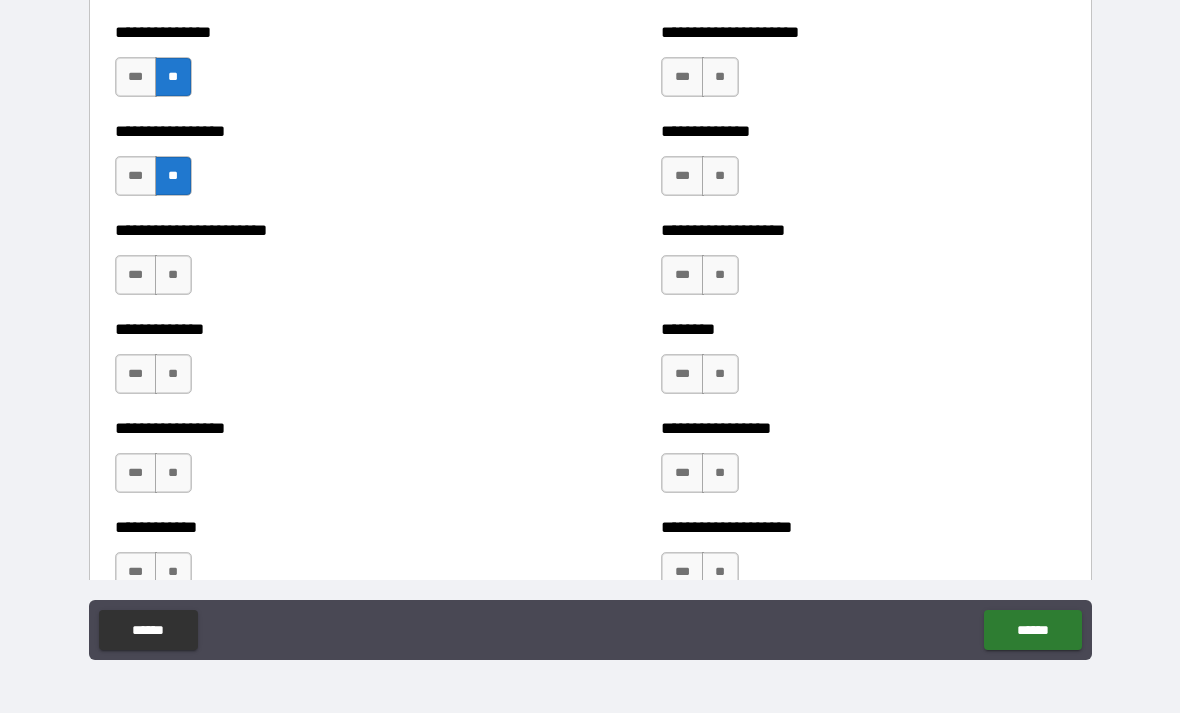 click on "**" at bounding box center (173, 275) 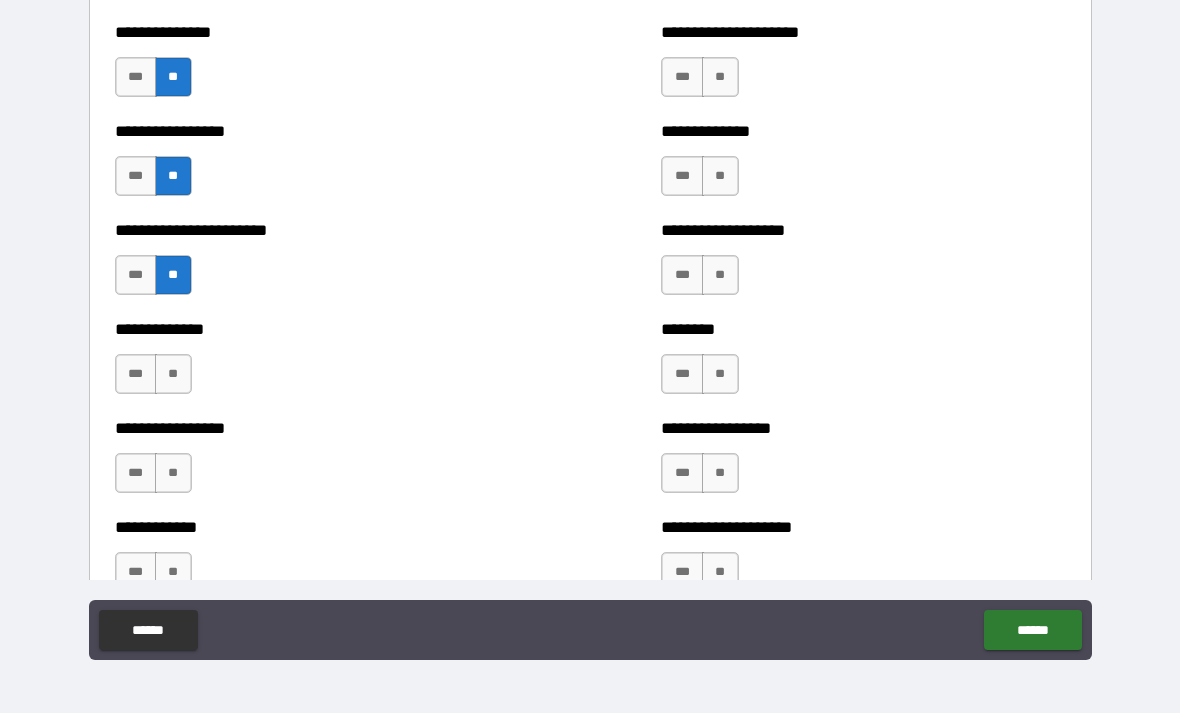 click on "**" at bounding box center [173, 374] 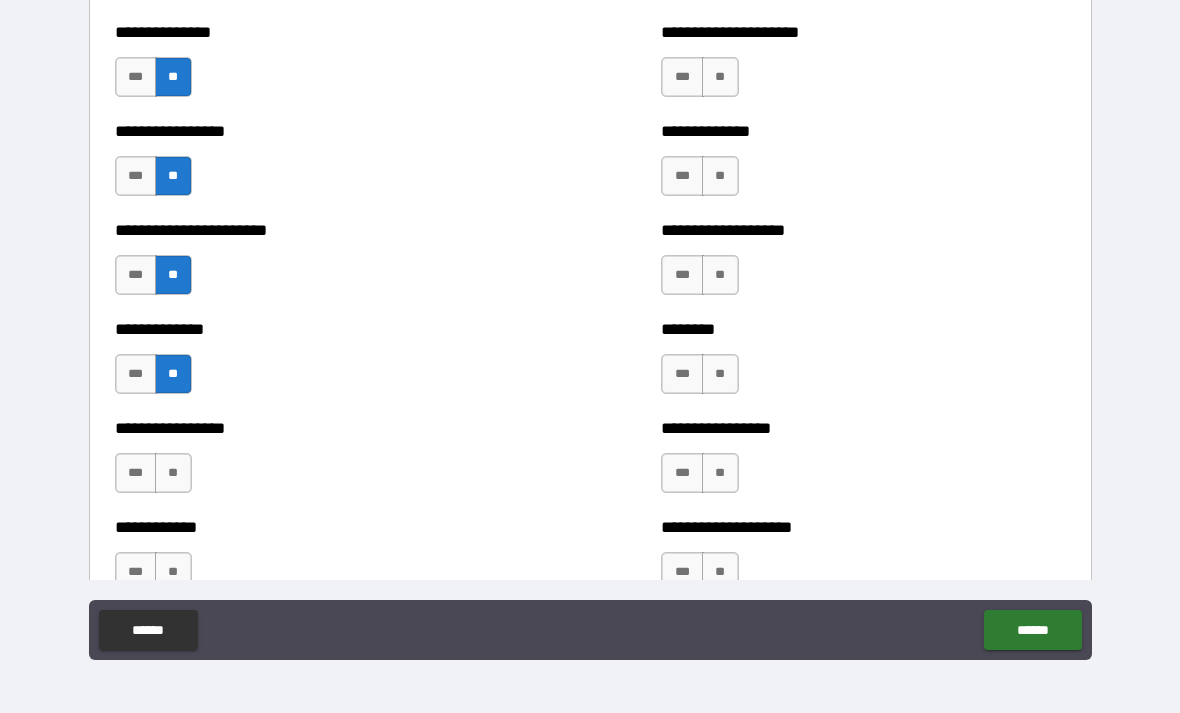 click on "**" at bounding box center [173, 473] 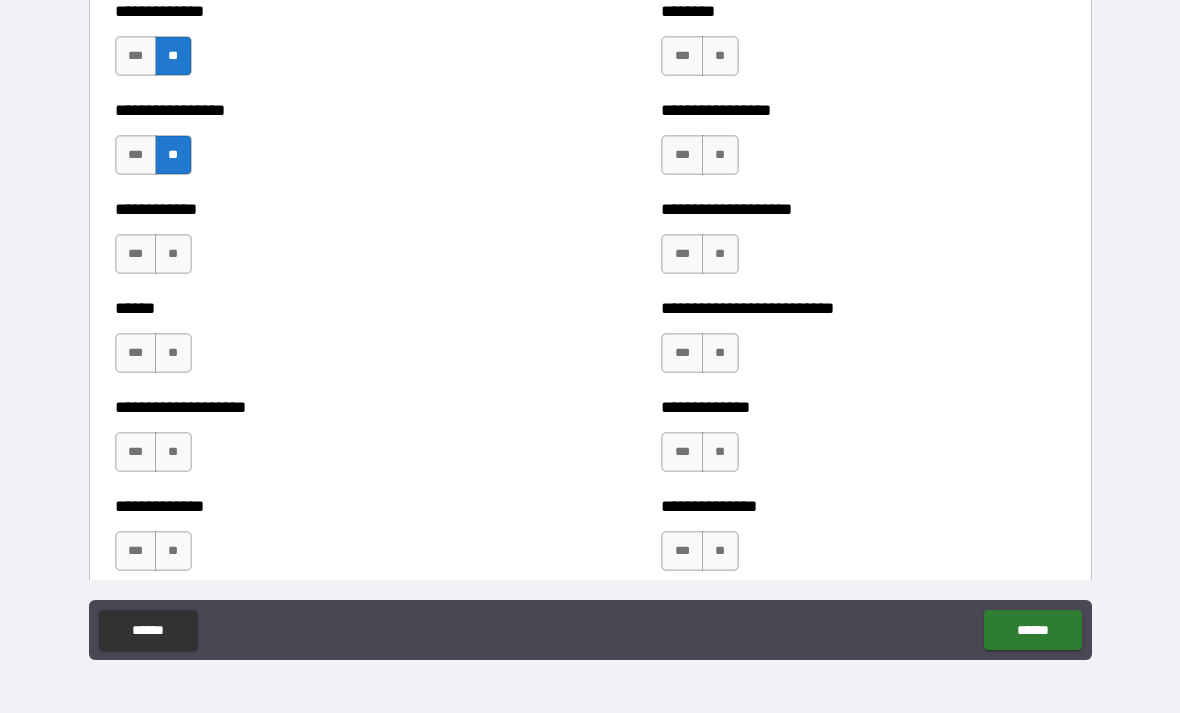 scroll, scrollTop: 3815, scrollLeft: 0, axis: vertical 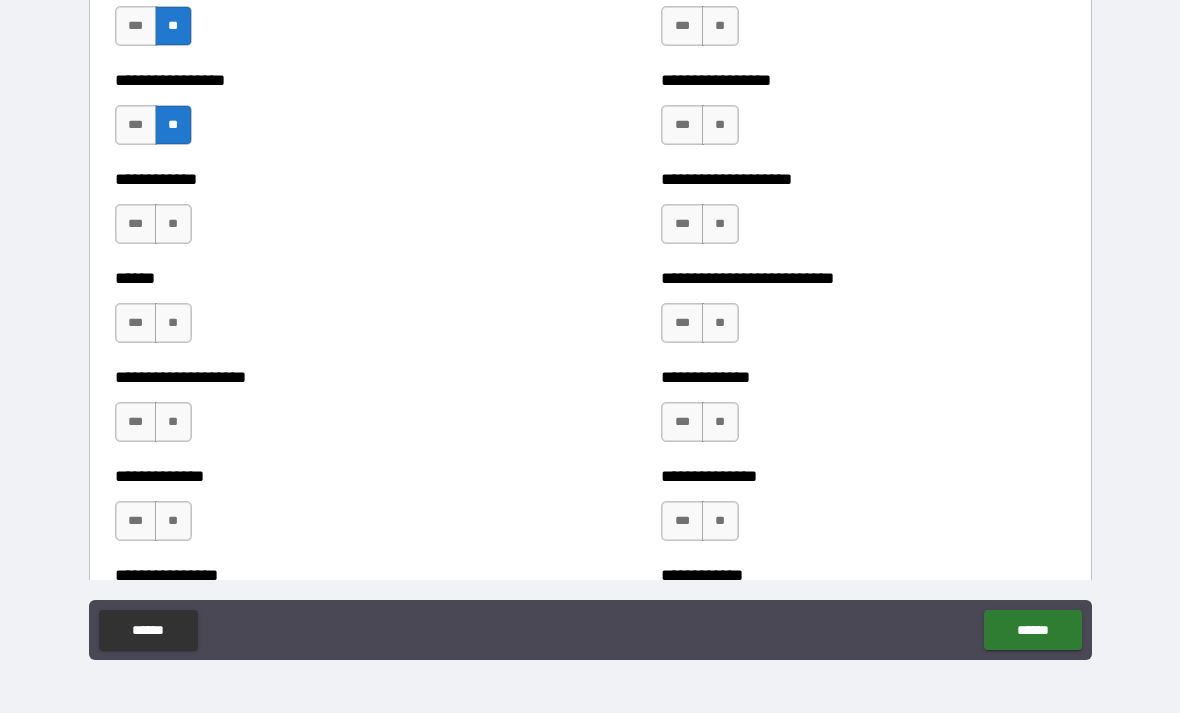 click on "**" at bounding box center [173, 224] 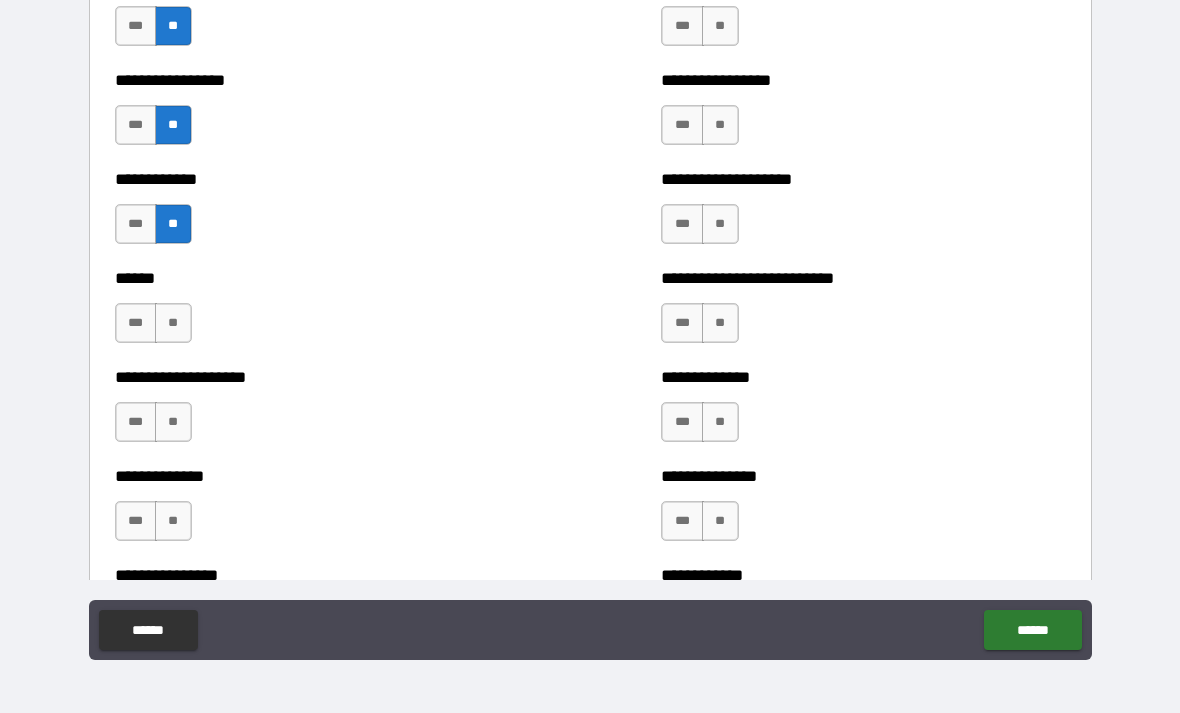 click on "**" at bounding box center [173, 323] 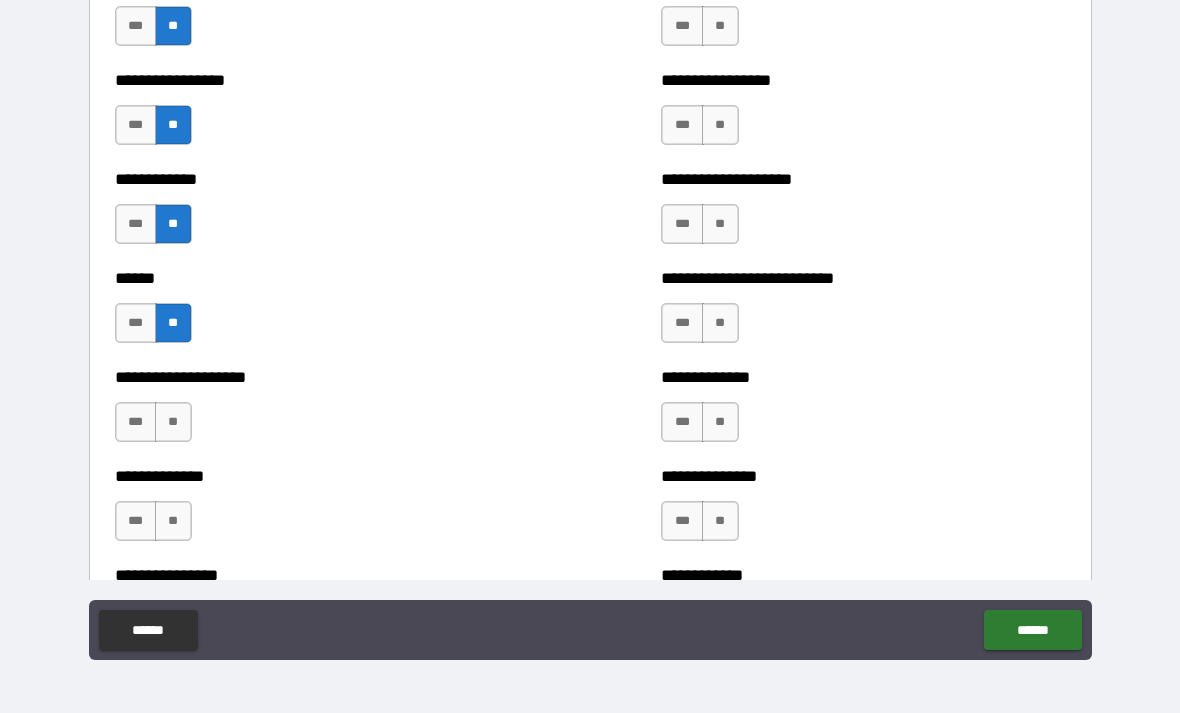 click on "**" at bounding box center (173, 422) 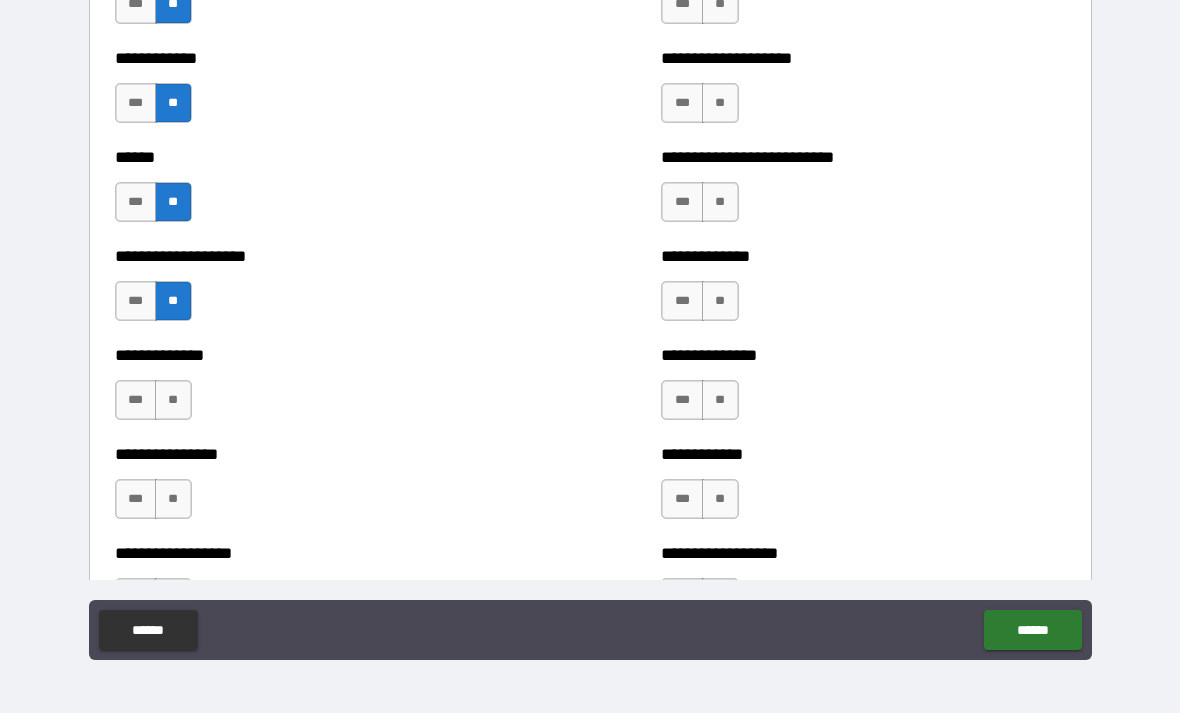 scroll, scrollTop: 3999, scrollLeft: 0, axis: vertical 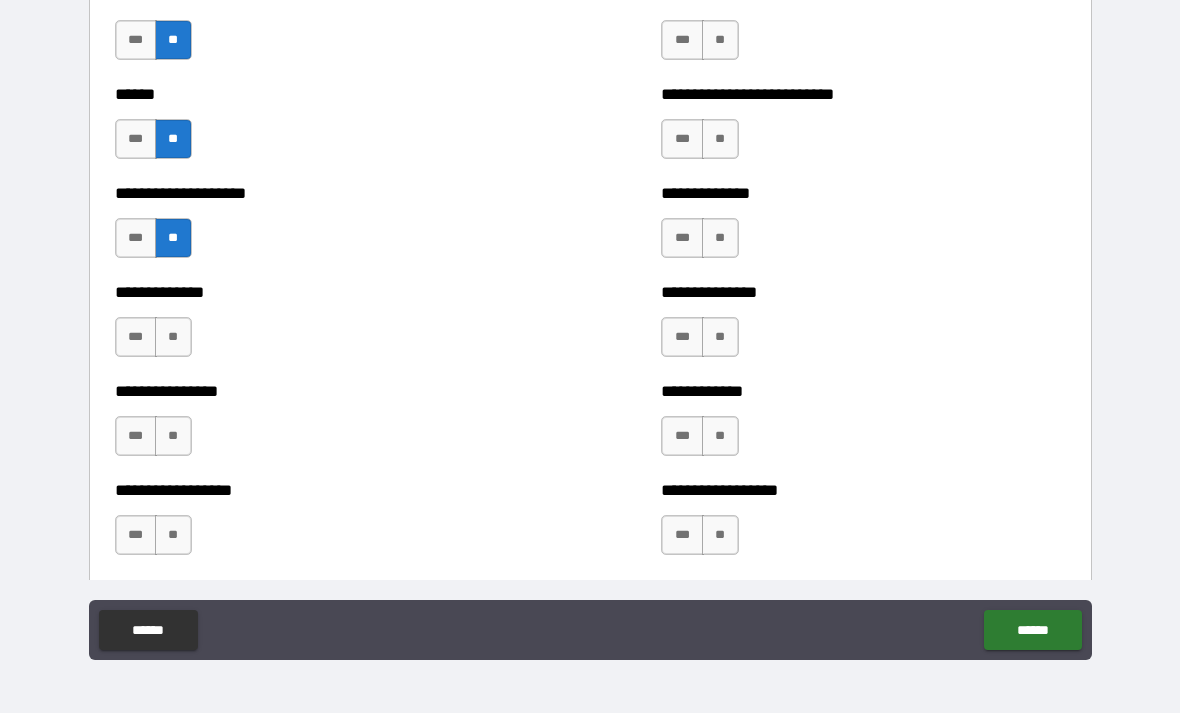 click on "**" at bounding box center (173, 337) 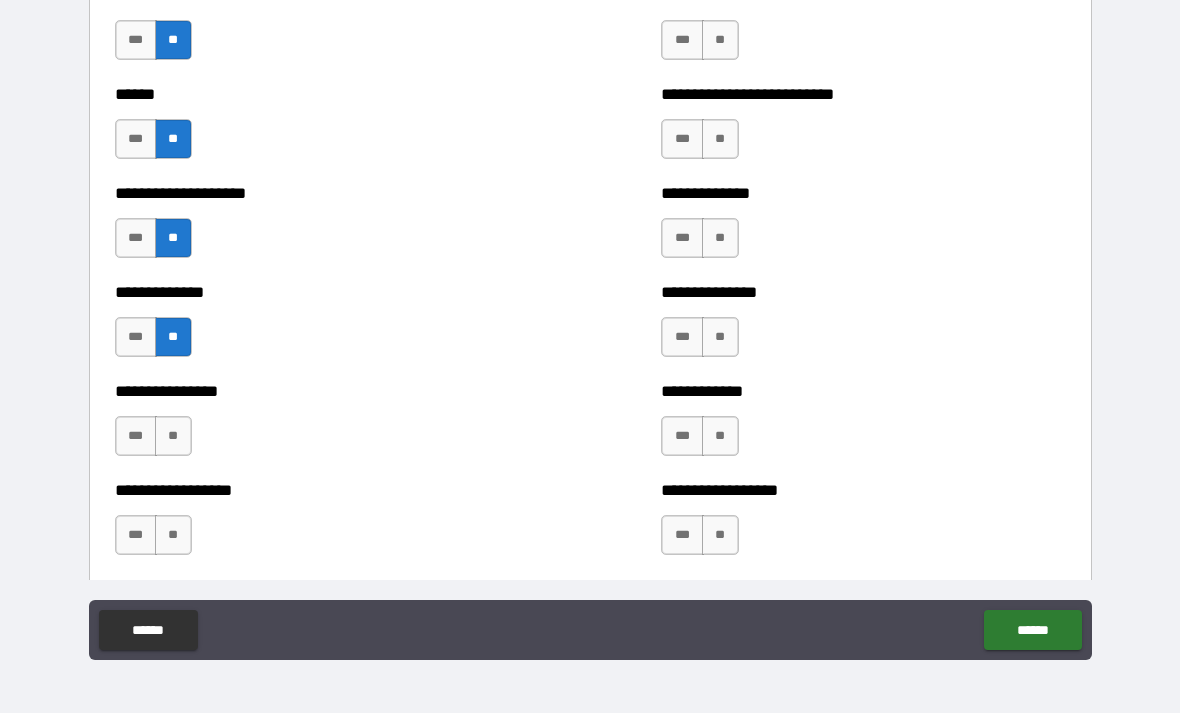 click on "**" at bounding box center (173, 436) 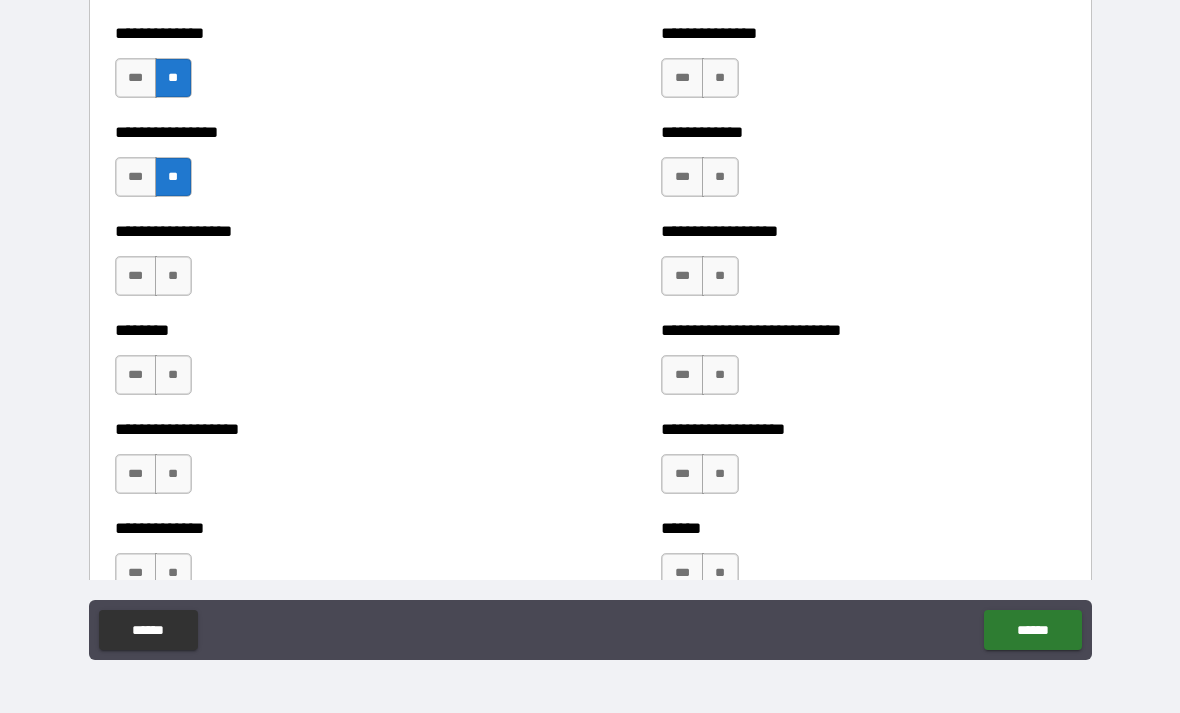 scroll, scrollTop: 4263, scrollLeft: 0, axis: vertical 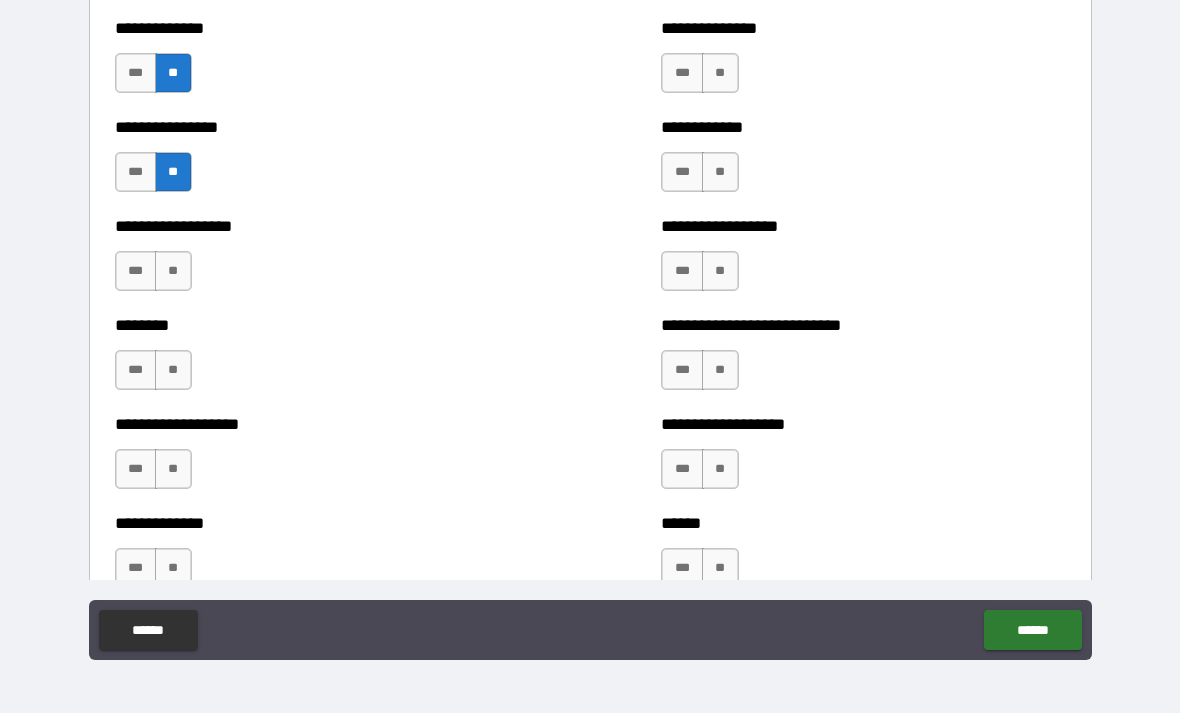 click on "**" at bounding box center (173, 271) 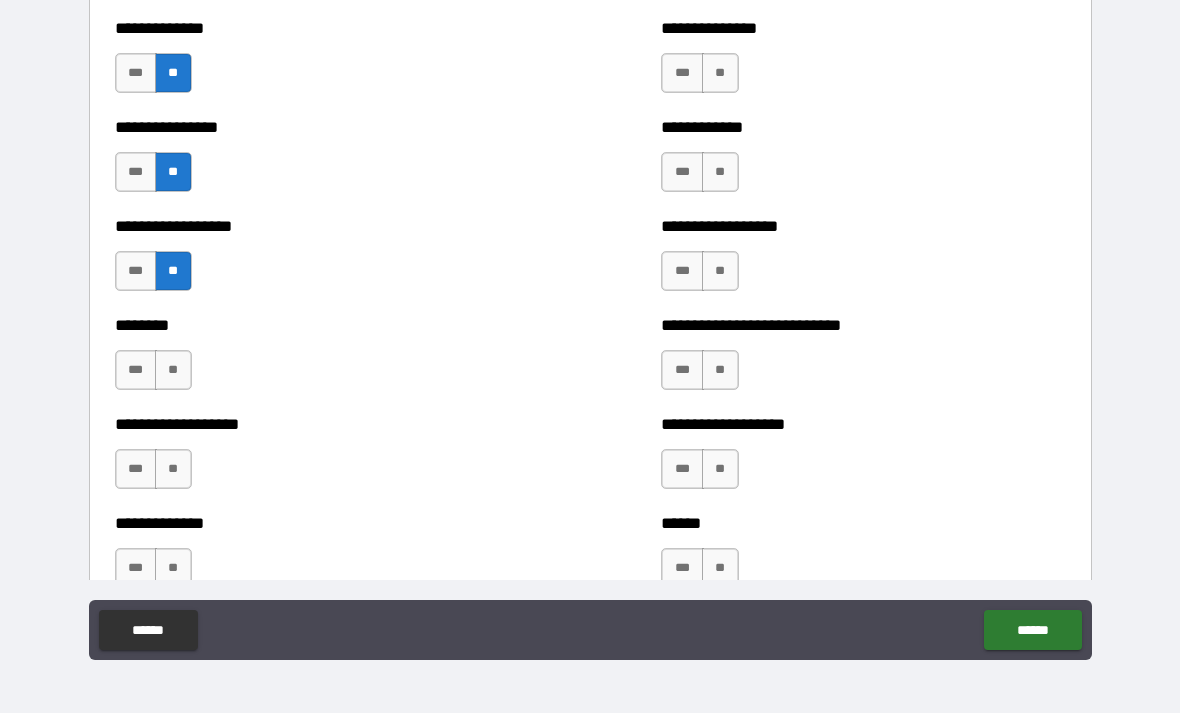 click on "**" at bounding box center (173, 370) 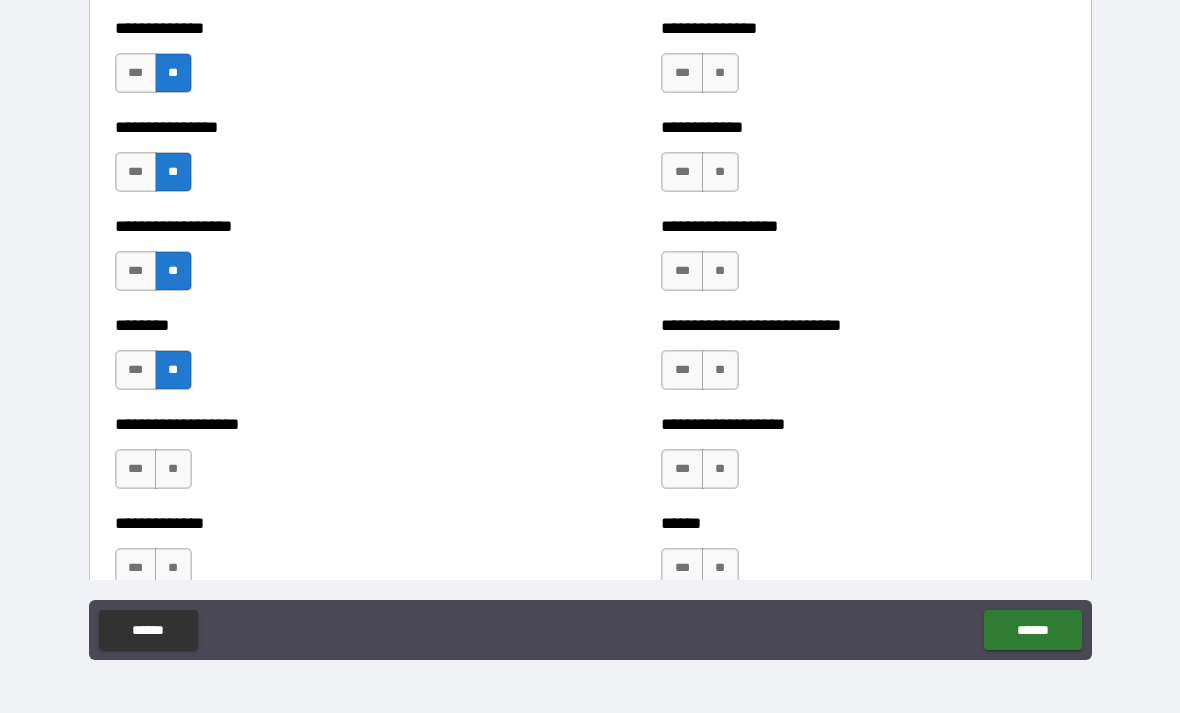 click on "**" at bounding box center (173, 469) 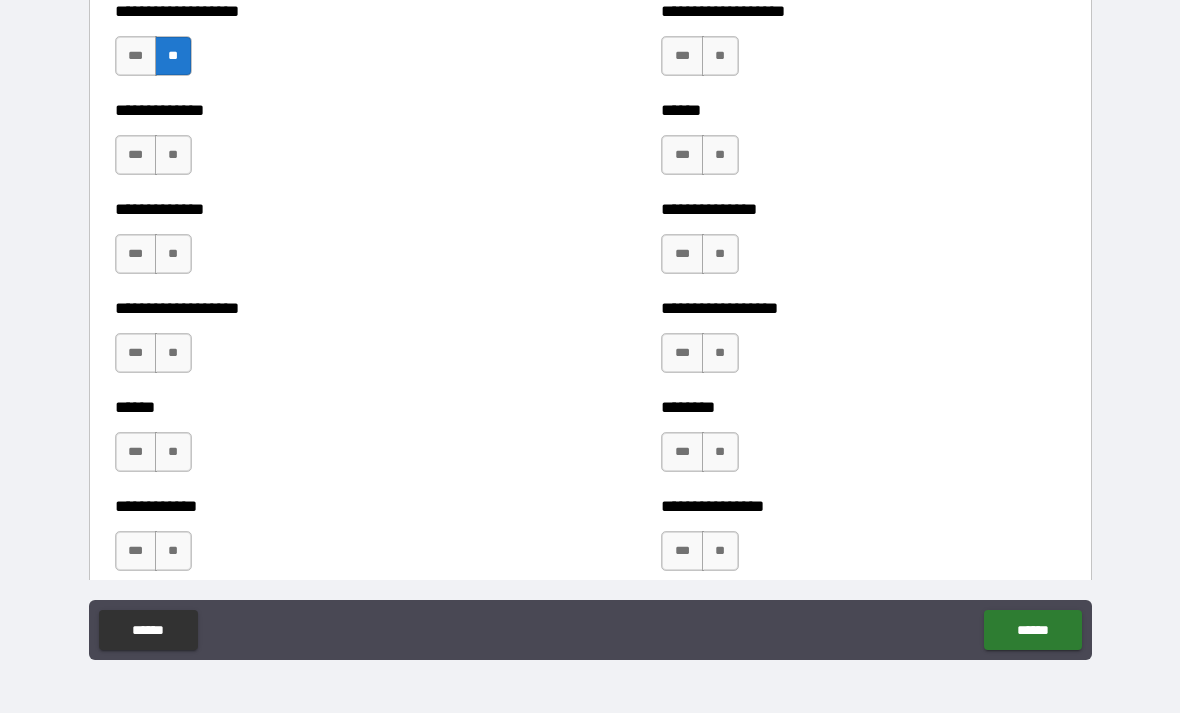 scroll, scrollTop: 4675, scrollLeft: 0, axis: vertical 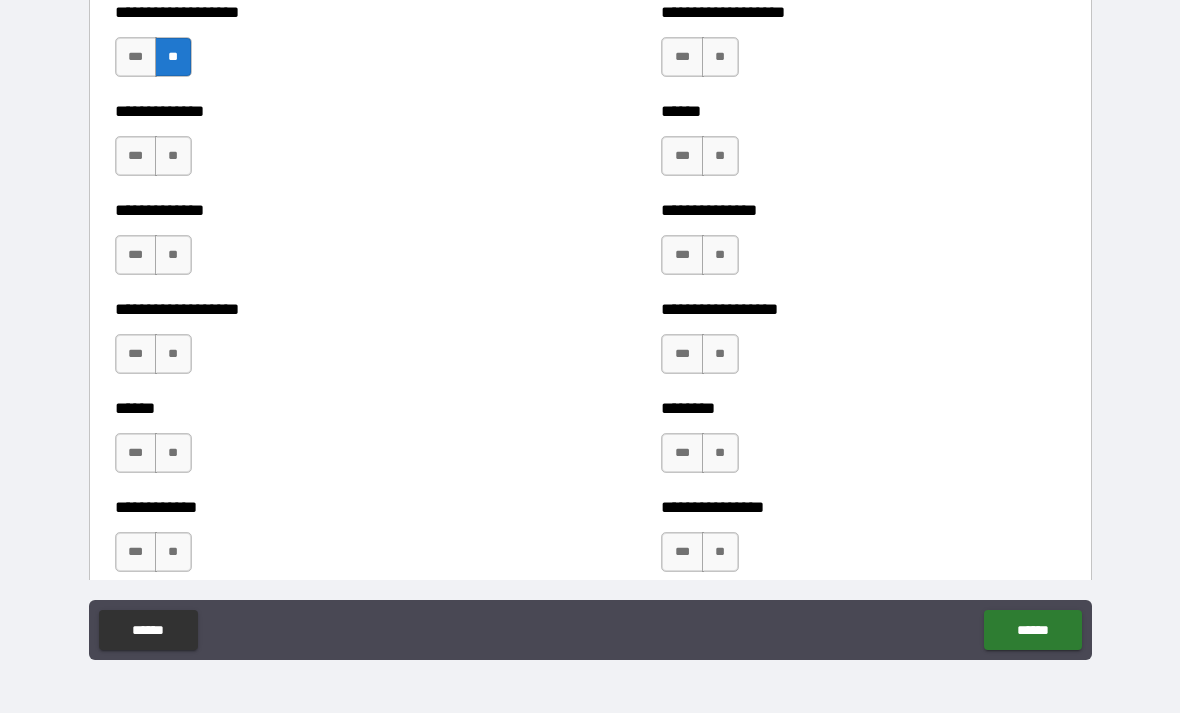 click on "**" at bounding box center (173, 156) 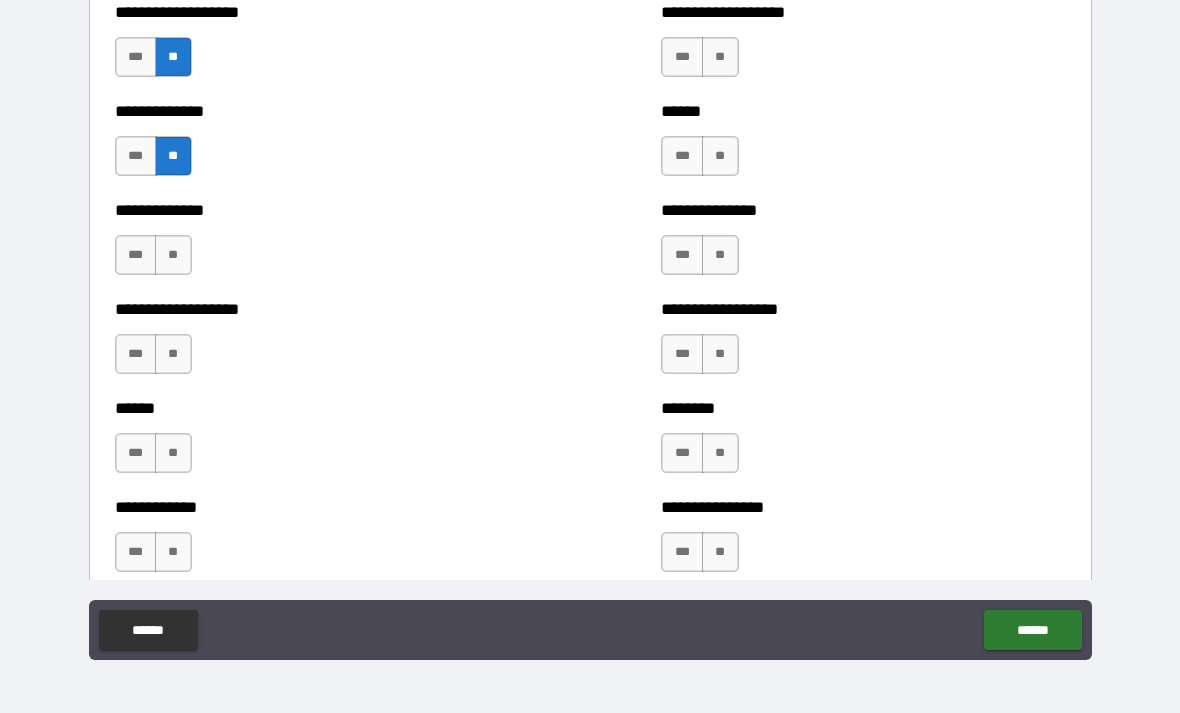 click on "**" at bounding box center [173, 255] 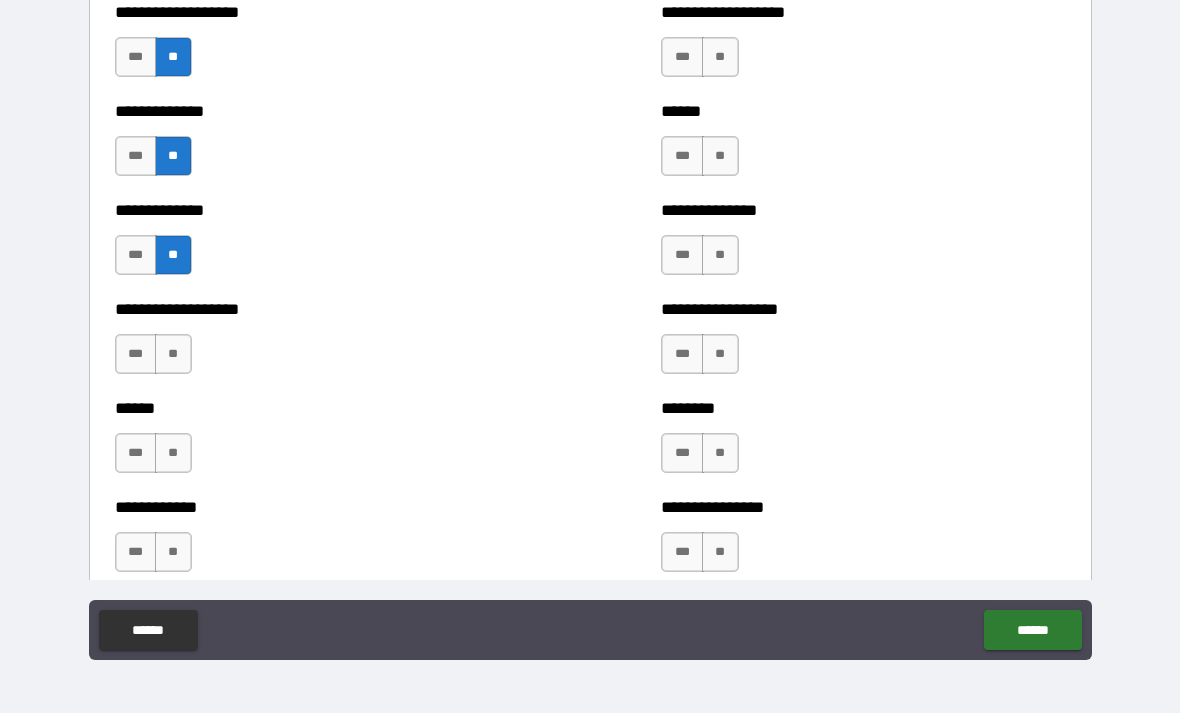 click on "**" at bounding box center (173, 354) 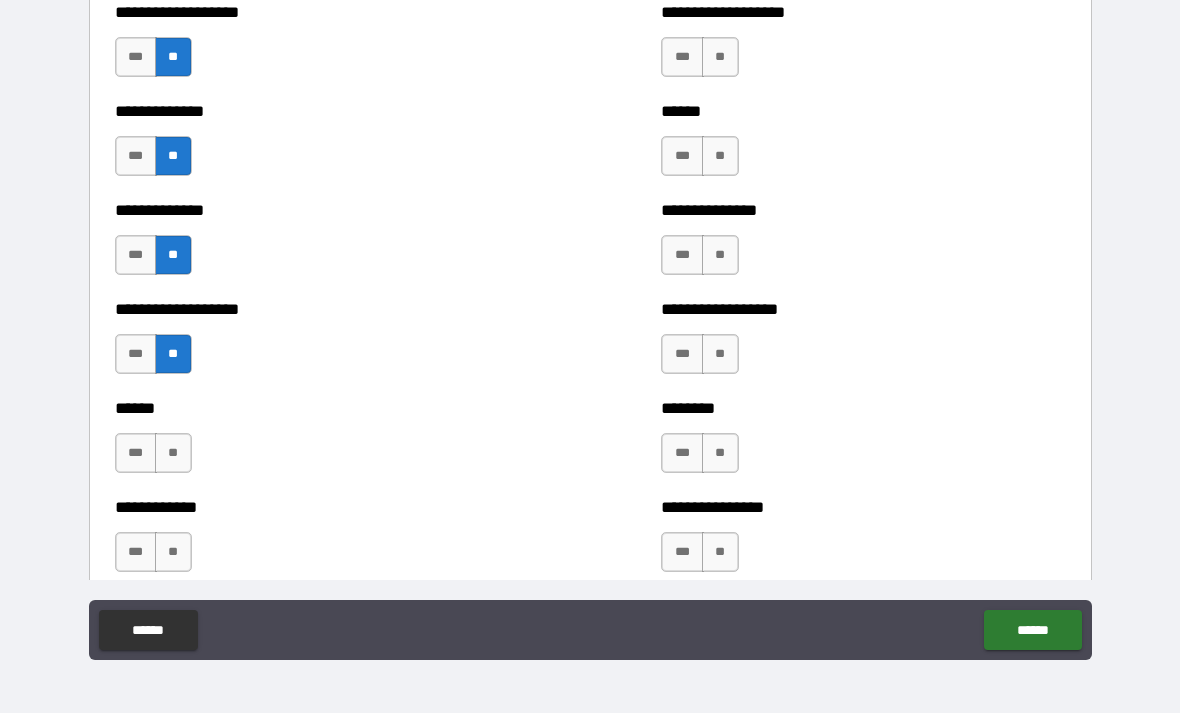 click on "**" at bounding box center [173, 453] 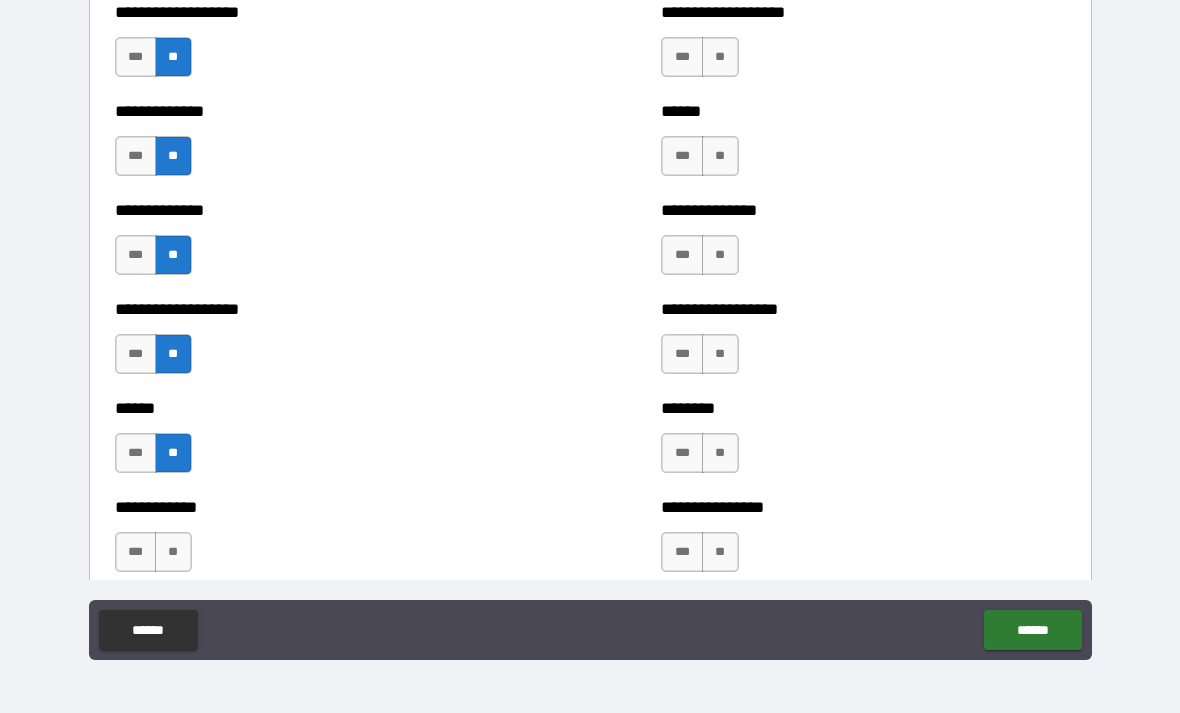 click on "**" at bounding box center (173, 552) 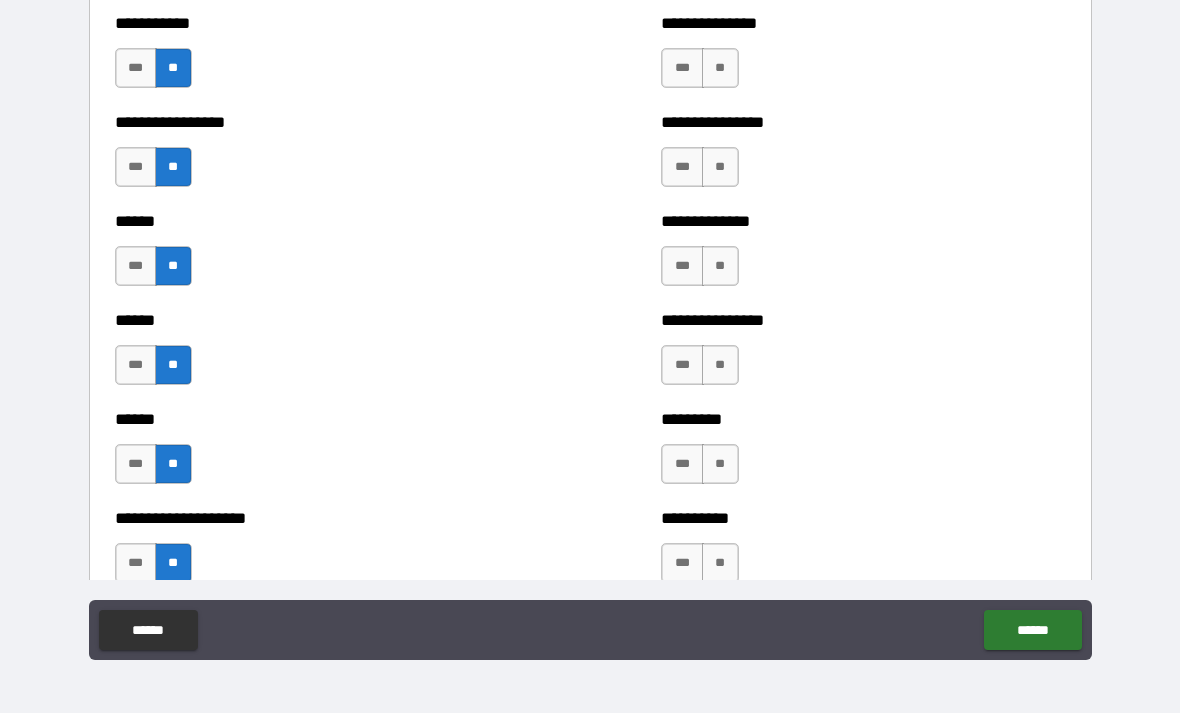 click on "**********" at bounding box center [863, 553] 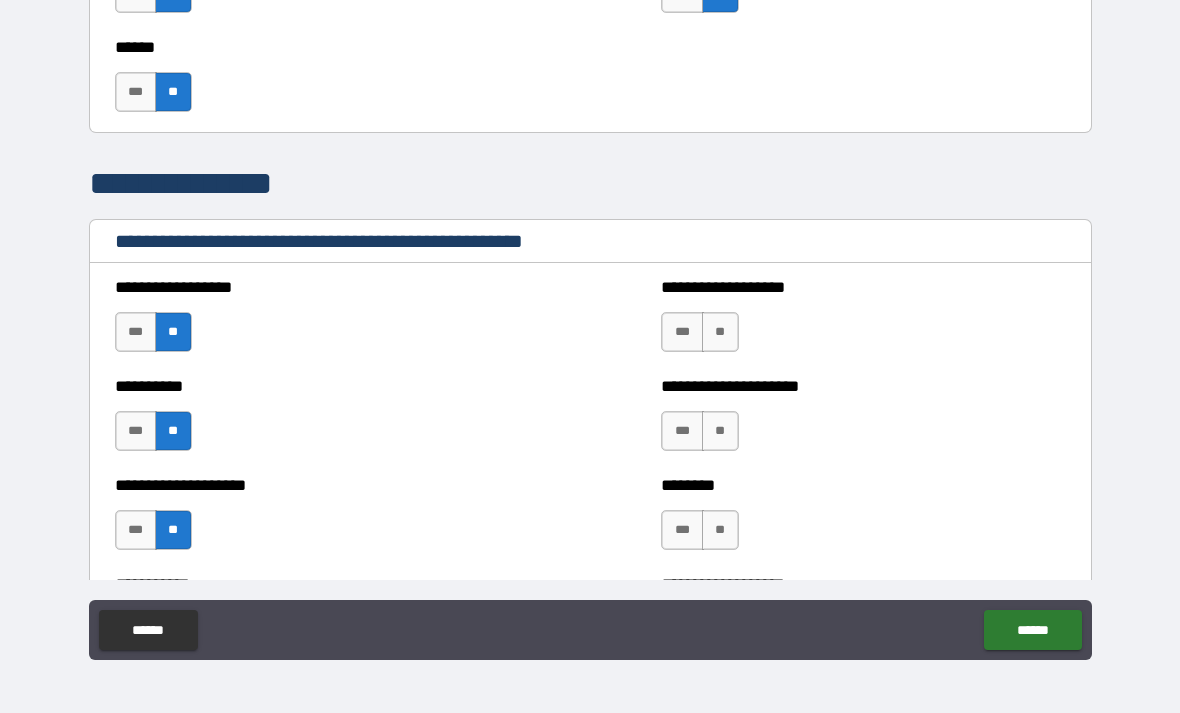 scroll, scrollTop: 2242, scrollLeft: 0, axis: vertical 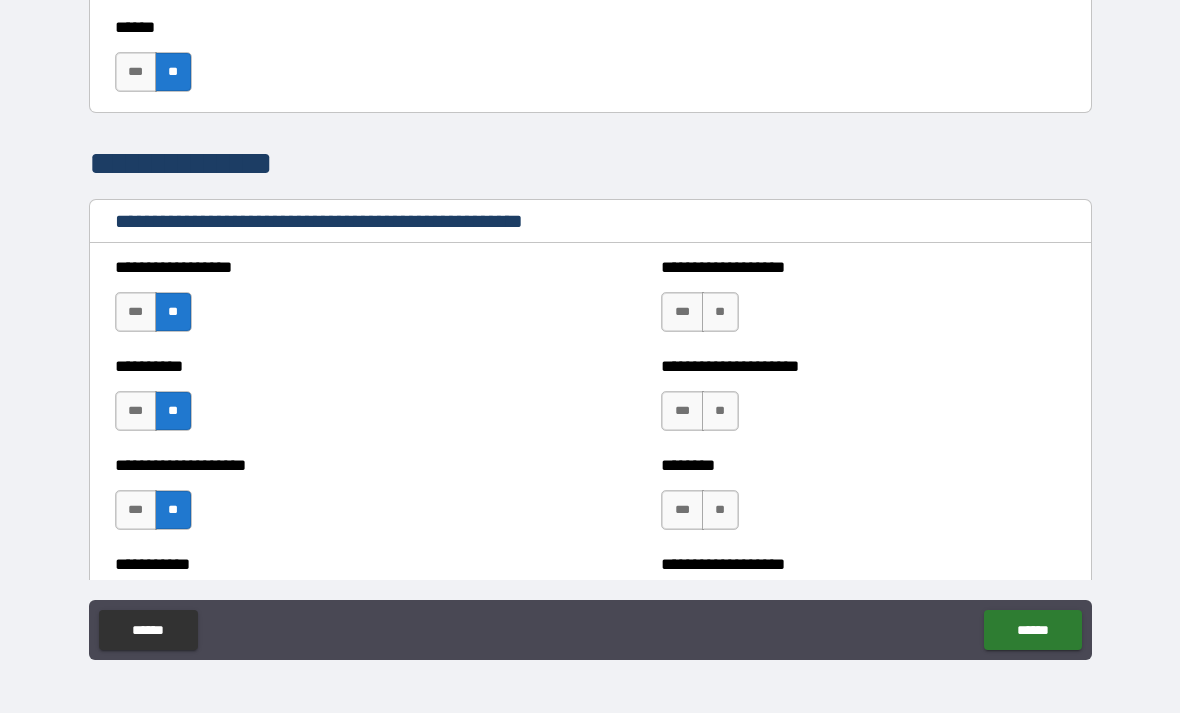 click on "**" at bounding box center [720, 312] 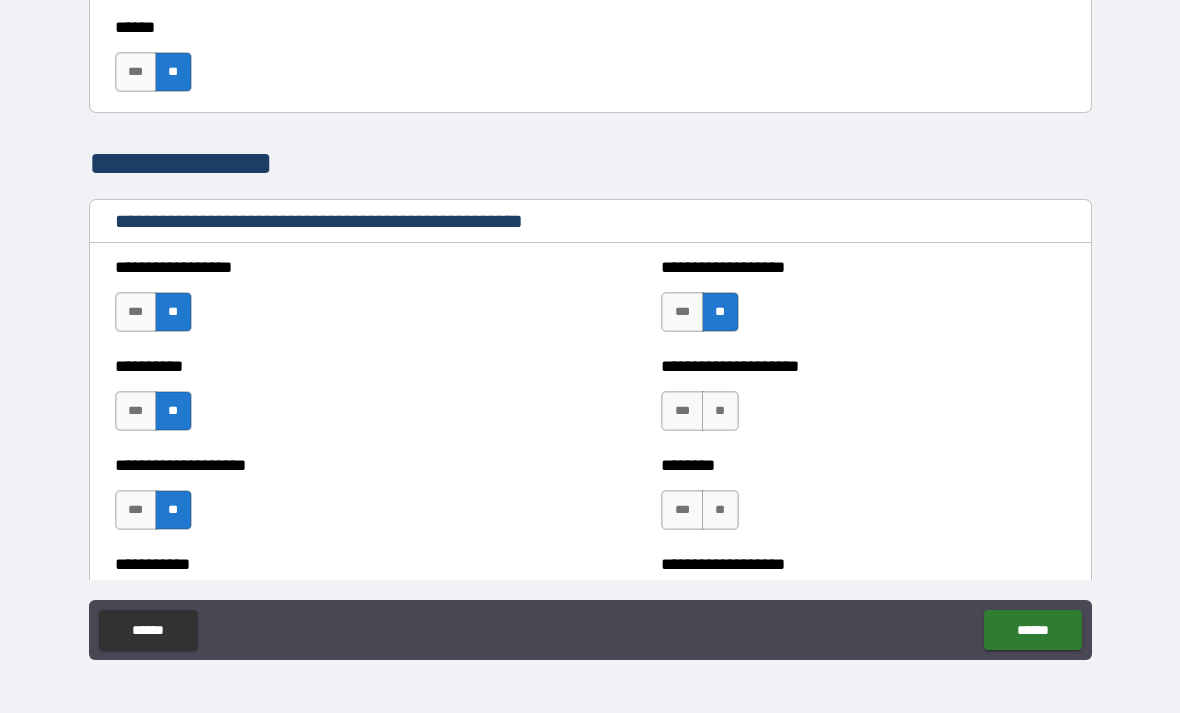 click on "**" at bounding box center (720, 411) 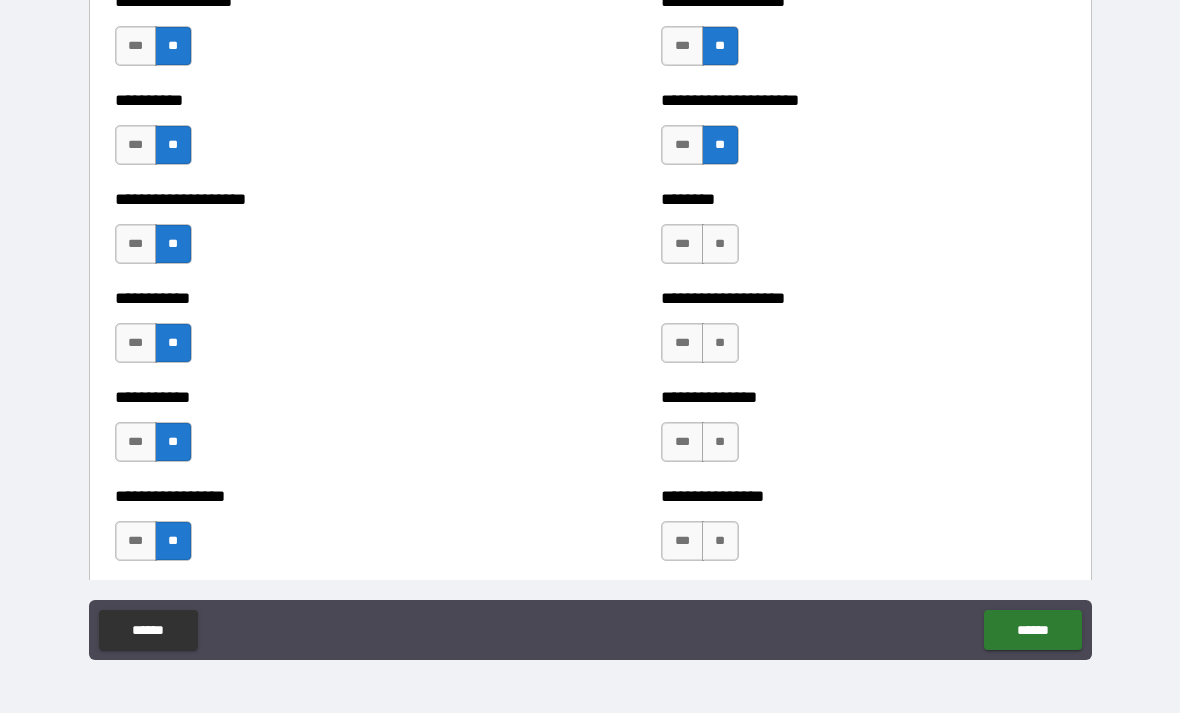 scroll, scrollTop: 2511, scrollLeft: 0, axis: vertical 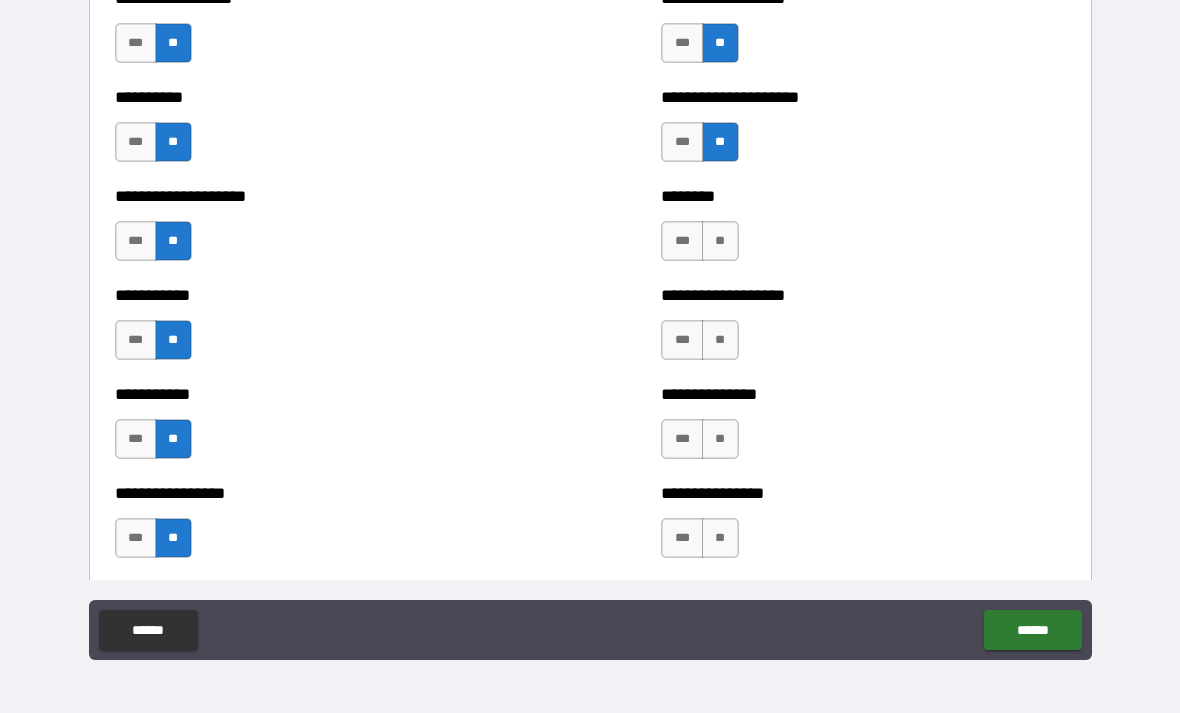 click on "**" at bounding box center (720, 241) 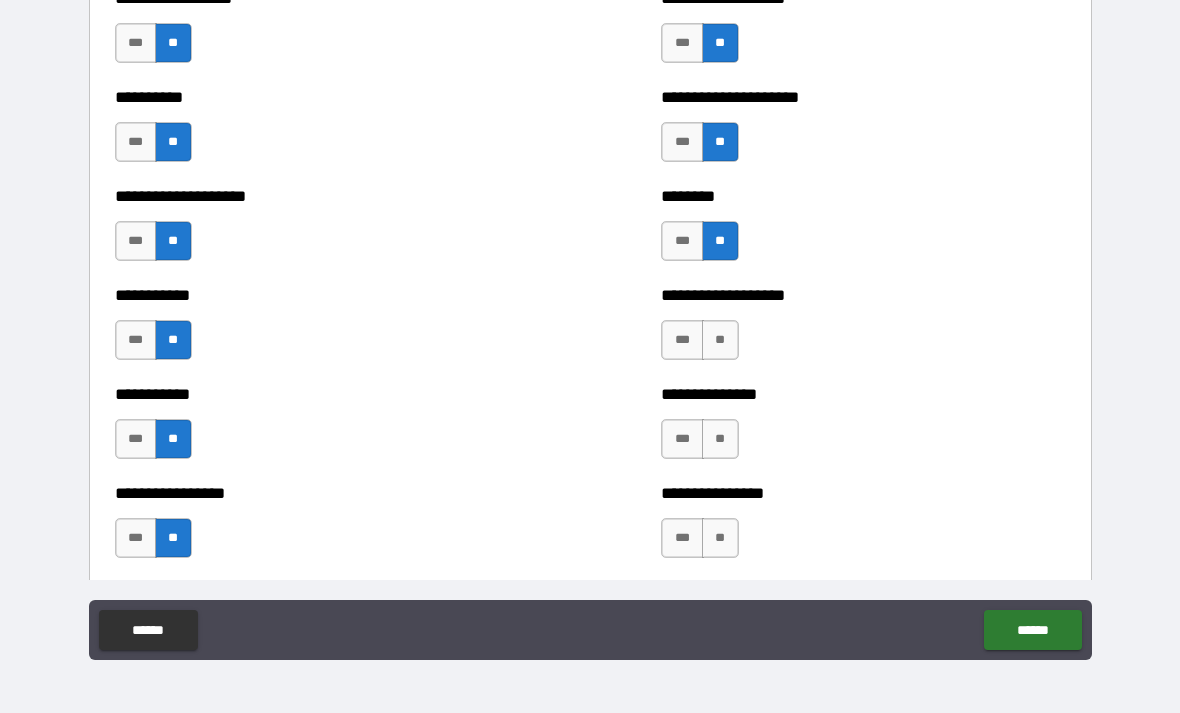 click on "**" at bounding box center [720, 340] 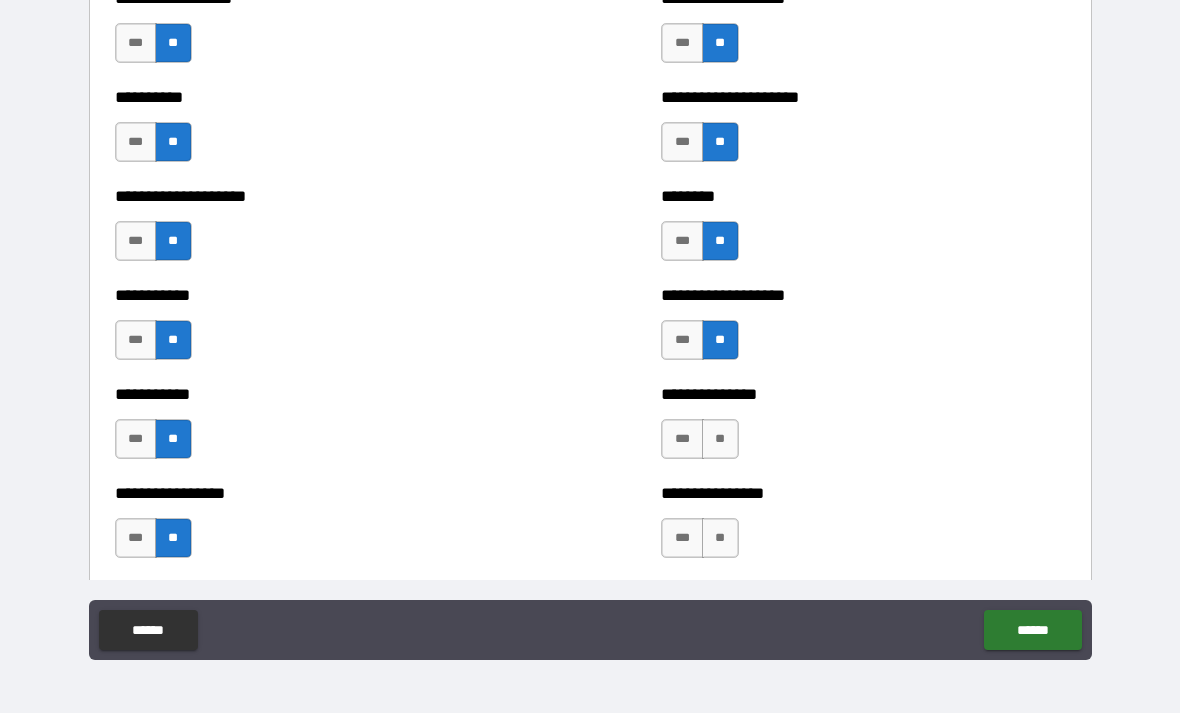 click on "**" at bounding box center (720, 439) 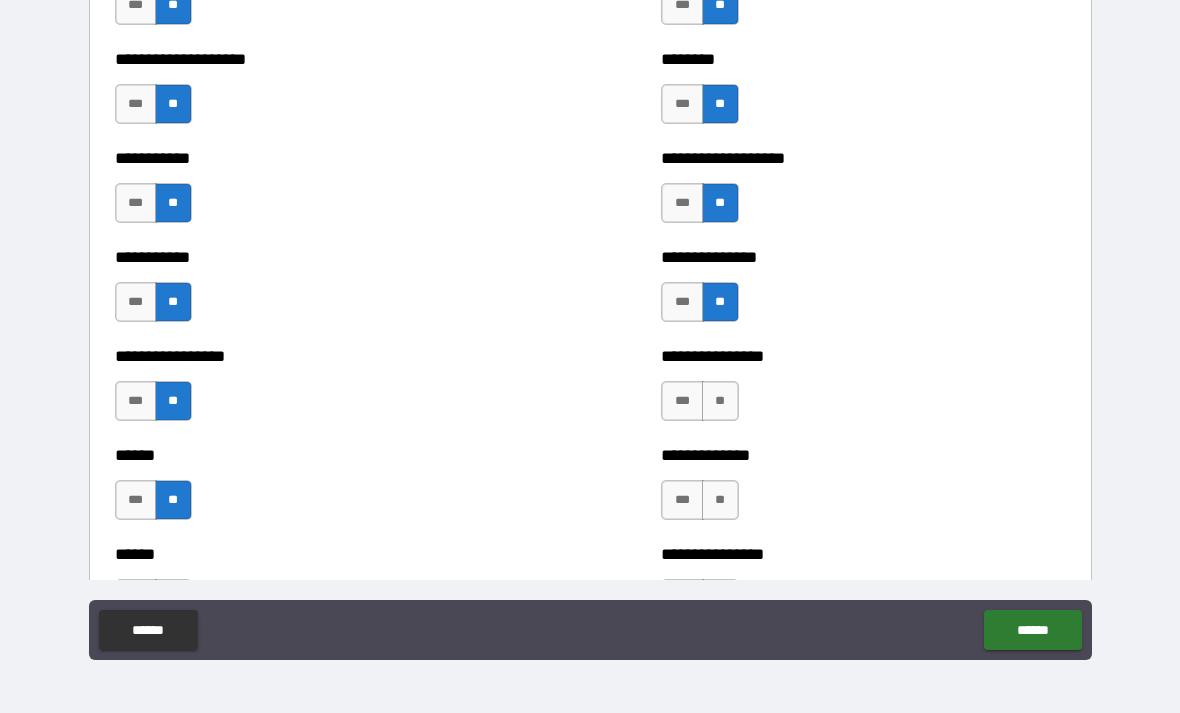 scroll, scrollTop: 2686, scrollLeft: 0, axis: vertical 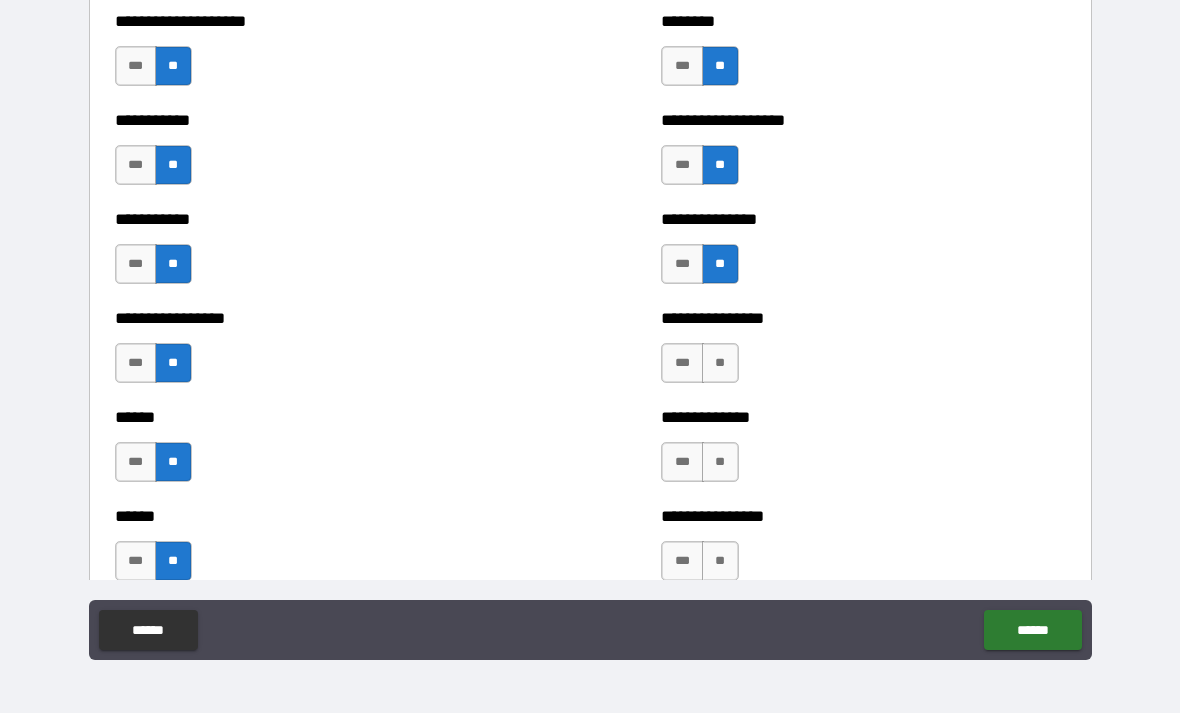 click on "**" at bounding box center (720, 363) 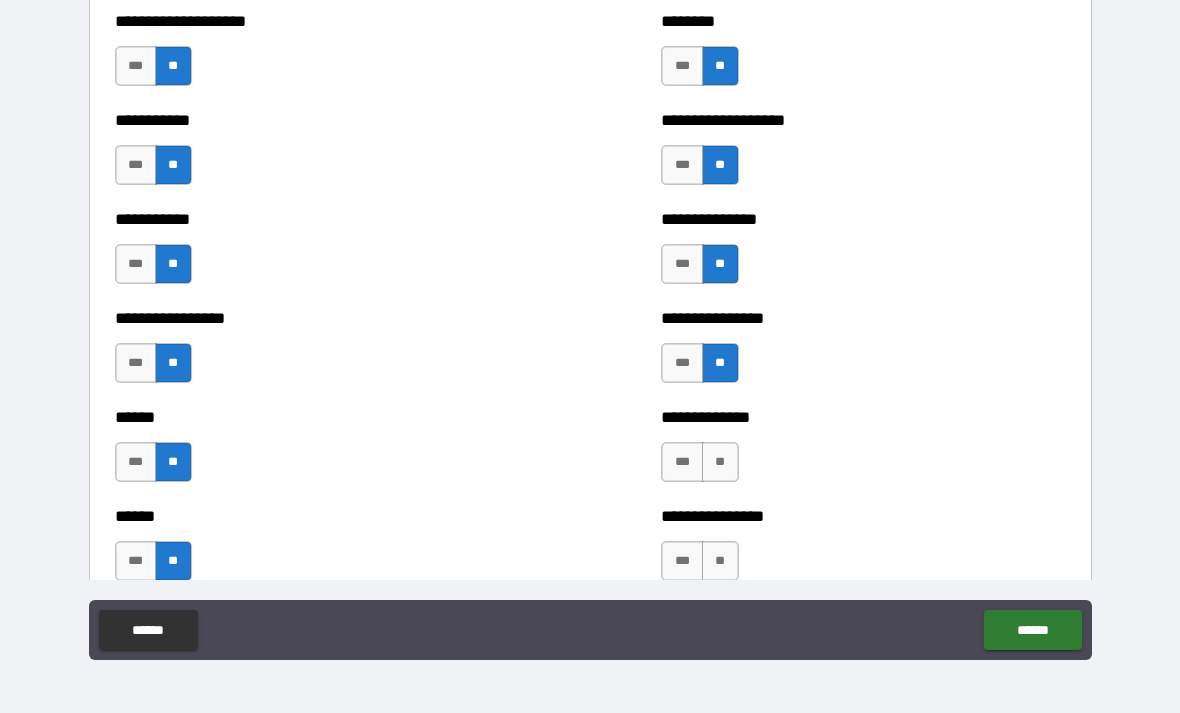 click on "**" at bounding box center (720, 462) 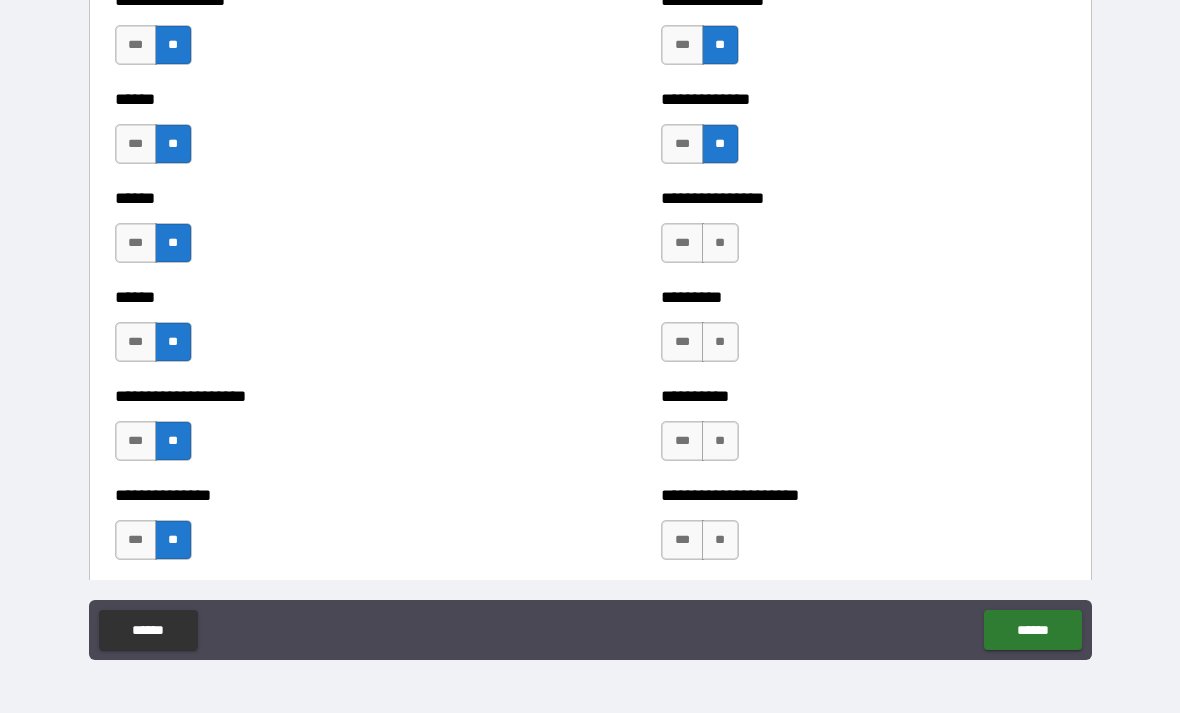 scroll, scrollTop: 3005, scrollLeft: 0, axis: vertical 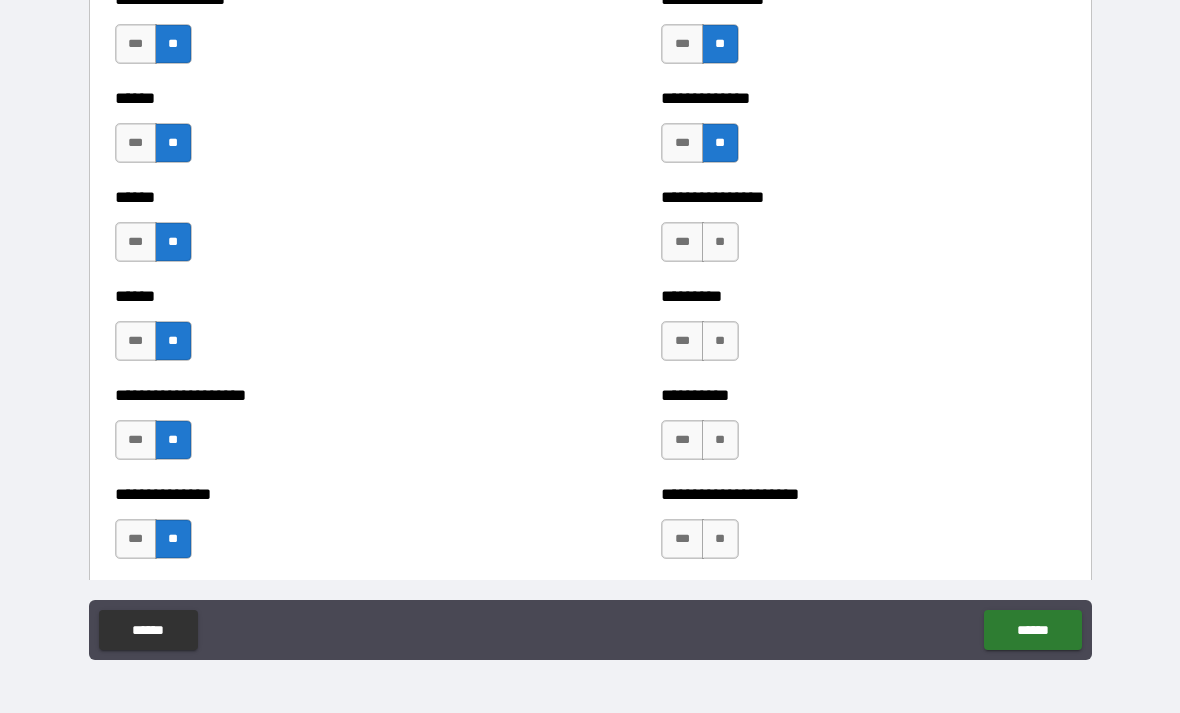 click on "**" at bounding box center (720, 242) 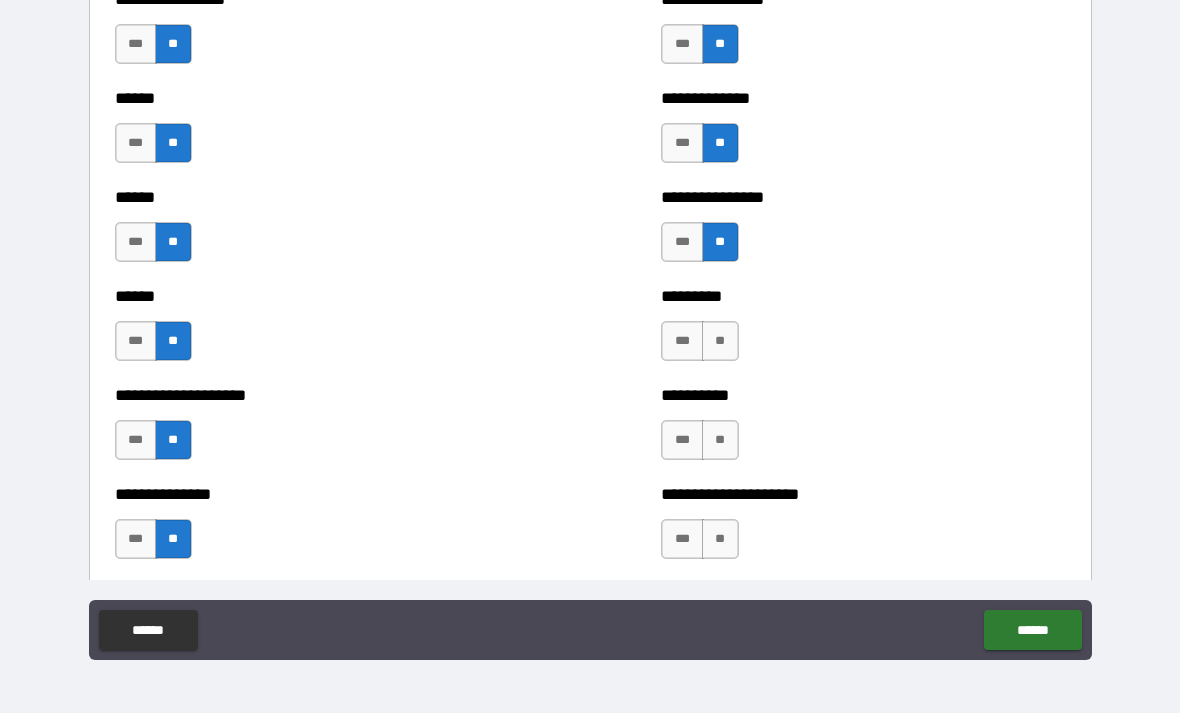 click on "**" at bounding box center [720, 341] 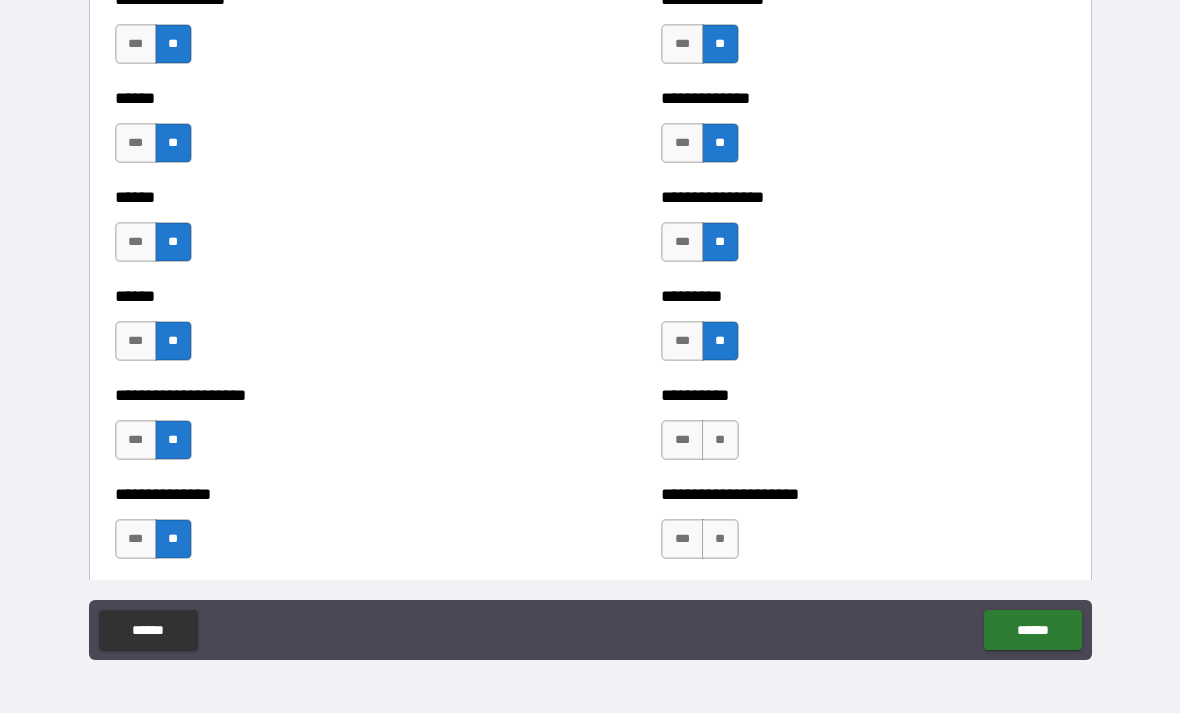 click on "**" at bounding box center [720, 440] 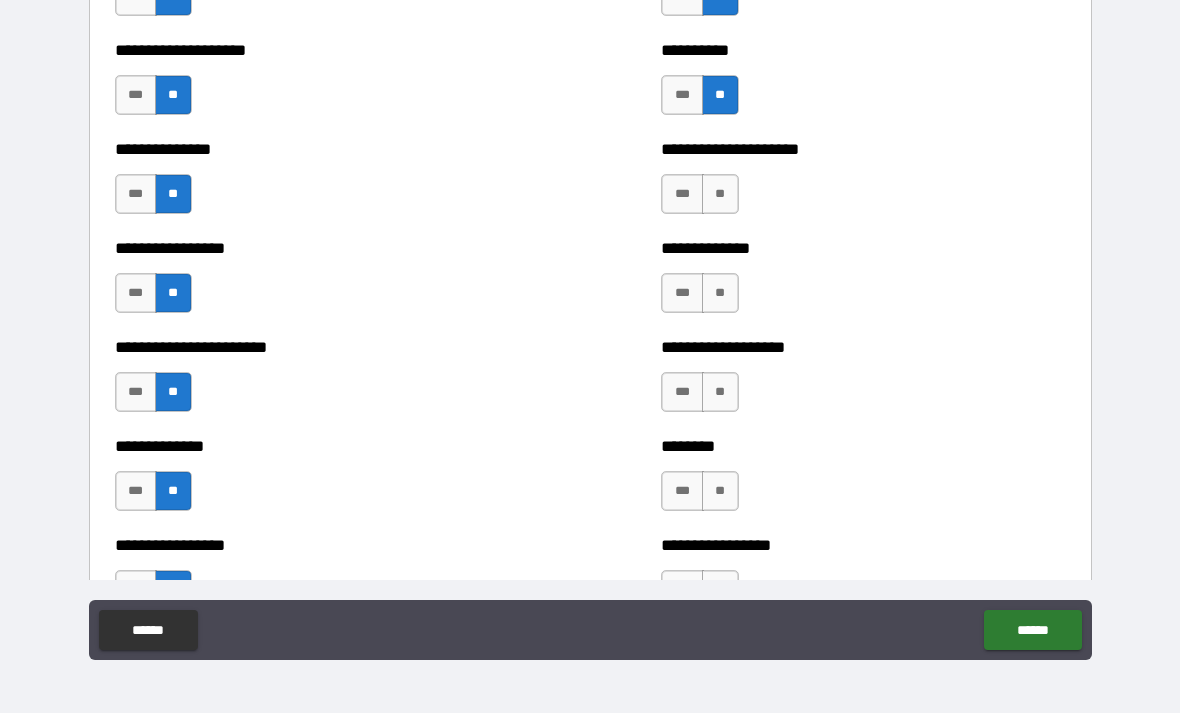 scroll, scrollTop: 3352, scrollLeft: 0, axis: vertical 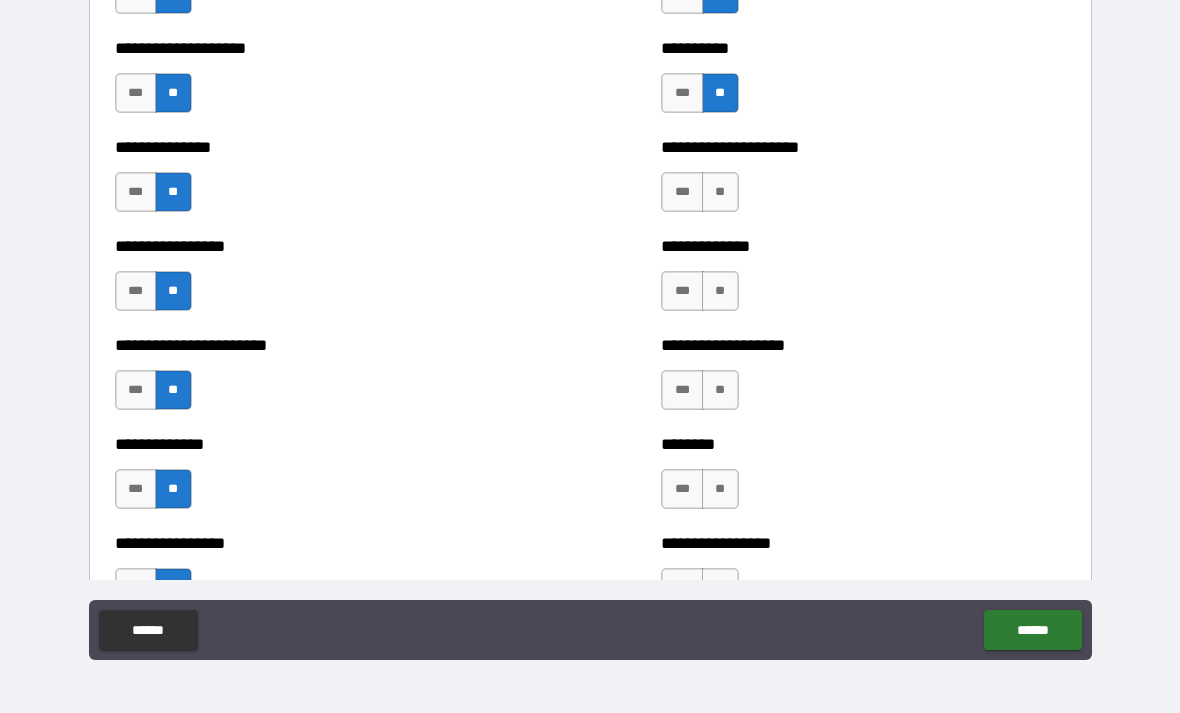 click on "**" at bounding box center (720, 192) 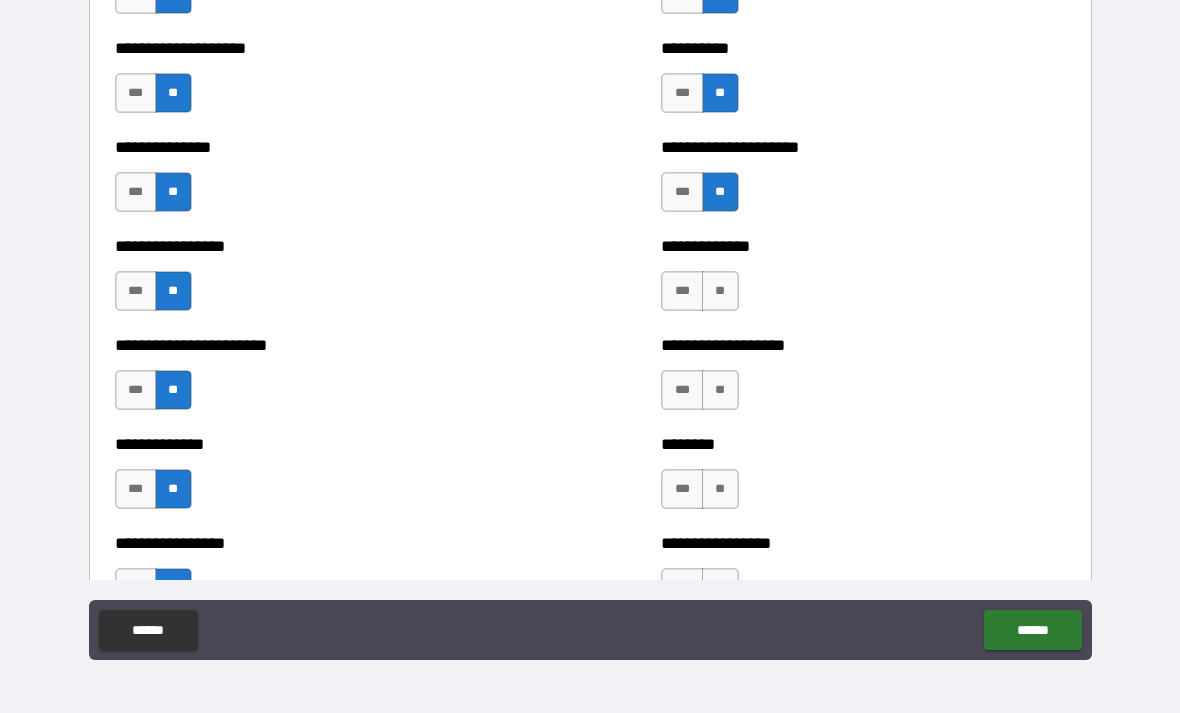 click on "**" at bounding box center [720, 291] 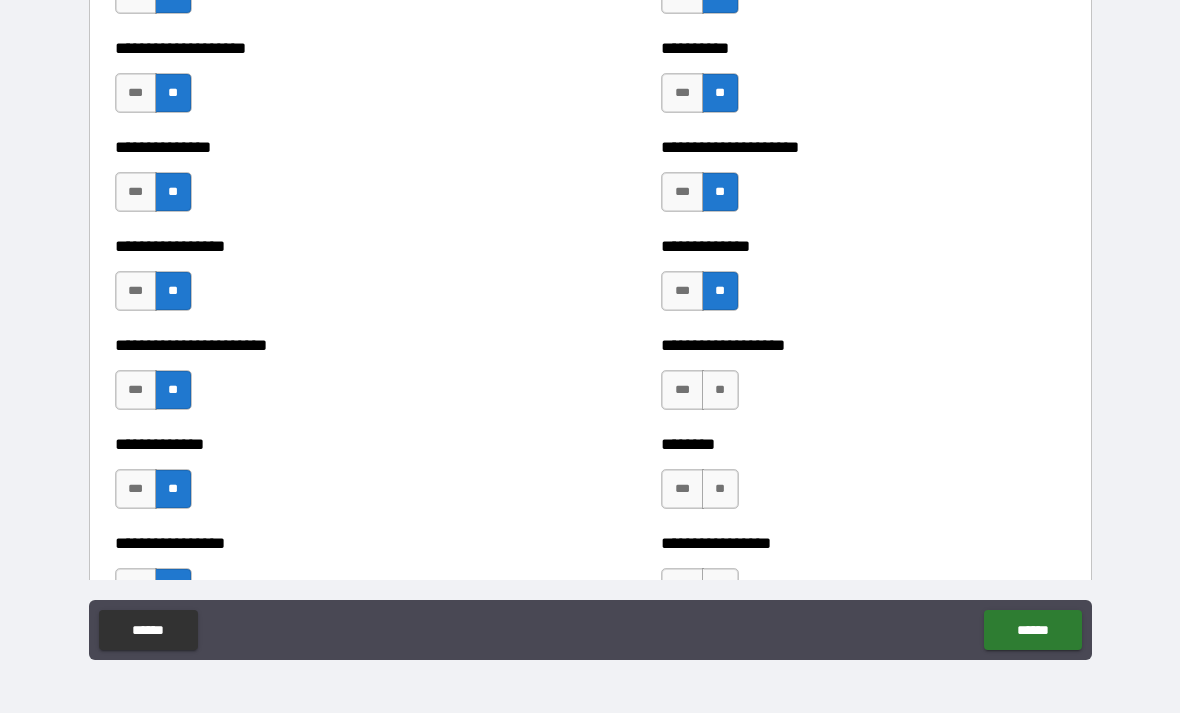click on "**" at bounding box center (720, 390) 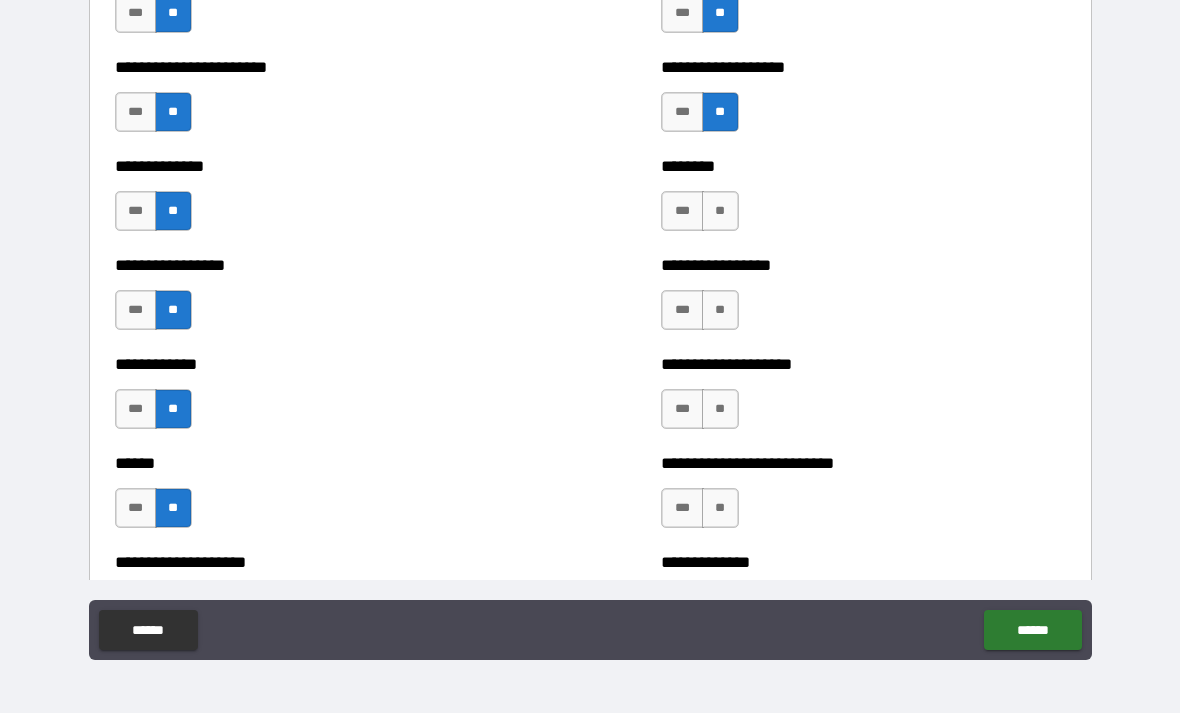 scroll, scrollTop: 3631, scrollLeft: 0, axis: vertical 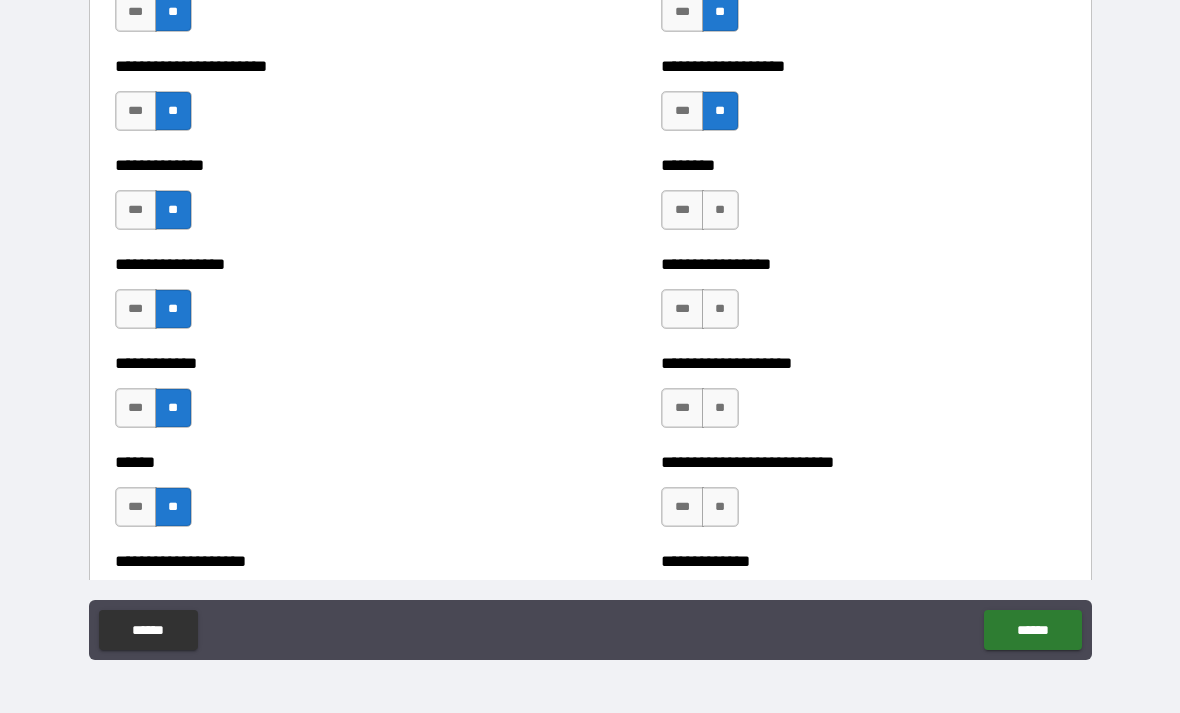 click on "**" at bounding box center (720, 210) 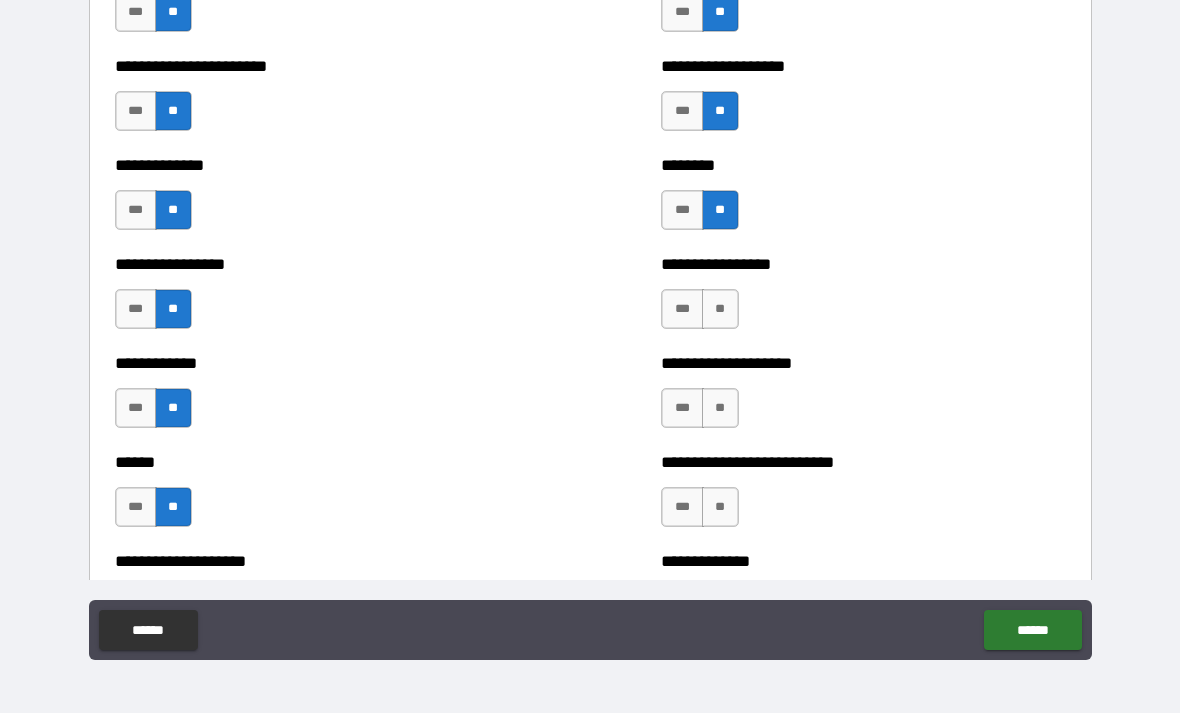 click on "**" at bounding box center (720, 309) 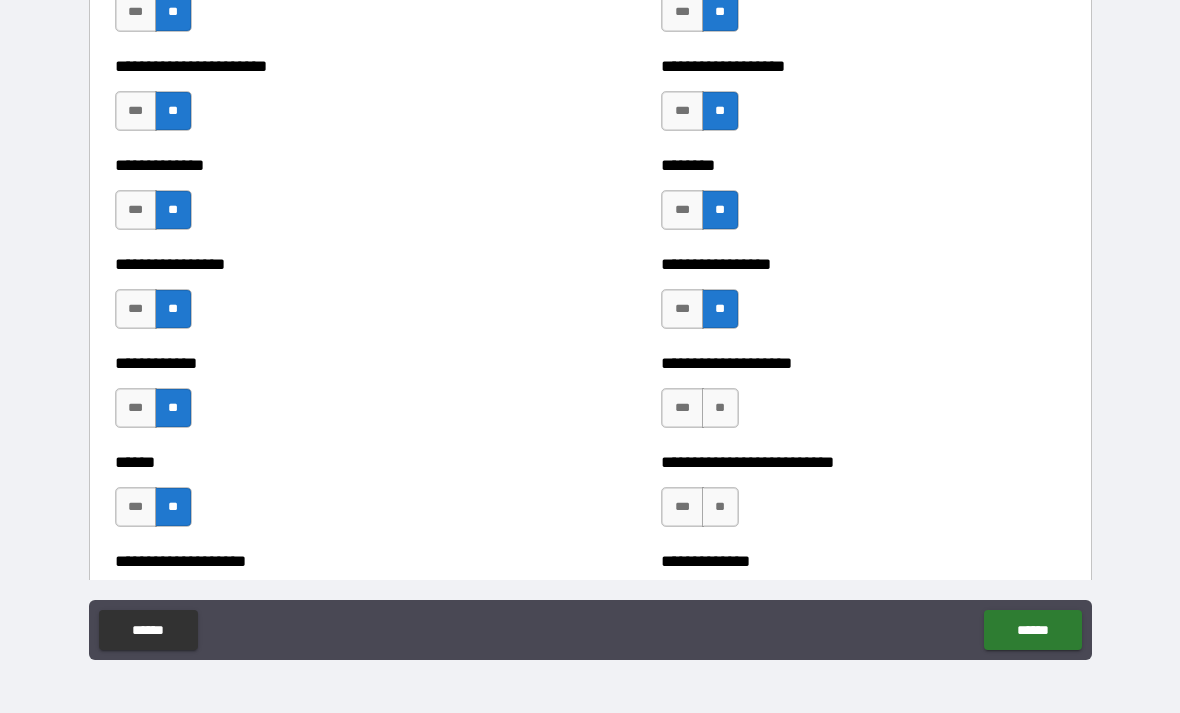 click on "**" at bounding box center [720, 408] 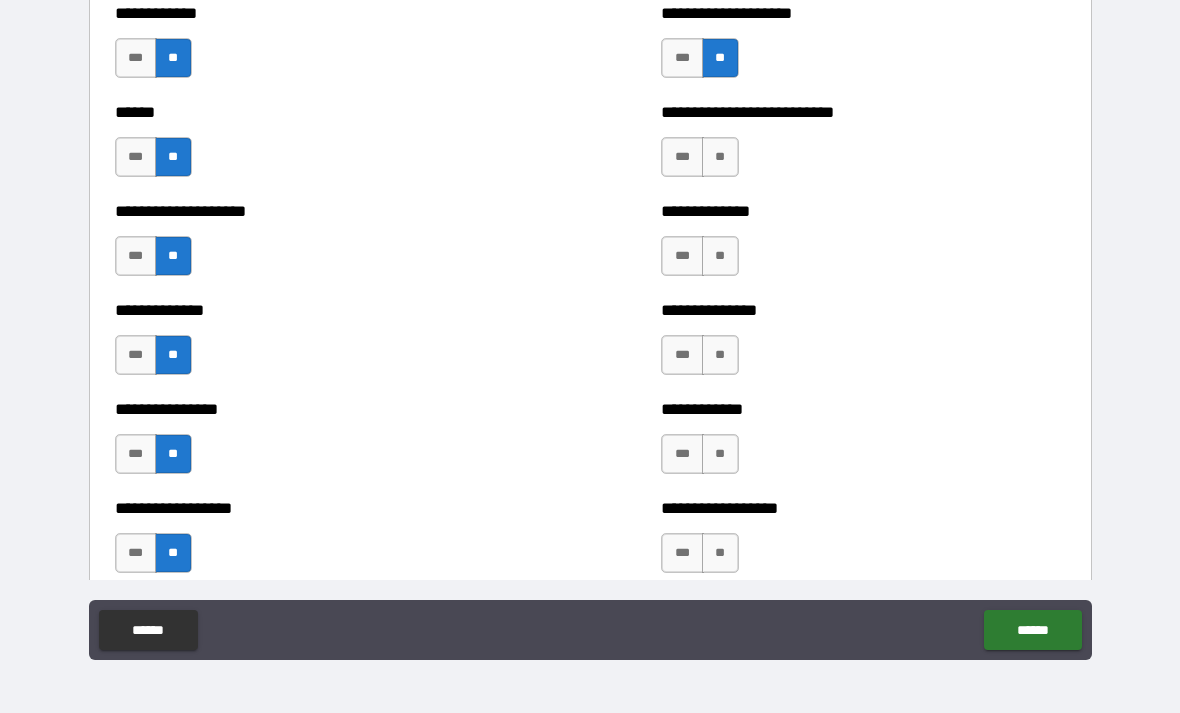 scroll, scrollTop: 3989, scrollLeft: 0, axis: vertical 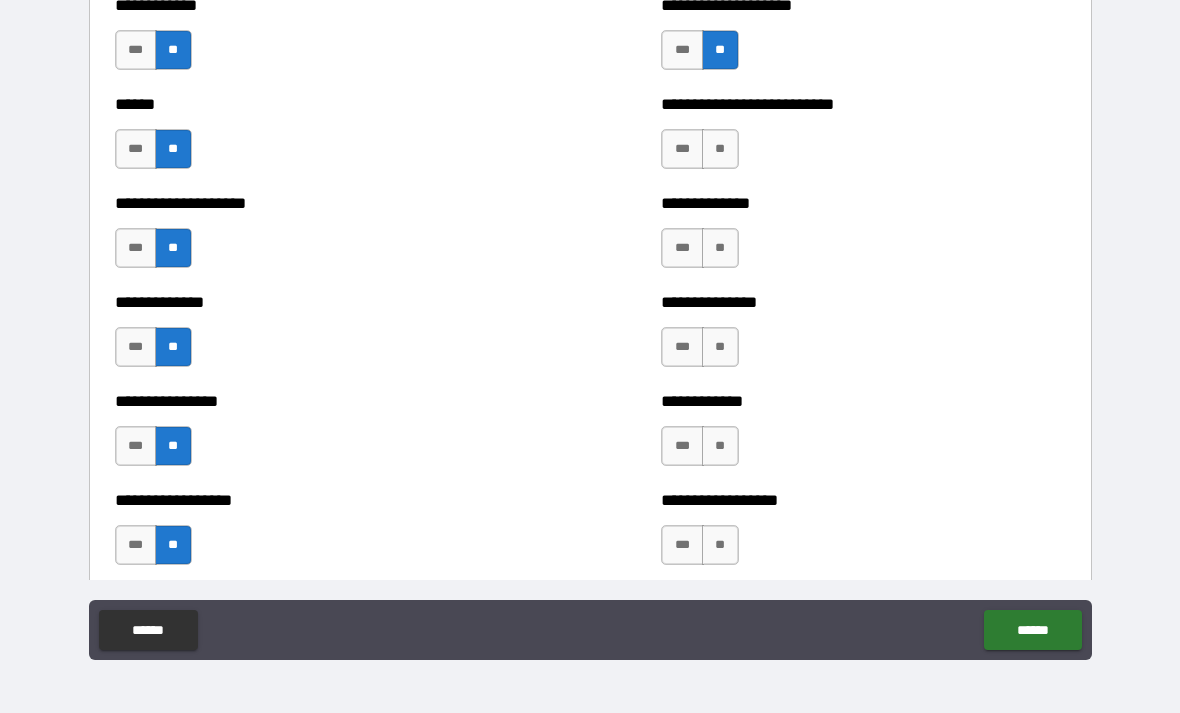 click on "**" at bounding box center [720, 149] 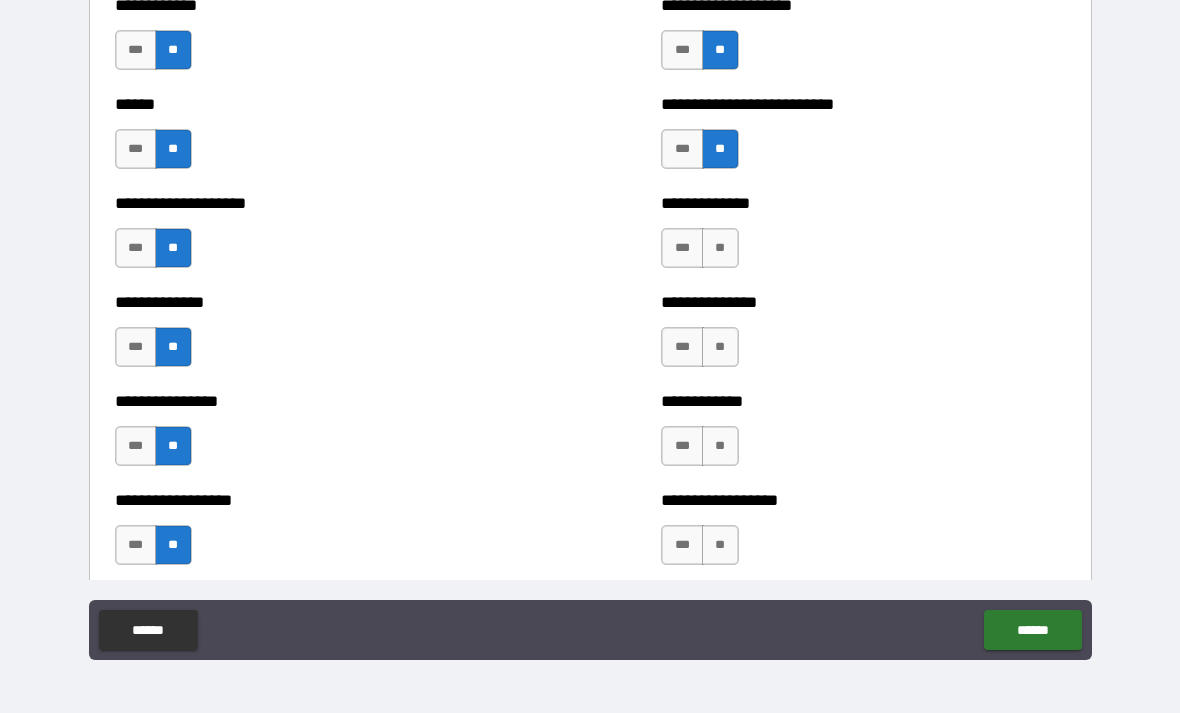 click on "**" at bounding box center [720, 248] 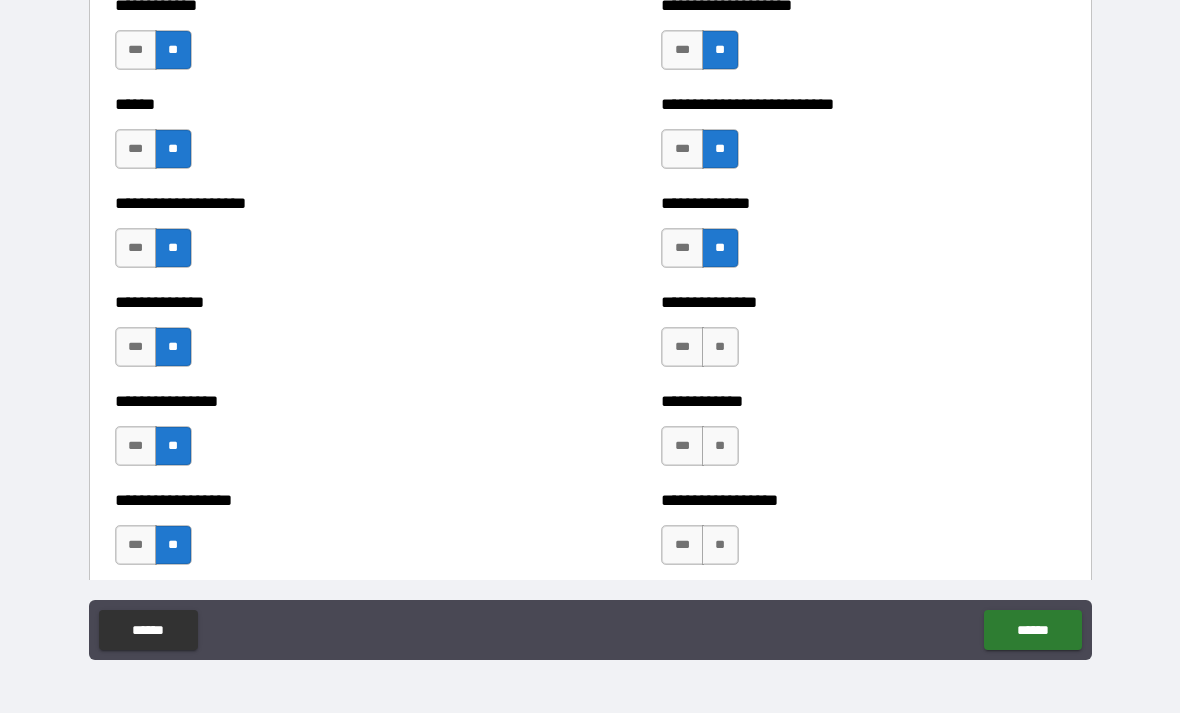 click on "**" at bounding box center [720, 347] 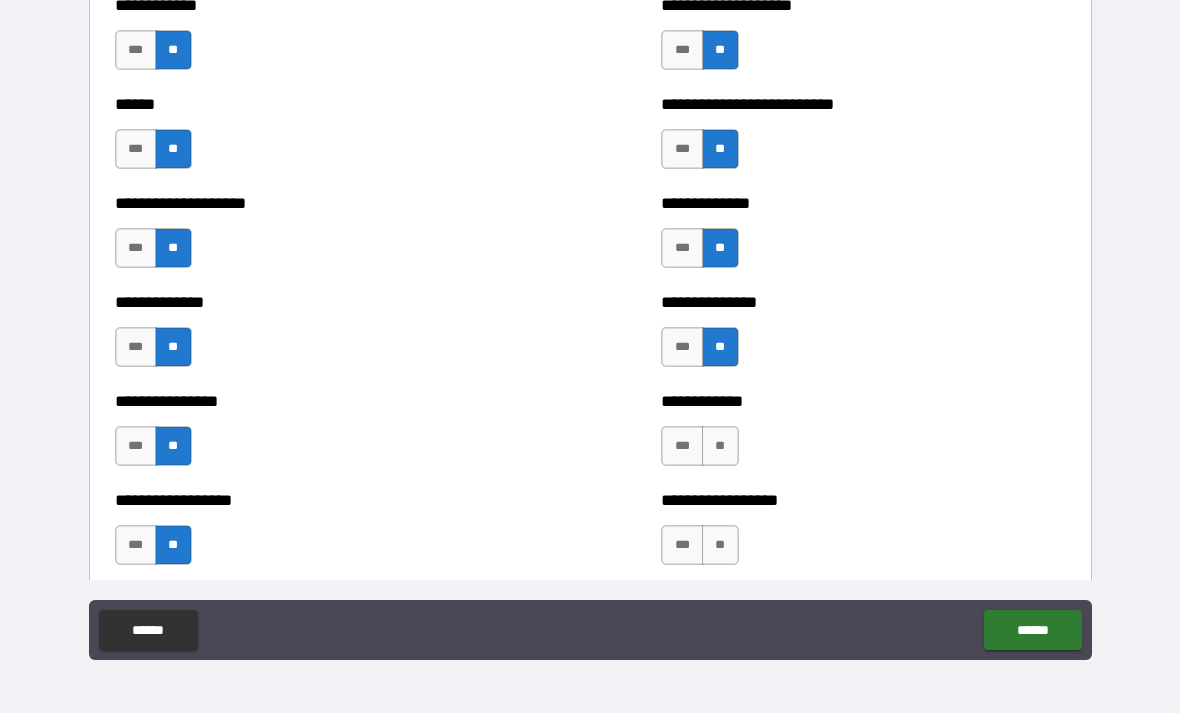 click on "**" at bounding box center (720, 446) 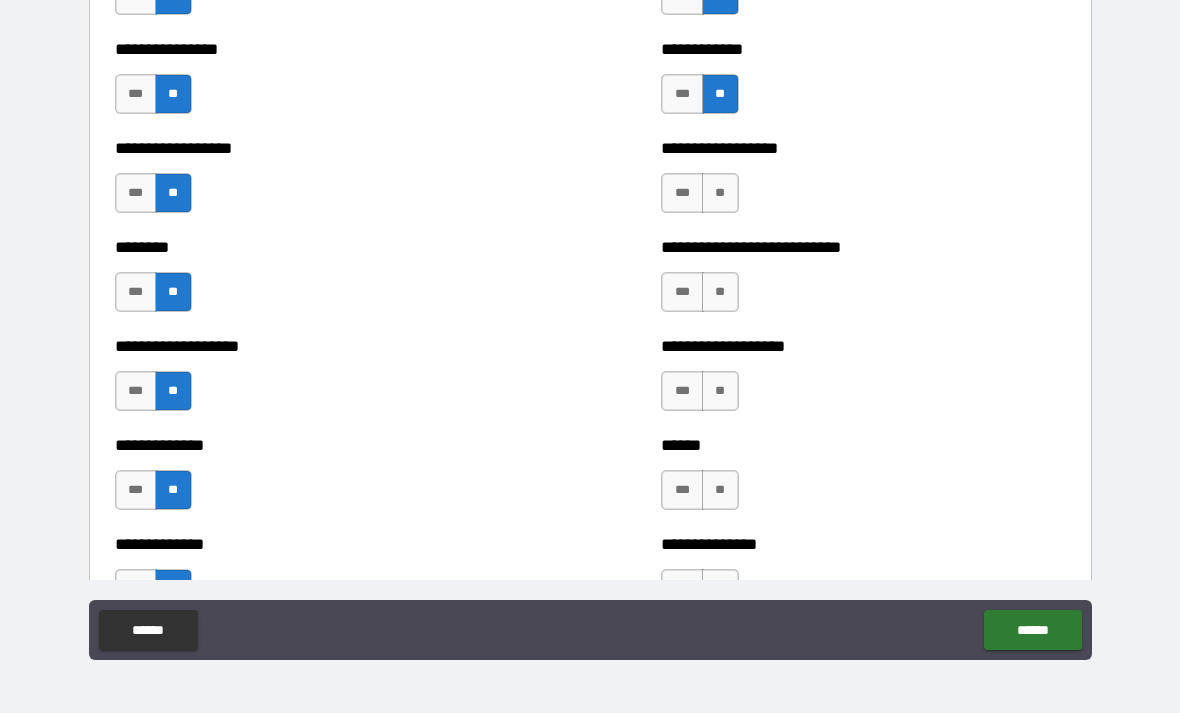 scroll, scrollTop: 4342, scrollLeft: 0, axis: vertical 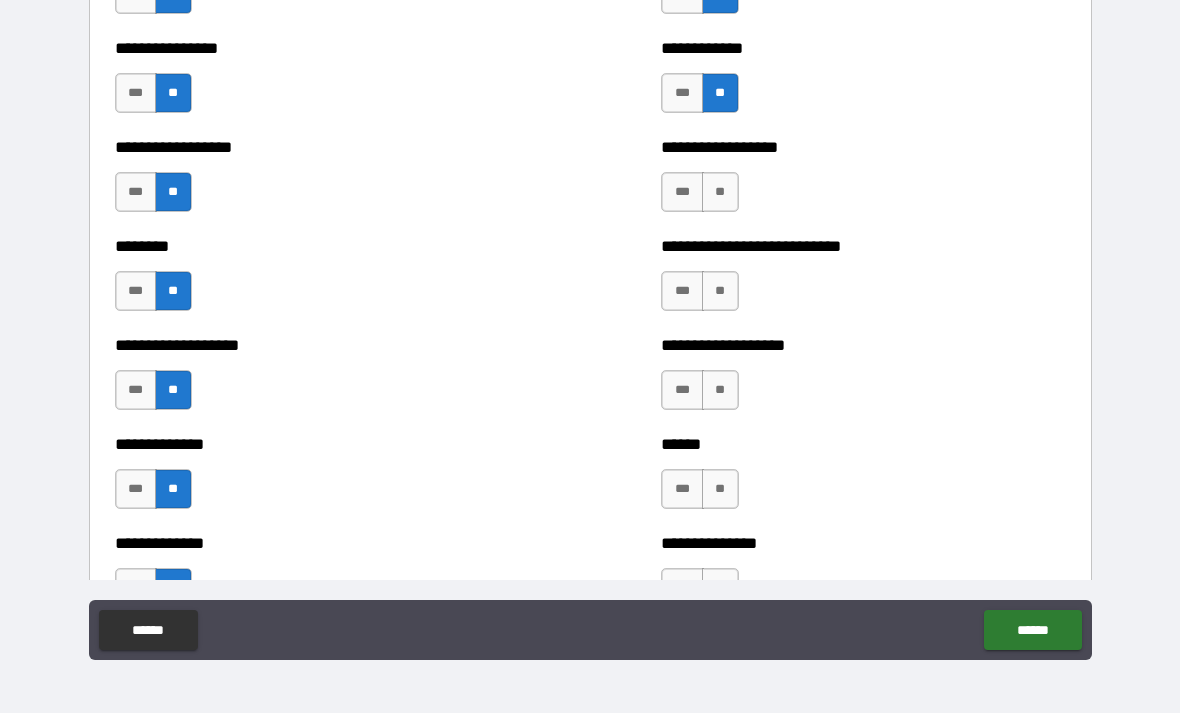 click on "**" at bounding box center [720, 192] 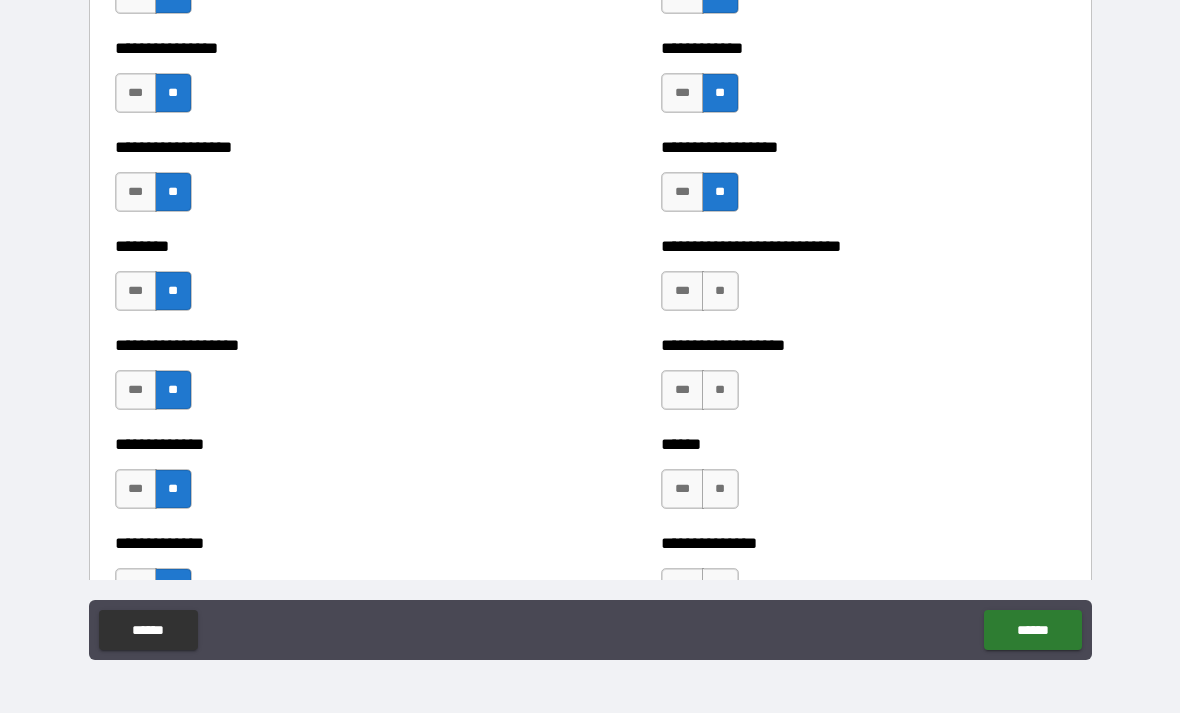 click on "**" at bounding box center [720, 291] 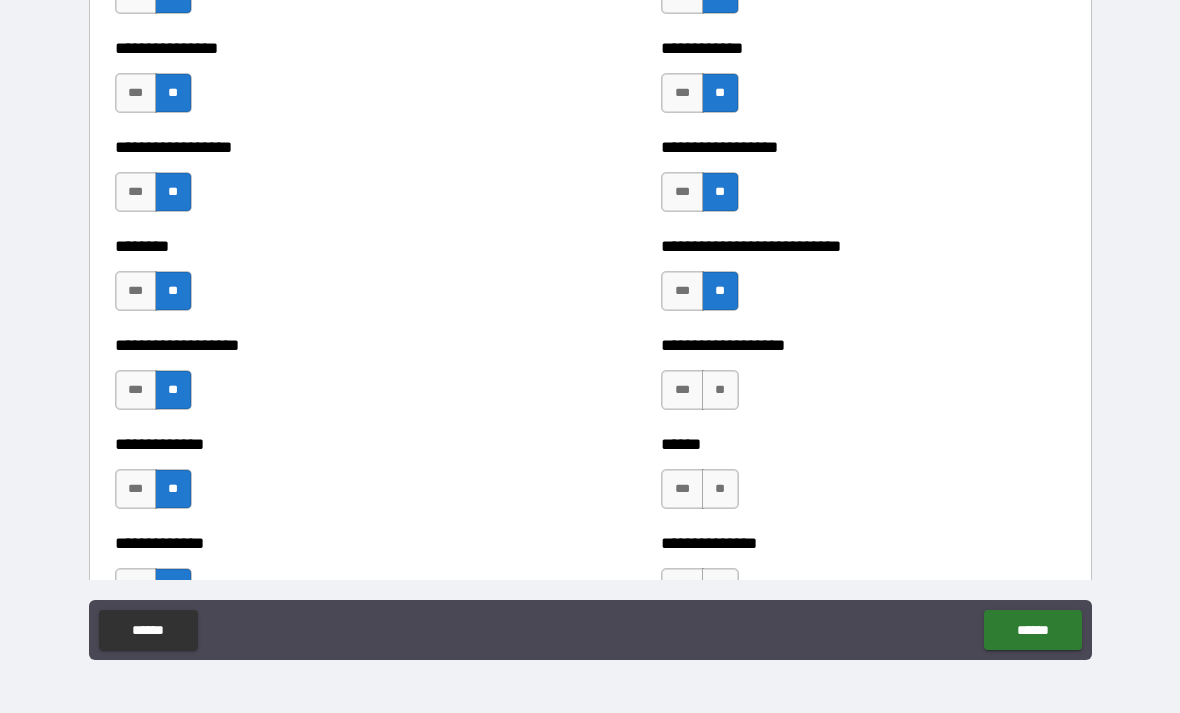 click on "**" at bounding box center [720, 390] 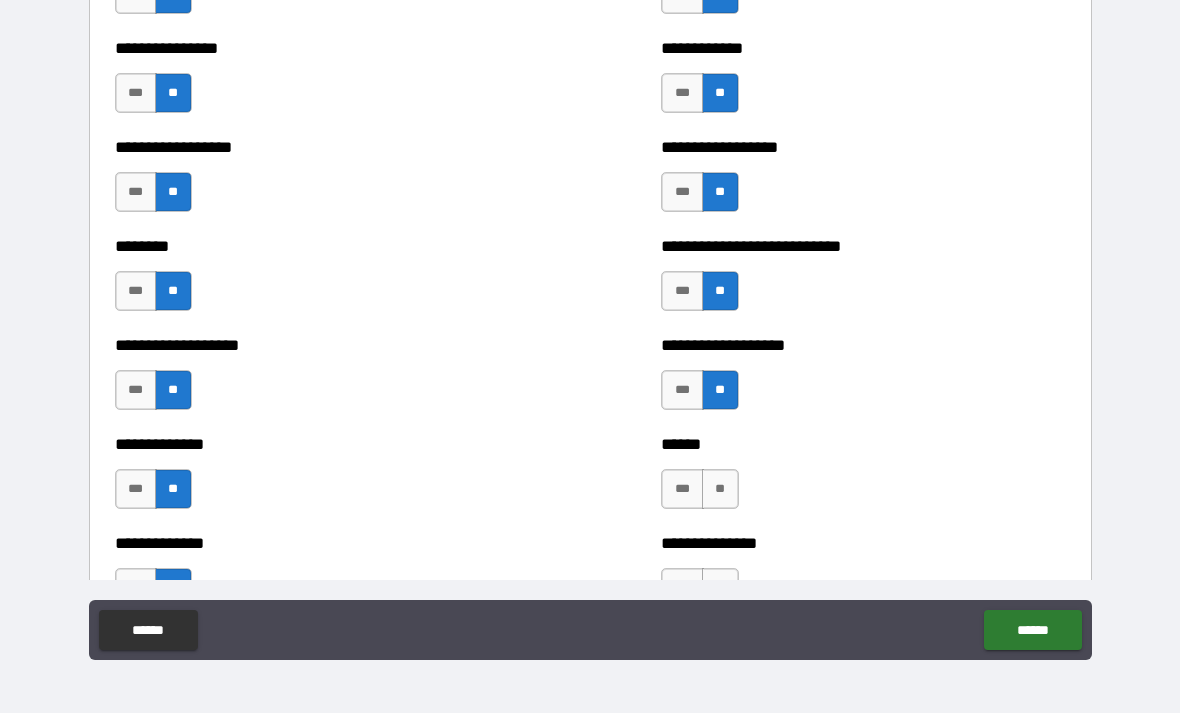 click on "**" at bounding box center [720, 489] 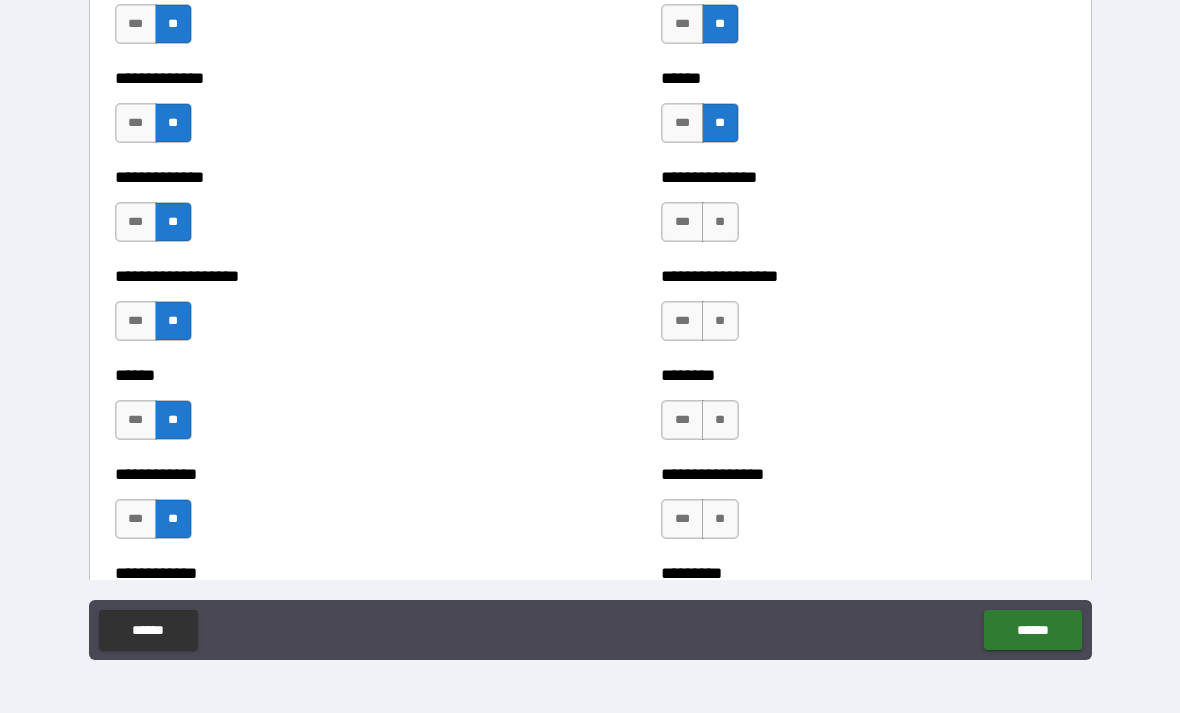 scroll, scrollTop: 4712, scrollLeft: 0, axis: vertical 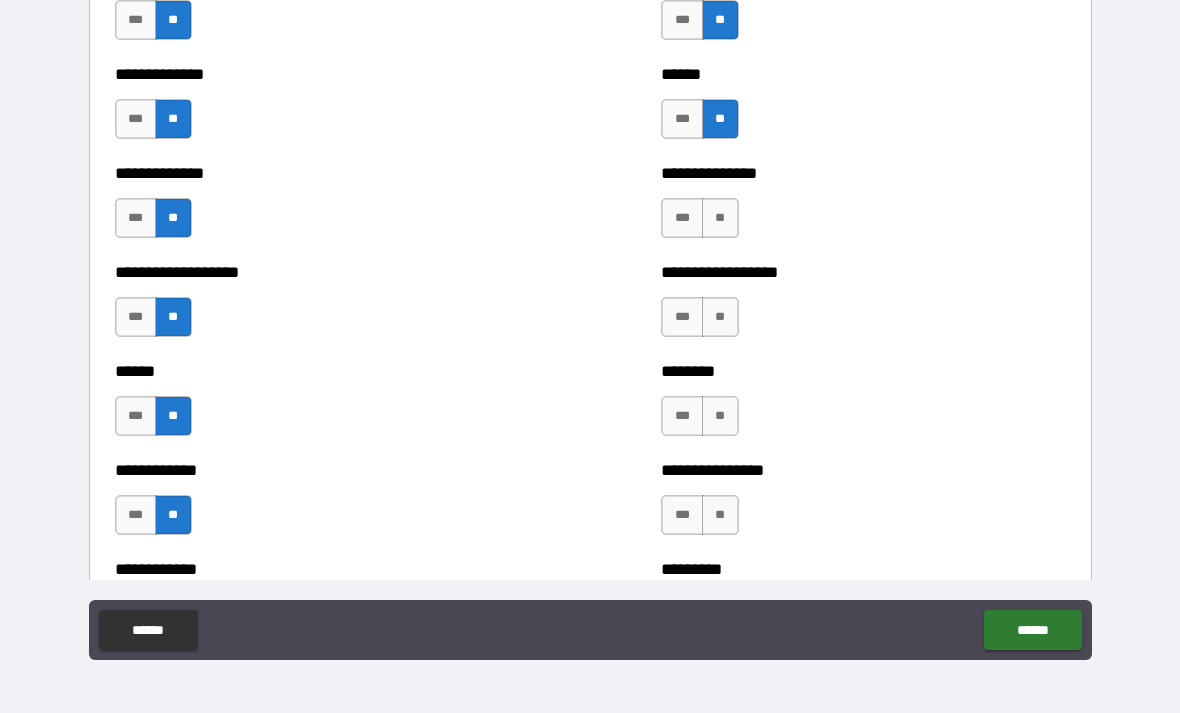 click on "**" at bounding box center [720, 218] 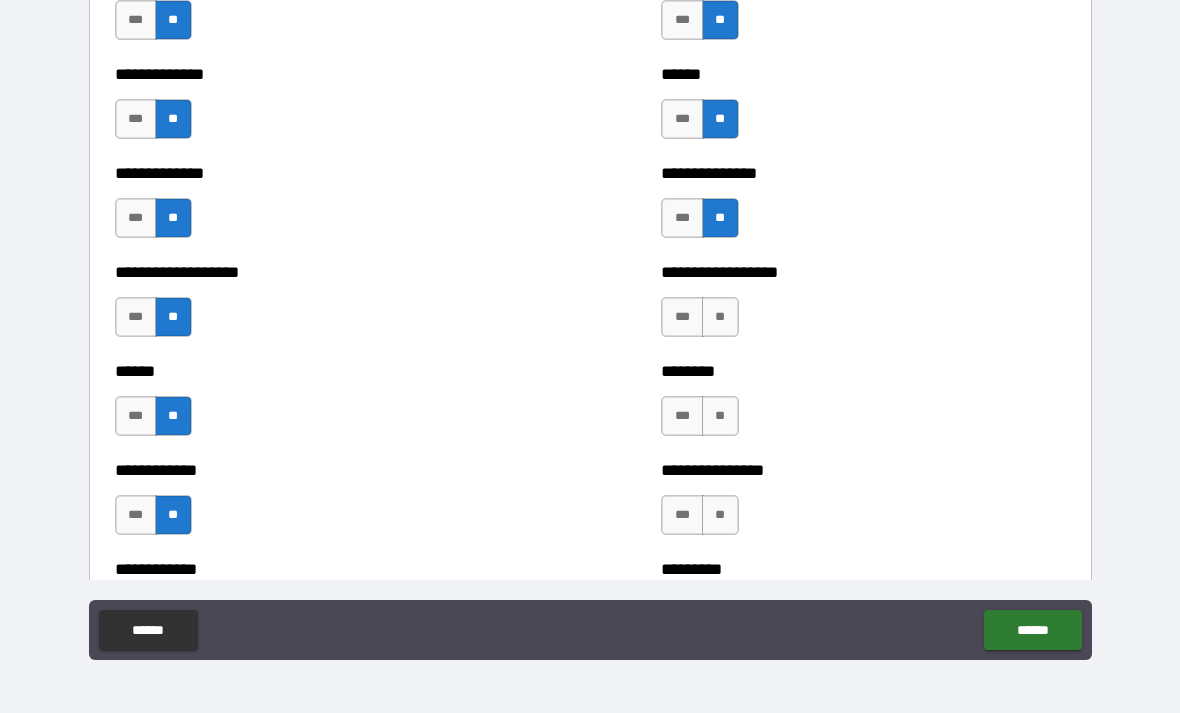 click on "**" at bounding box center (720, 317) 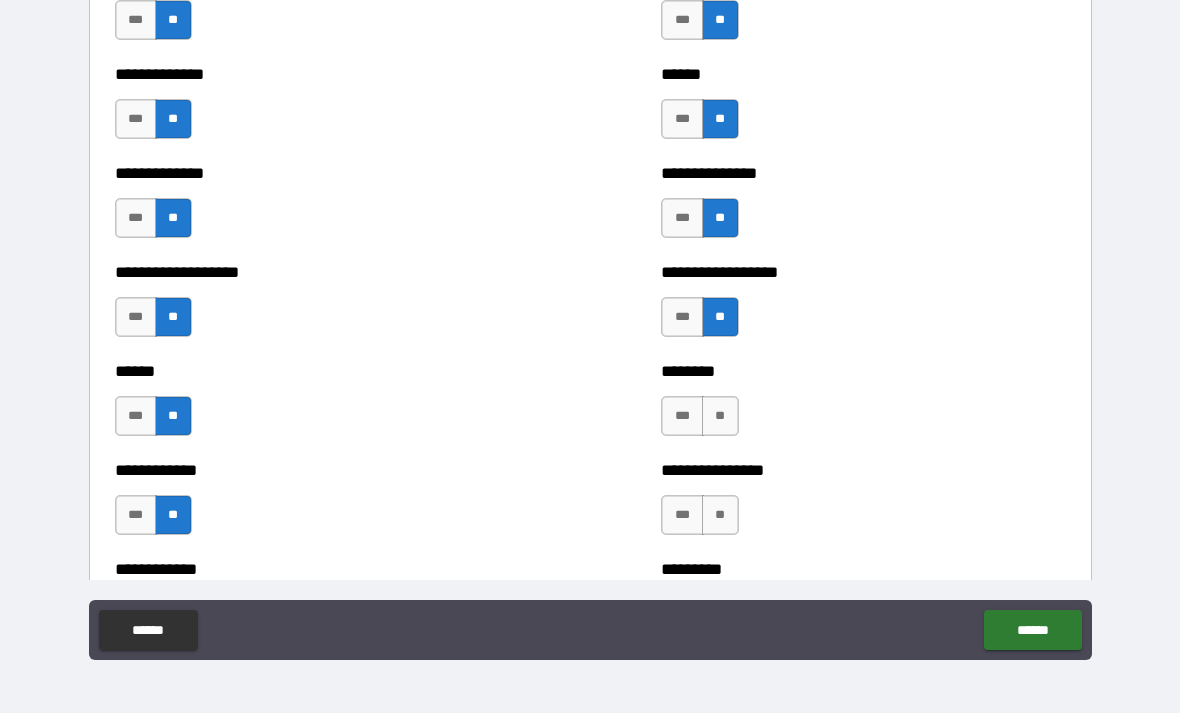 click on "**" at bounding box center (720, 416) 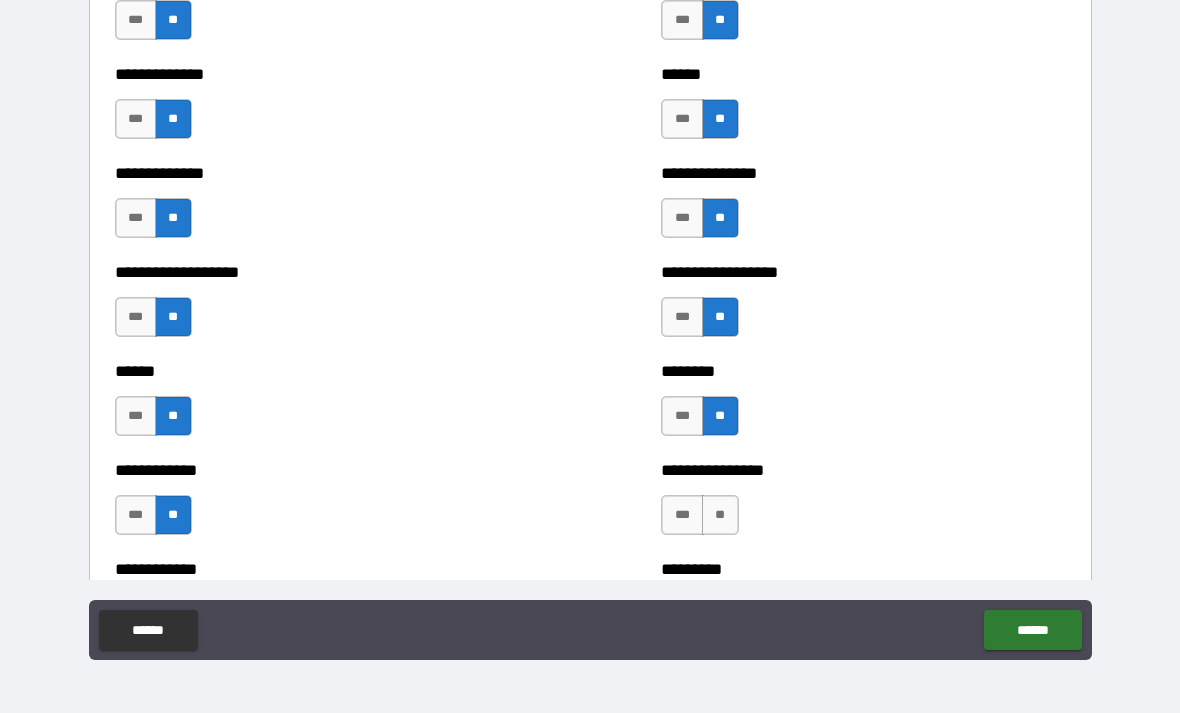 click on "**" at bounding box center (720, 515) 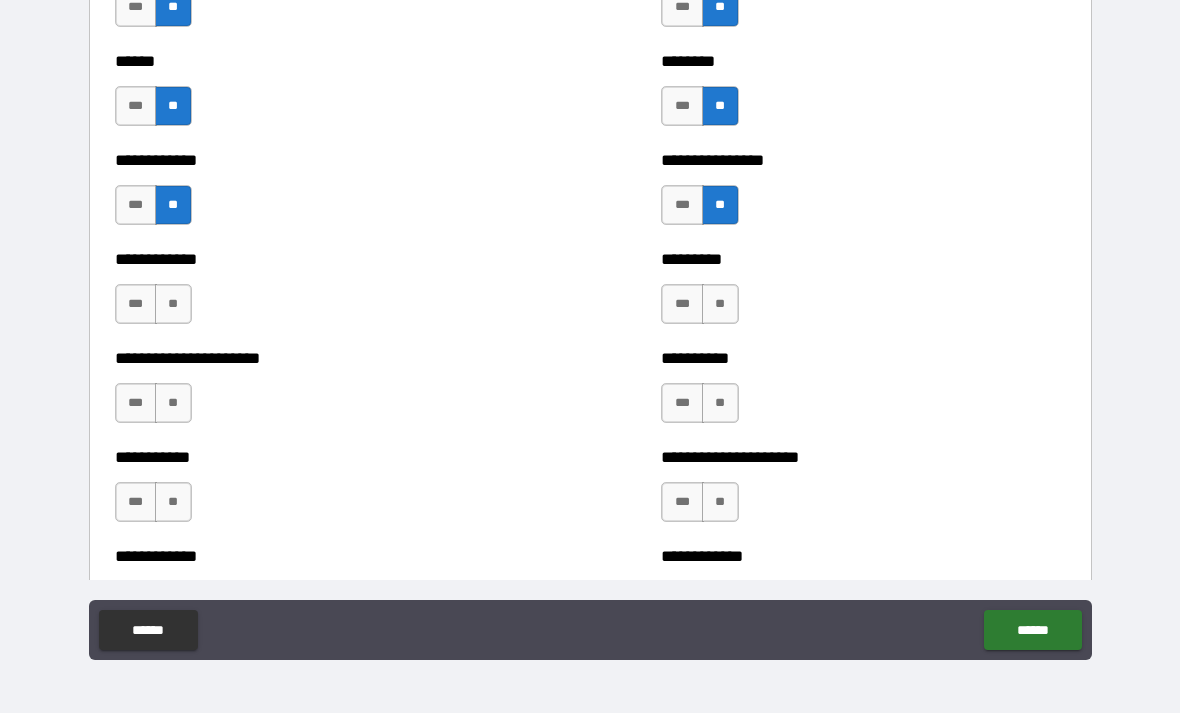 scroll, scrollTop: 5176, scrollLeft: 0, axis: vertical 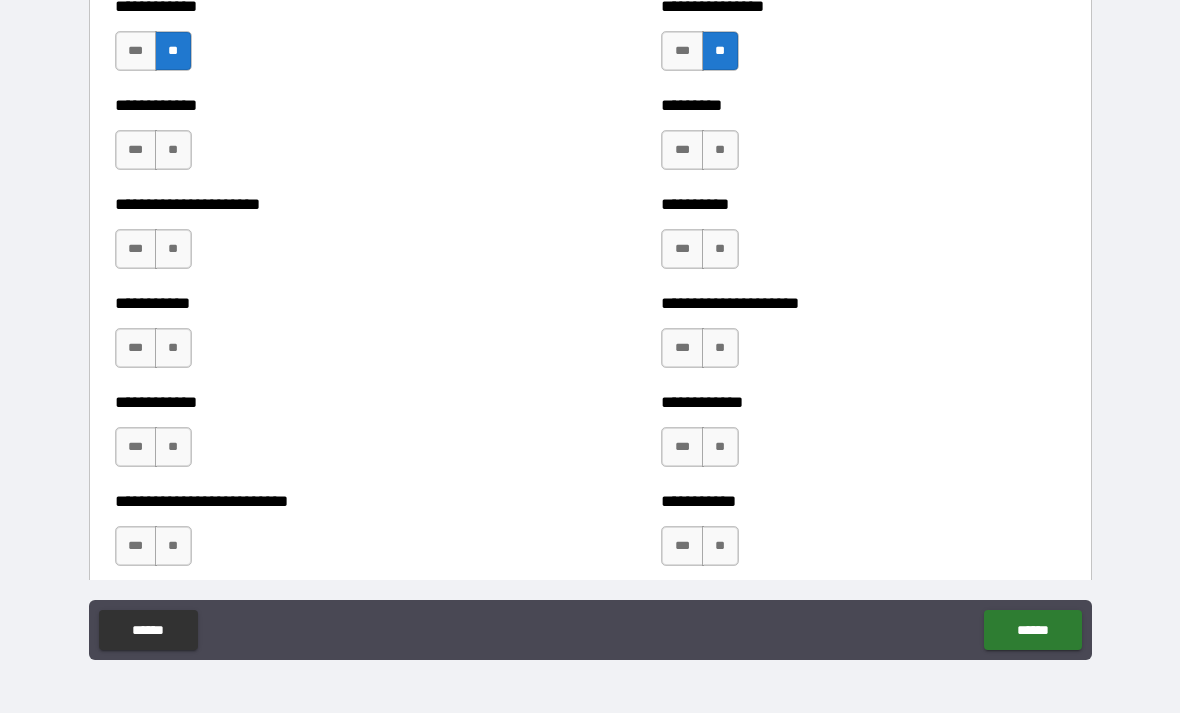 click on "**" at bounding box center (720, 150) 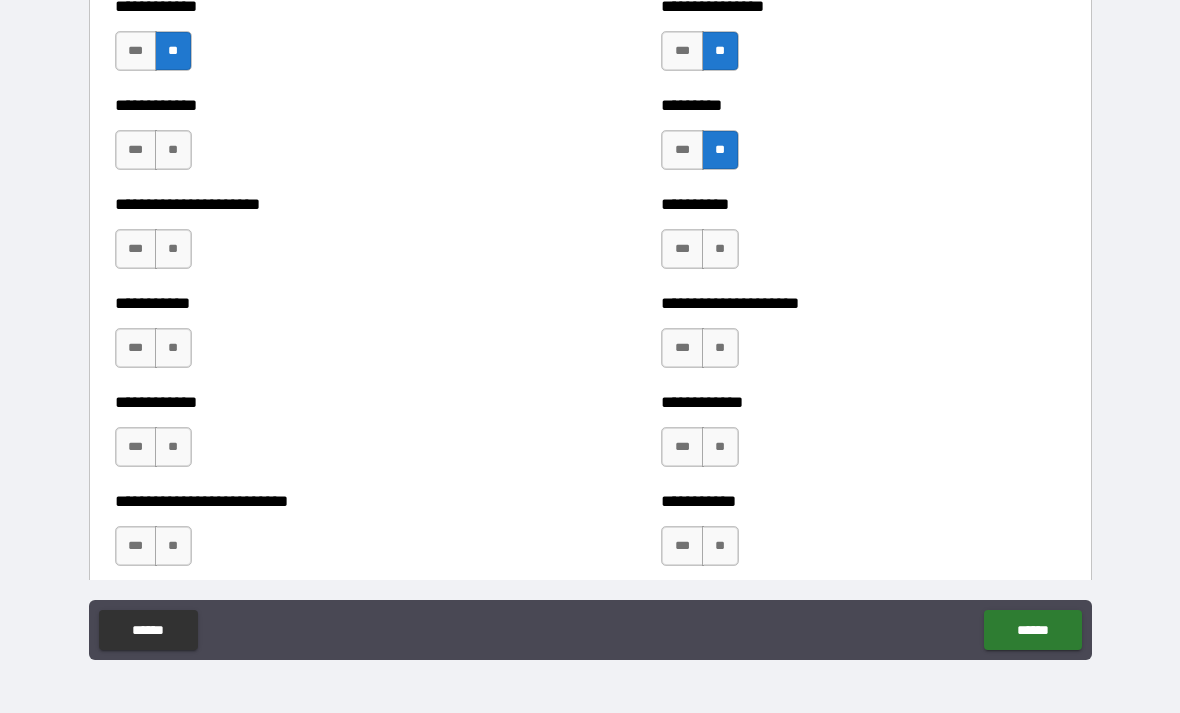 click on "**" at bounding box center [720, 249] 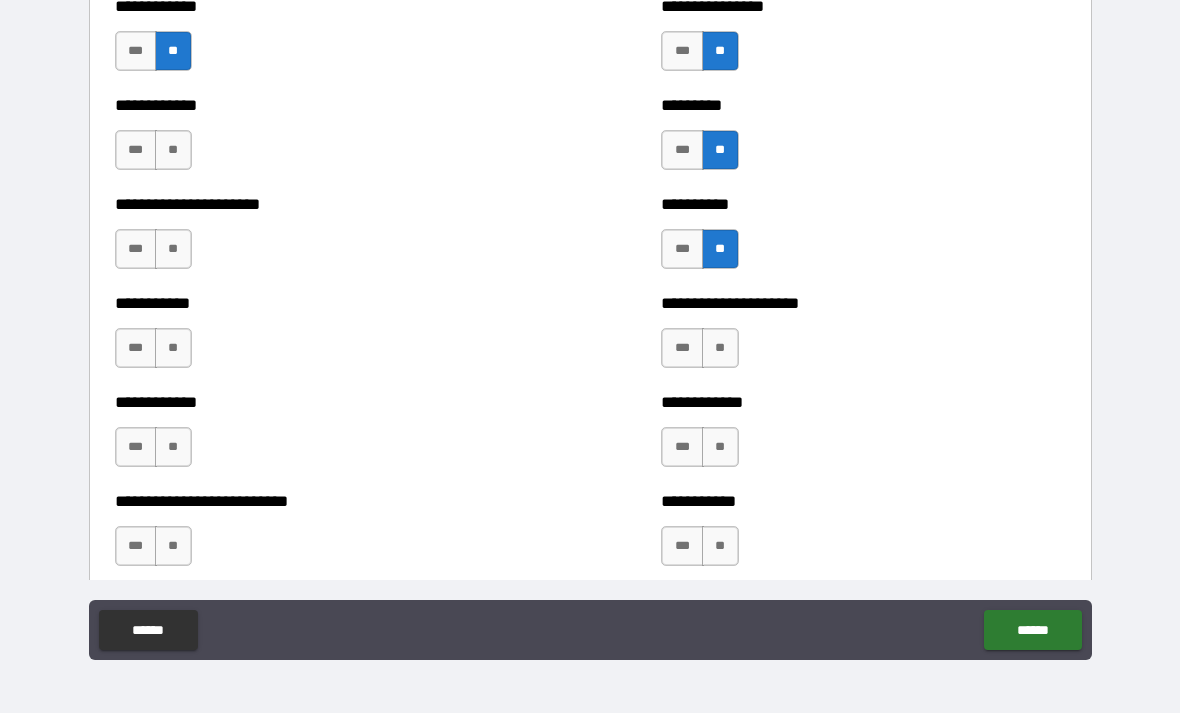 click on "**" at bounding box center [720, 348] 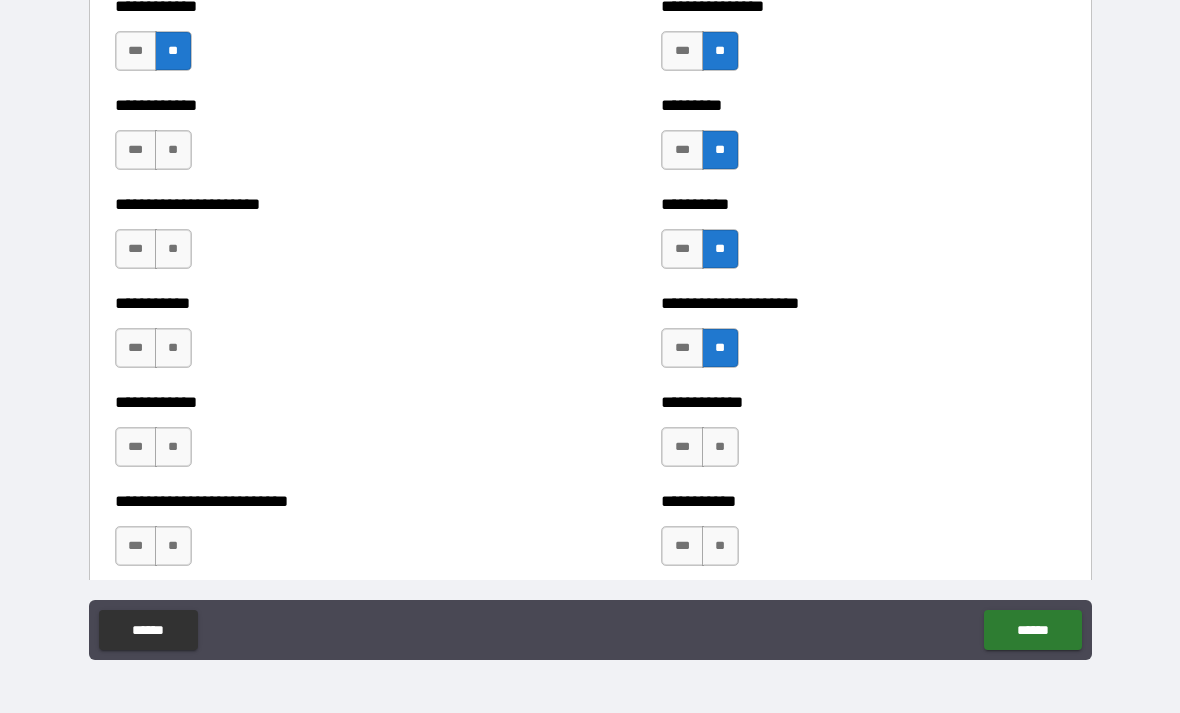 click on "**" at bounding box center [720, 447] 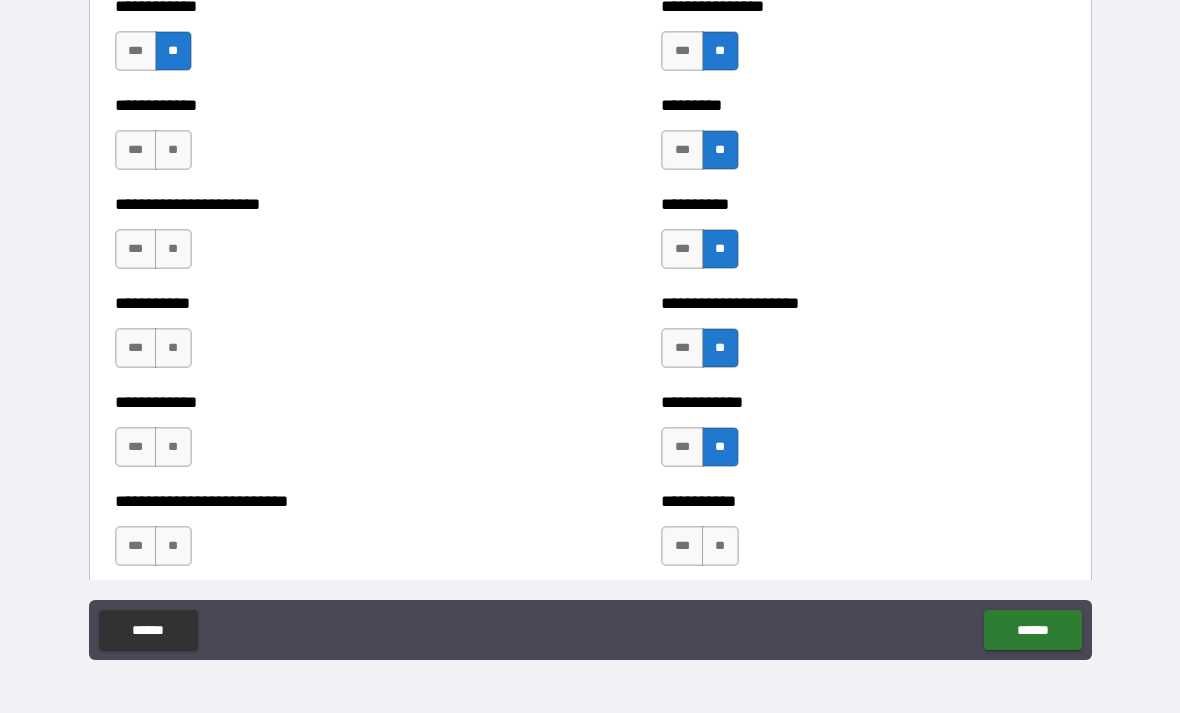 click on "**" at bounding box center [720, 546] 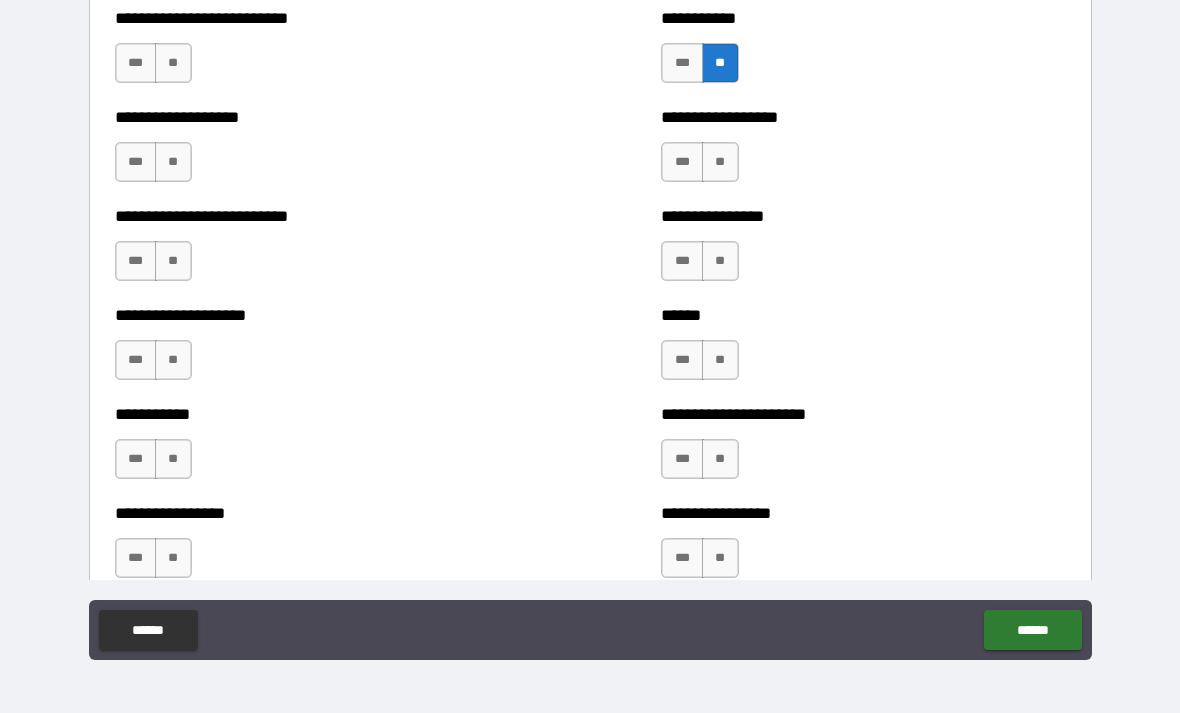 scroll, scrollTop: 5660, scrollLeft: 0, axis: vertical 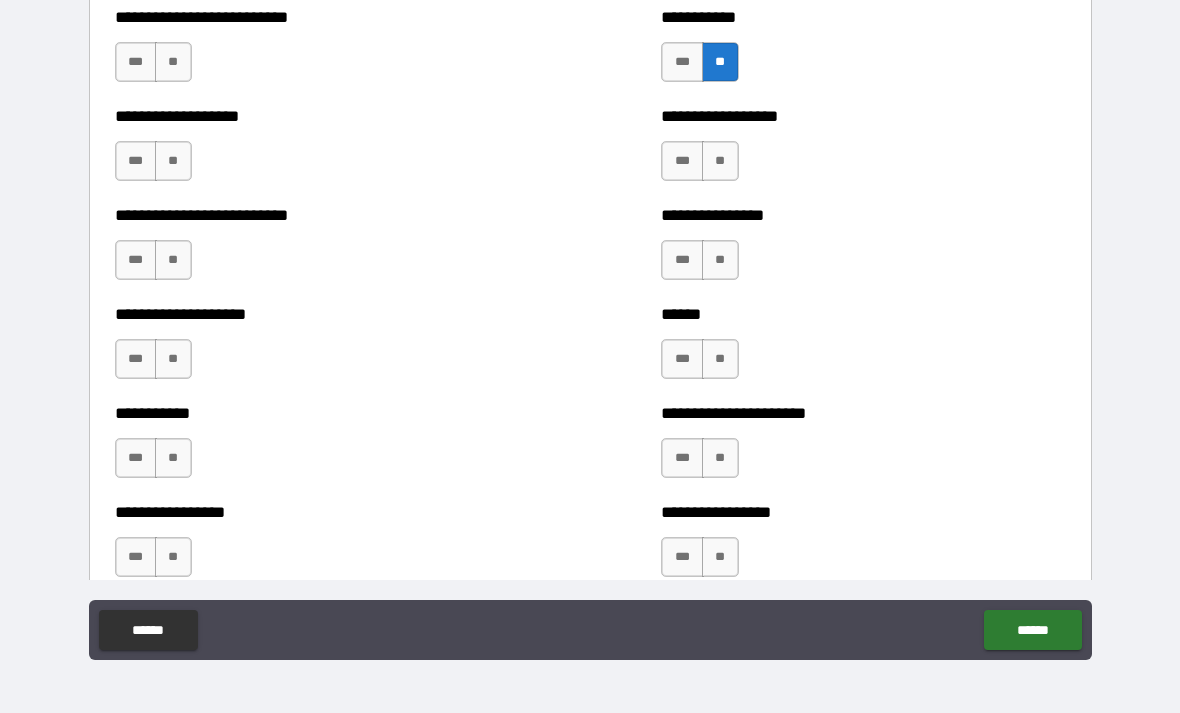 click on "**" at bounding box center [720, 161] 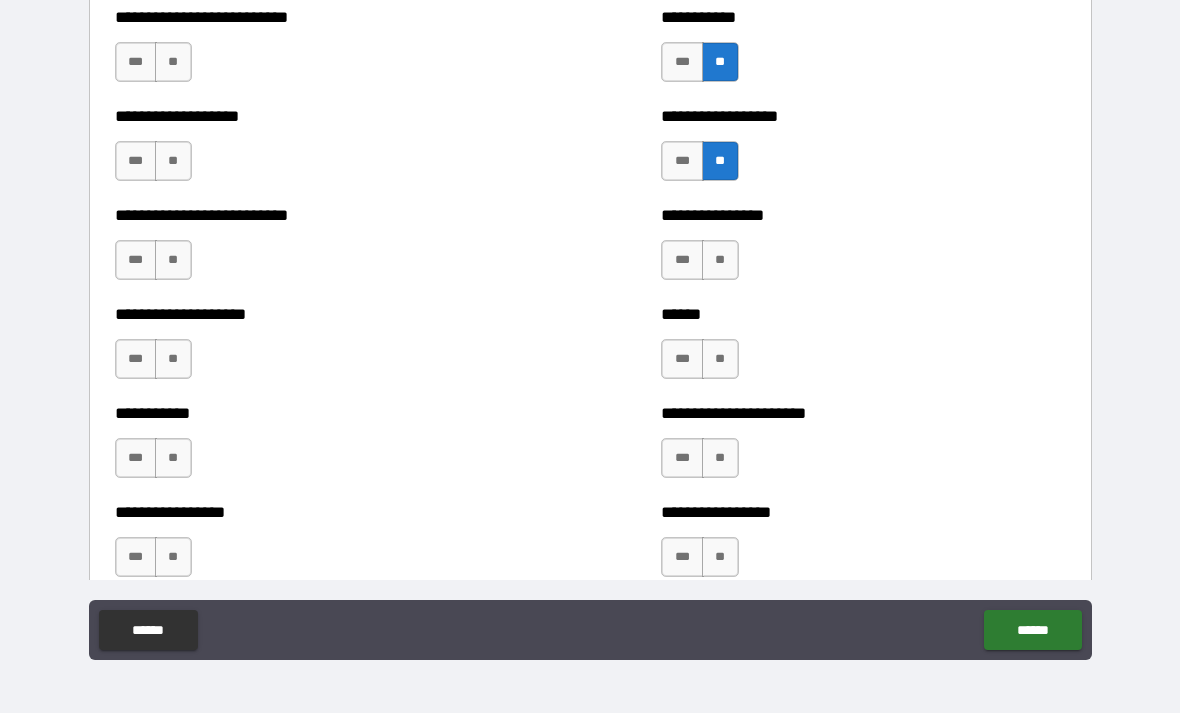 click on "**" at bounding box center (720, 260) 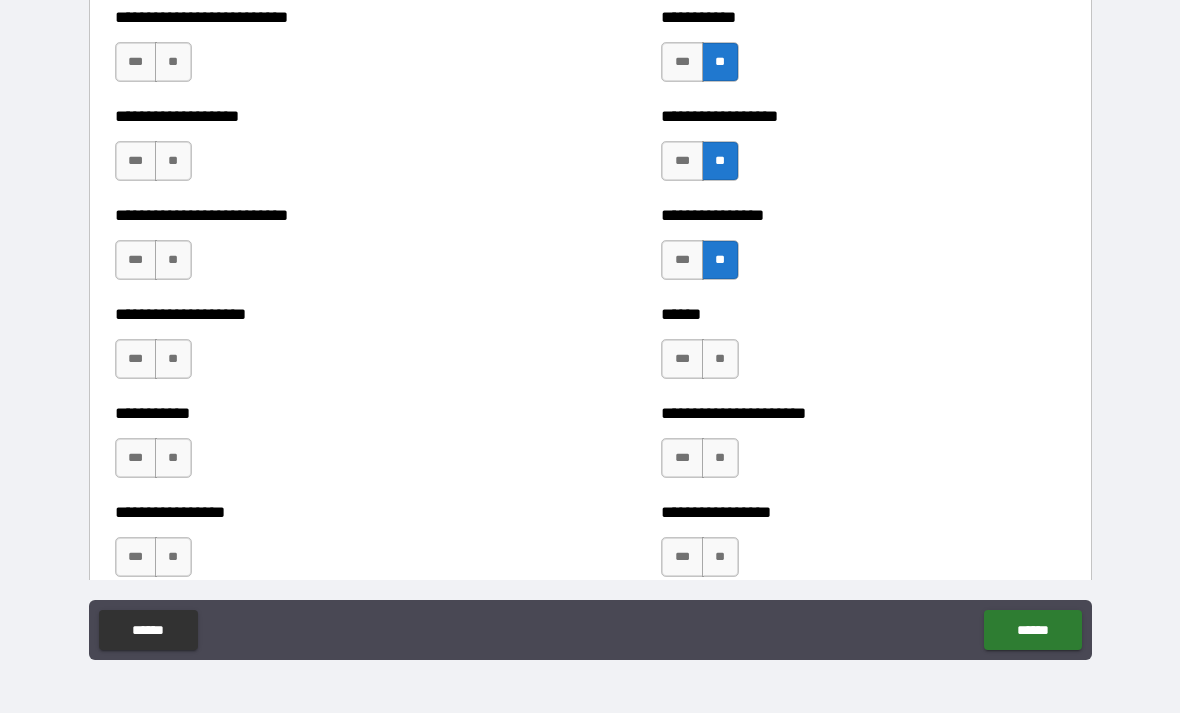 click on "**" at bounding box center [720, 359] 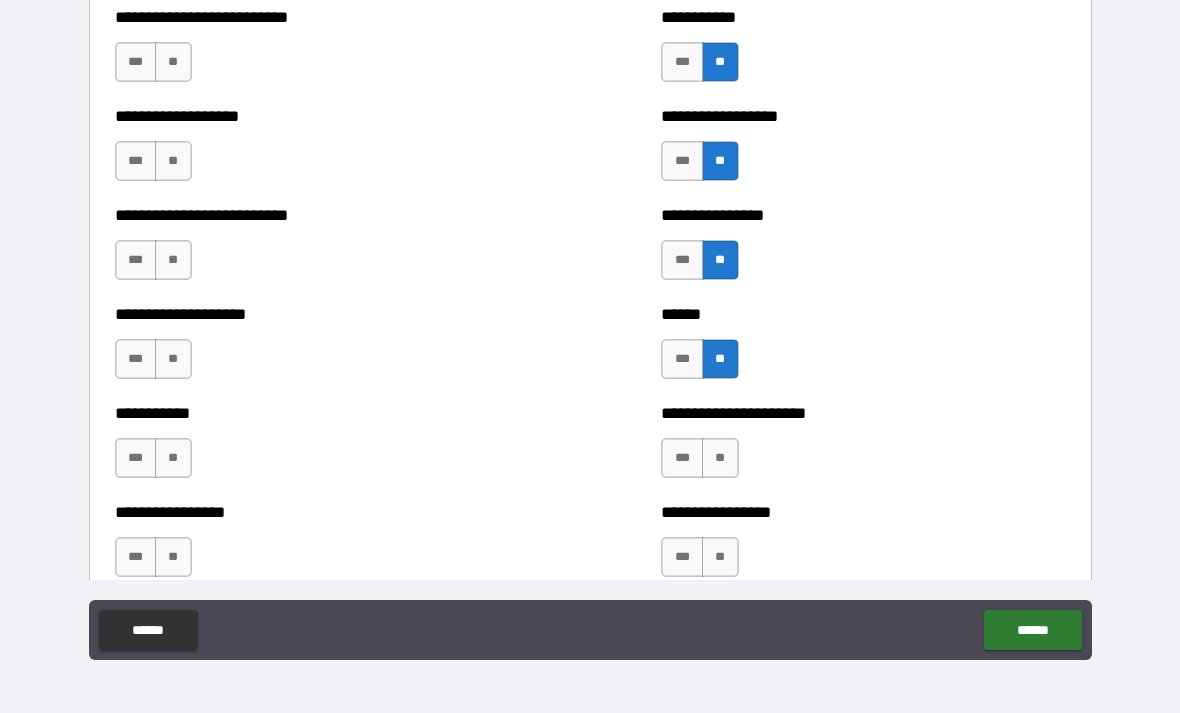 click on "**" at bounding box center (720, 458) 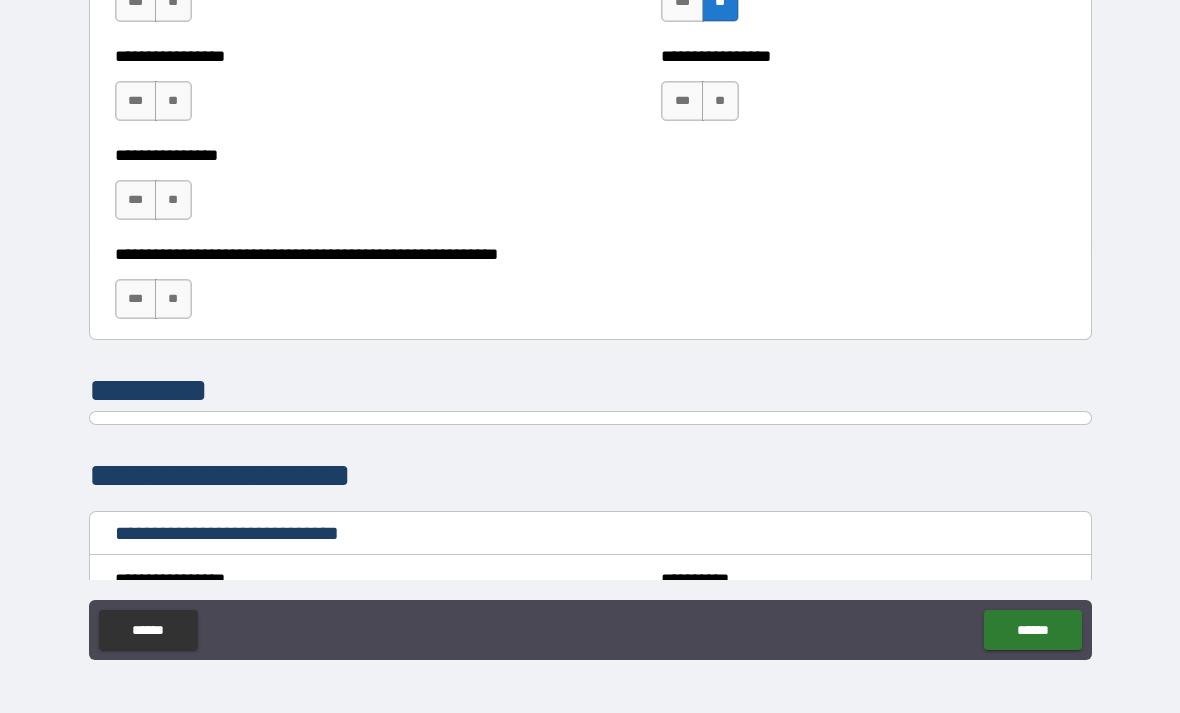 scroll, scrollTop: 6113, scrollLeft: 0, axis: vertical 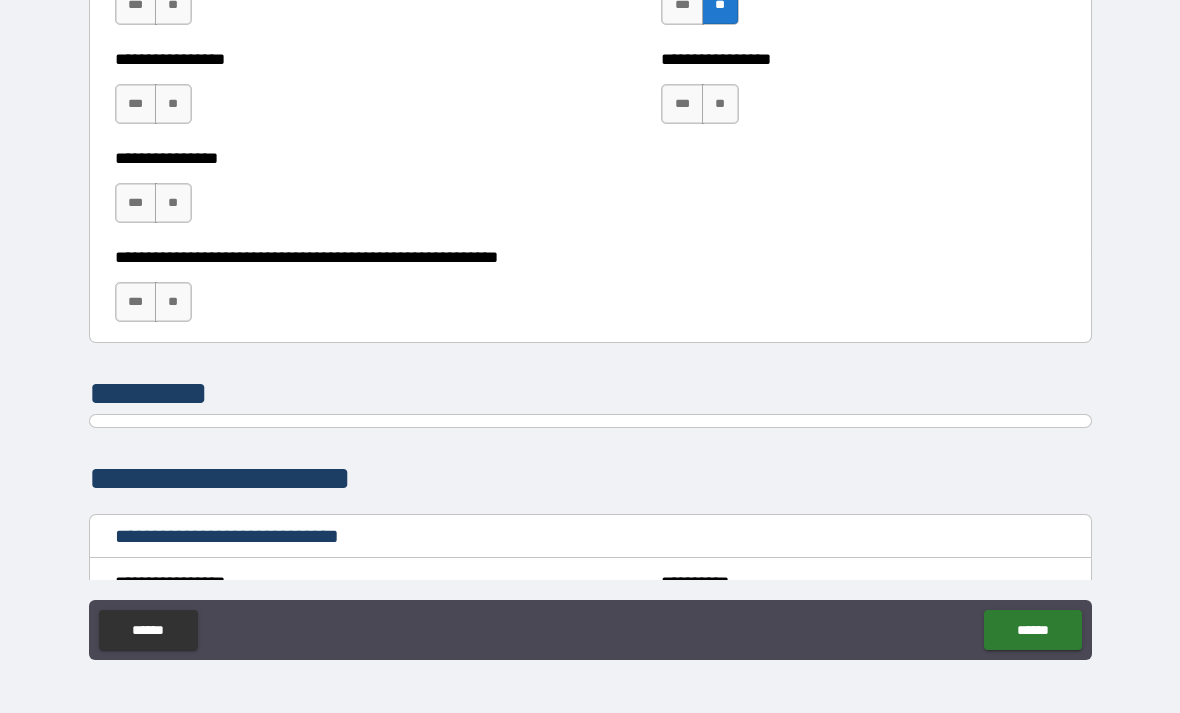 click on "**" at bounding box center [720, 104] 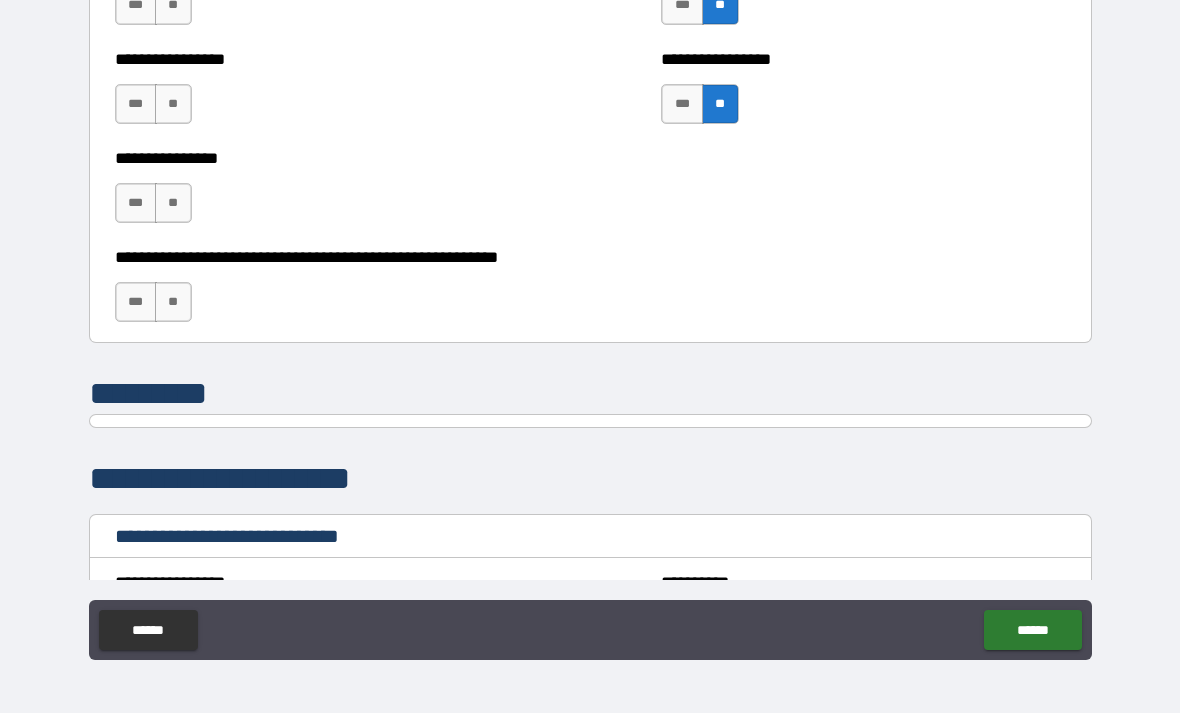 click on "**" at bounding box center [173, 203] 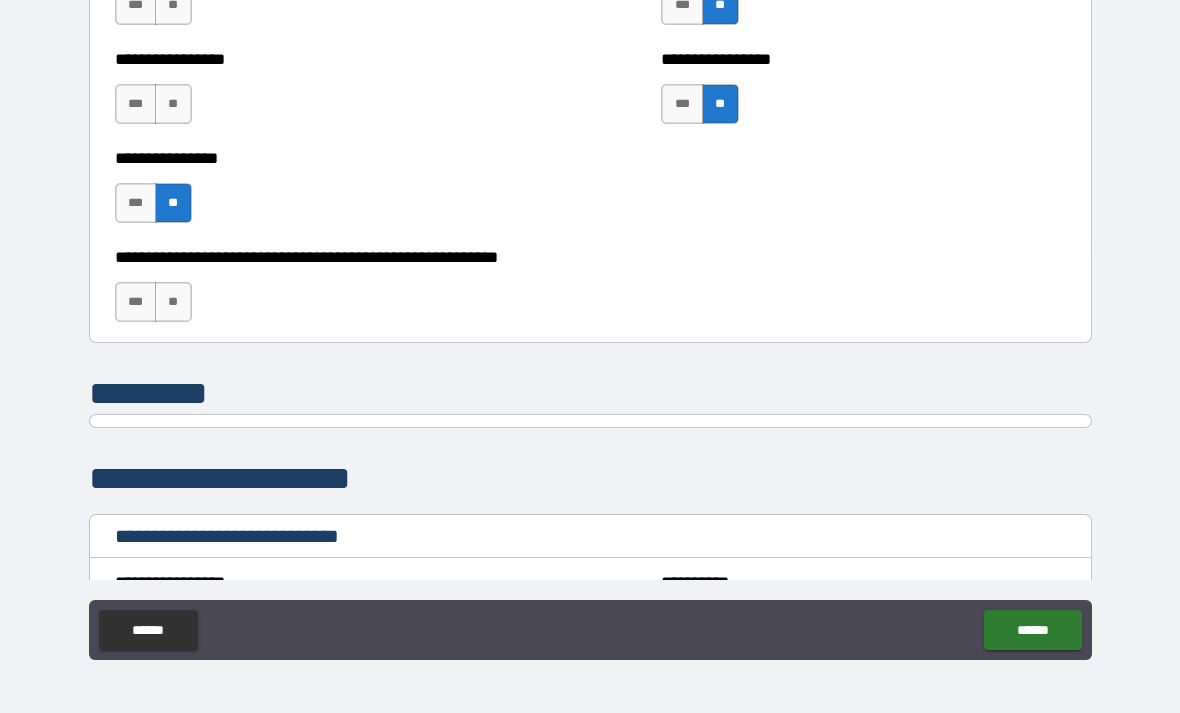 click on "**" at bounding box center [173, 302] 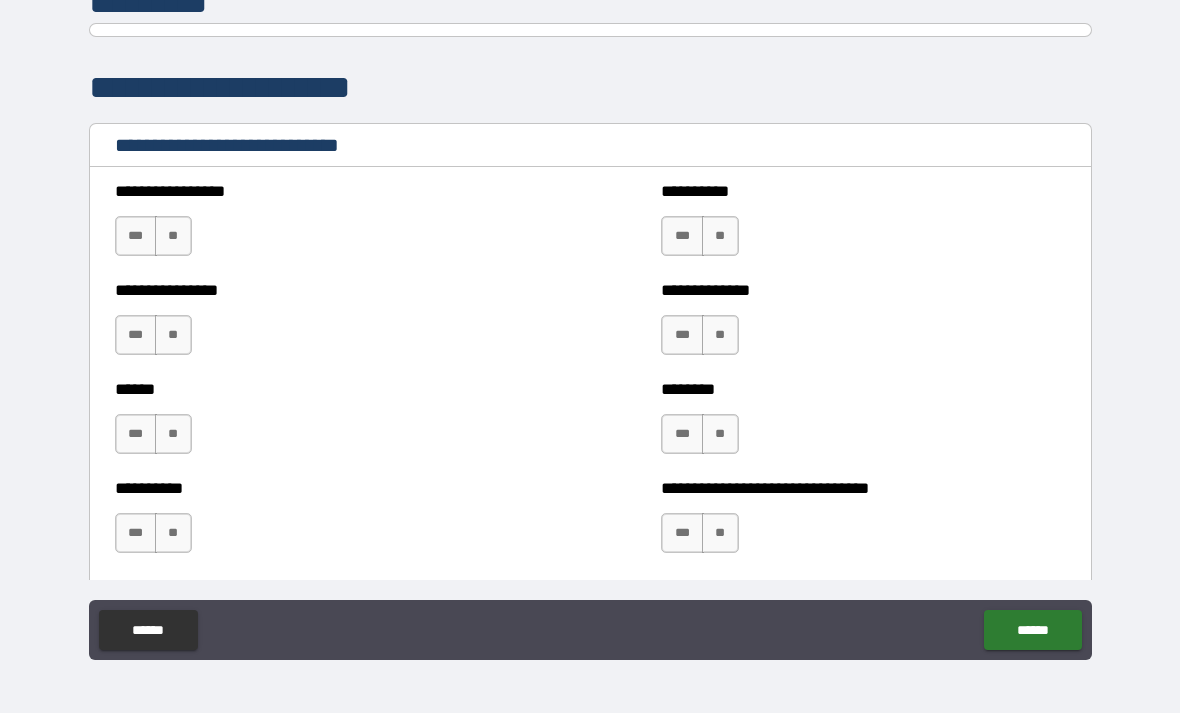 scroll, scrollTop: 6503, scrollLeft: 0, axis: vertical 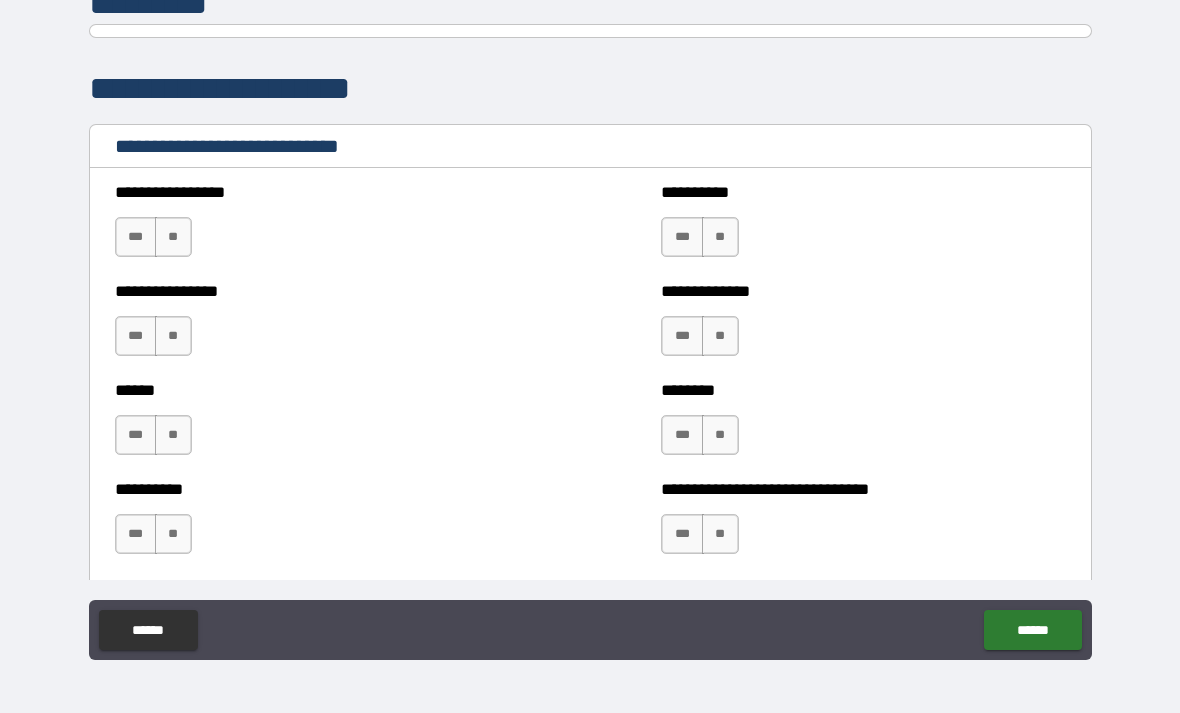 click on "**" at bounding box center [173, 237] 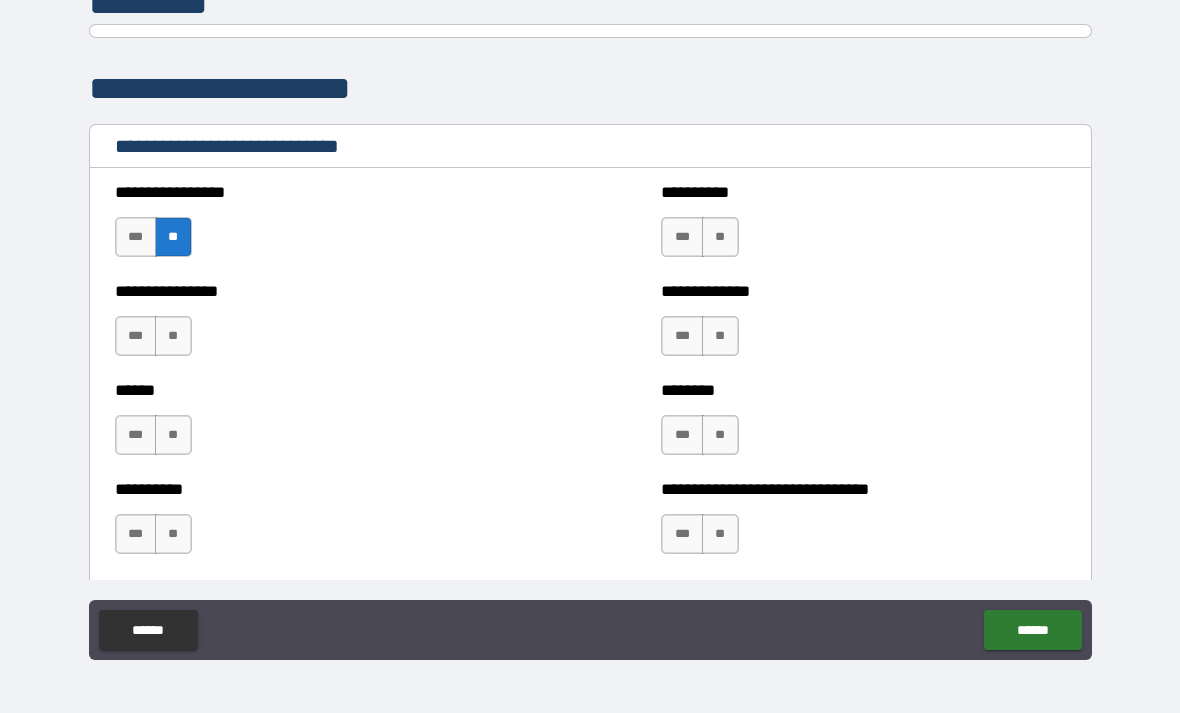 click on "**" at bounding box center (173, 336) 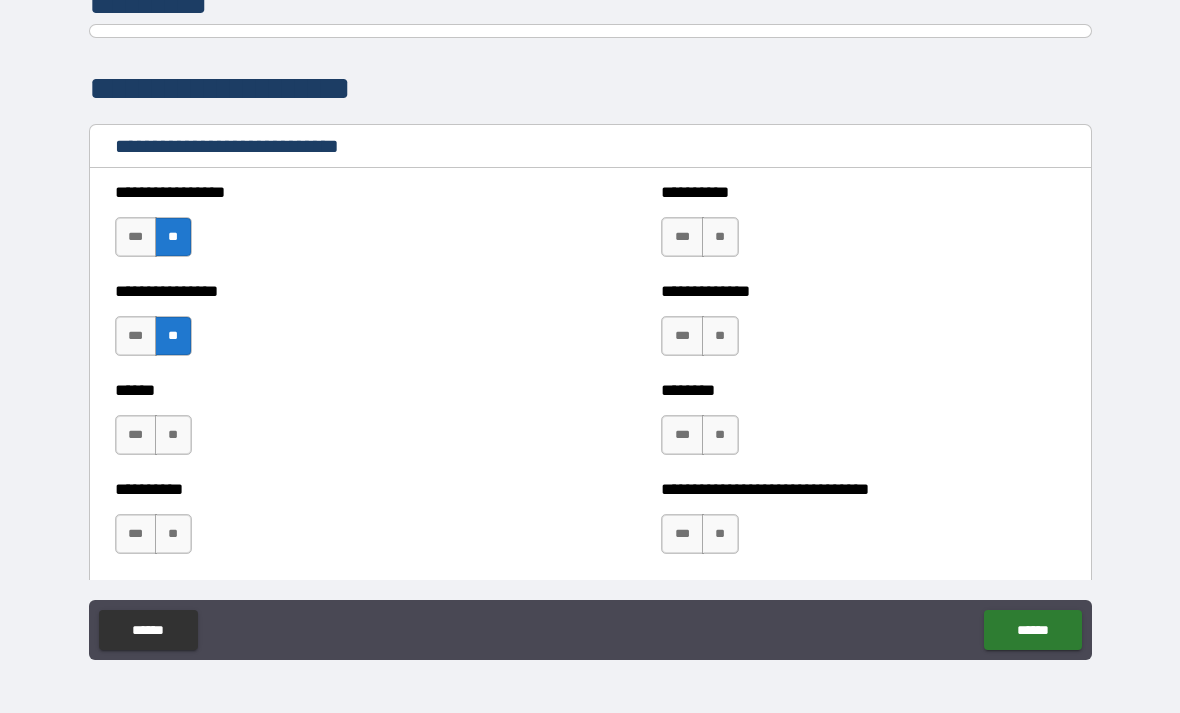 click on "**" at bounding box center [173, 435] 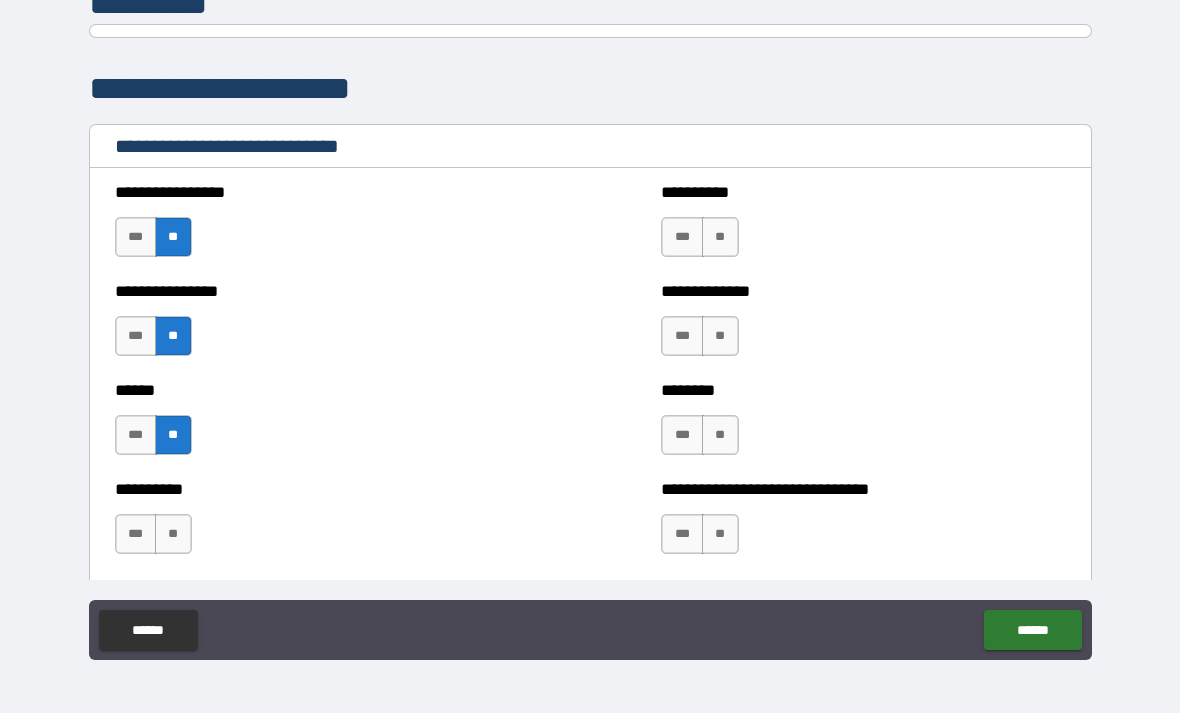 click on "**" at bounding box center [173, 534] 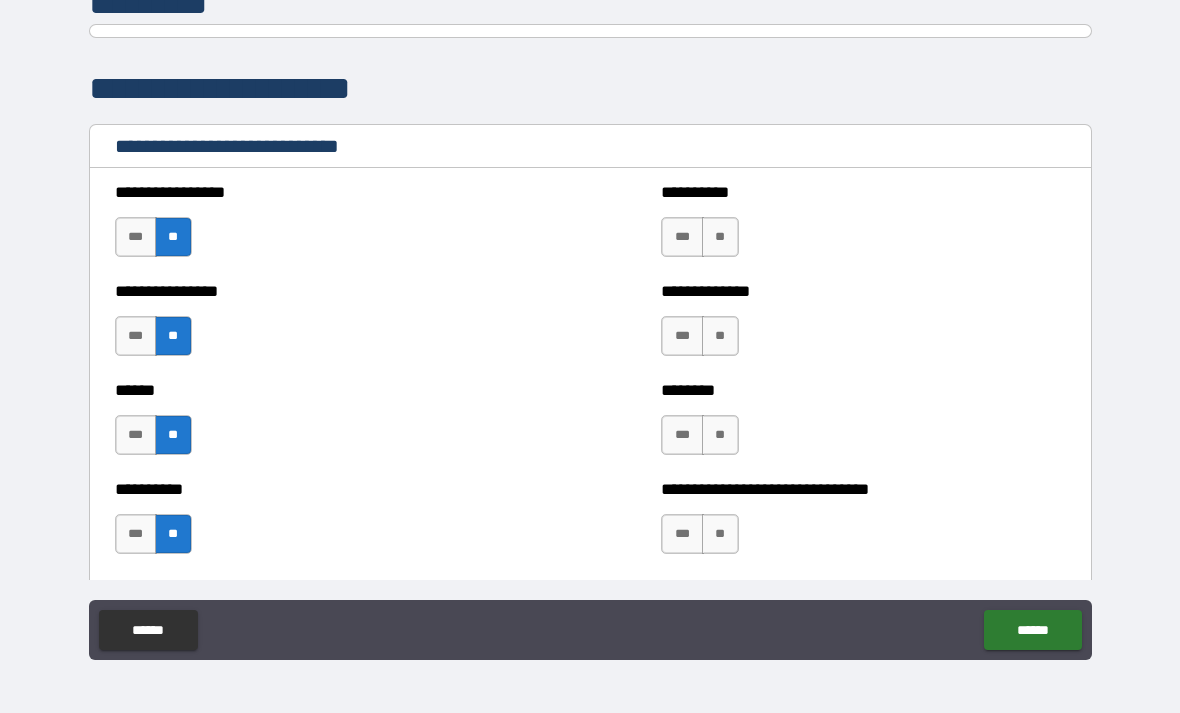 click on "**" at bounding box center (720, 237) 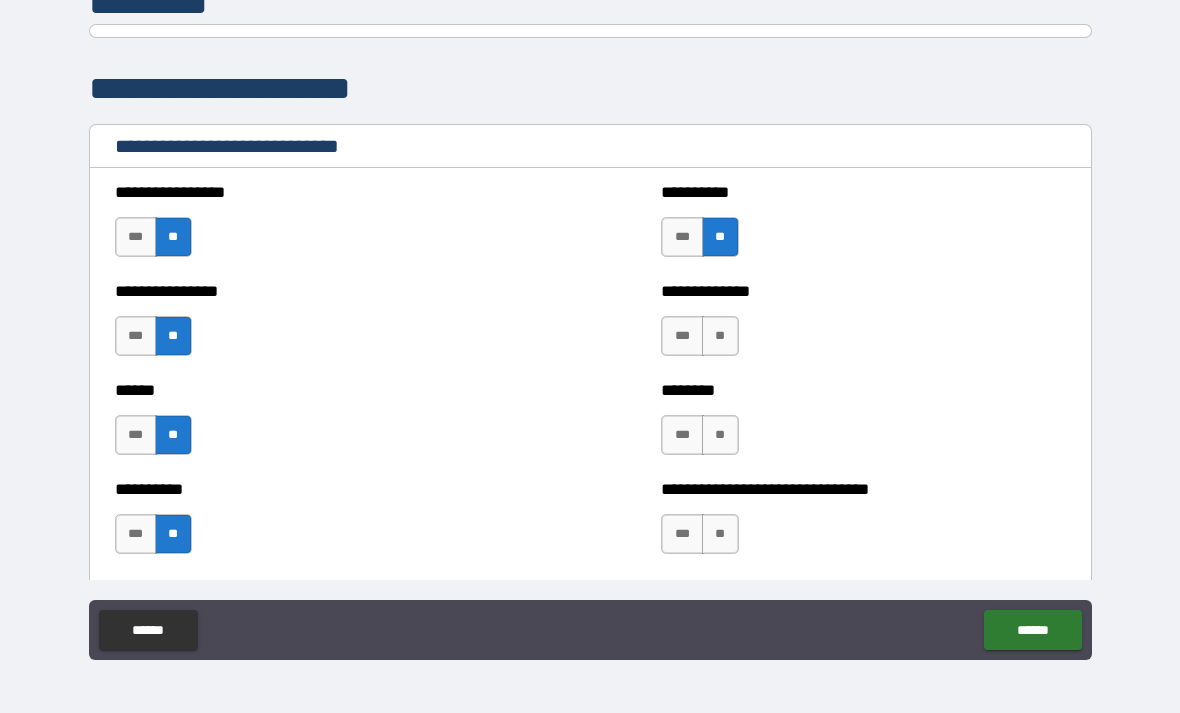 click on "**" at bounding box center [720, 336] 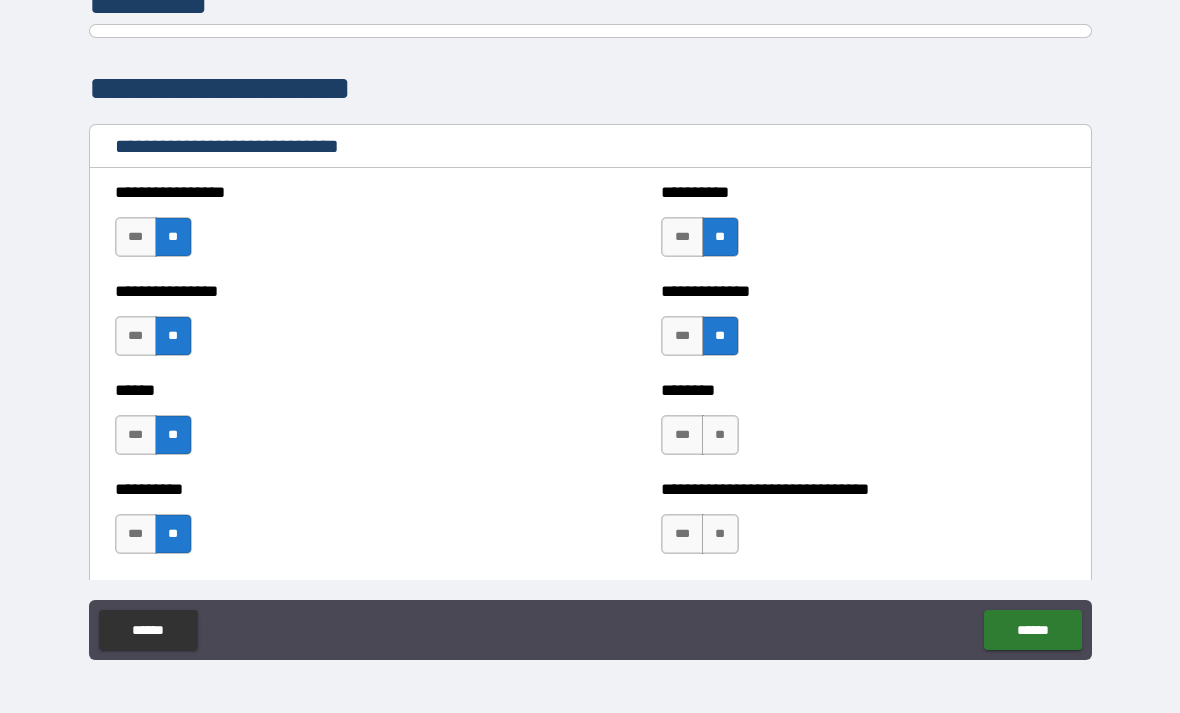 click on "**" at bounding box center (720, 435) 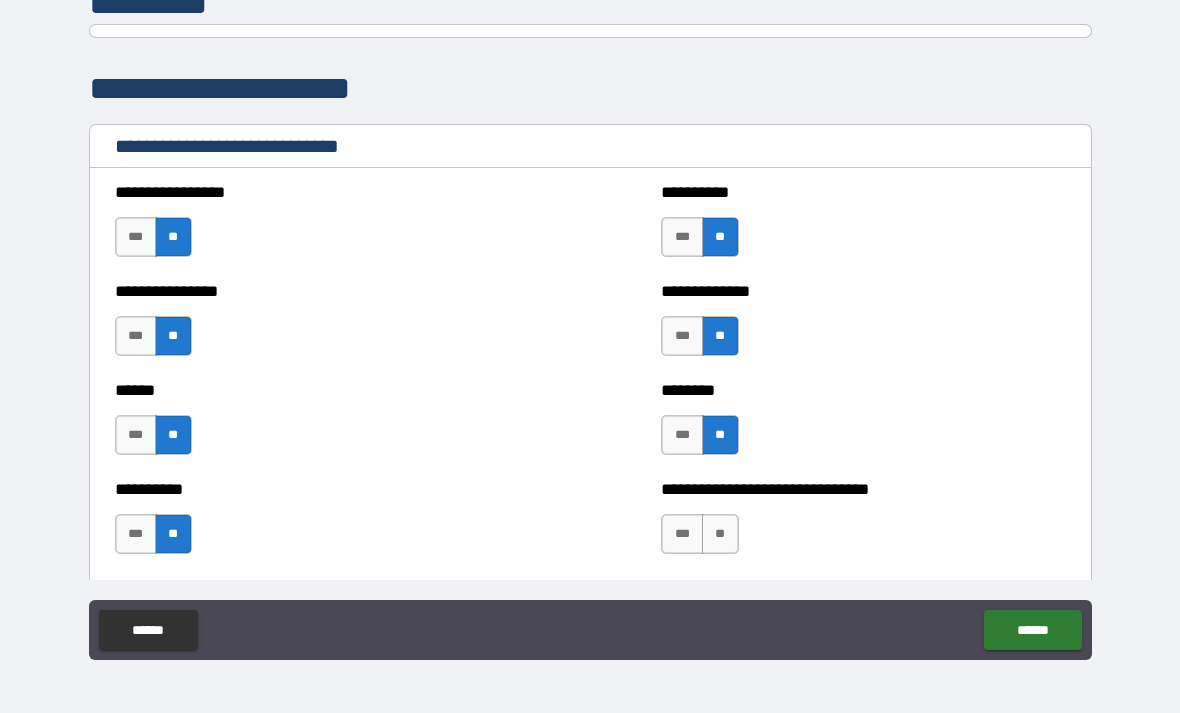 click on "**" at bounding box center (720, 534) 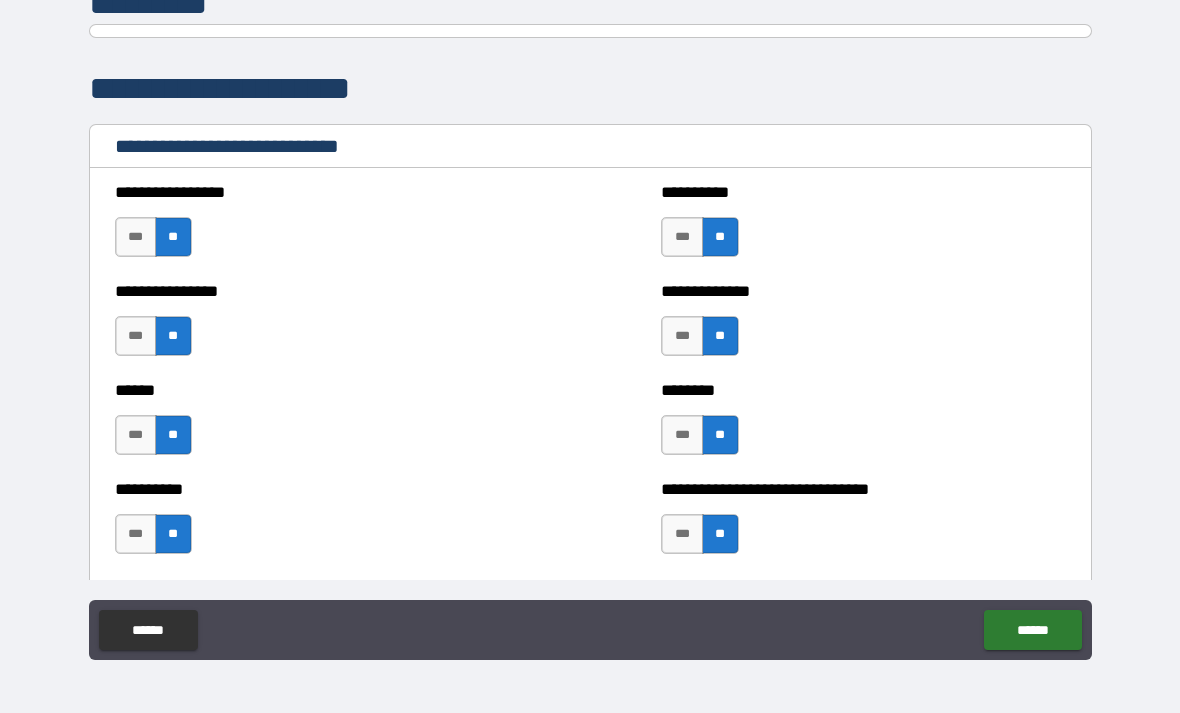click on "***" at bounding box center [682, 336] 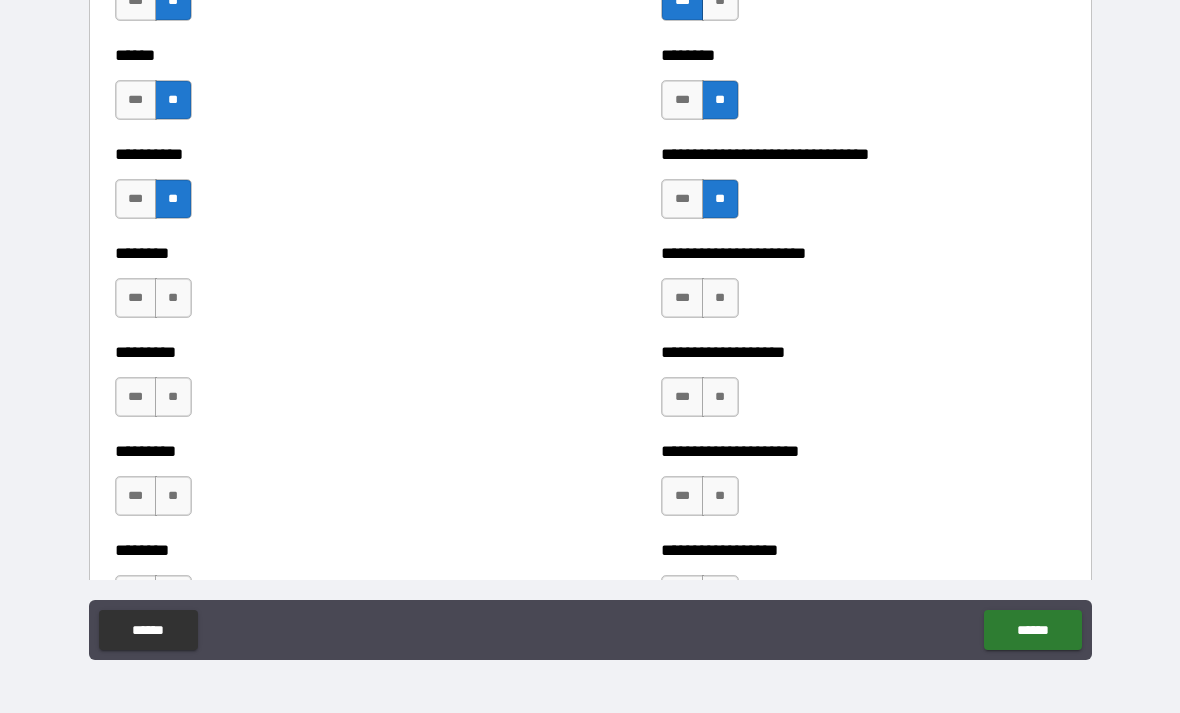 scroll, scrollTop: 6840, scrollLeft: 0, axis: vertical 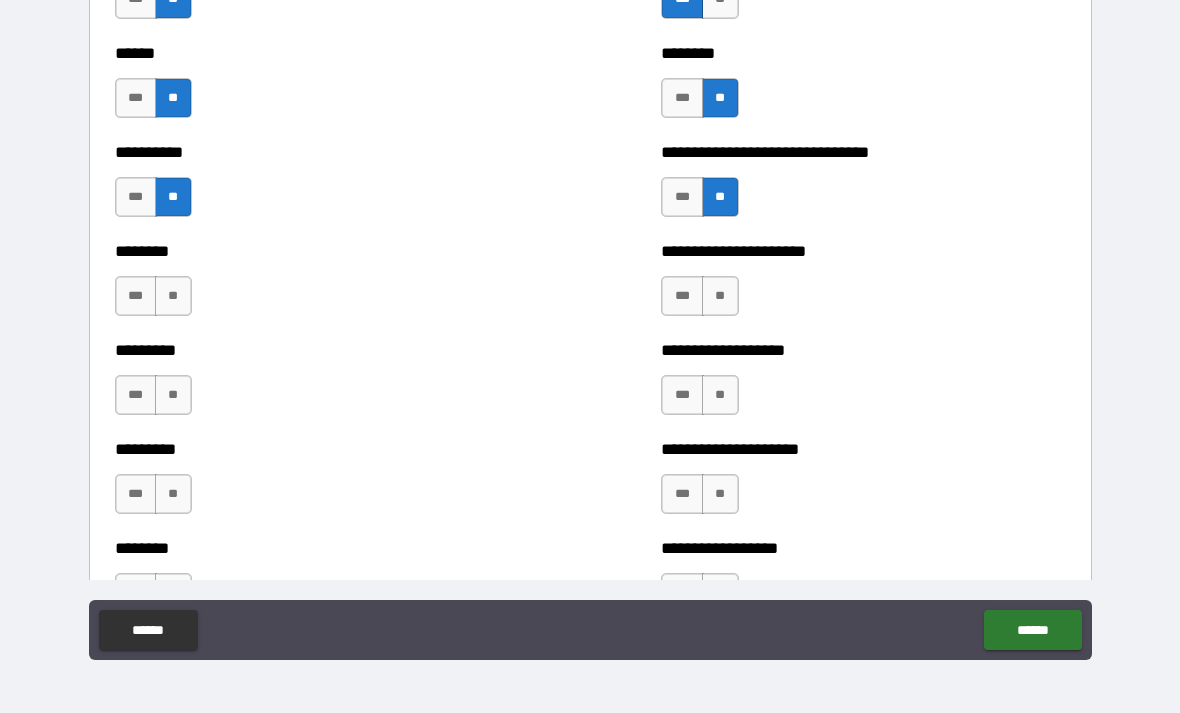 click on "**" at bounding box center [720, 296] 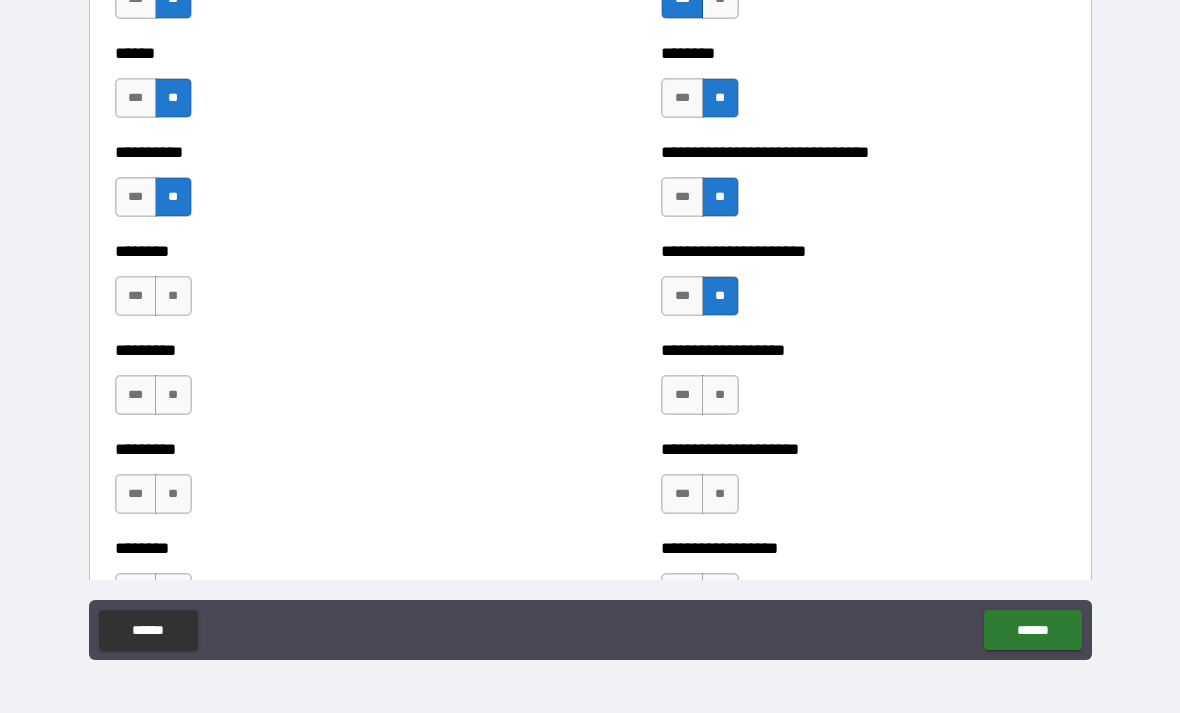 click on "**" at bounding box center [720, 395] 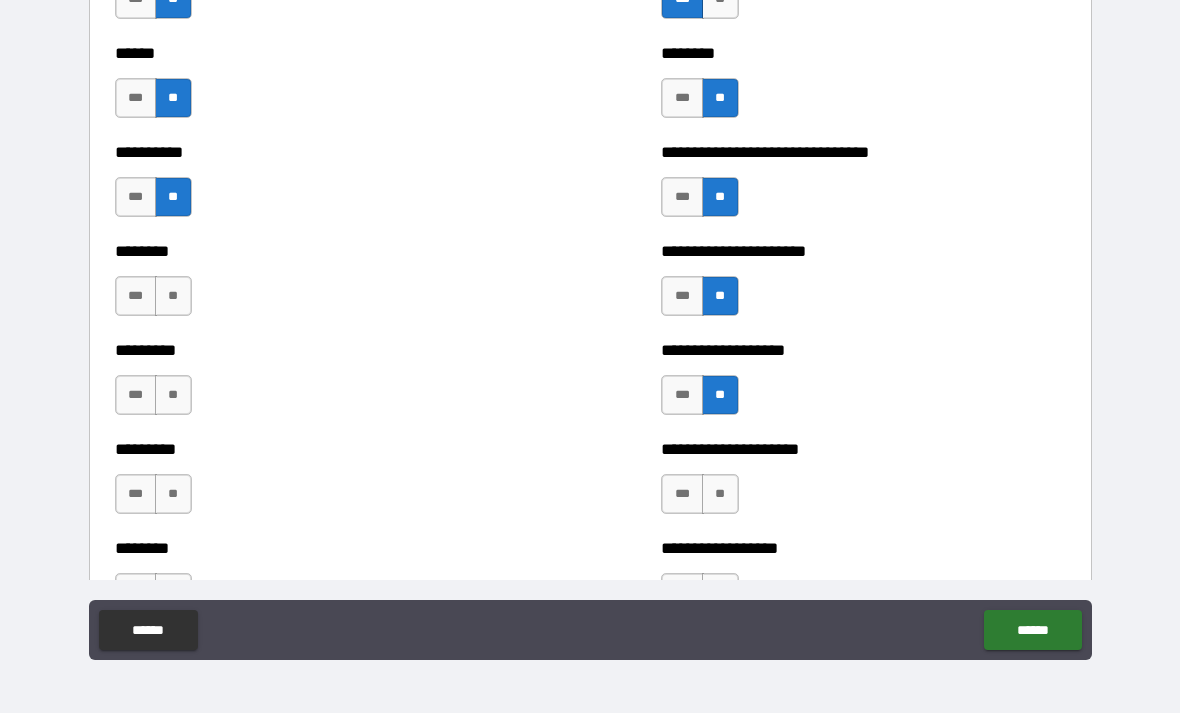 click on "***" at bounding box center (682, 296) 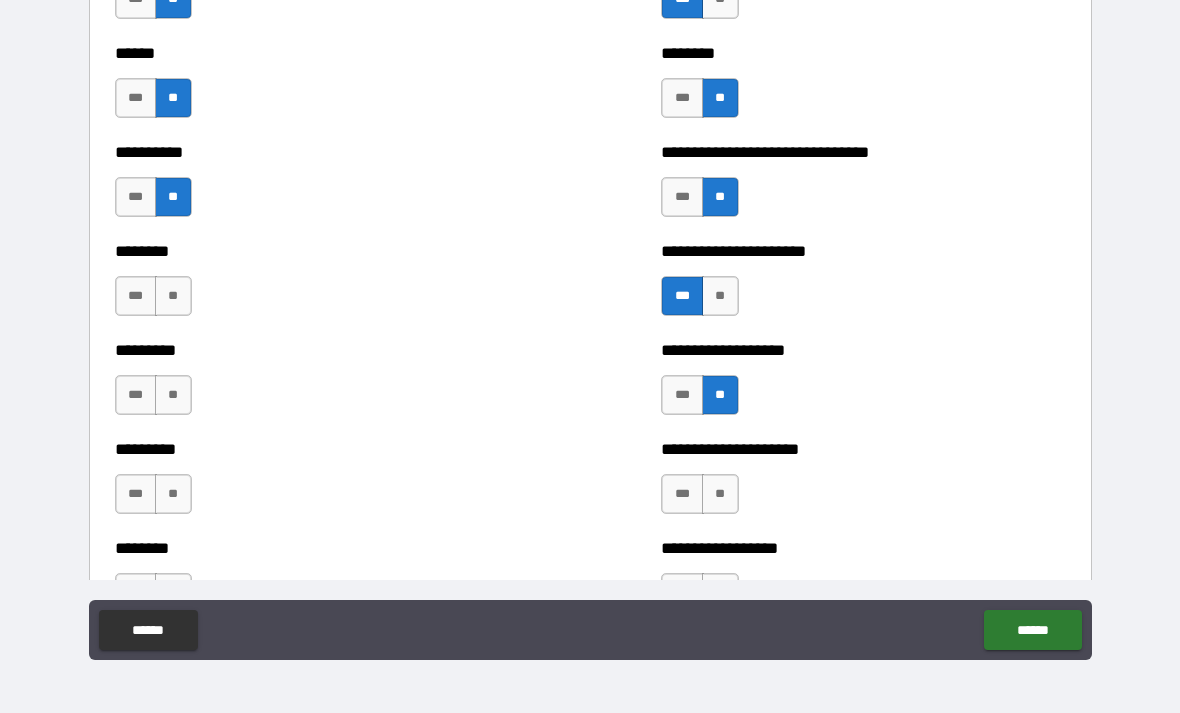 click on "**" at bounding box center (720, 494) 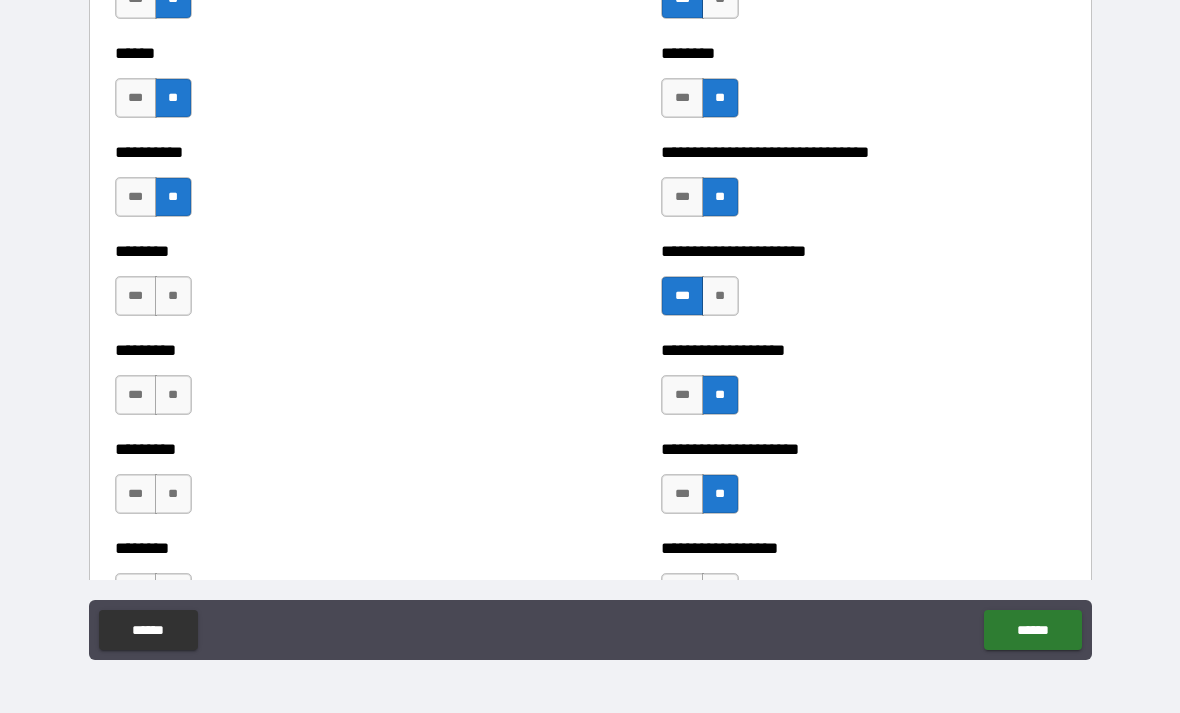 click on "**" at bounding box center [173, 395] 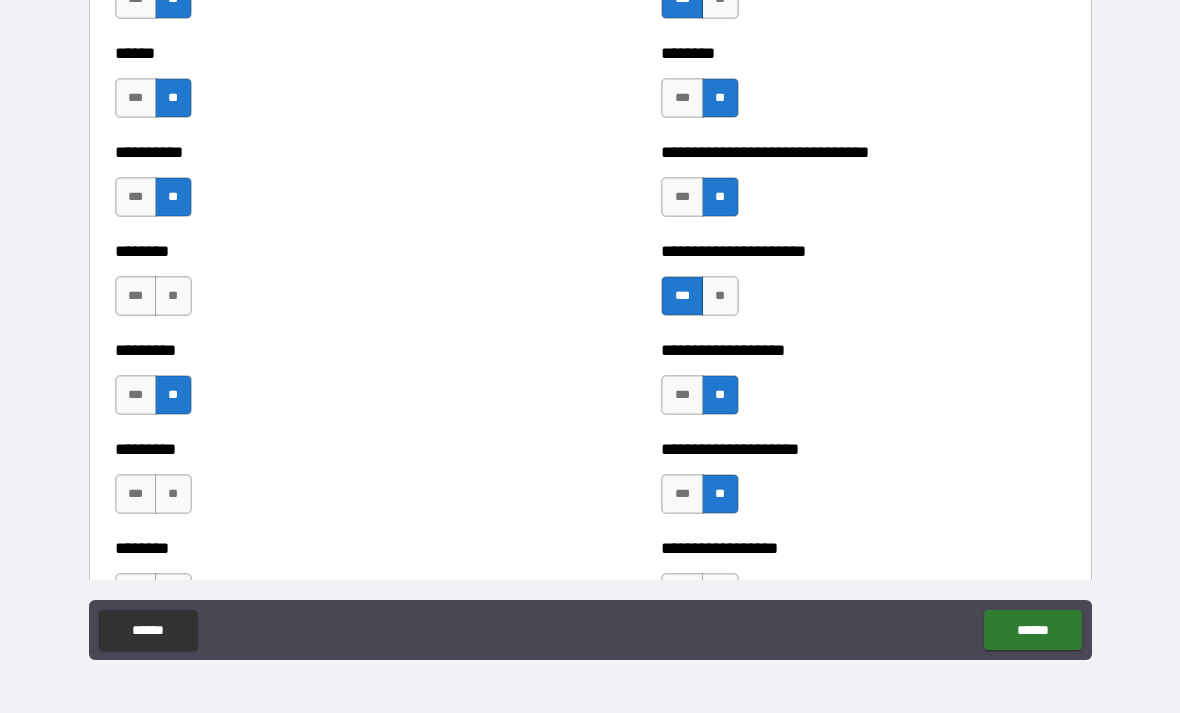 click on "**" at bounding box center [173, 296] 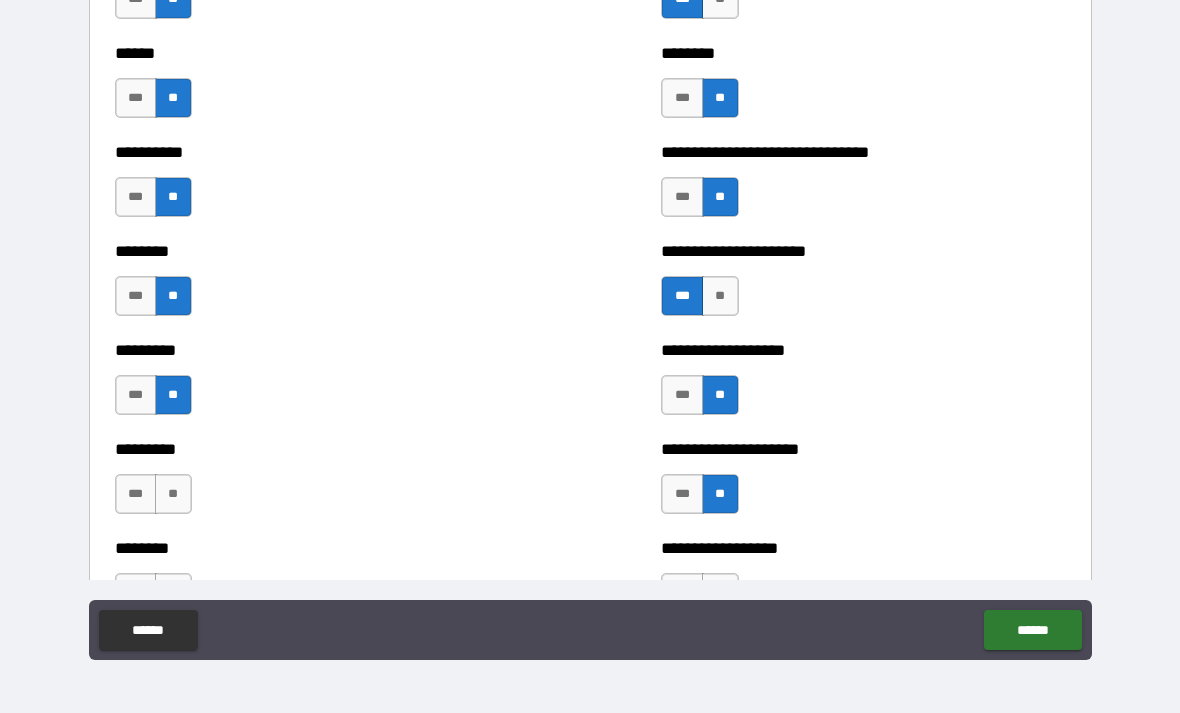 click on "**" at bounding box center [173, 494] 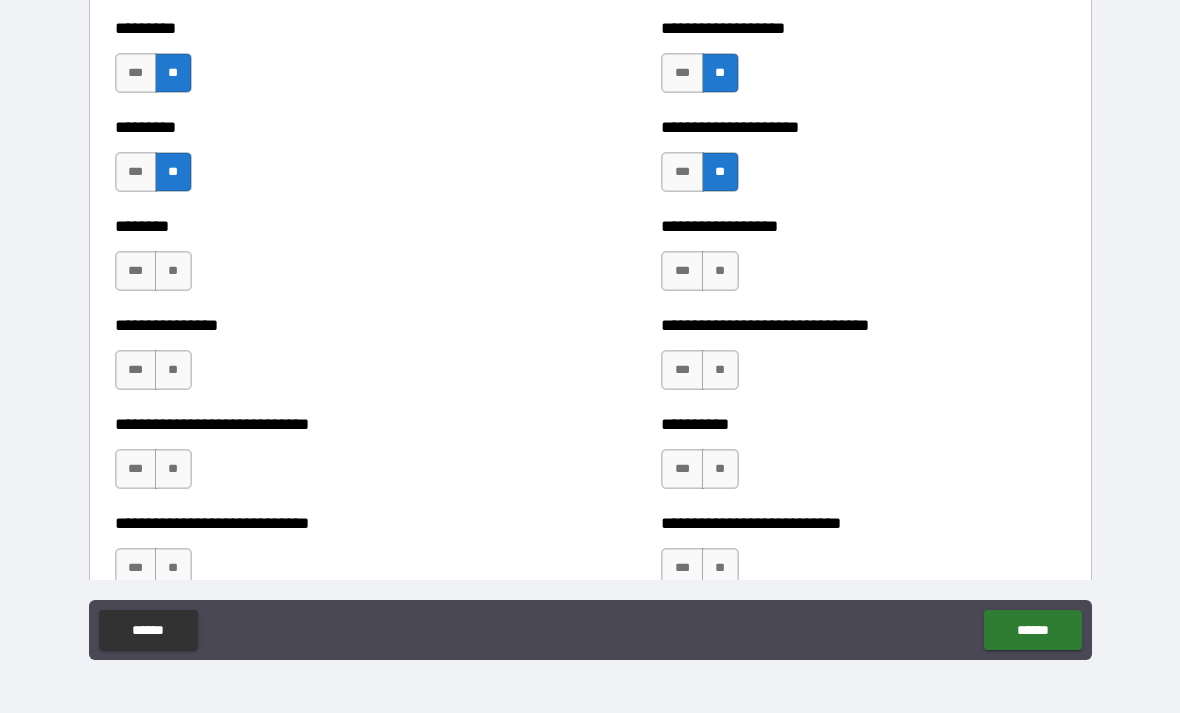 scroll, scrollTop: 7166, scrollLeft: 0, axis: vertical 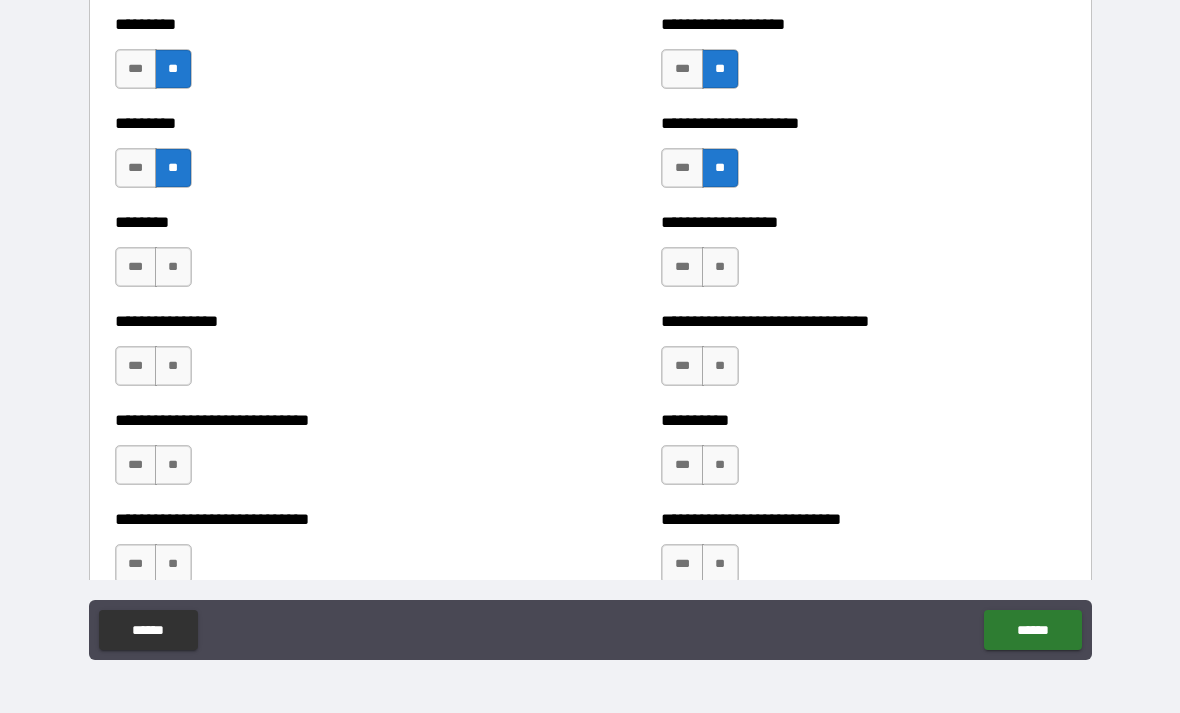 click on "**" at bounding box center [173, 267] 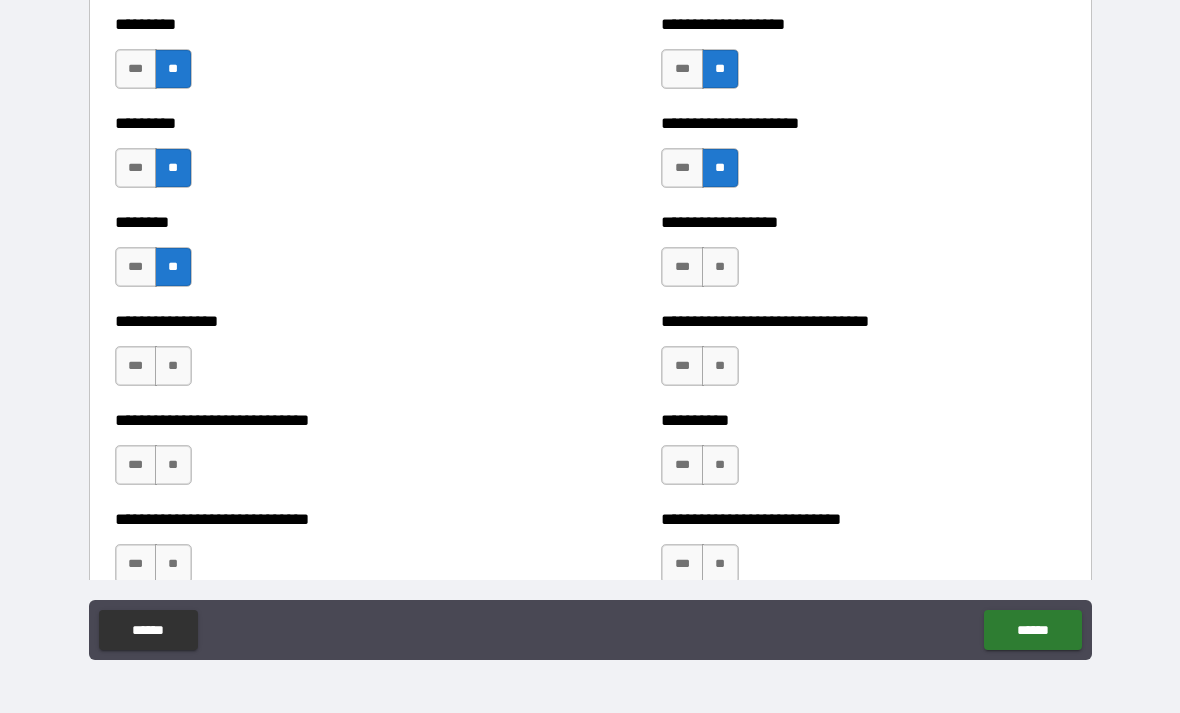 click on "**" at bounding box center [173, 366] 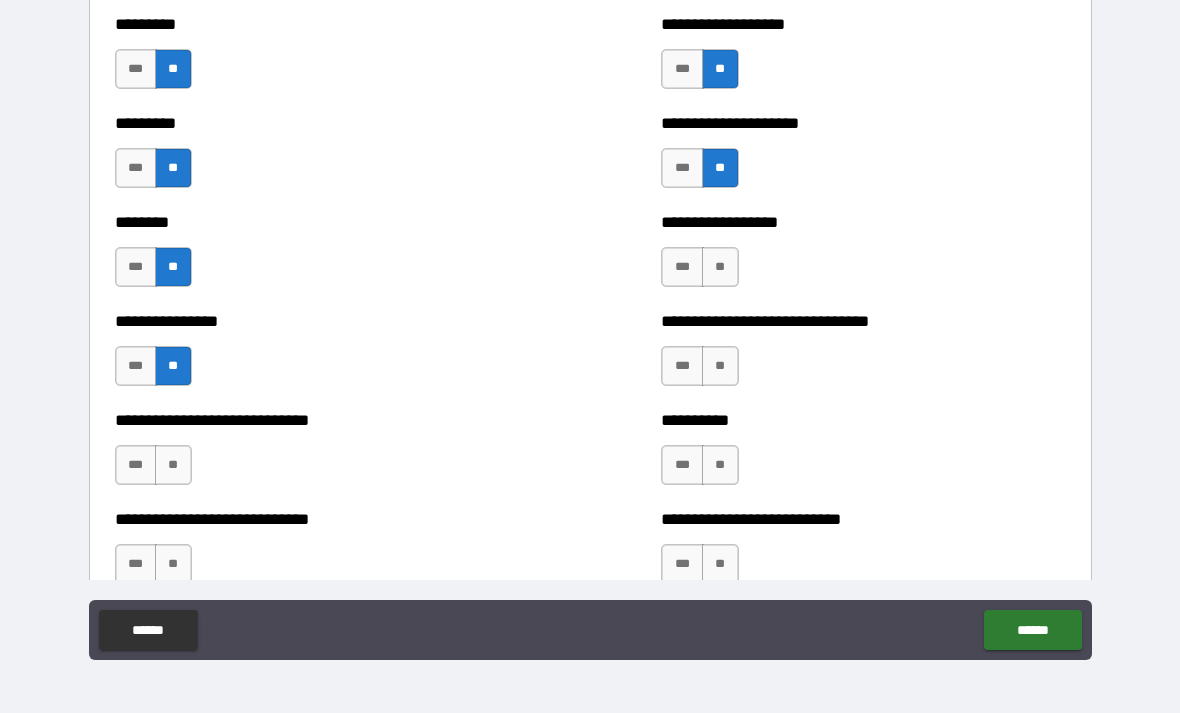 click on "**" at bounding box center (173, 465) 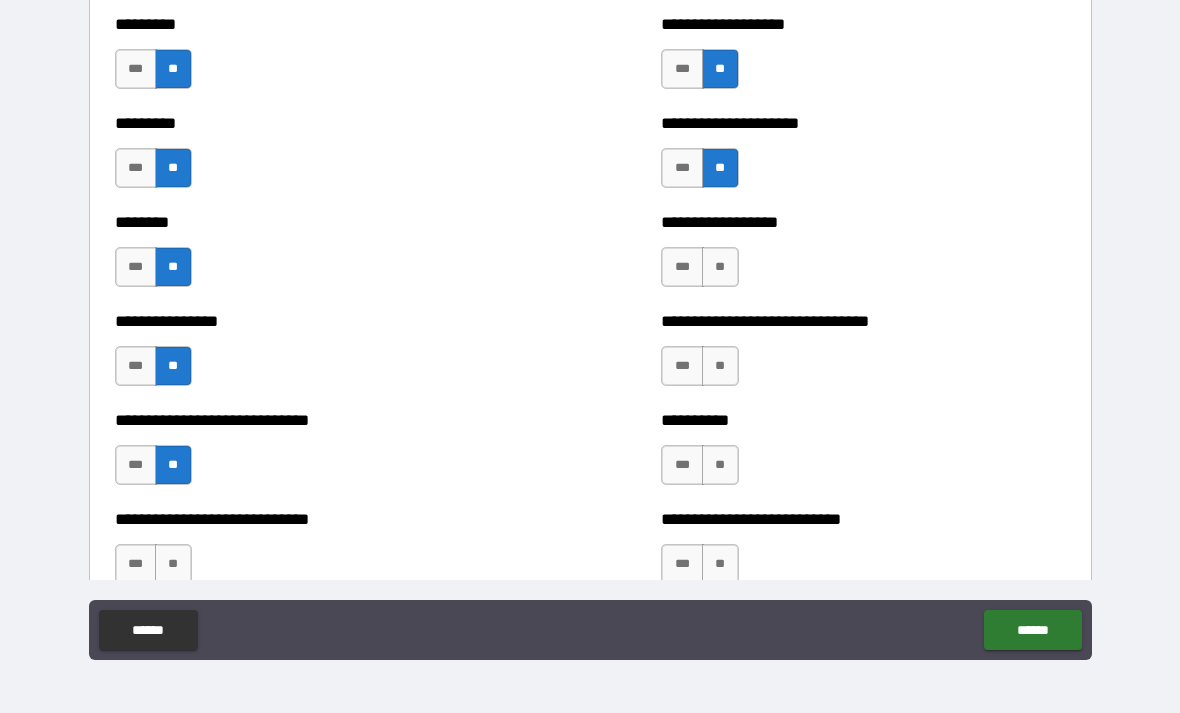 click on "**" at bounding box center (173, 564) 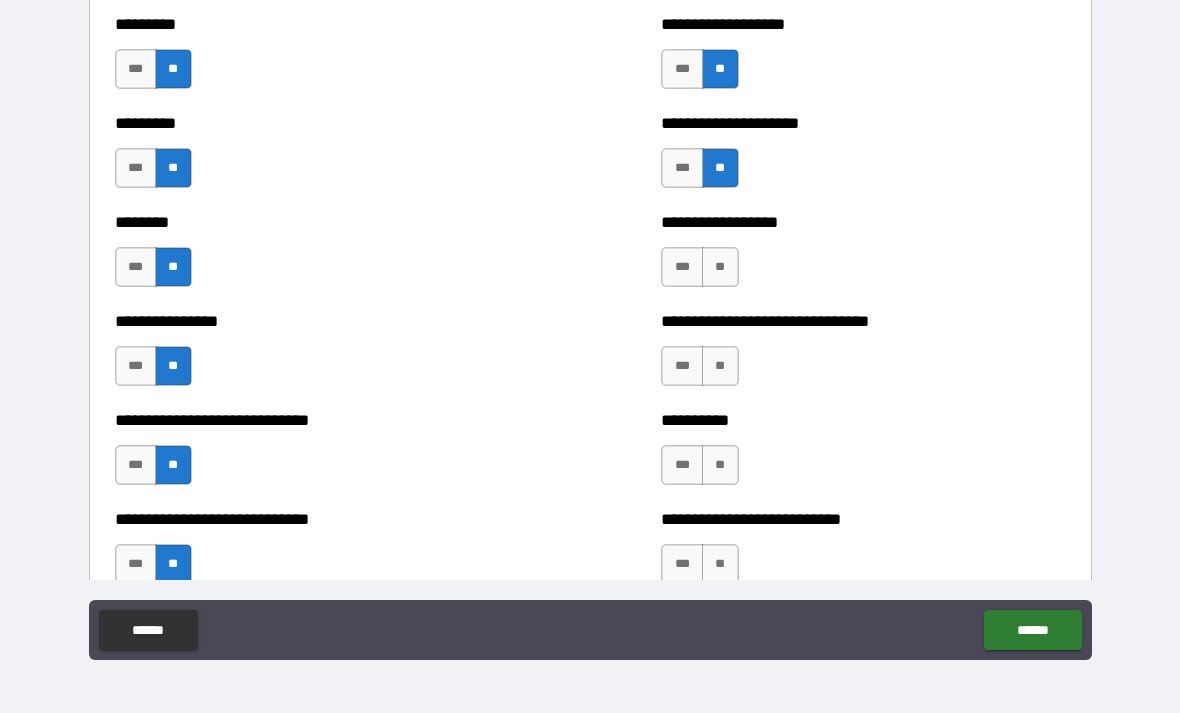 click on "**" at bounding box center [720, 366] 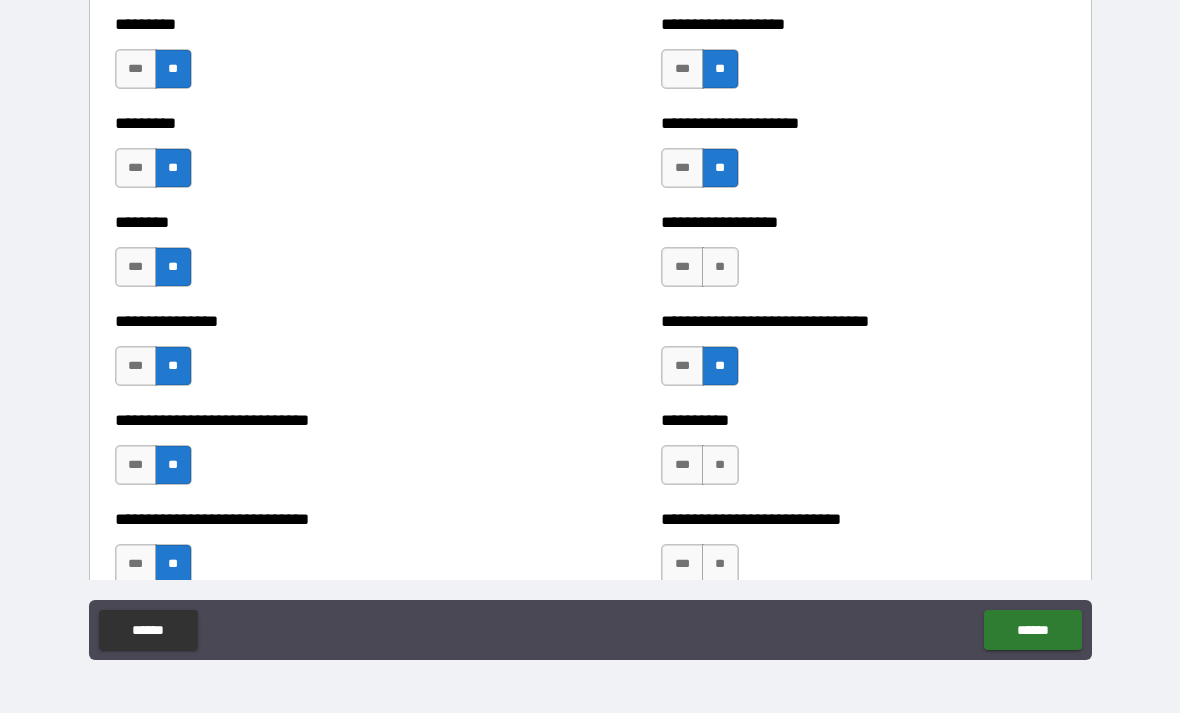 click on "**" at bounding box center (720, 267) 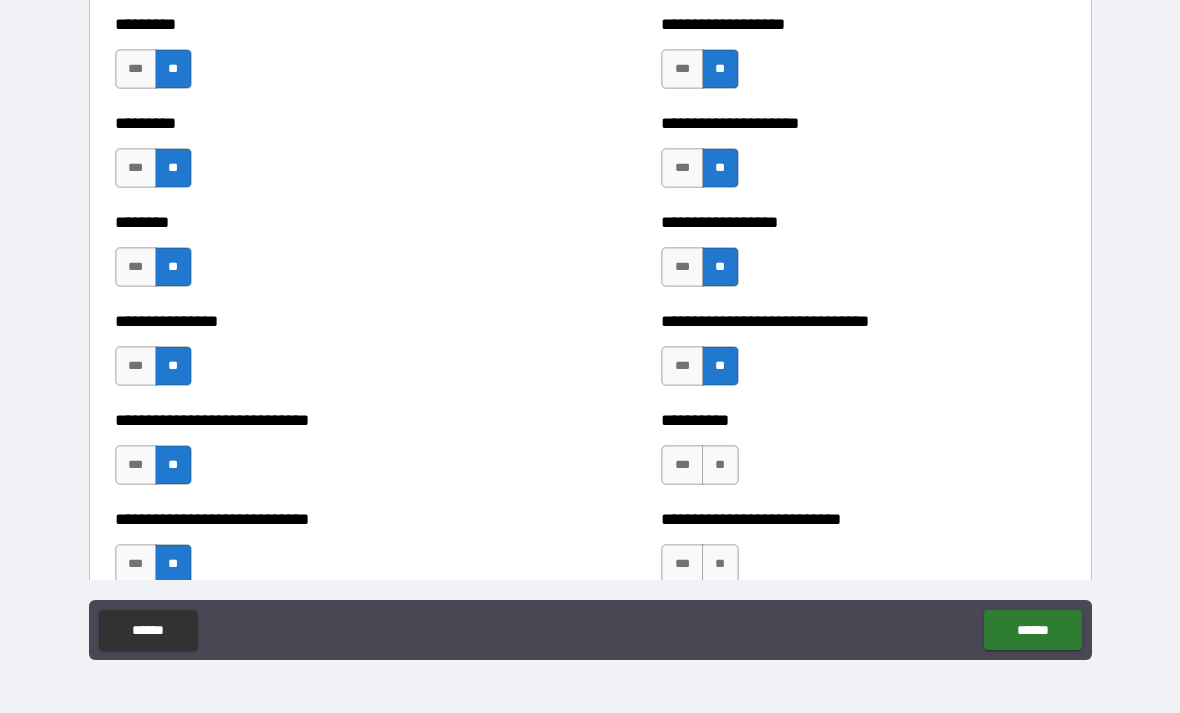 click on "**" at bounding box center [720, 465] 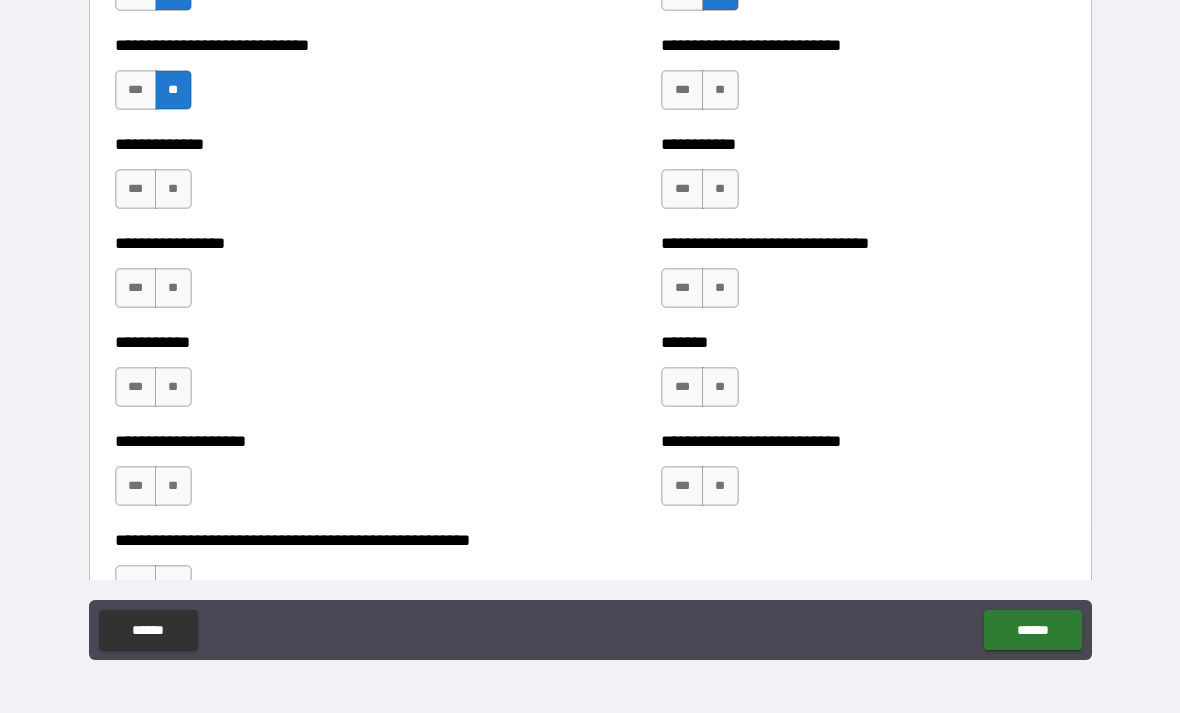scroll, scrollTop: 7641, scrollLeft: 0, axis: vertical 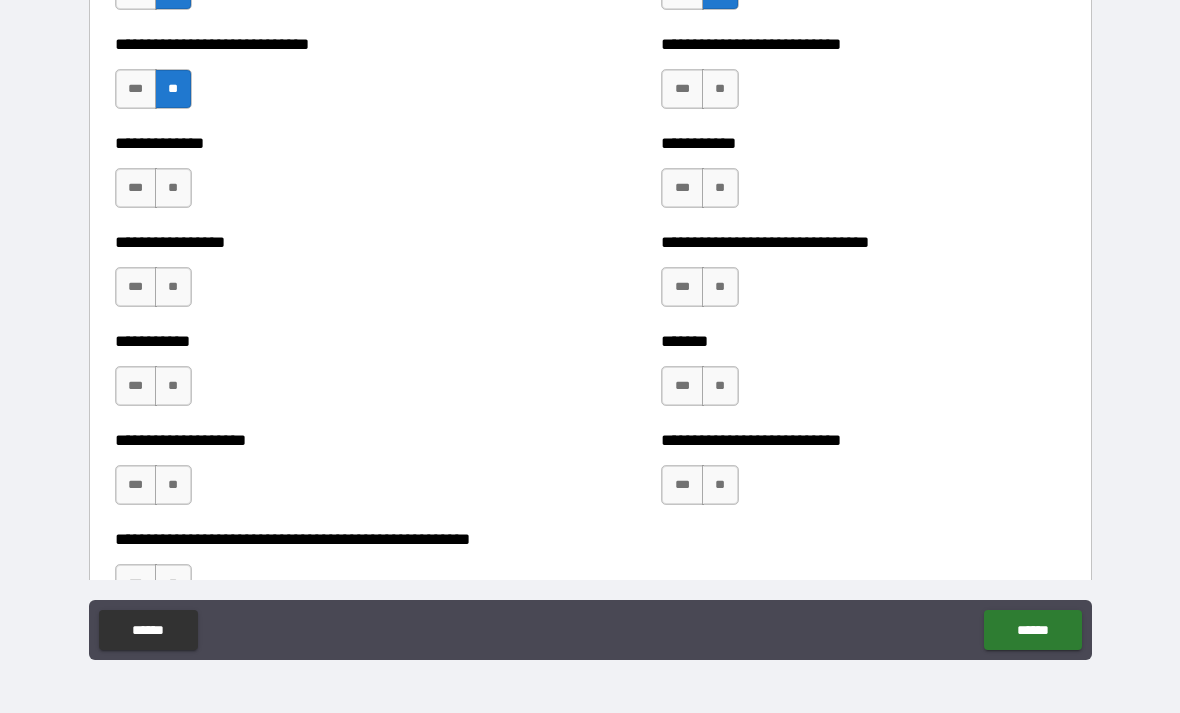 click on "**" at bounding box center [720, 89] 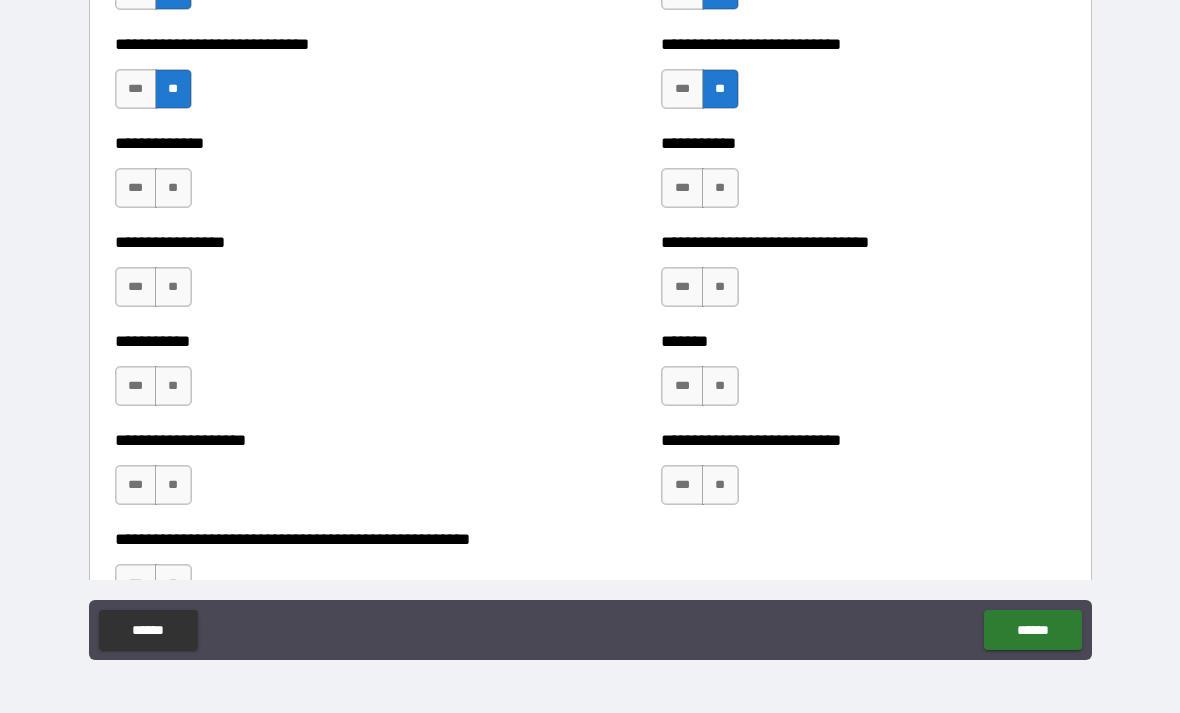 click on "**" at bounding box center [720, 188] 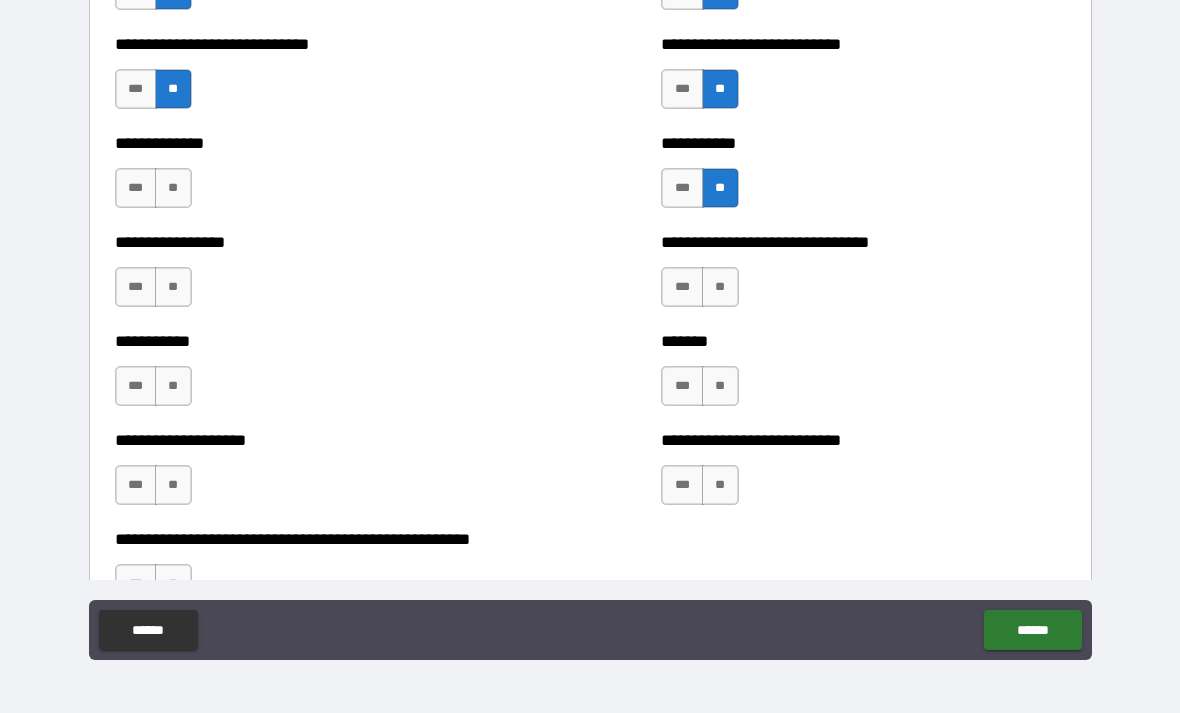 click on "**" at bounding box center (720, 287) 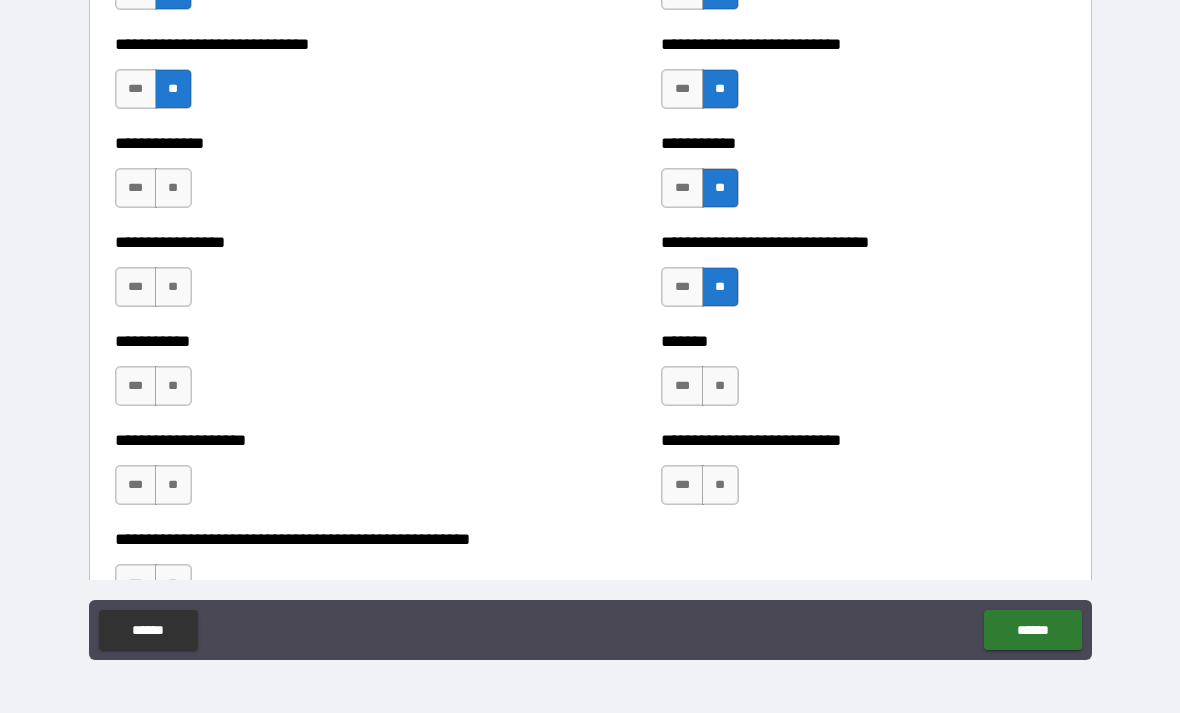 click on "**" at bounding box center (720, 386) 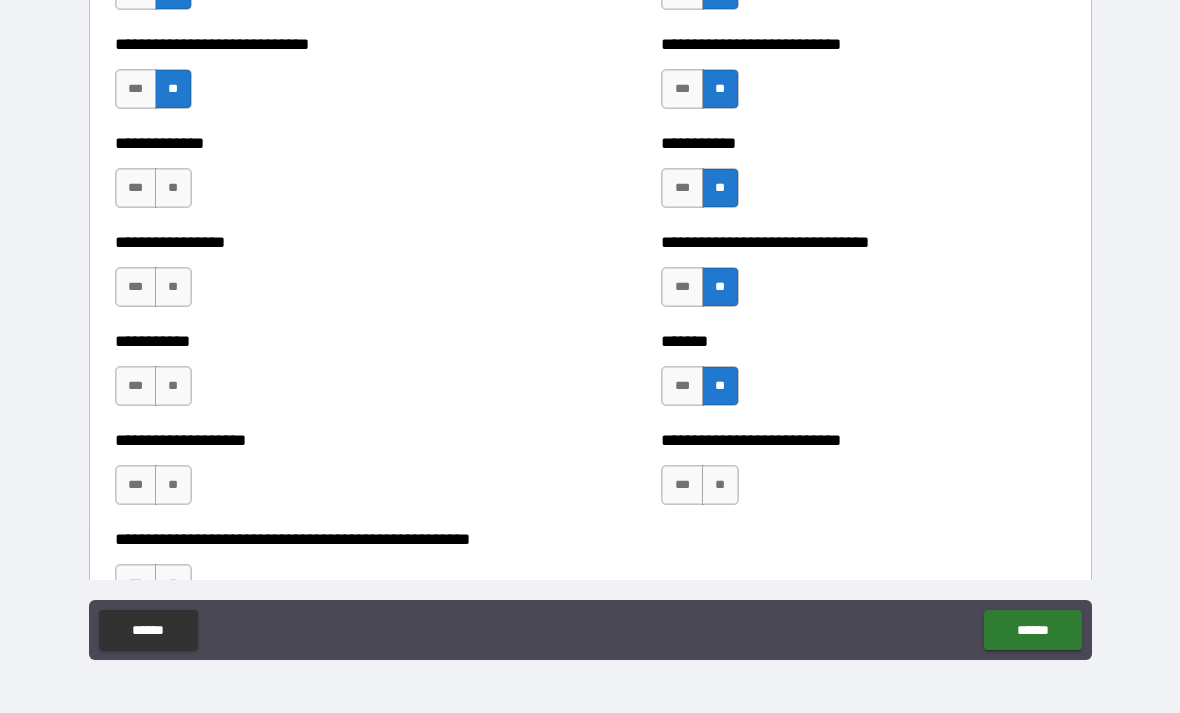 click on "**" at bounding box center [720, 485] 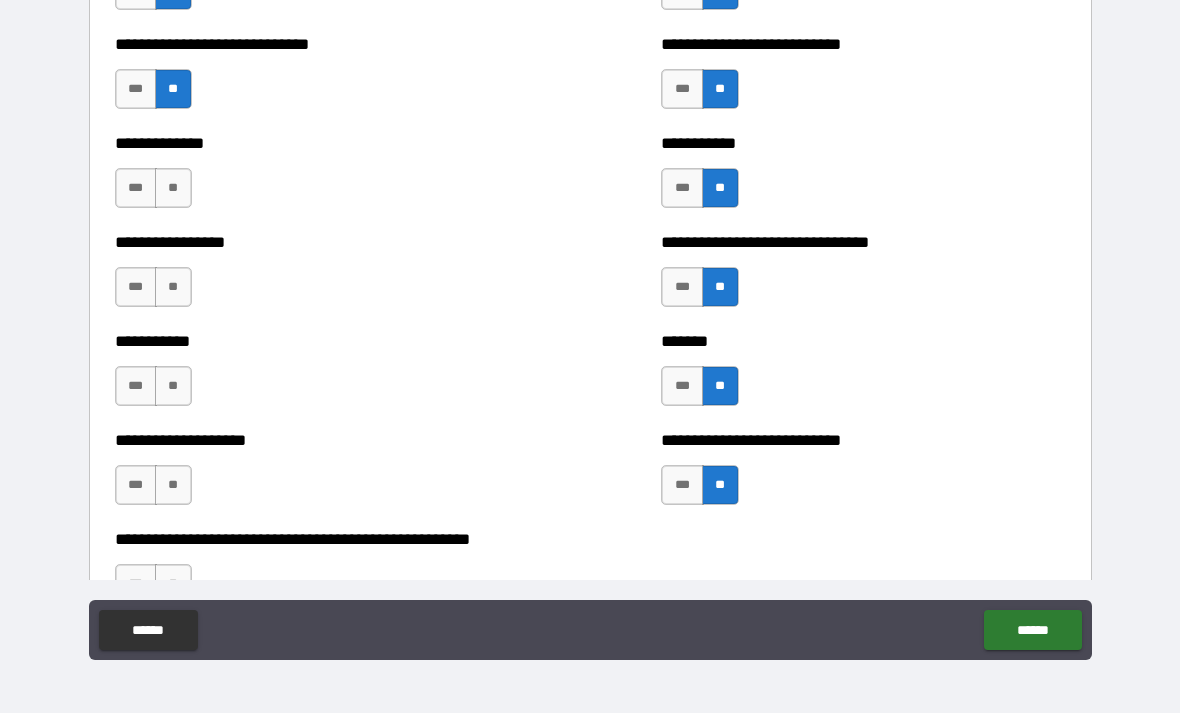click on "**" at bounding box center (173, 485) 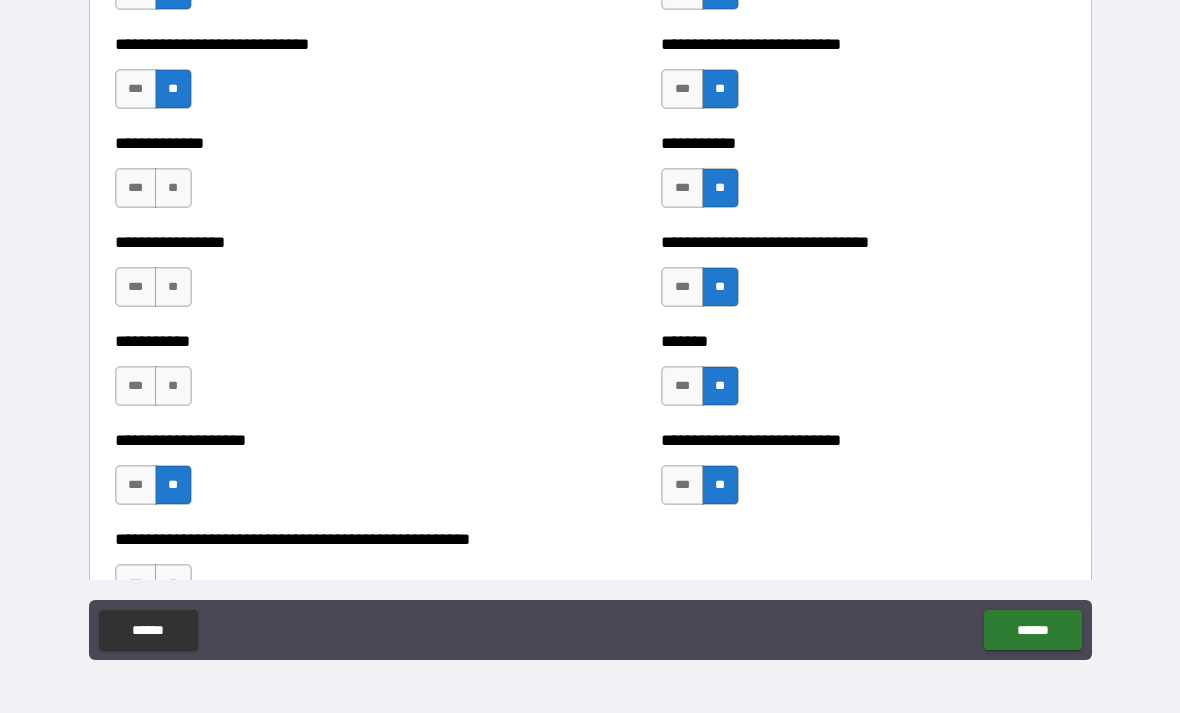 click on "**" at bounding box center [173, 386] 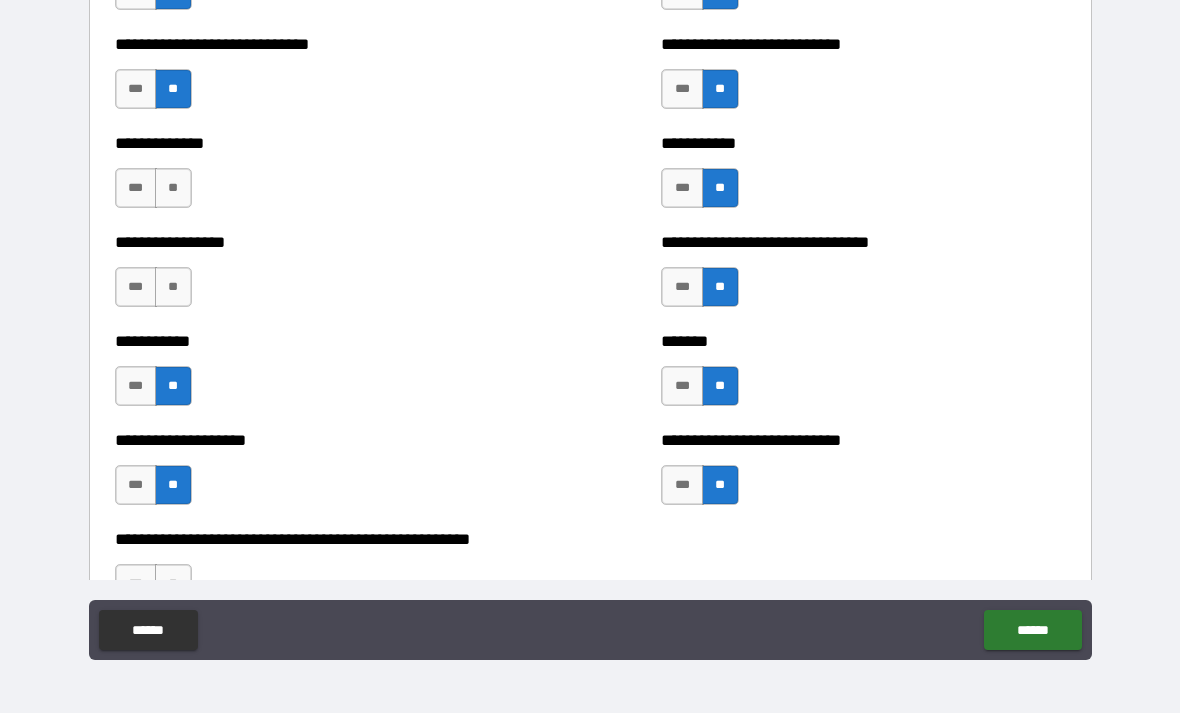 click on "**" at bounding box center (173, 287) 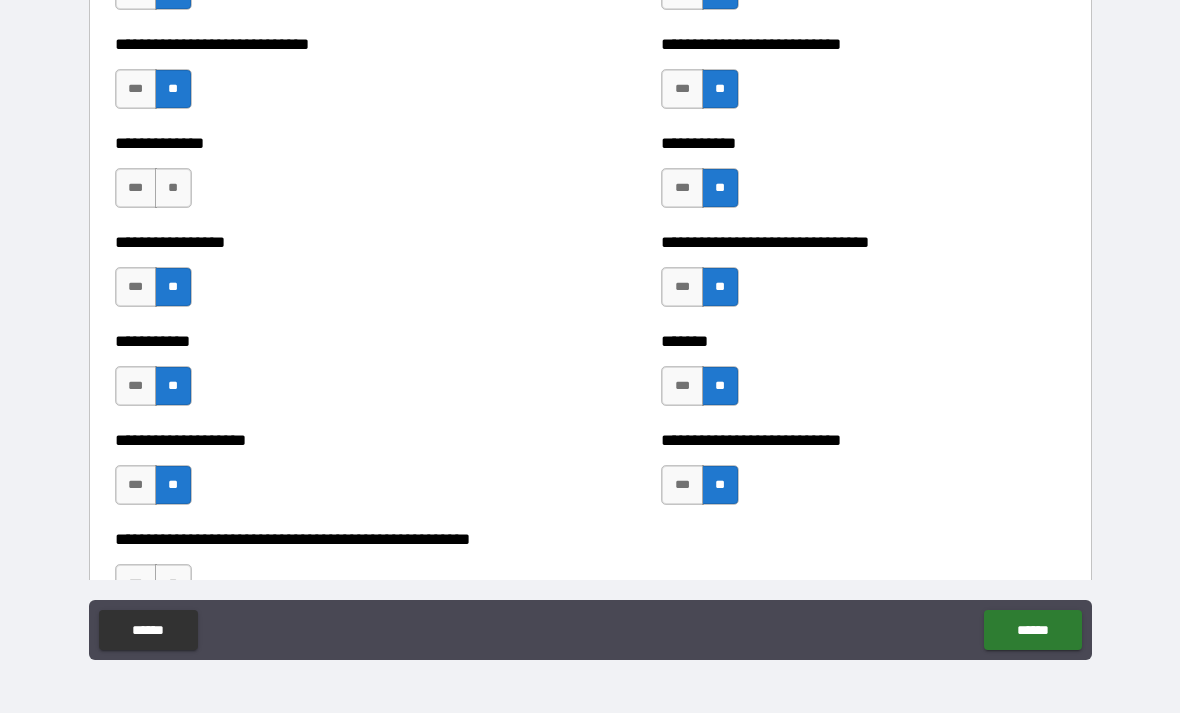 click on "**" at bounding box center [173, 188] 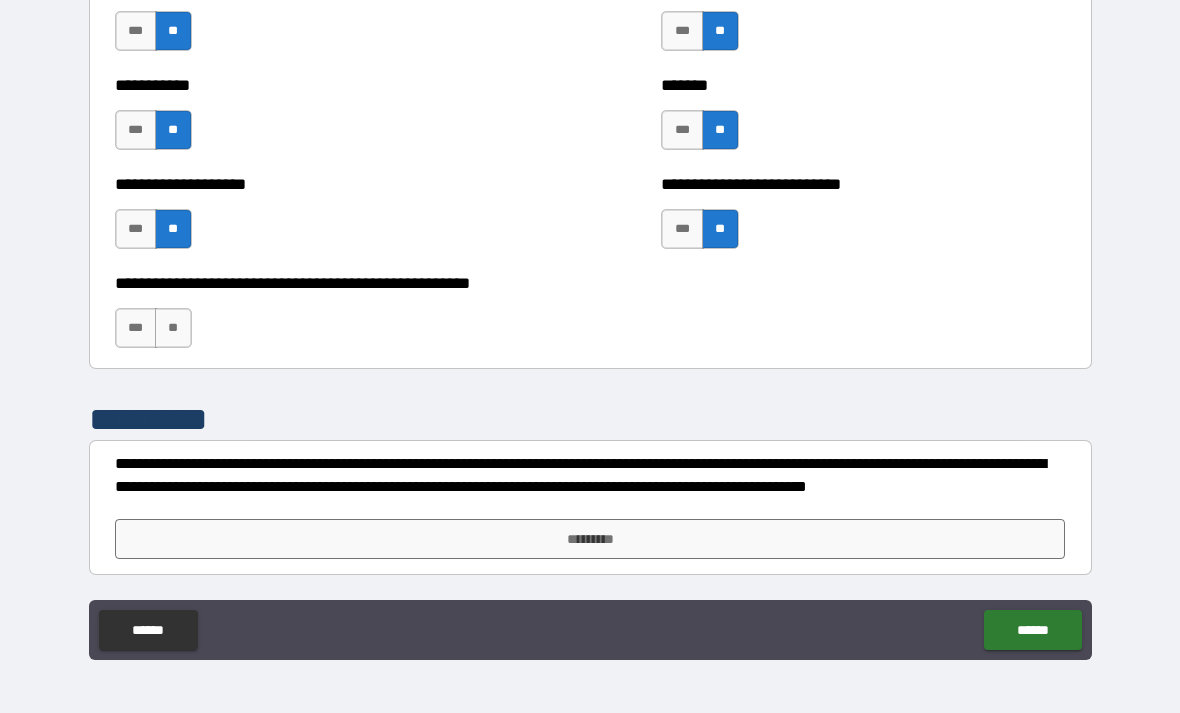 scroll, scrollTop: 7897, scrollLeft: 0, axis: vertical 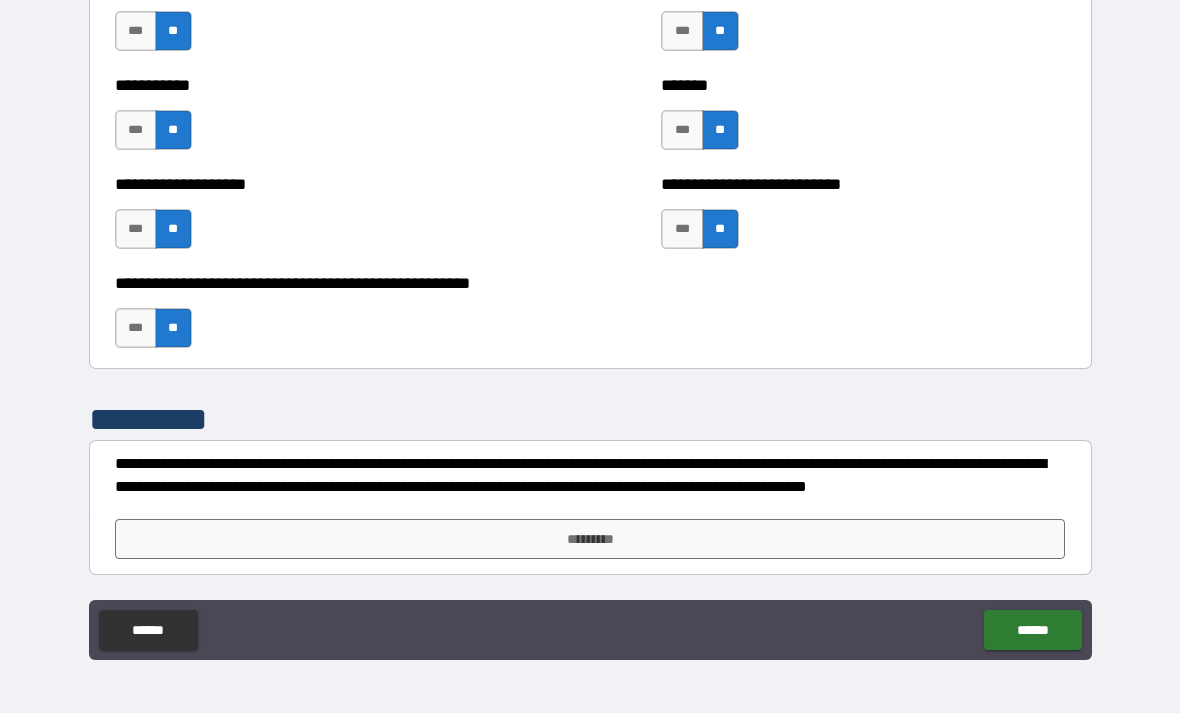click on "*********" at bounding box center (590, 539) 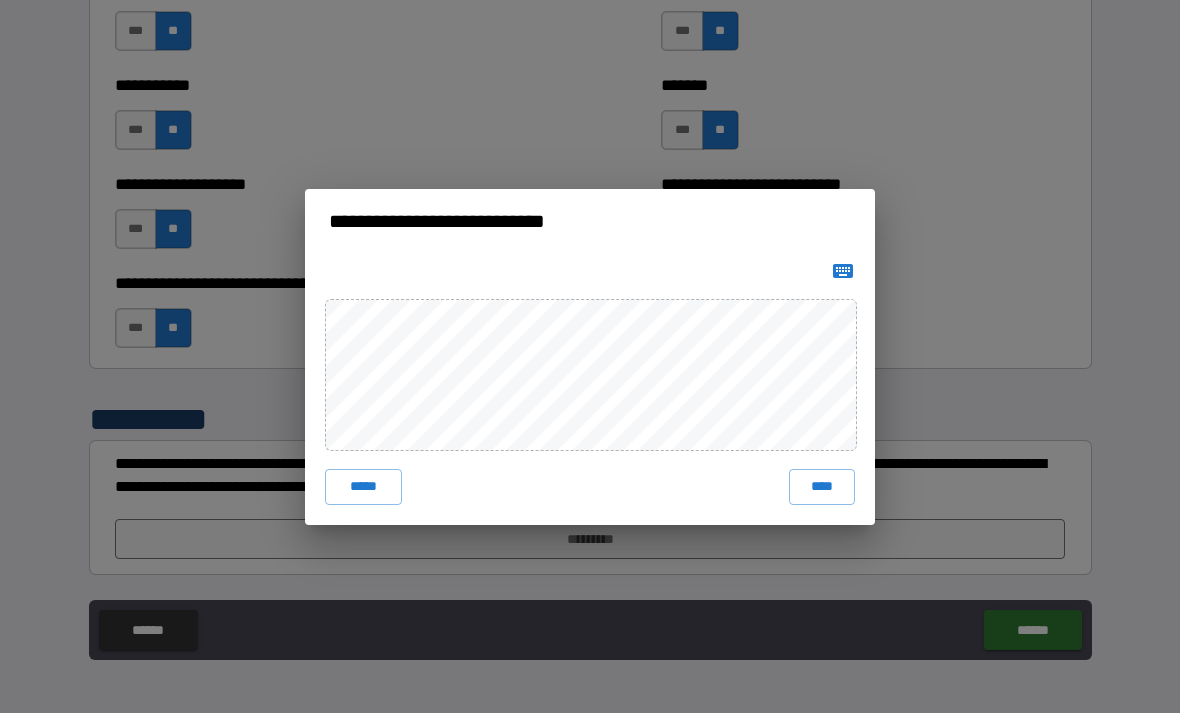 click on "****" at bounding box center (822, 487) 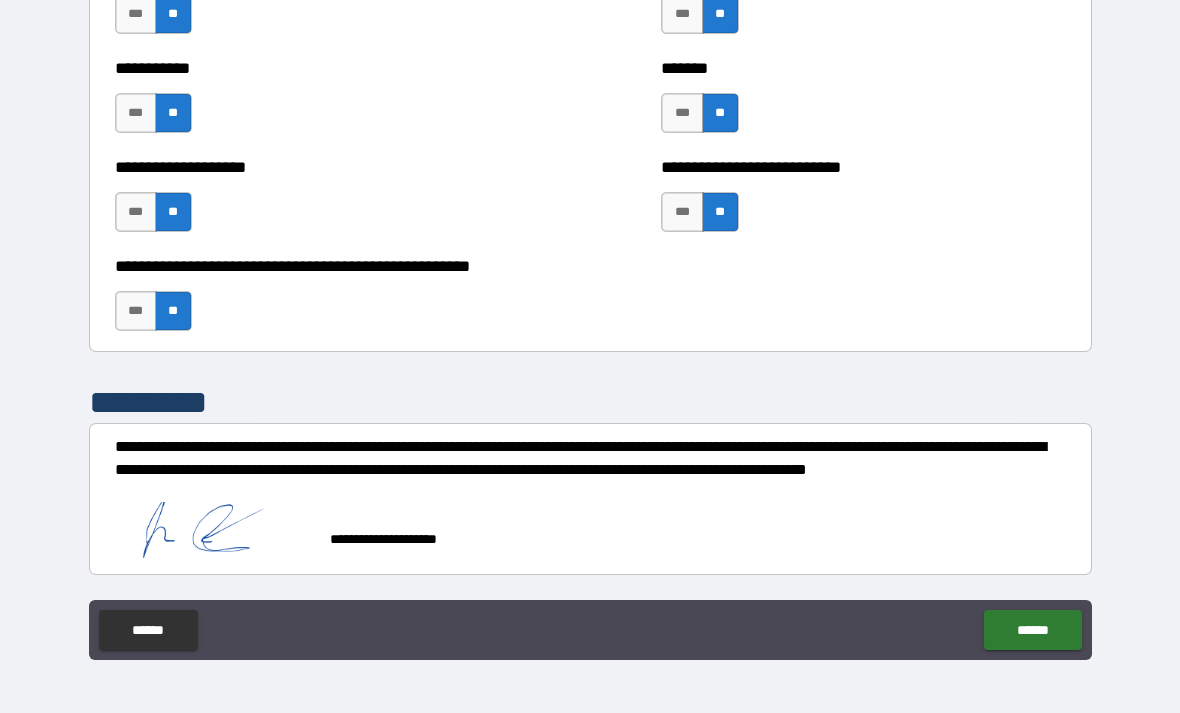 scroll, scrollTop: 7914, scrollLeft: 0, axis: vertical 